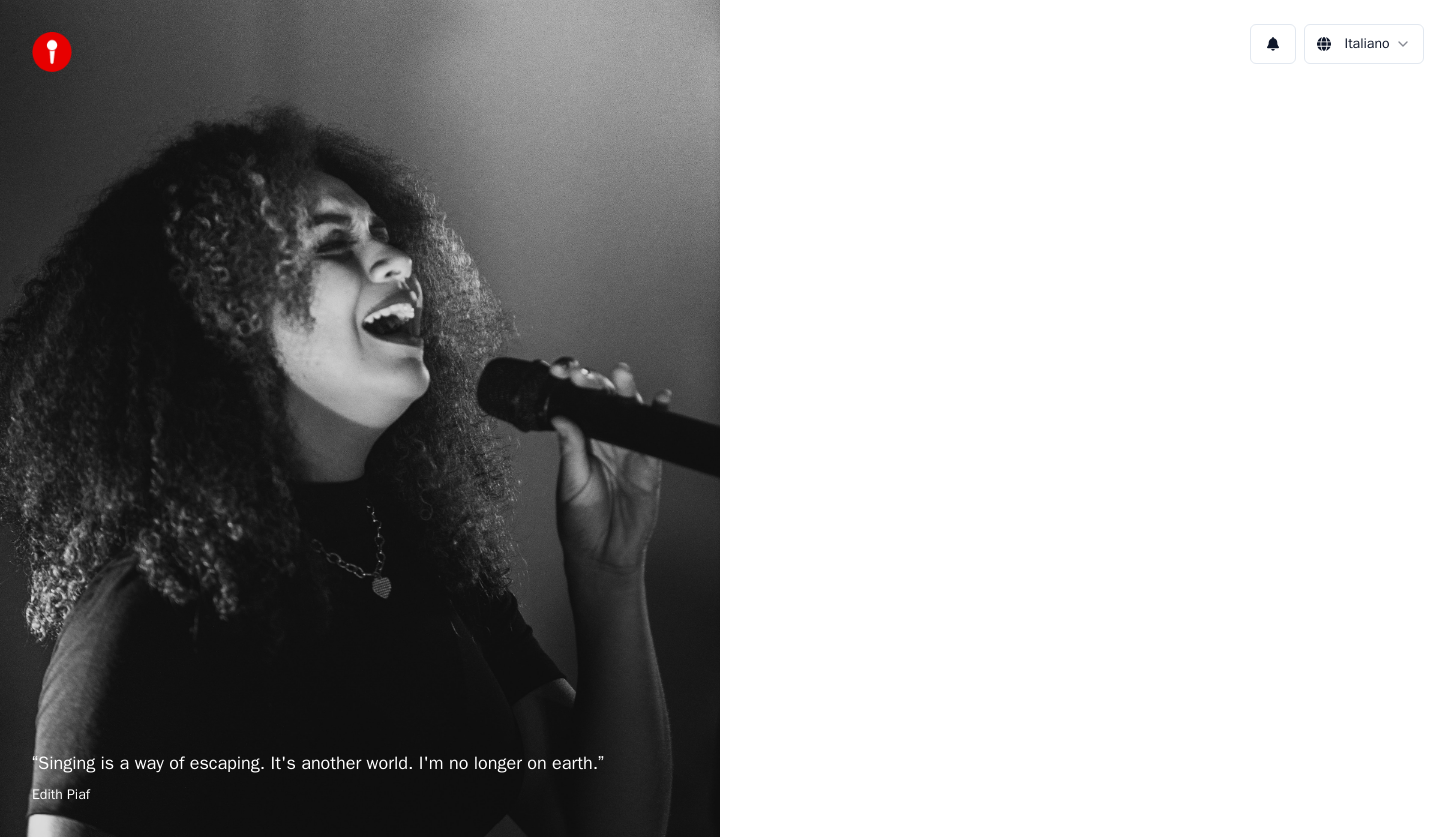 scroll, scrollTop: 0, scrollLeft: 0, axis: both 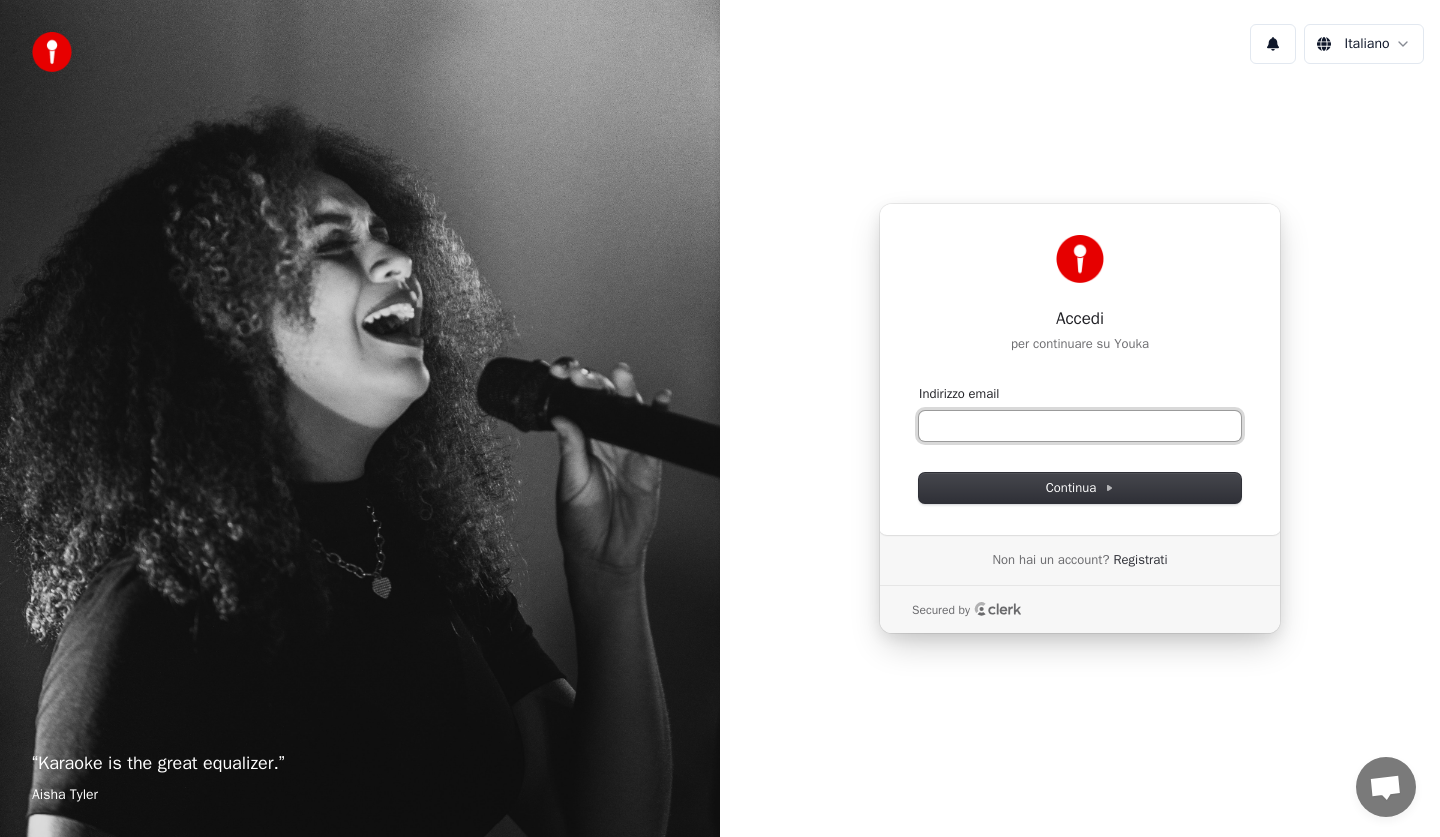 click on "Indirizzo email" at bounding box center [1080, 426] 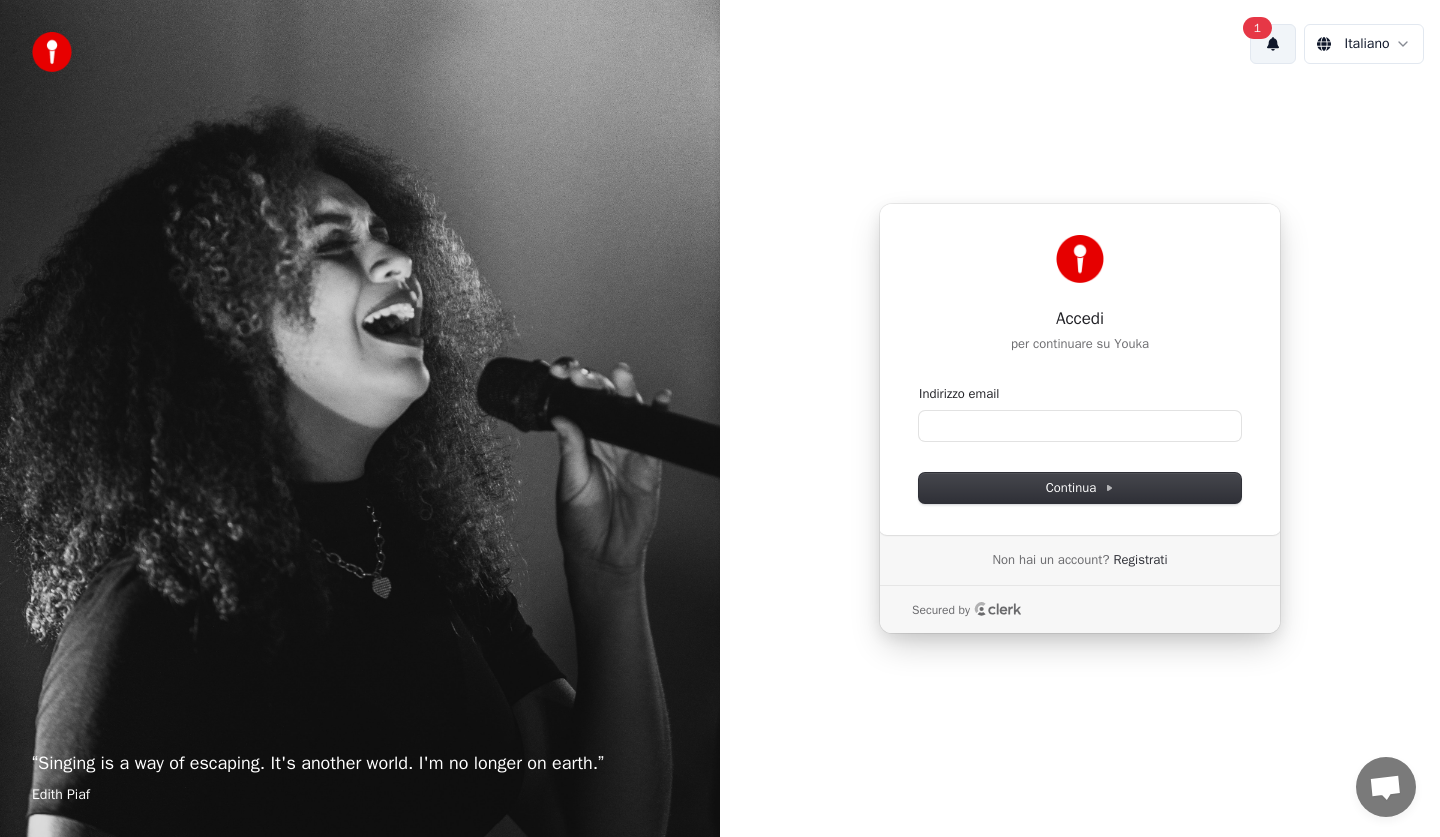 type 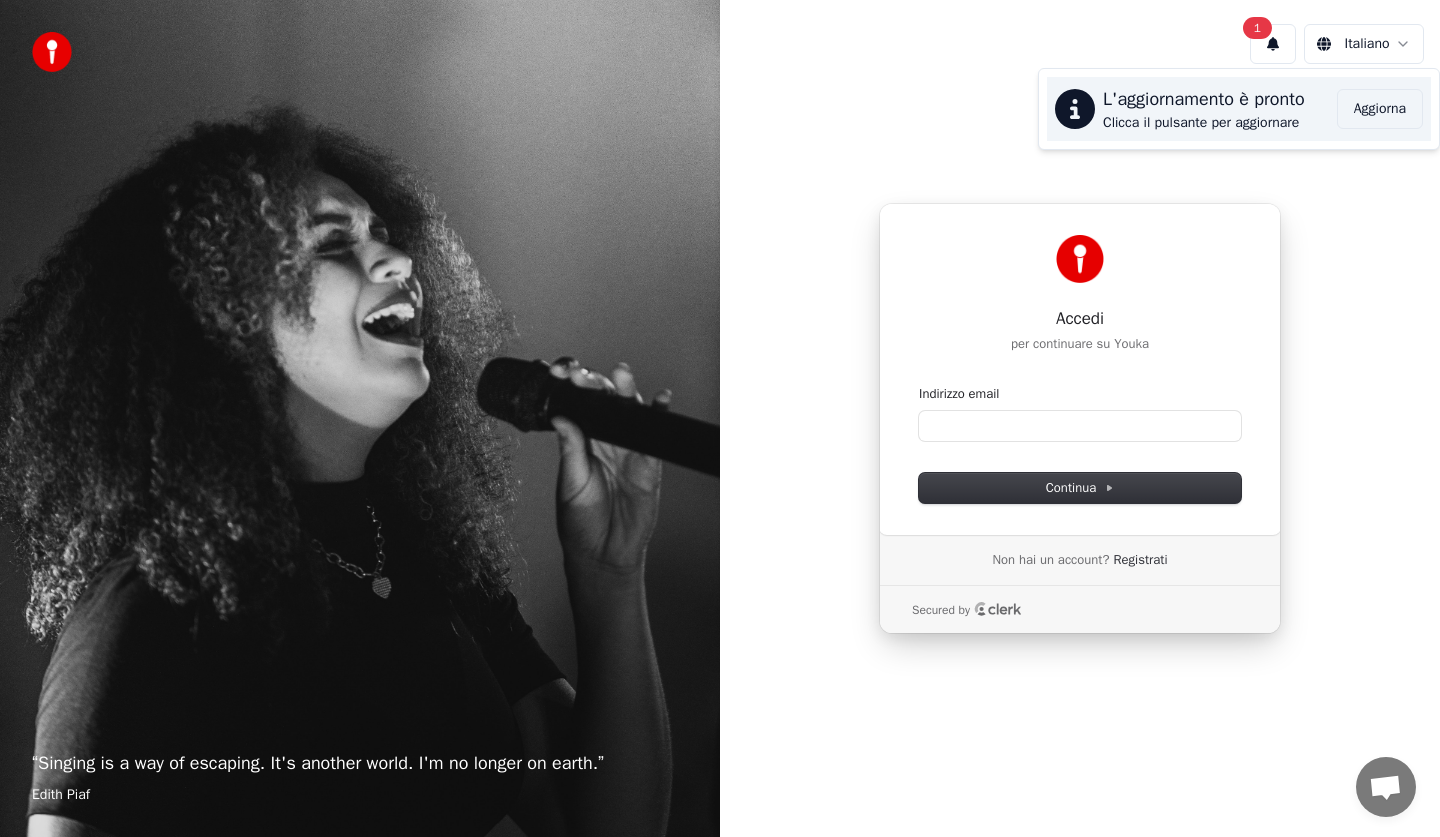 click on "Aggiorna" at bounding box center [1380, 109] 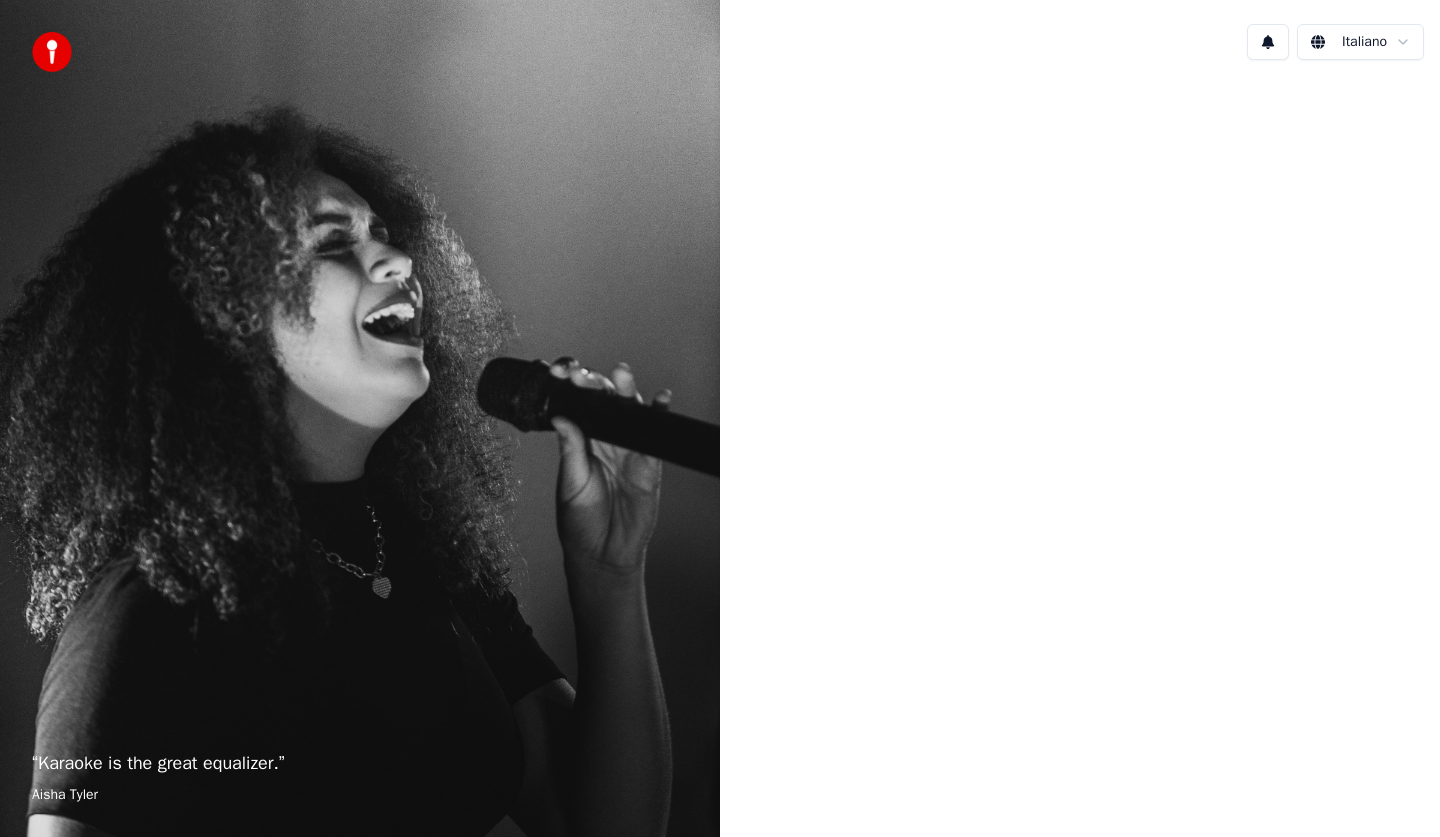 scroll, scrollTop: 0, scrollLeft: 0, axis: both 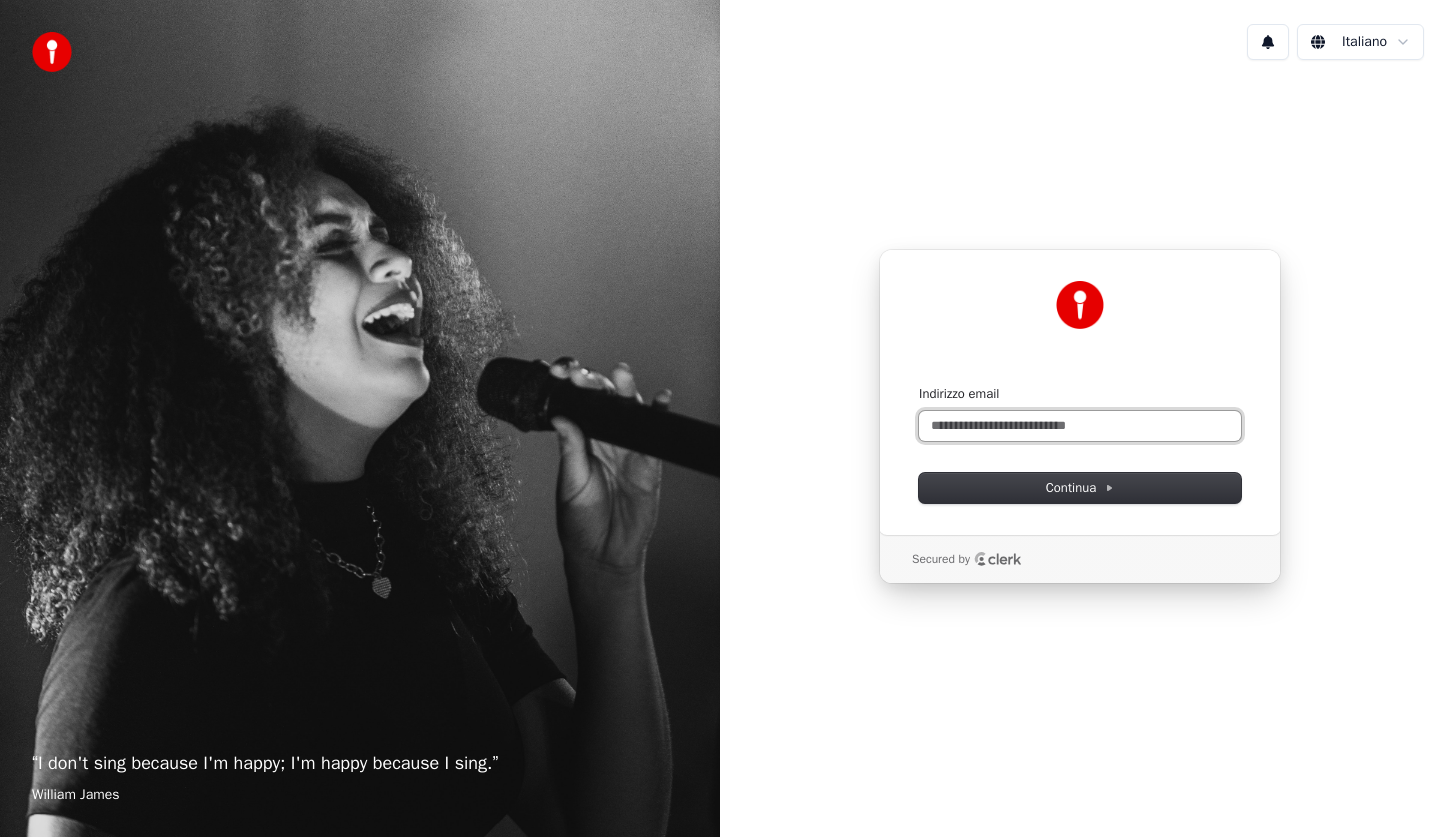 click on "Indirizzo email" at bounding box center [1080, 426] 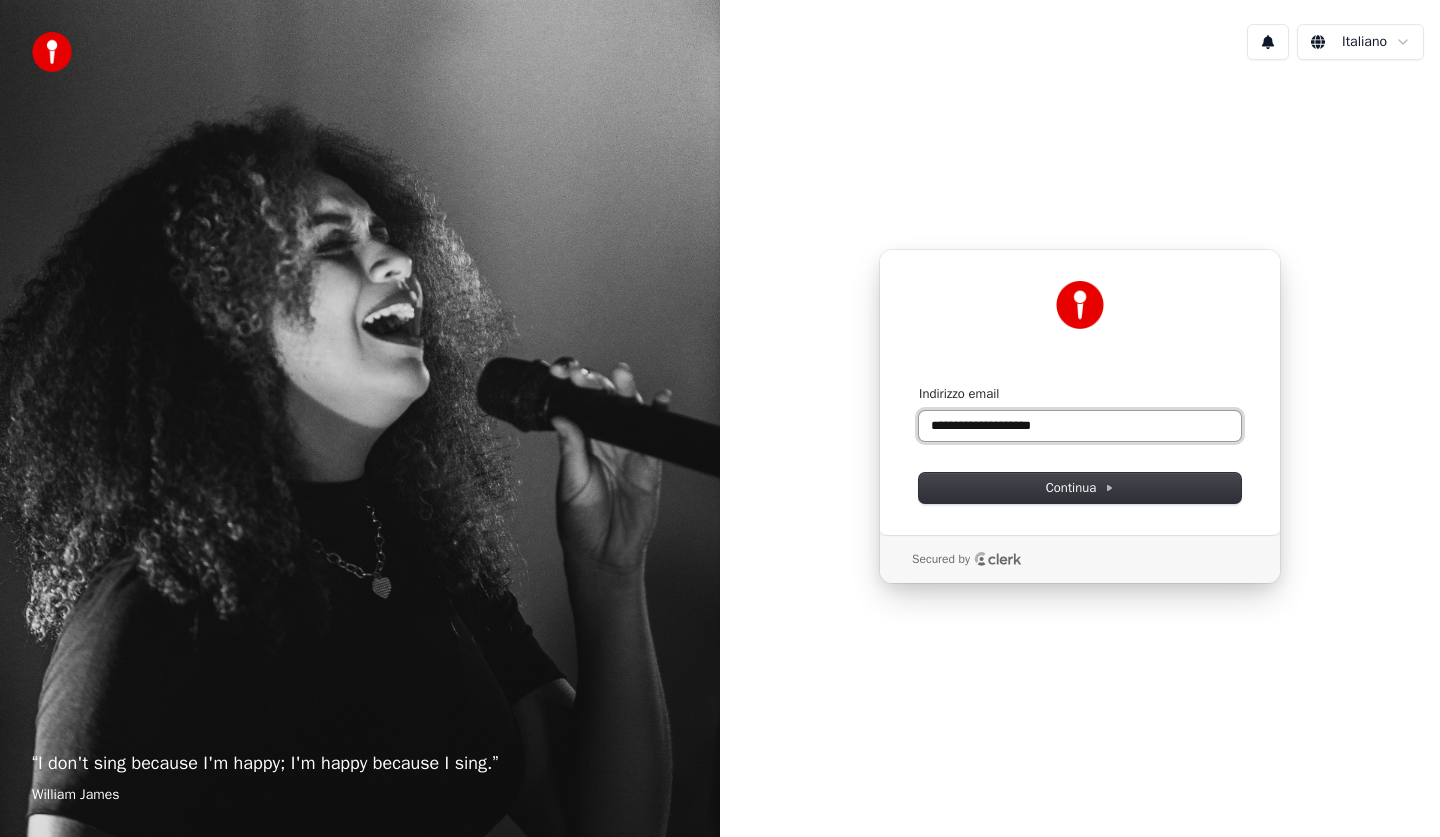 click at bounding box center [919, 385] 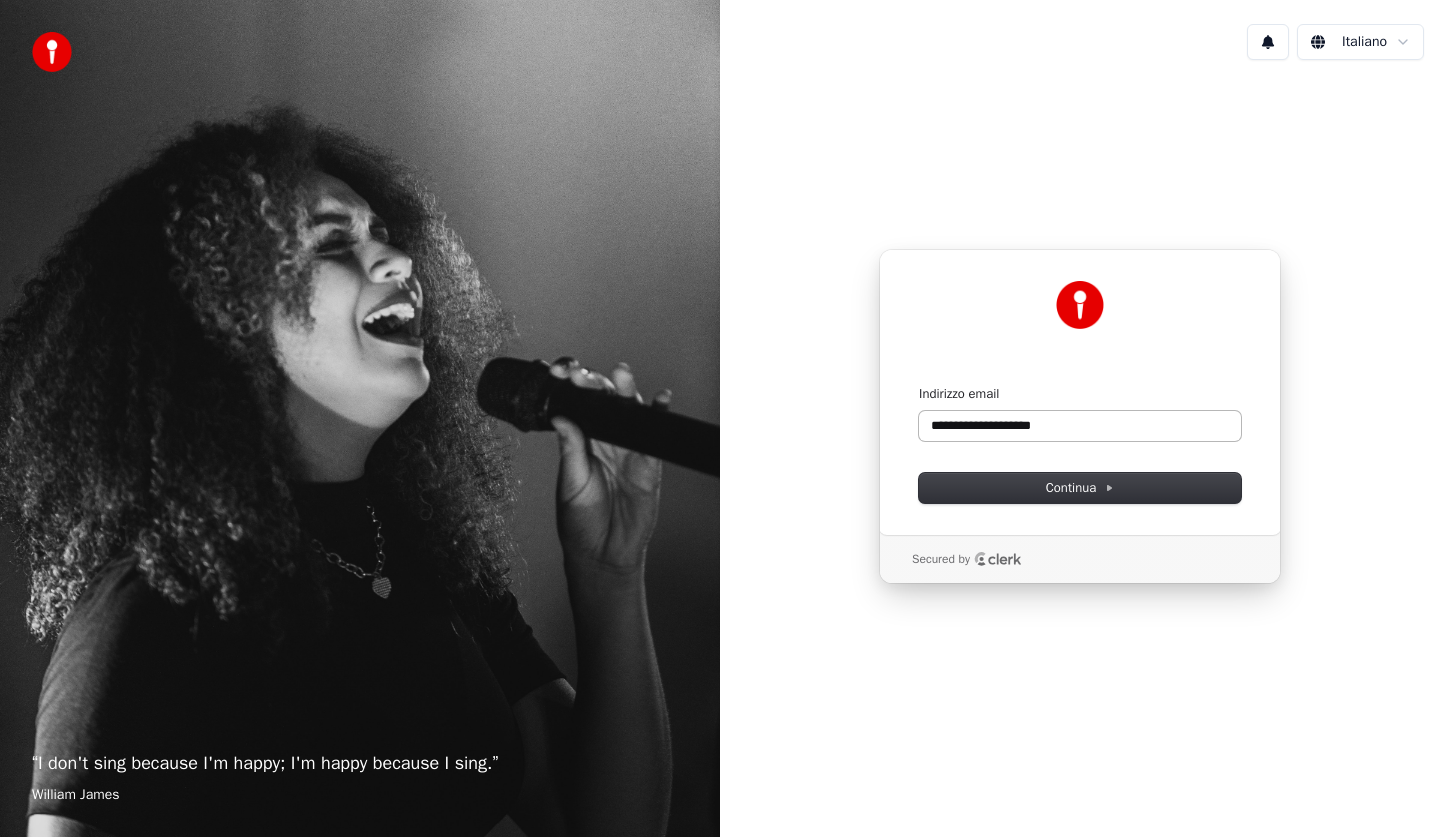 type on "**********" 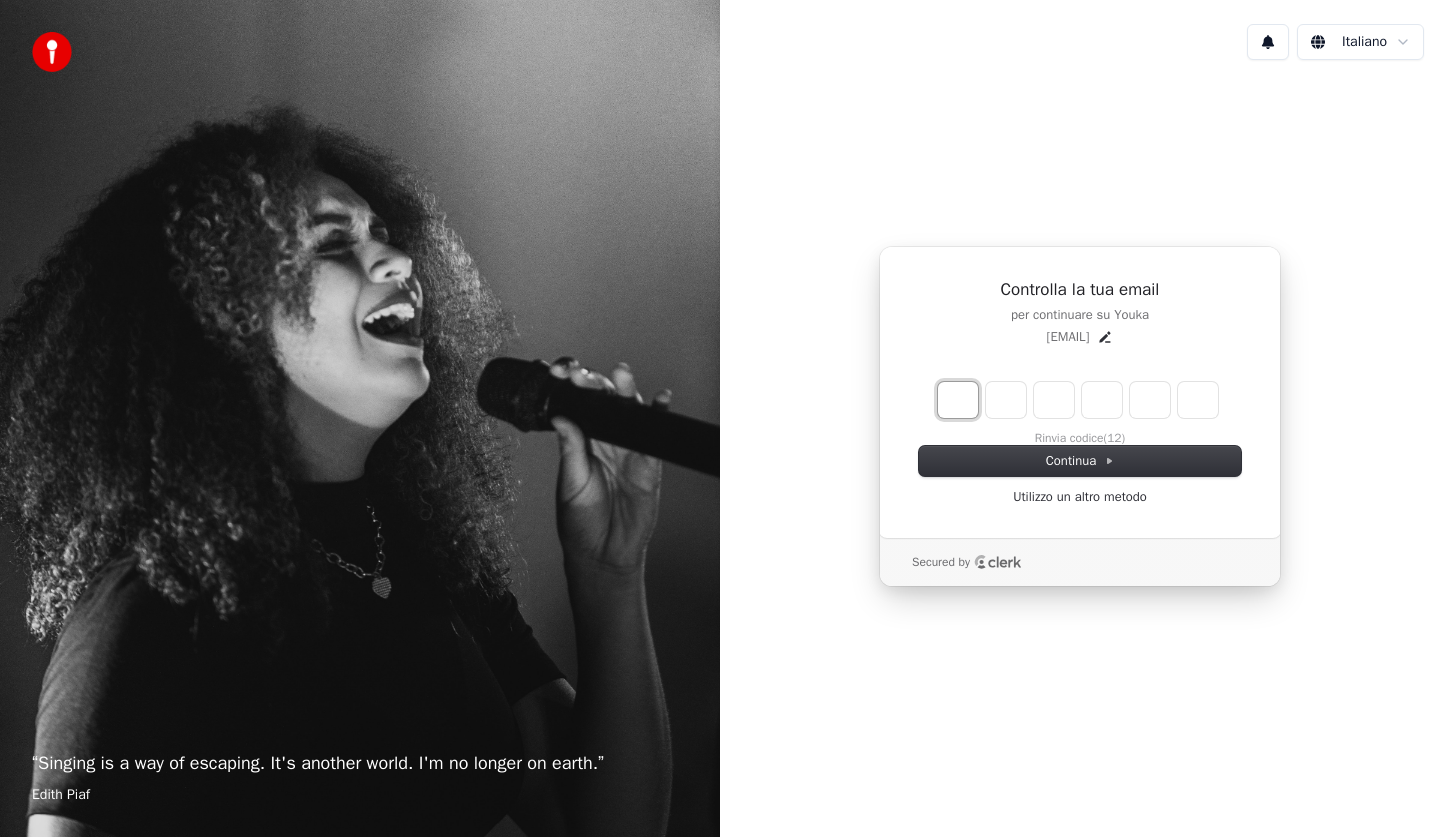 type on "*" 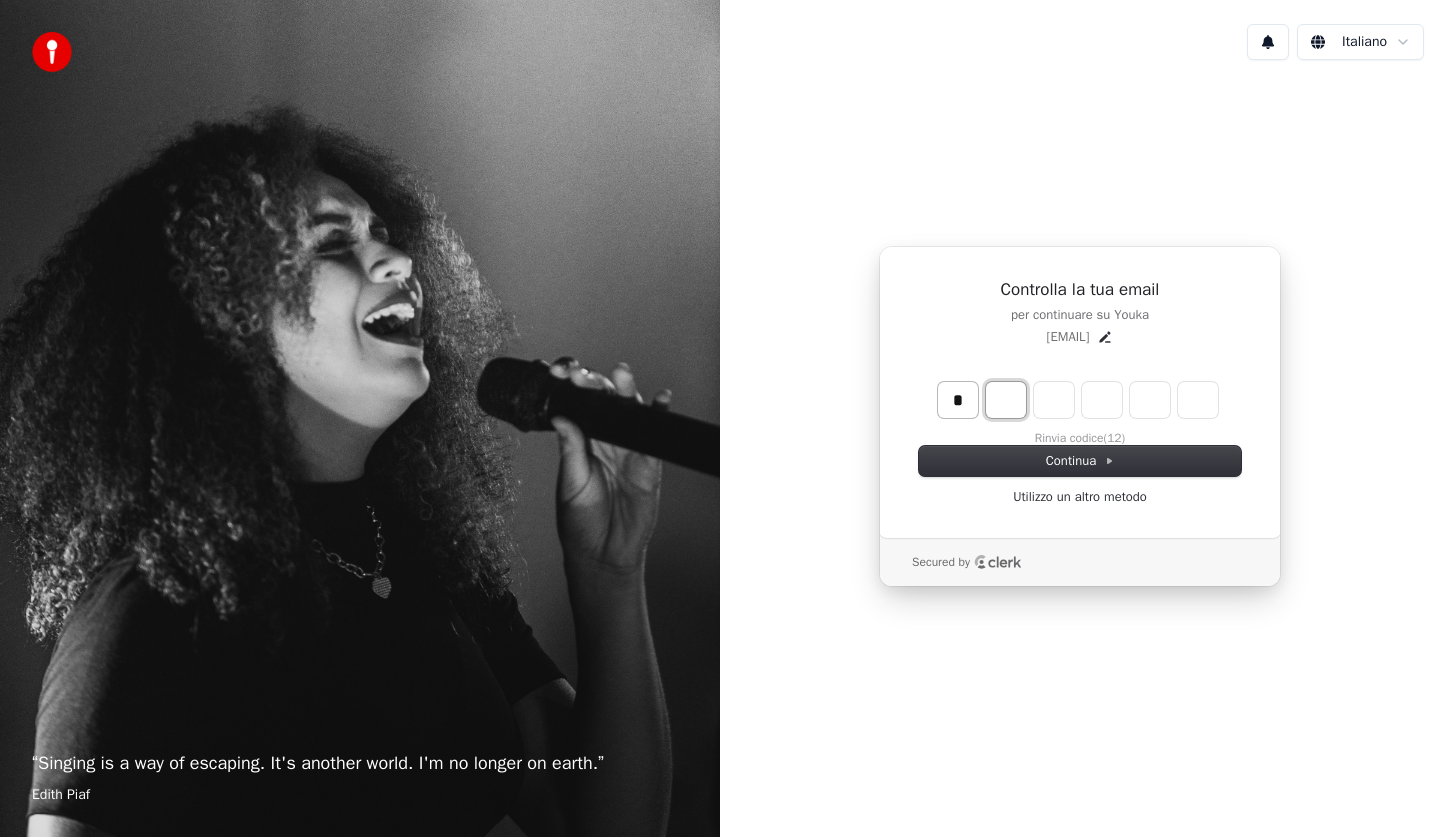 type on "*" 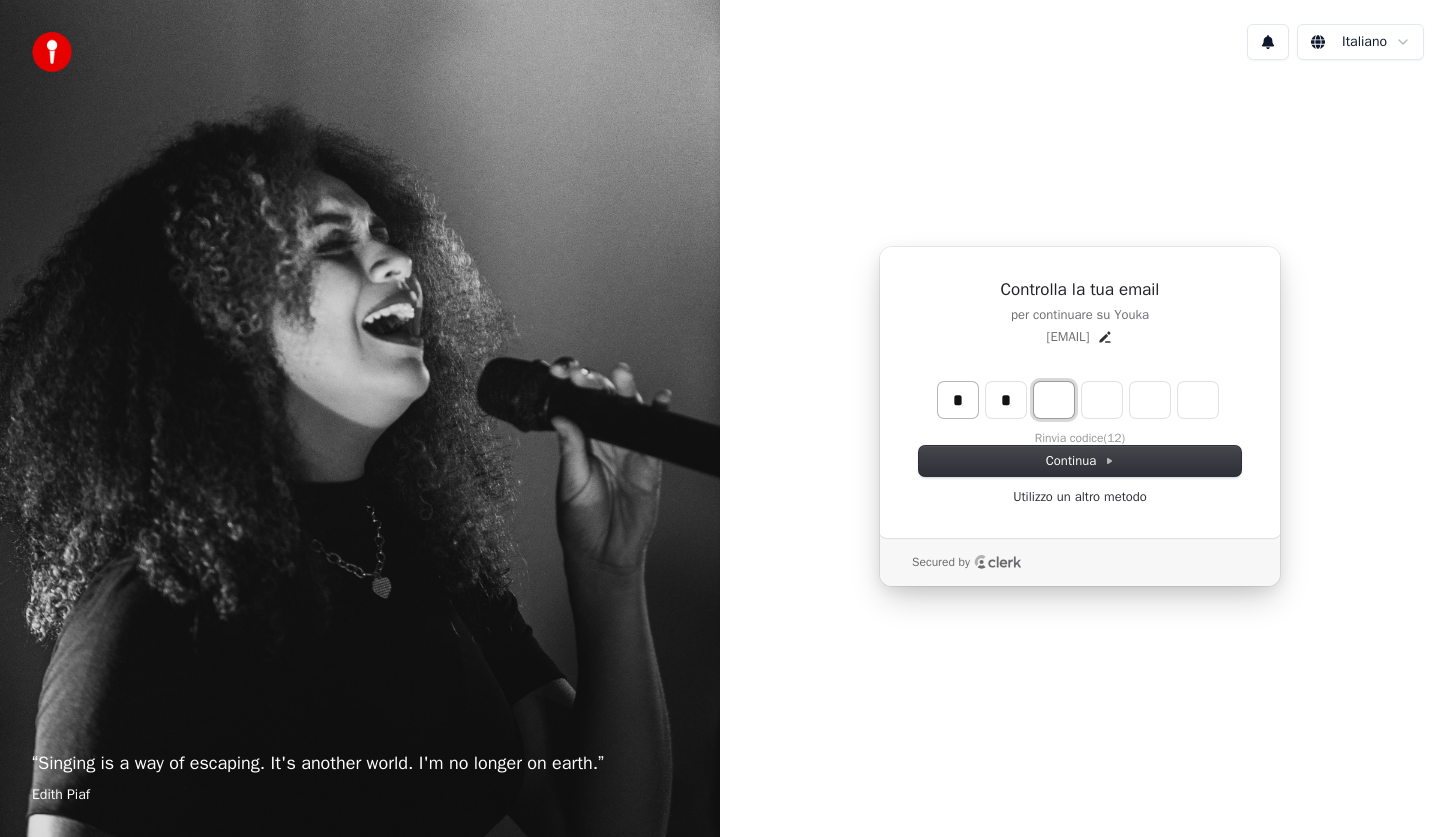 type on "**" 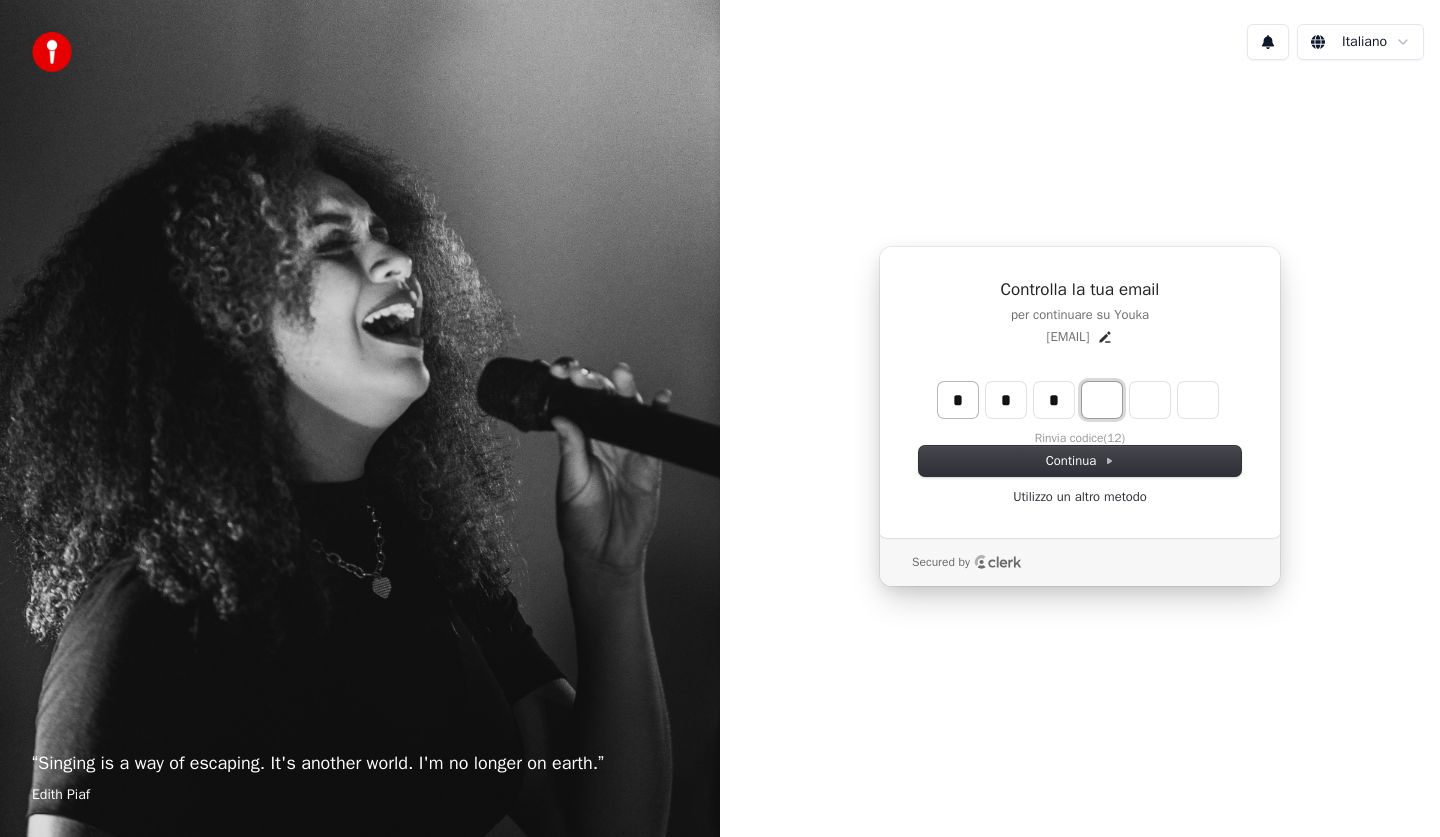 type on "***" 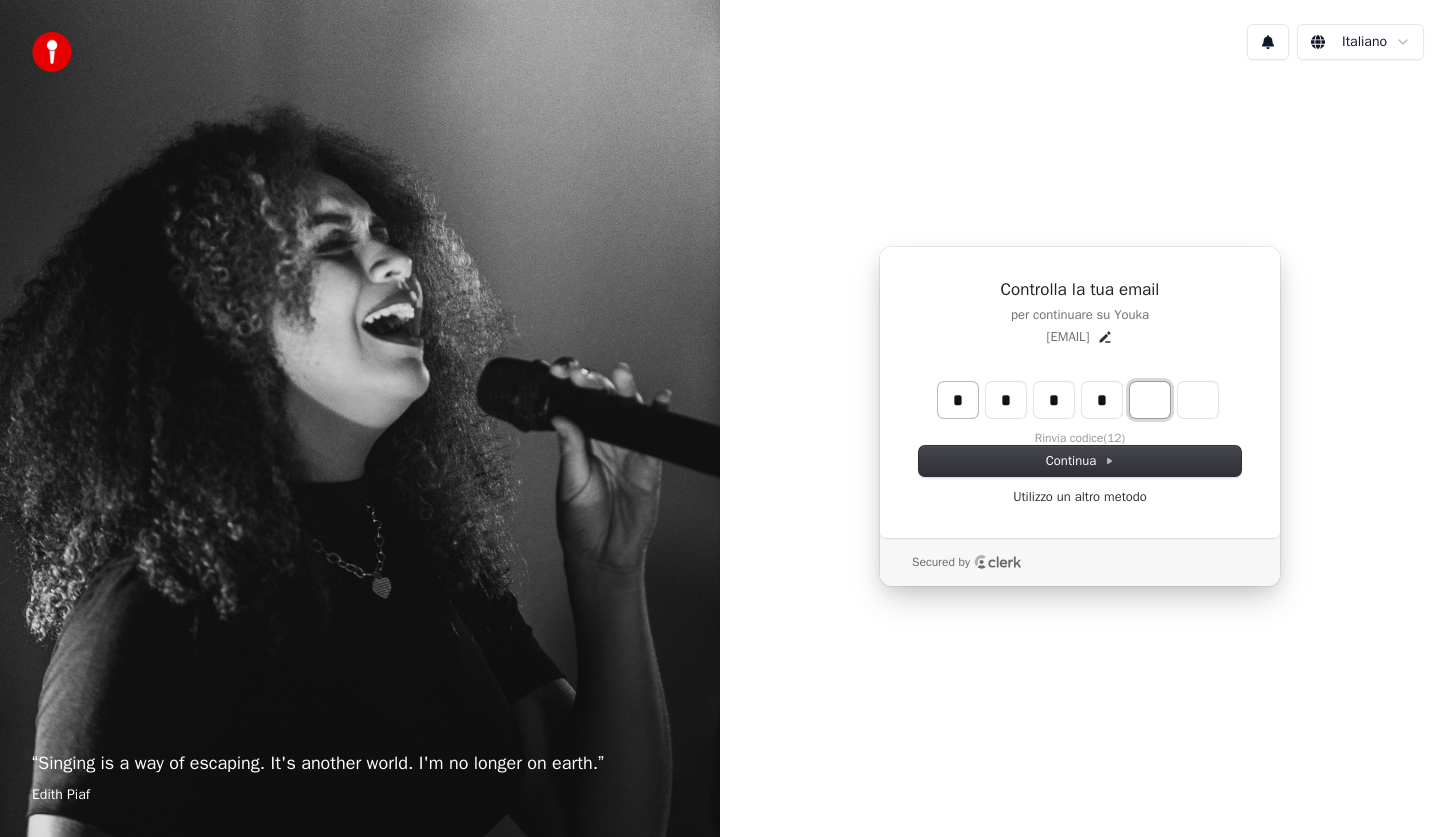 type on "****" 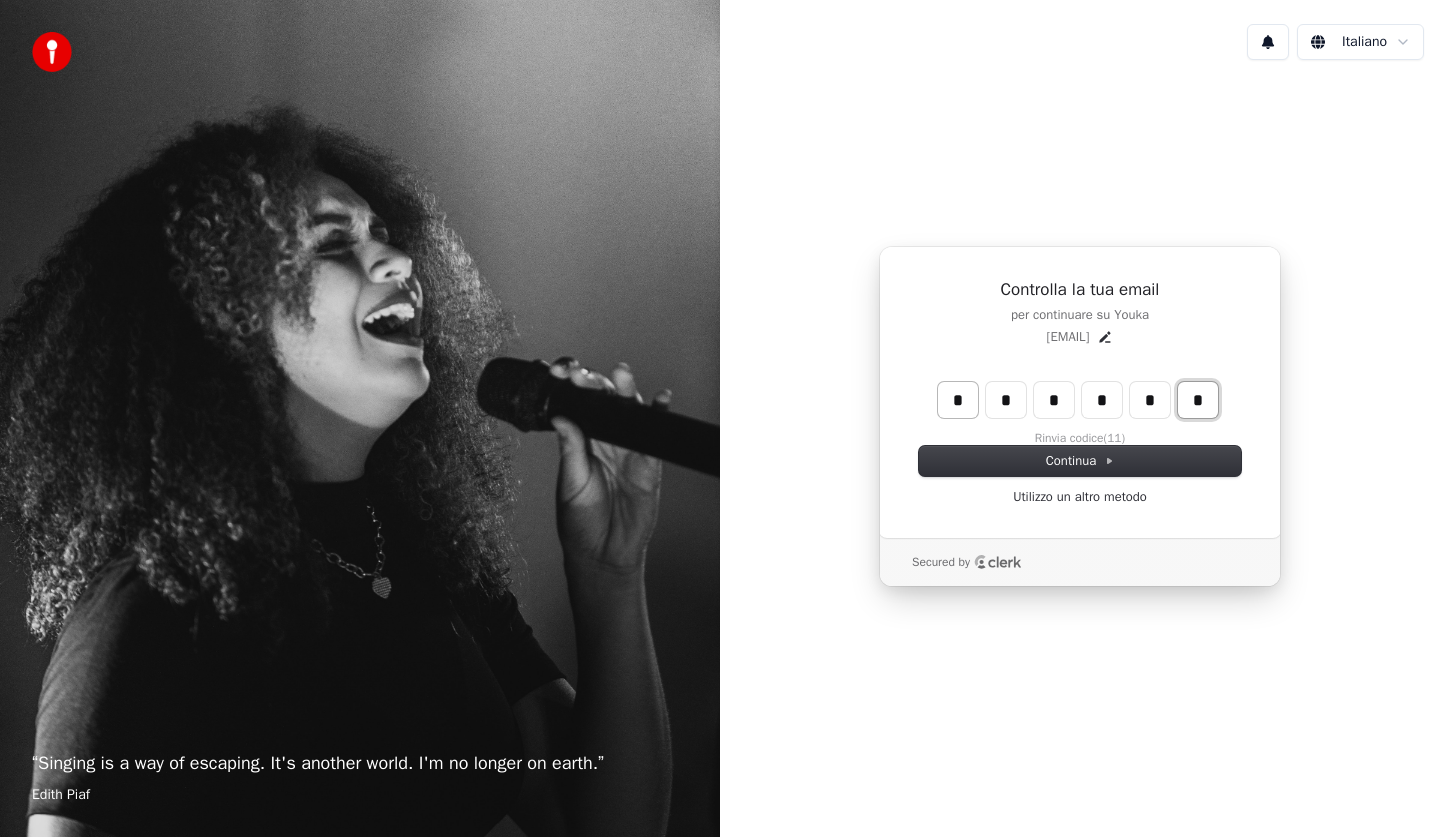 type on "******" 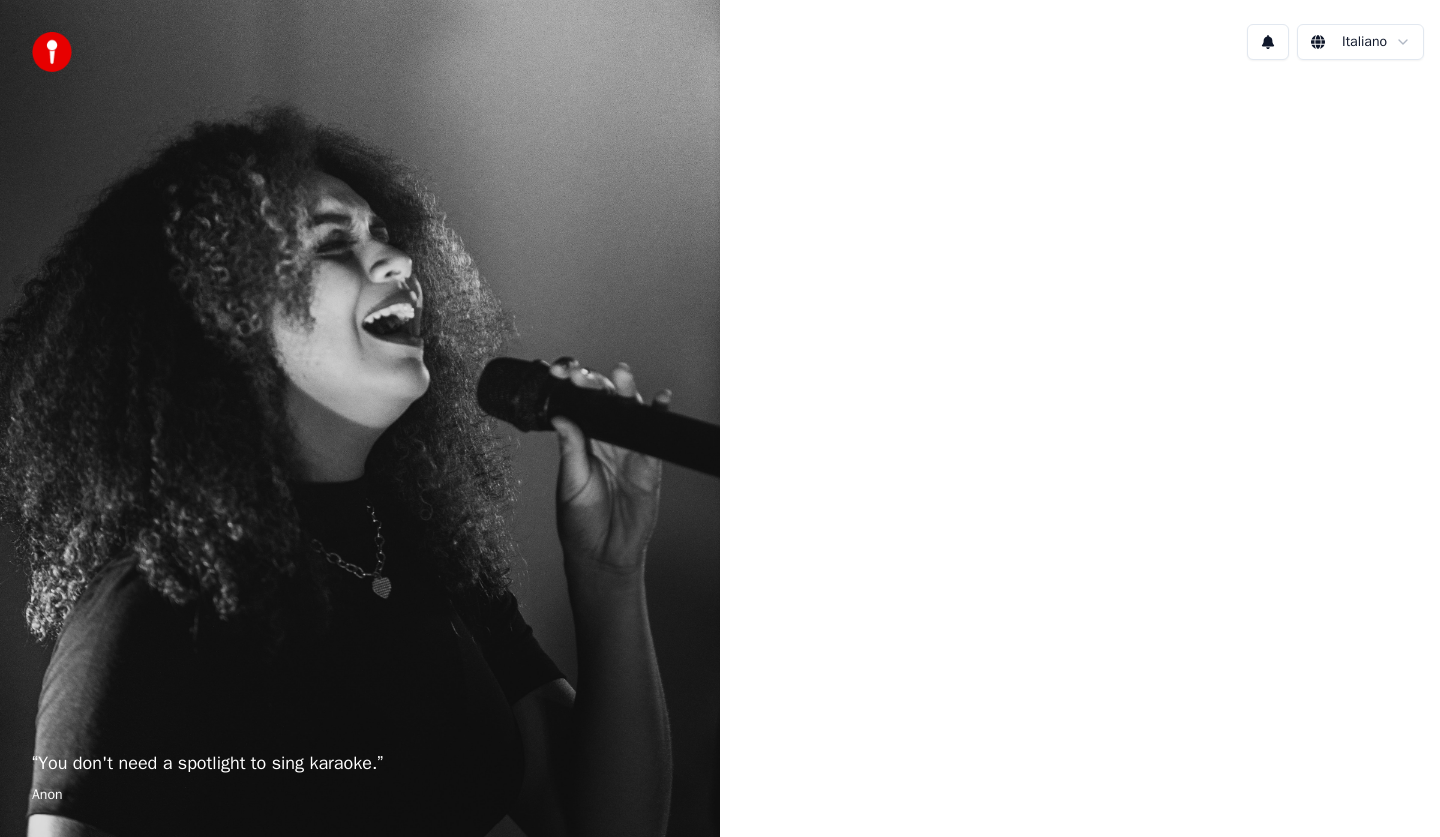 scroll, scrollTop: 0, scrollLeft: 0, axis: both 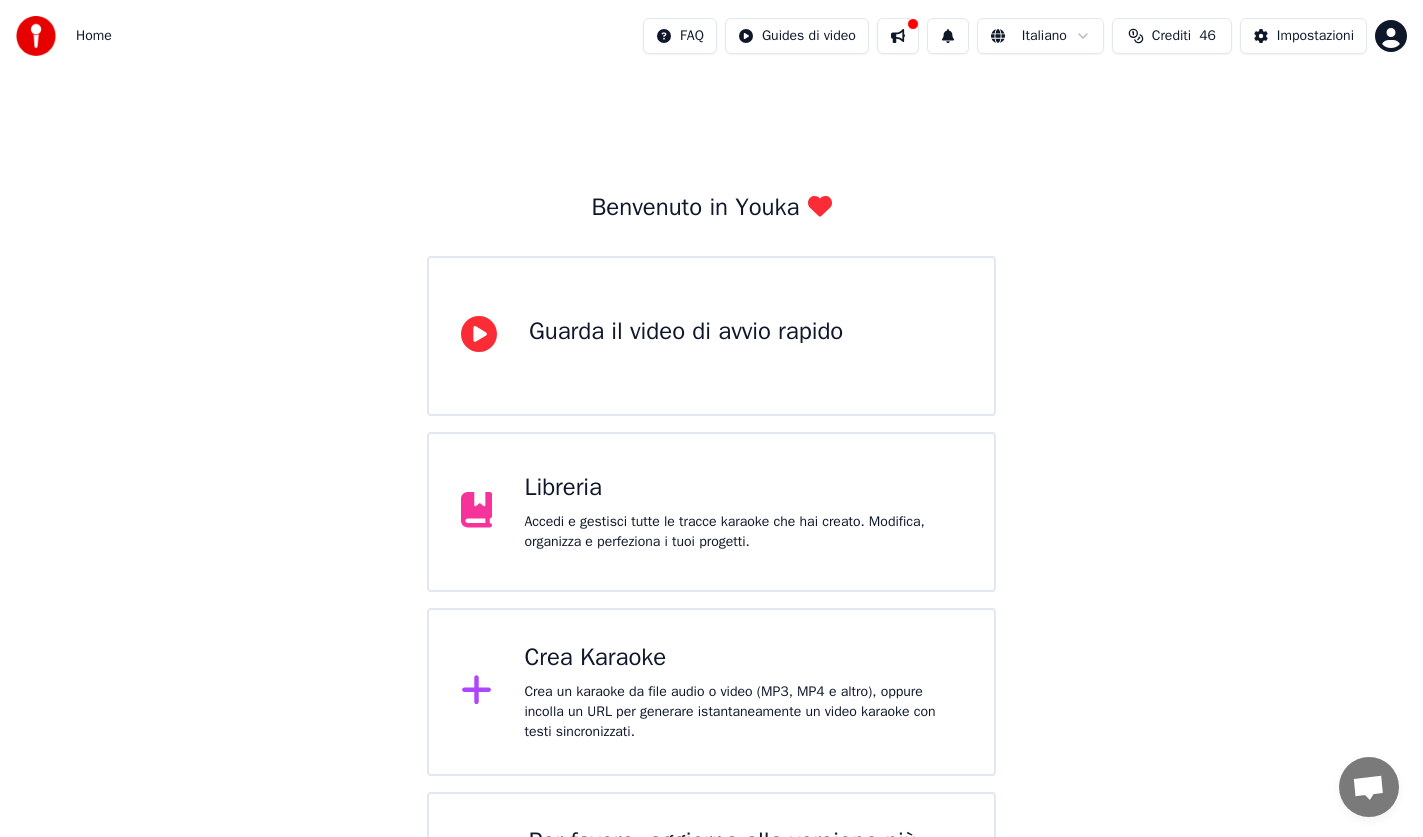 click on "Crea un karaoke da file audio o video (MP3, MP4 e altro), oppure incolla un URL per generare istantaneamente un video karaoke con testi sincronizzati." at bounding box center [743, 712] 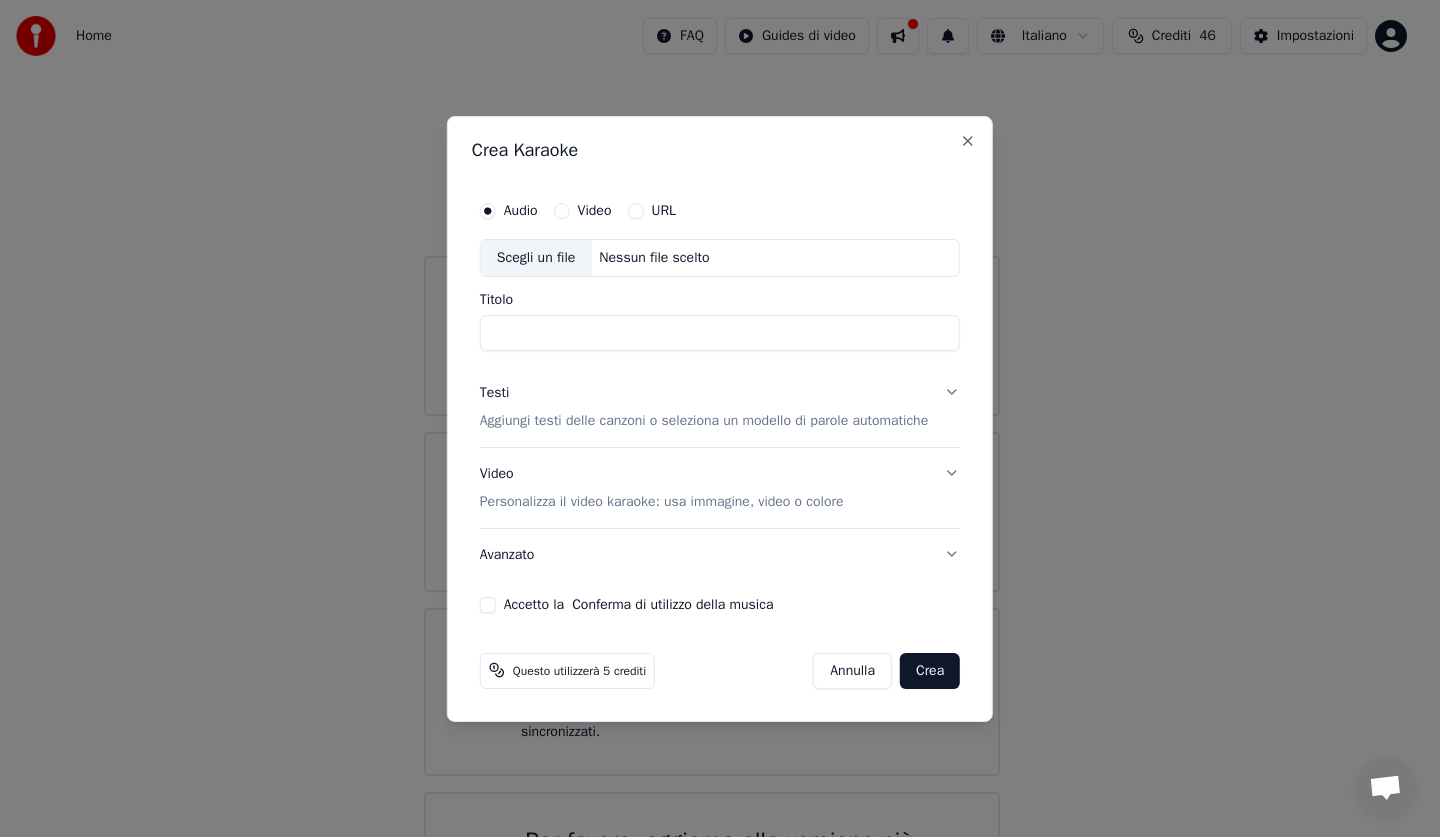 click on "Video" at bounding box center [595, 211] 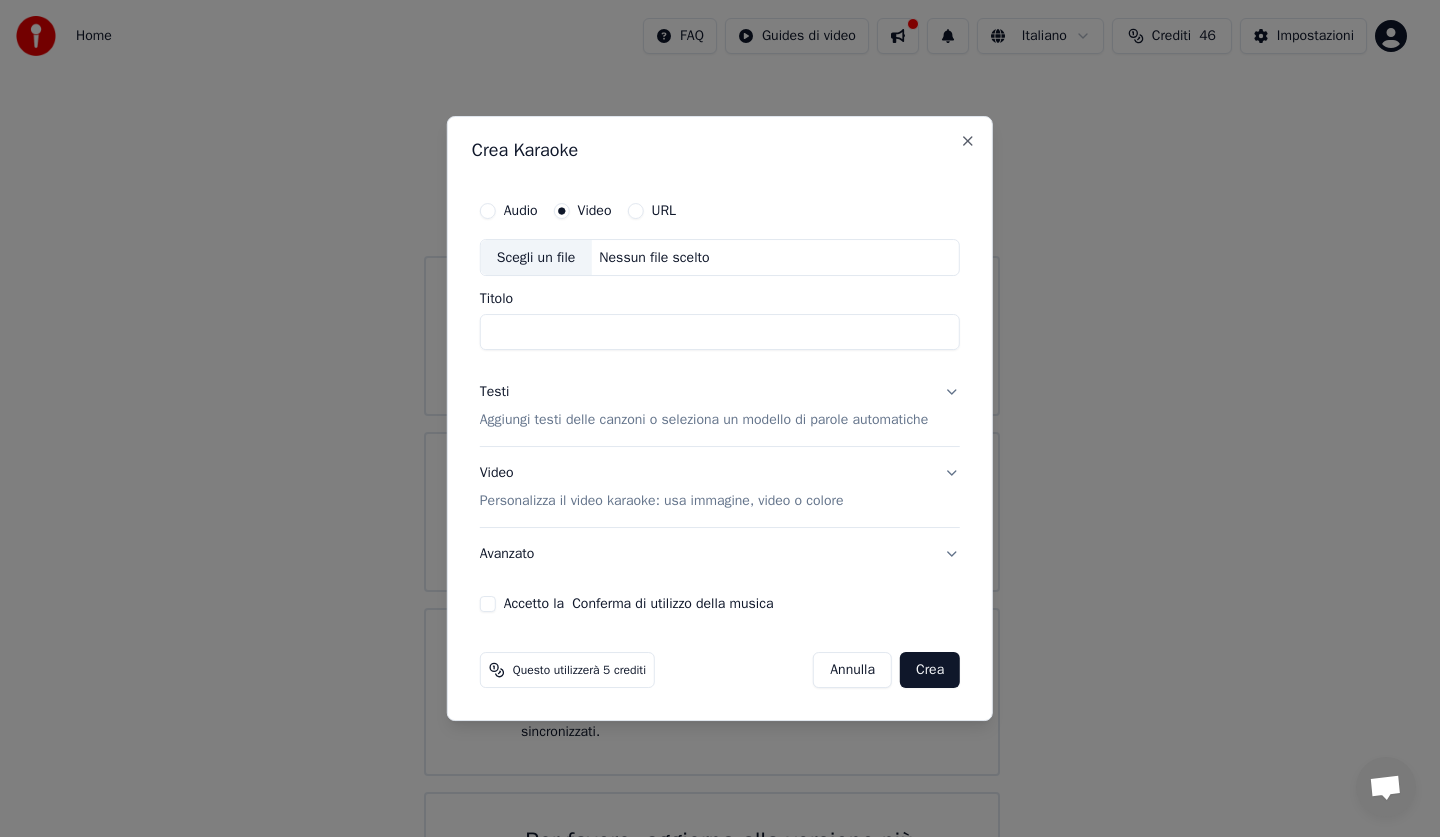 click on "Scegli un file" at bounding box center (536, 258) 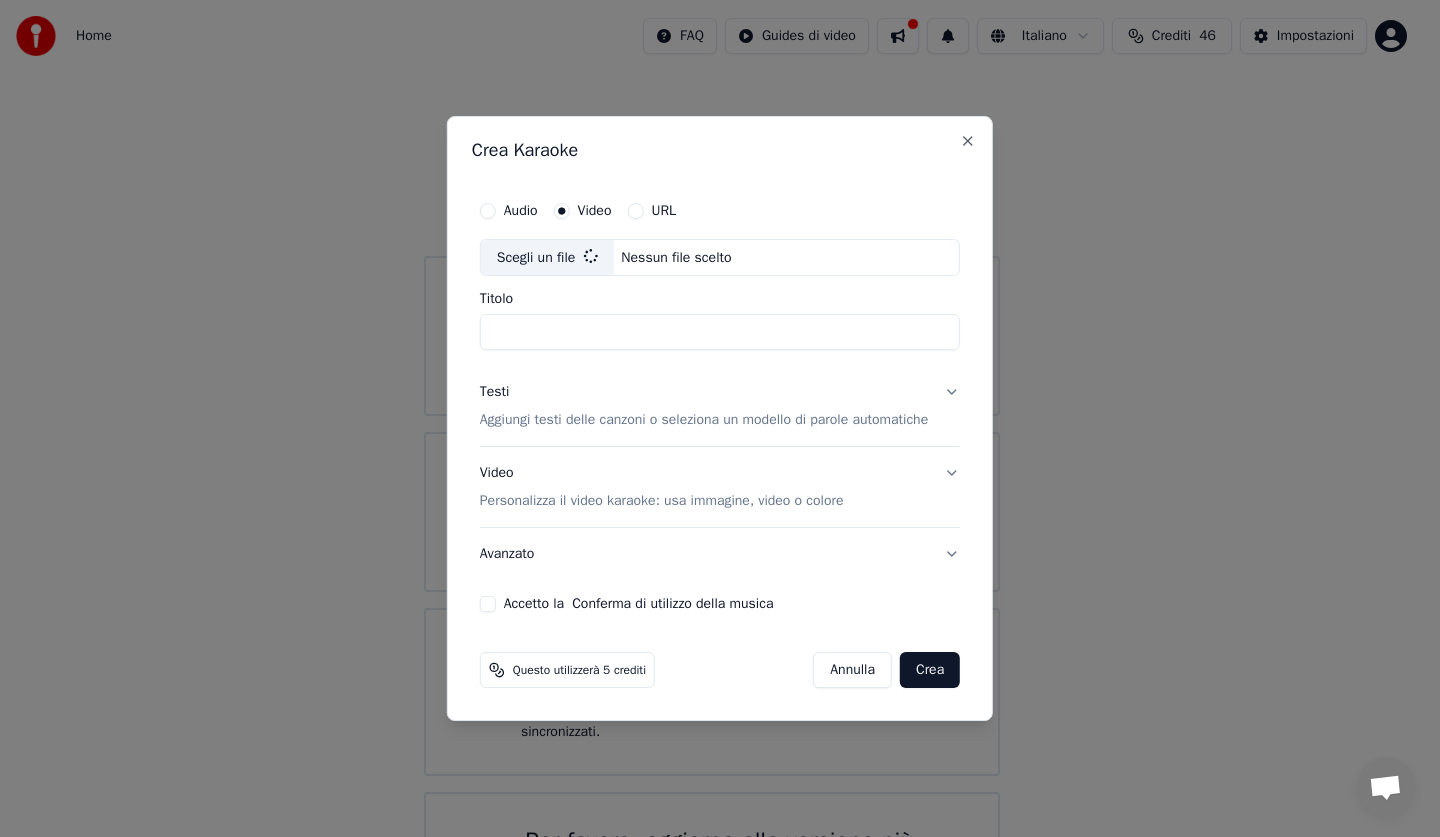 type on "**********" 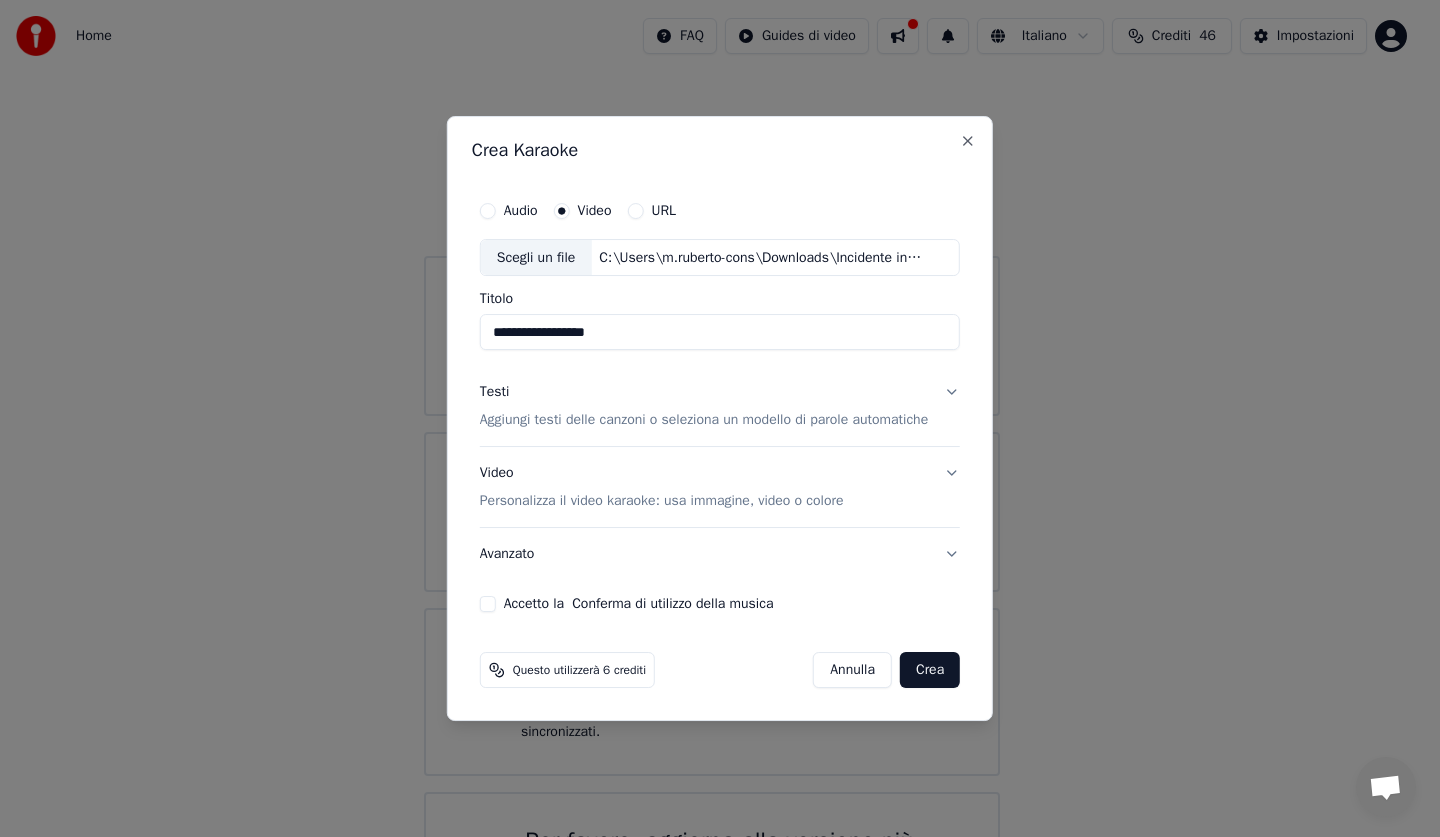 click on "Testi Aggiungi testi delle canzoni o seleziona un modello di parole automatiche" at bounding box center (720, 407) 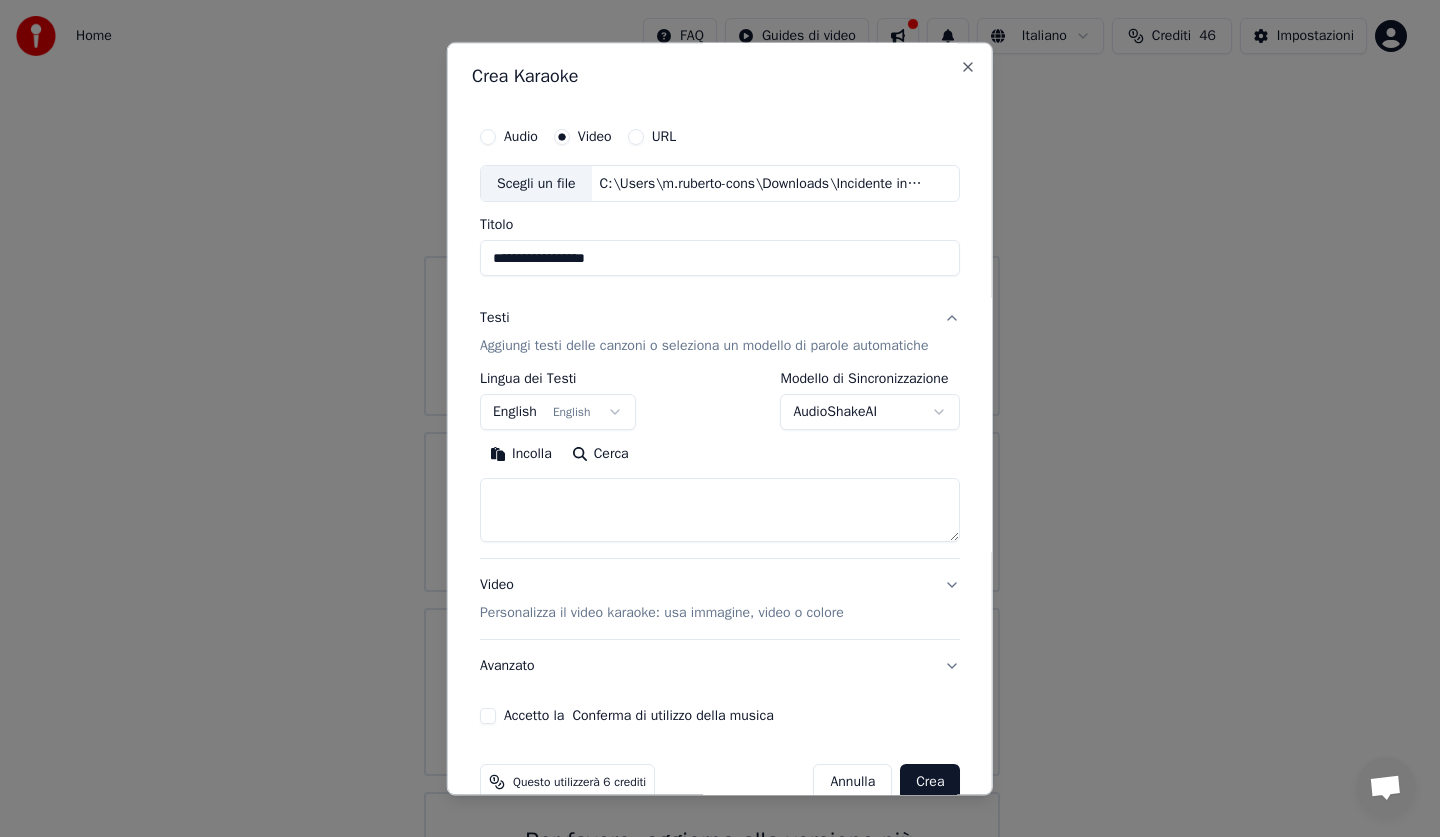 click on "English English" at bounding box center [558, 413] 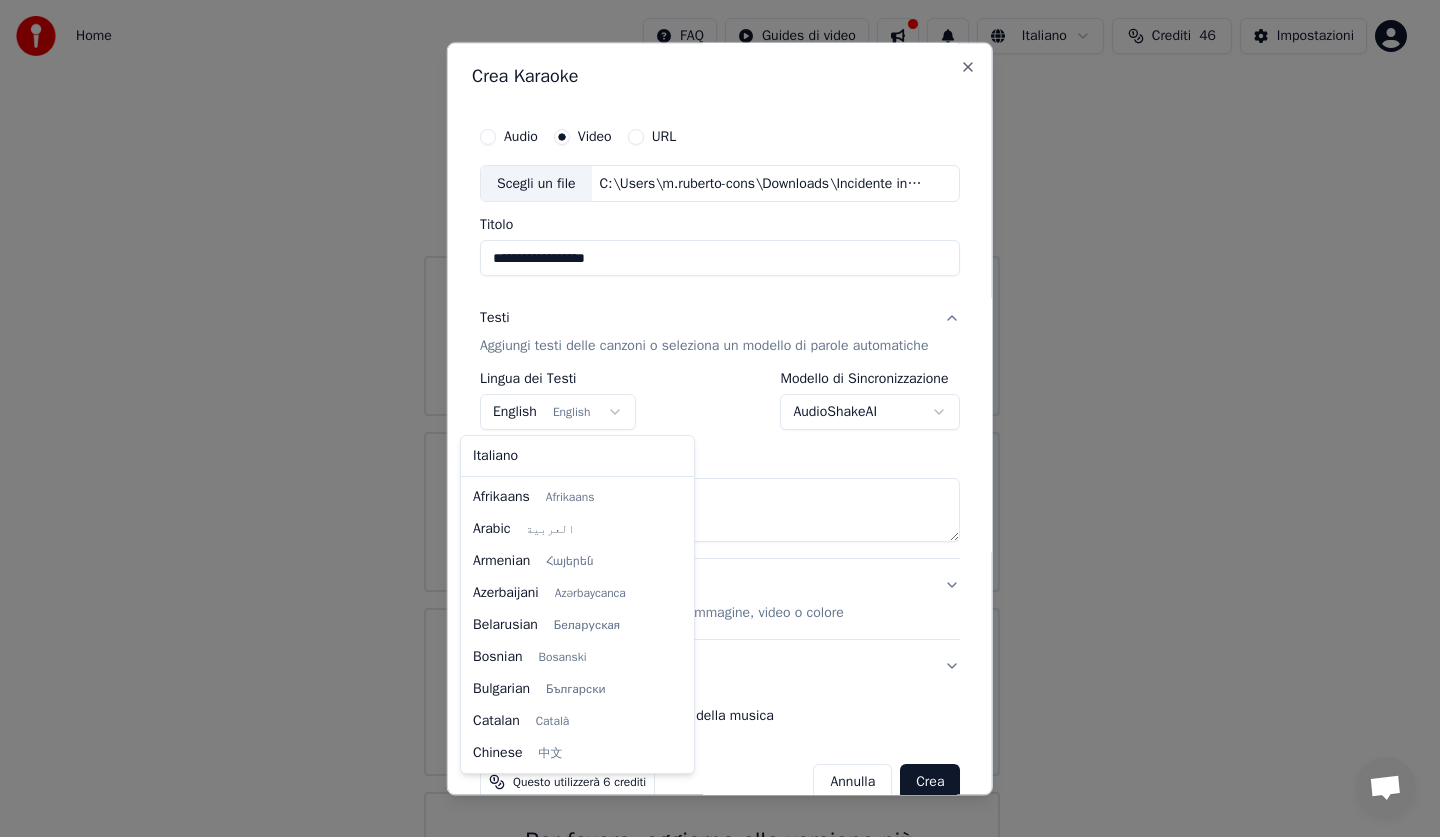 scroll, scrollTop: 160, scrollLeft: 0, axis: vertical 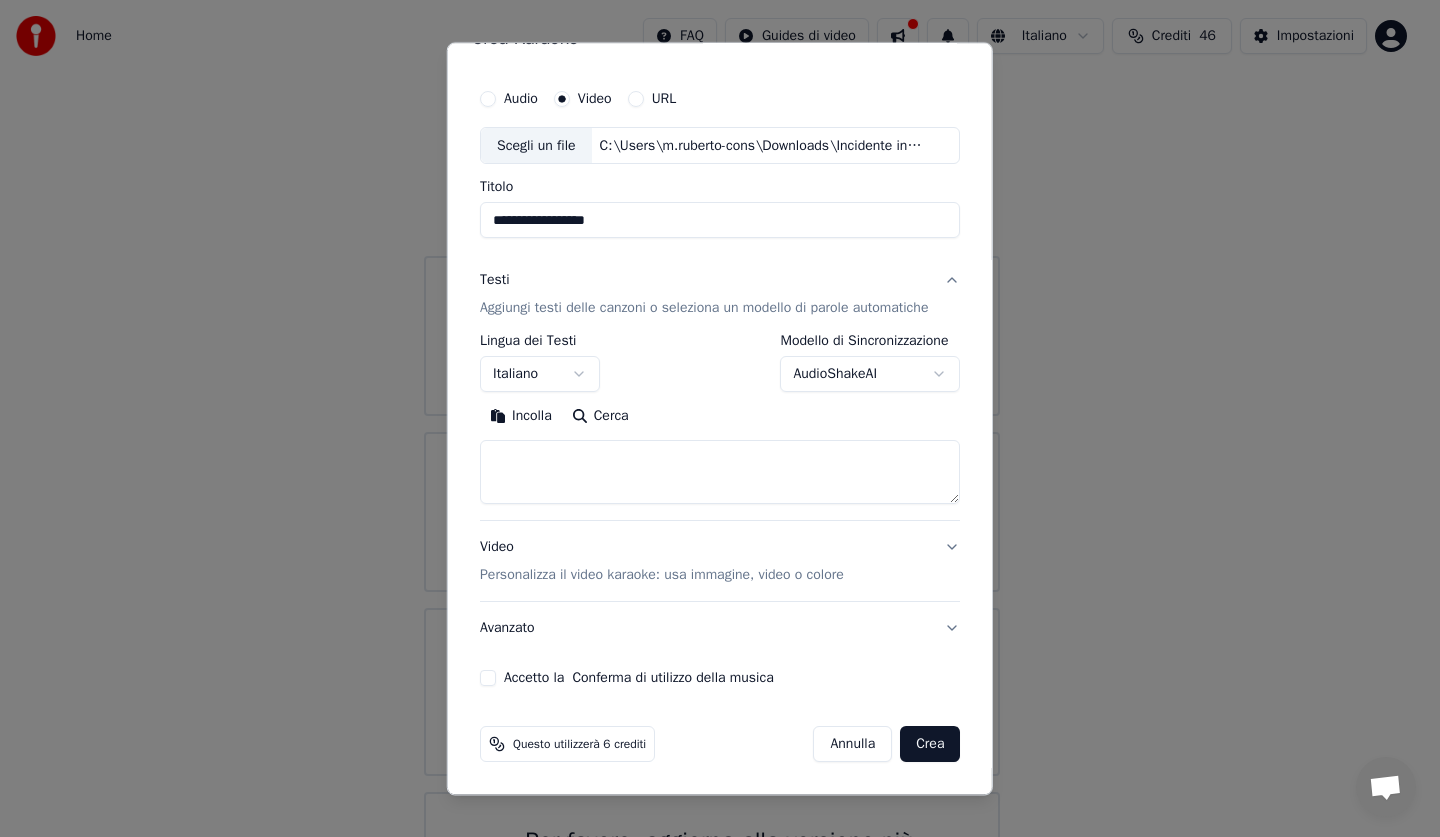 drag, startPoint x: 943, startPoint y: 748, endPoint x: 944, endPoint y: 737, distance: 11.045361 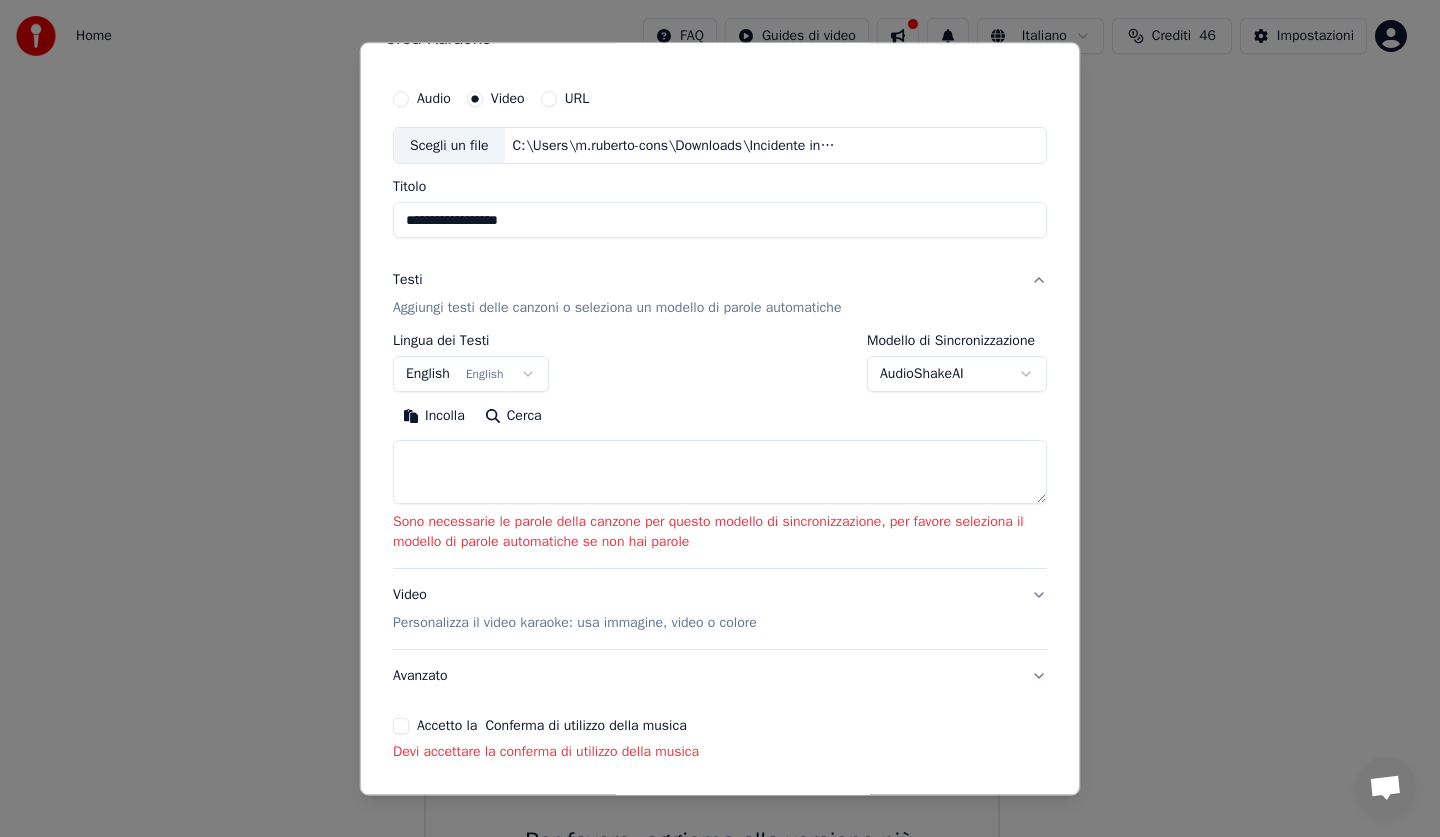 click at bounding box center [720, 473] 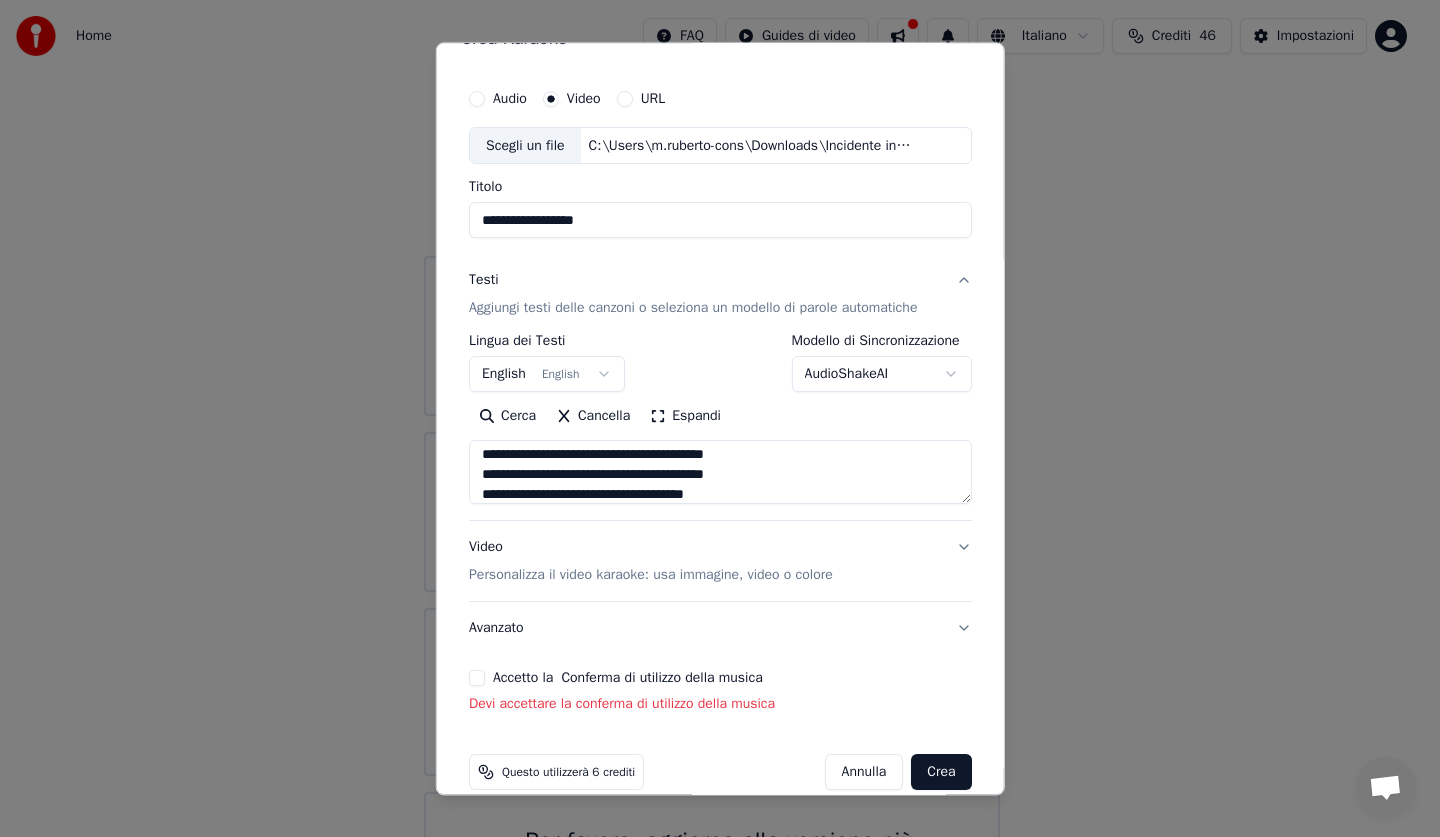scroll, scrollTop: 0, scrollLeft: 0, axis: both 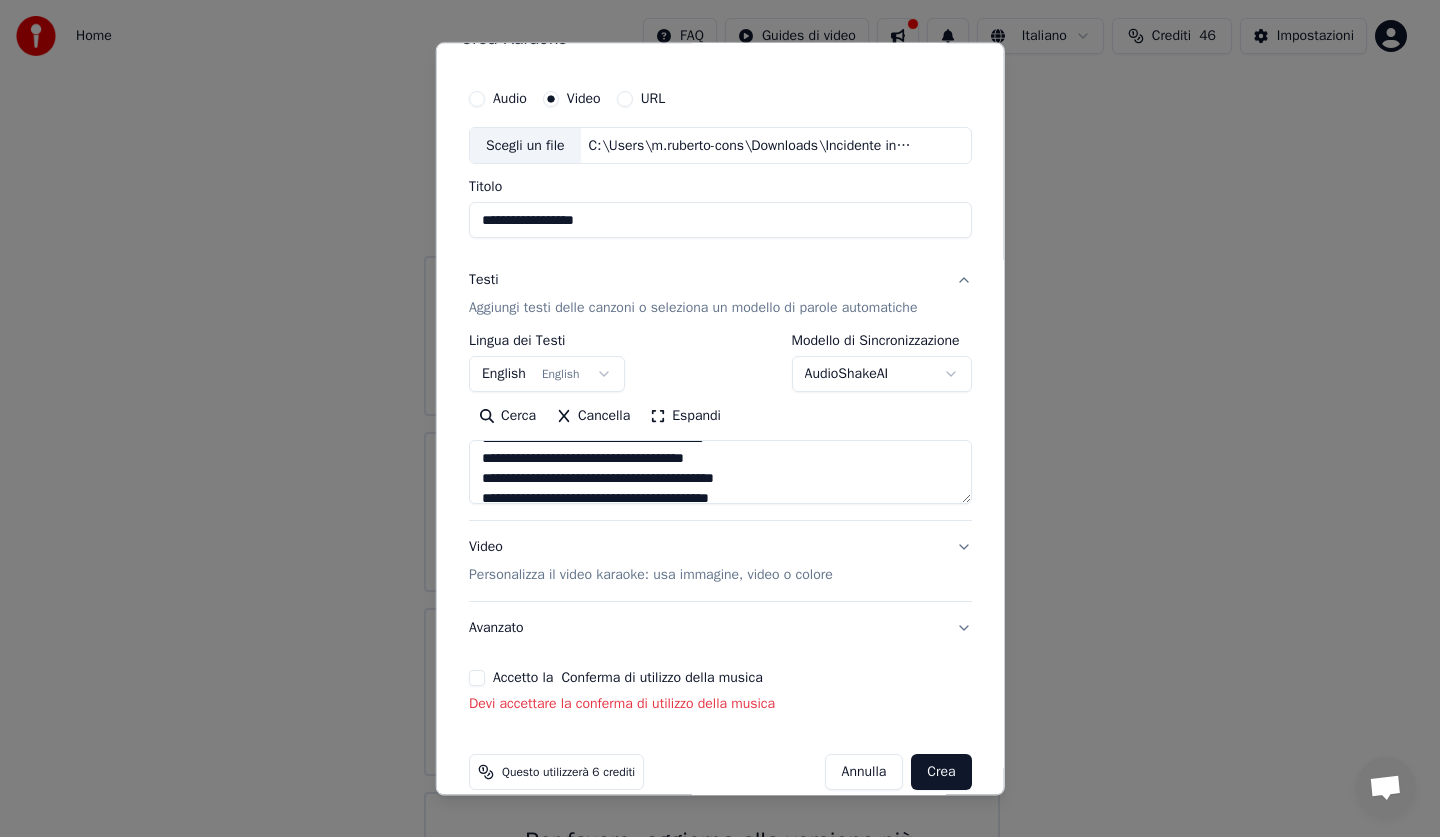 click at bounding box center [720, 473] 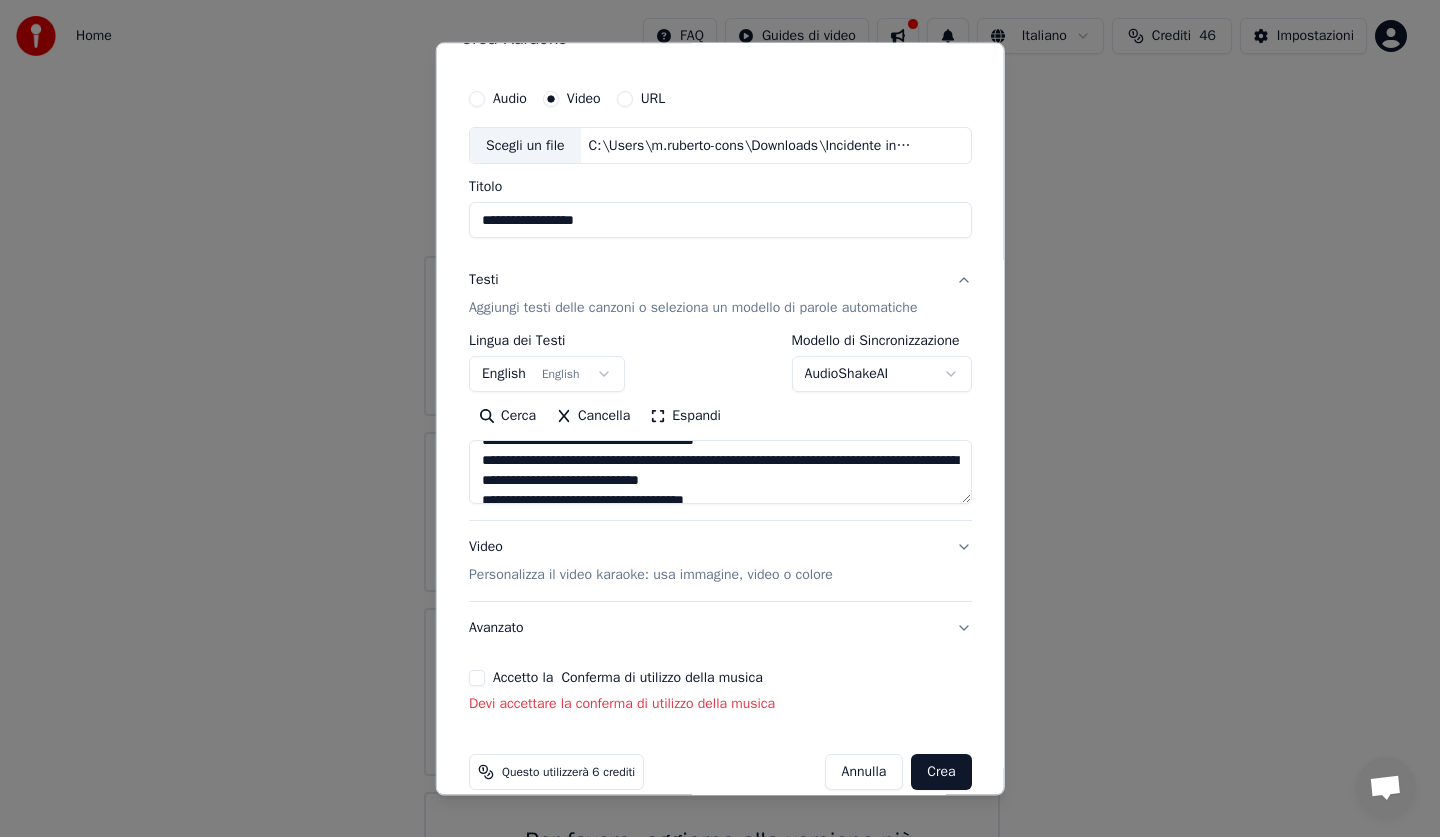 scroll, scrollTop: 120, scrollLeft: 0, axis: vertical 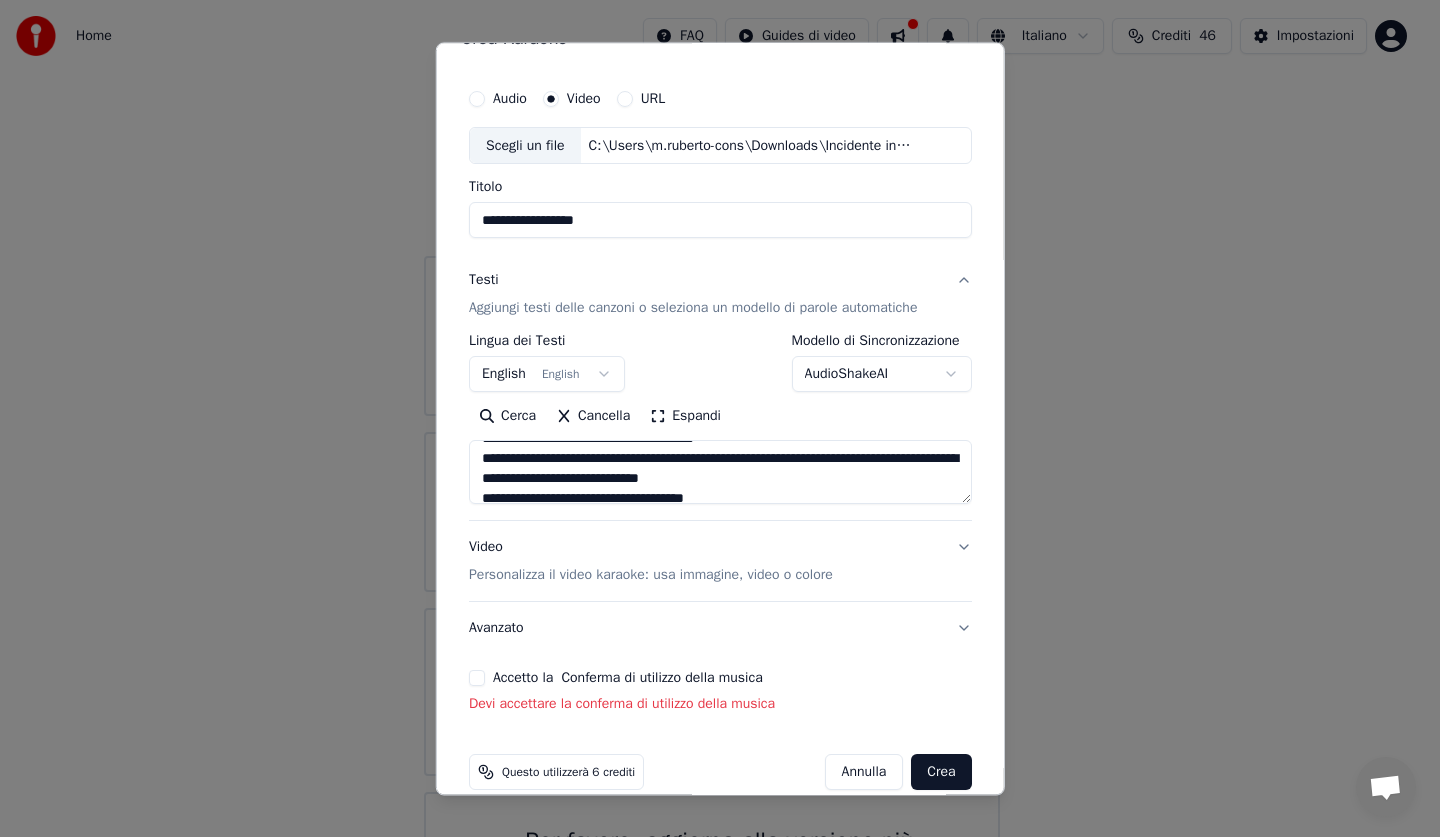 click at bounding box center (720, 473) 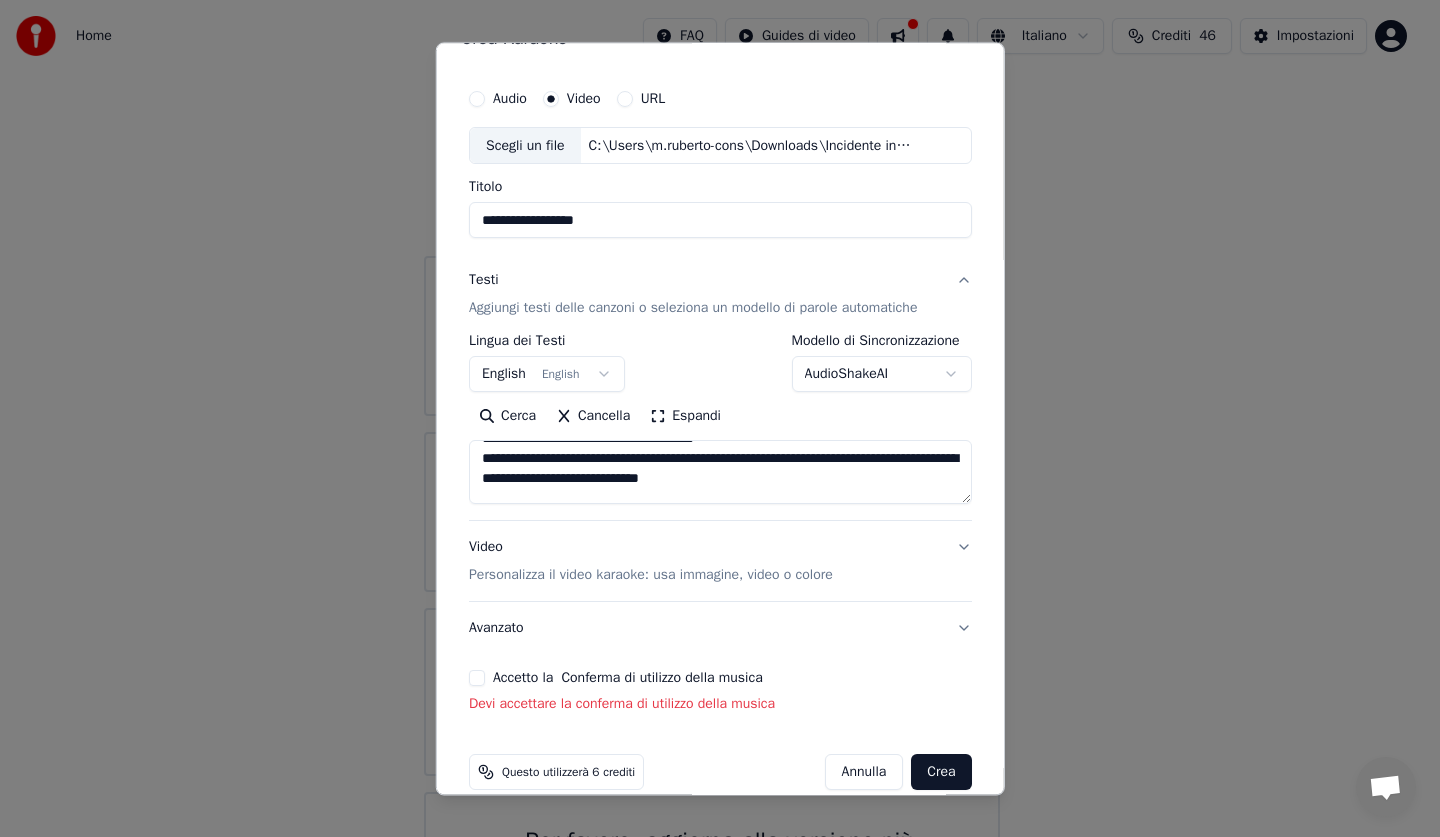 scroll, scrollTop: 167, scrollLeft: 0, axis: vertical 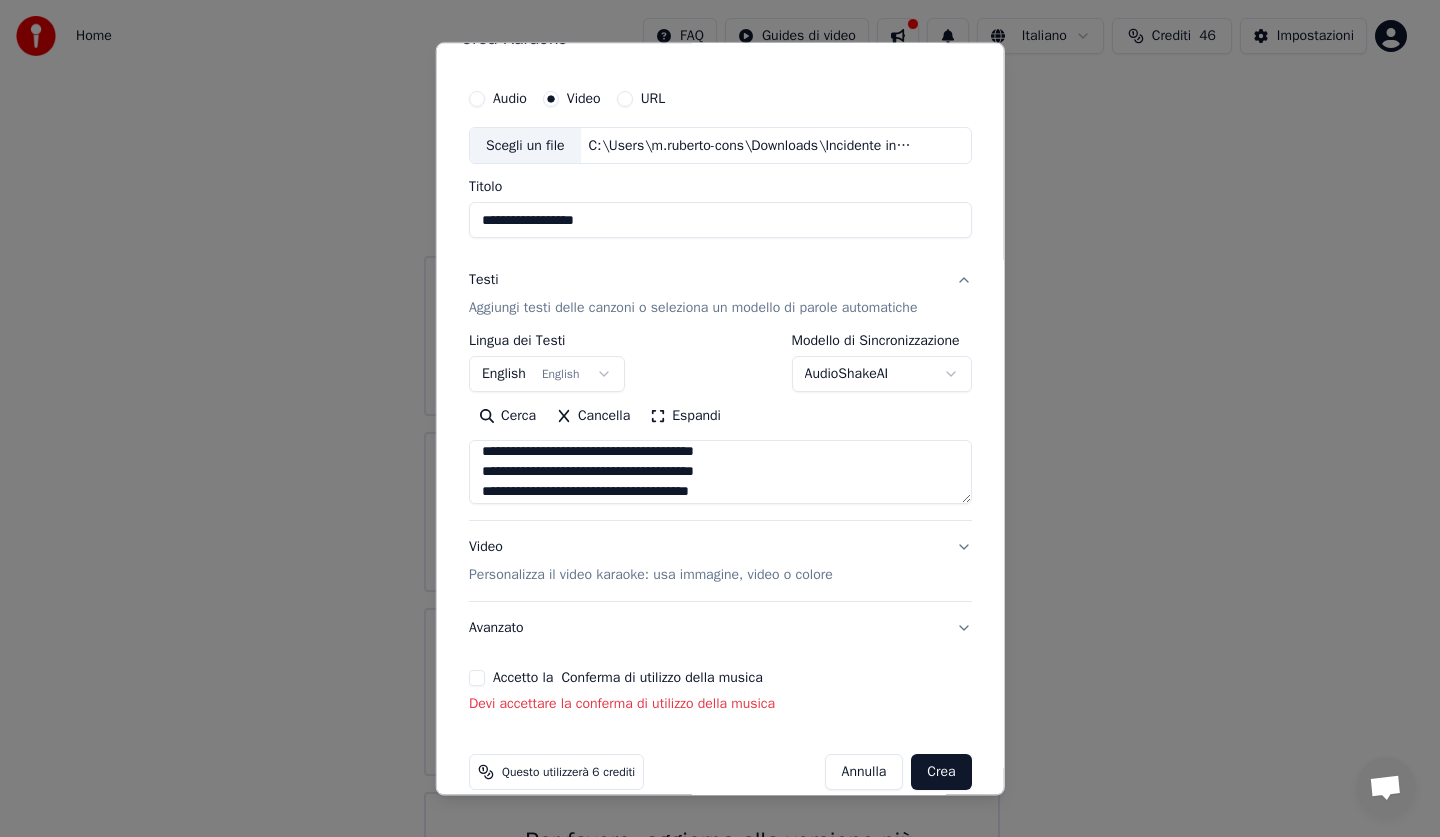 click at bounding box center [720, 473] 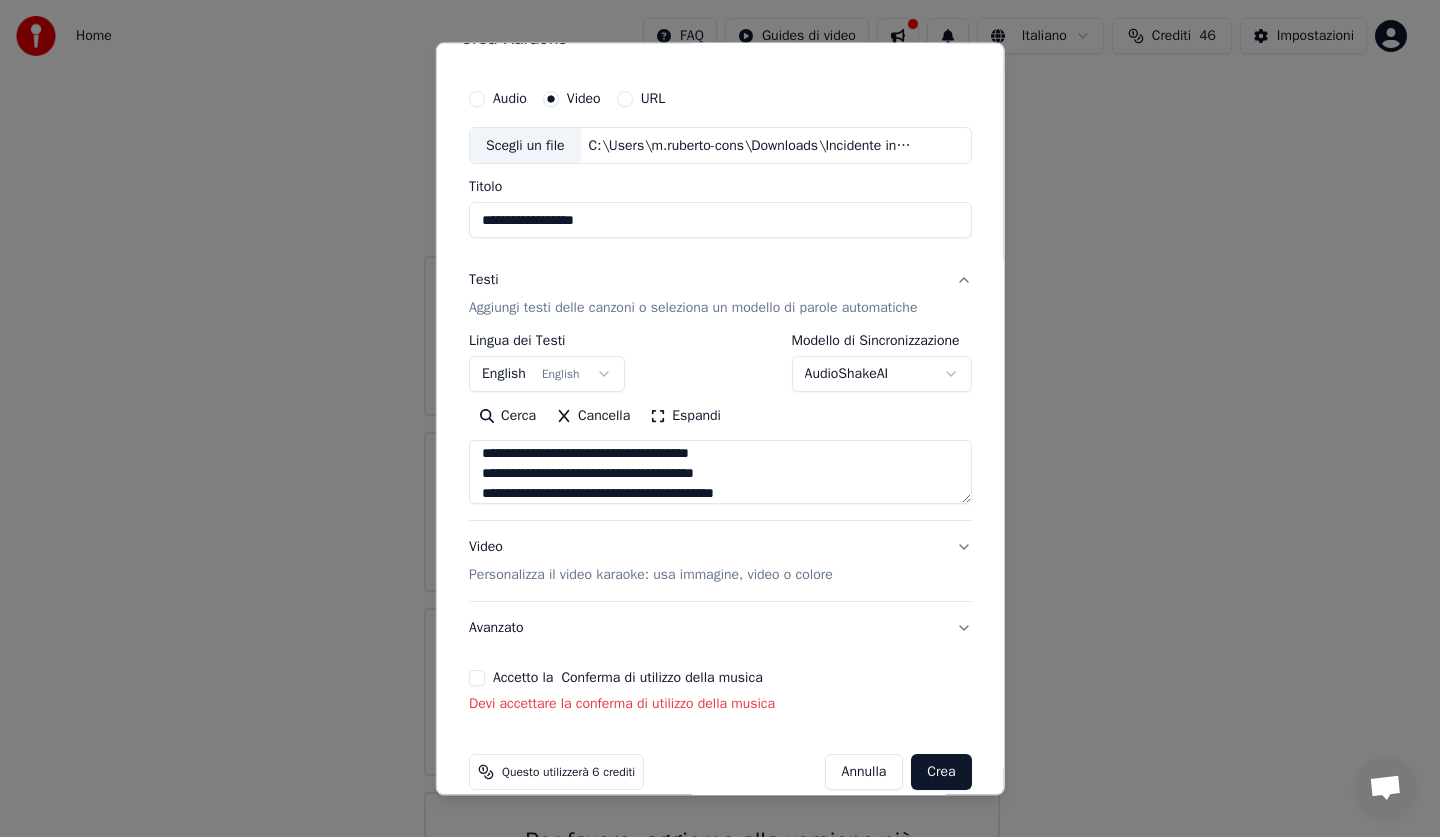 scroll, scrollTop: 287, scrollLeft: 0, axis: vertical 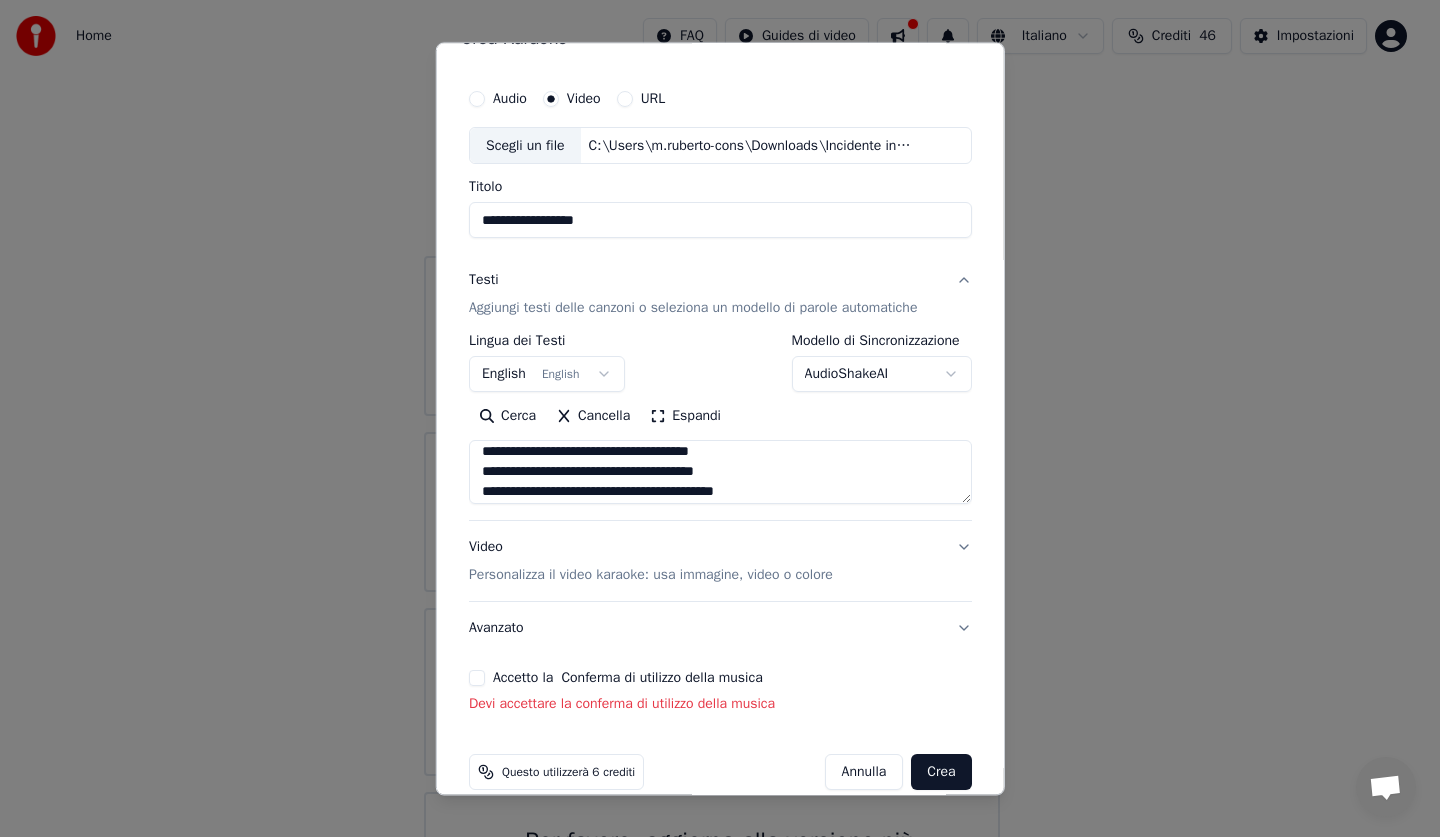 click at bounding box center [720, 473] 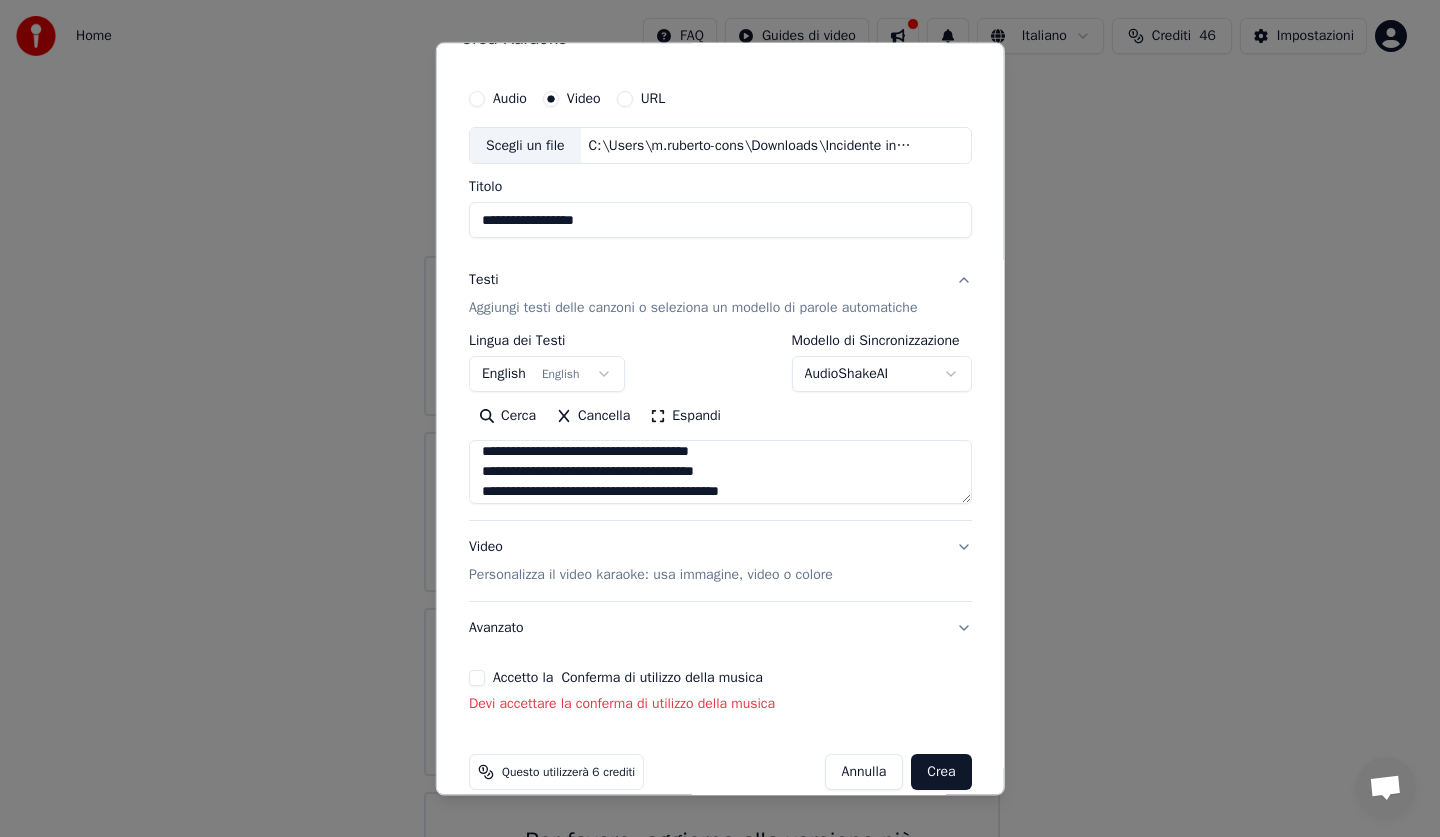 click at bounding box center (720, 473) 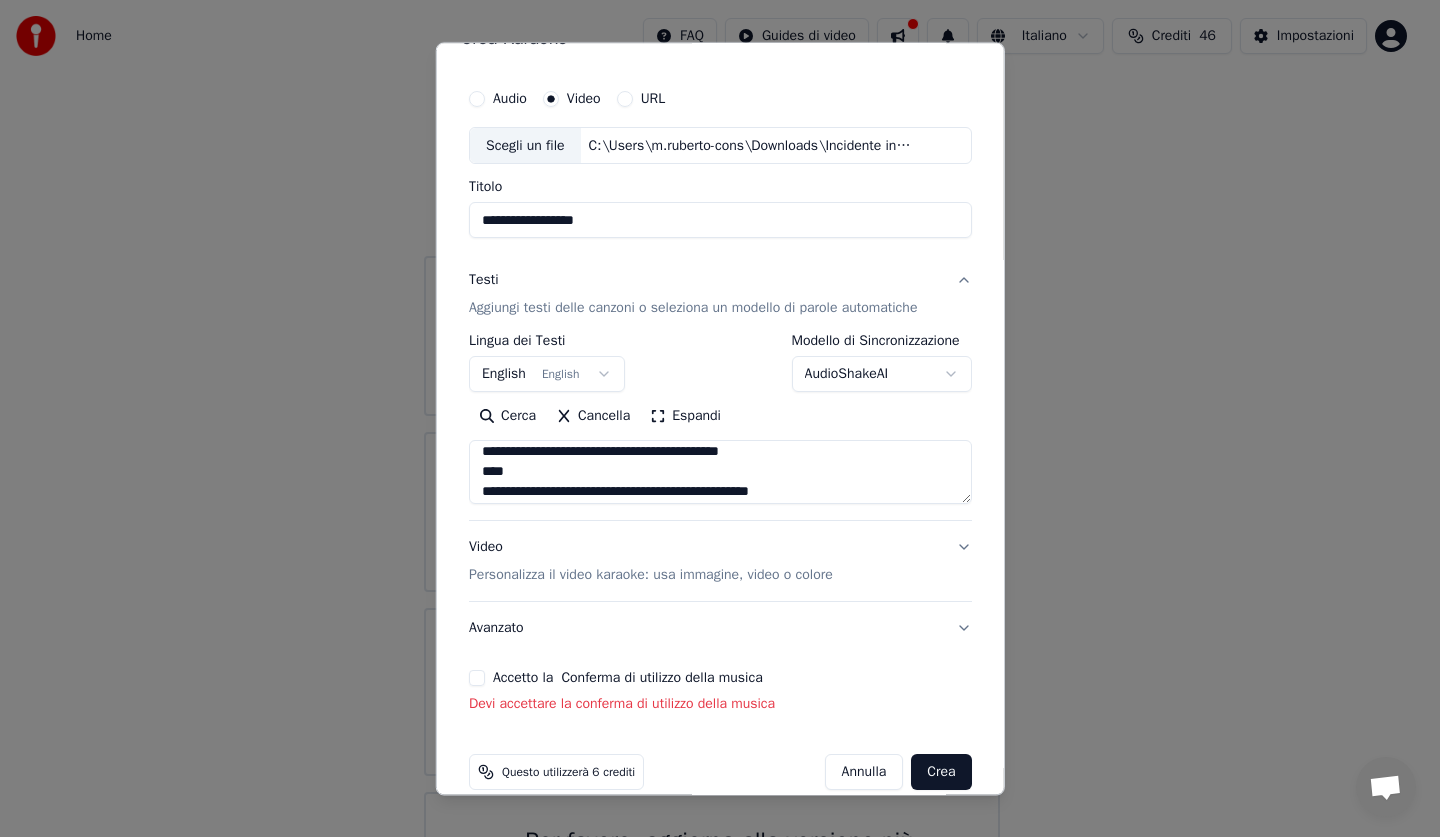 click at bounding box center [720, 473] 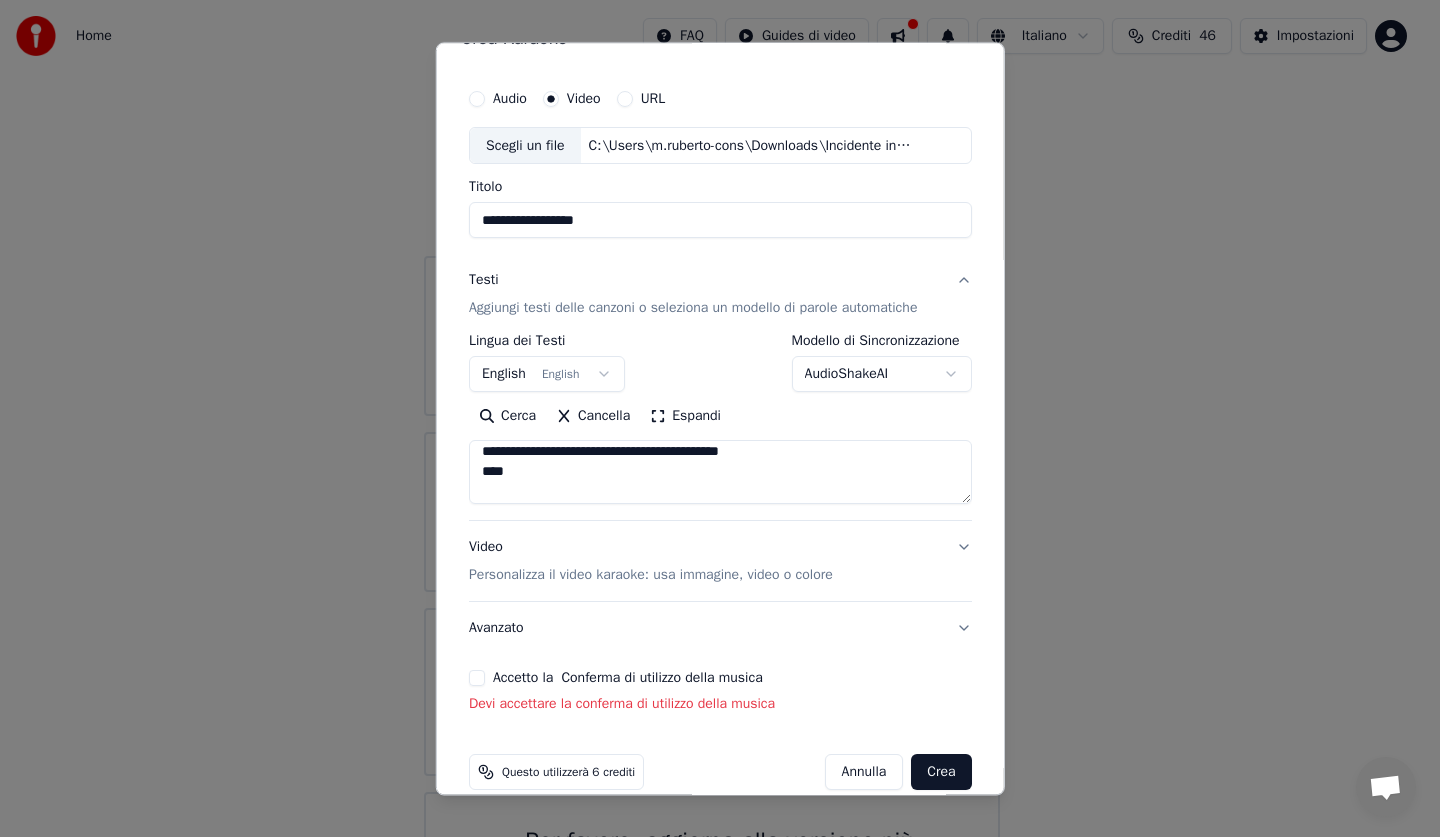 scroll, scrollTop: 367, scrollLeft: 0, axis: vertical 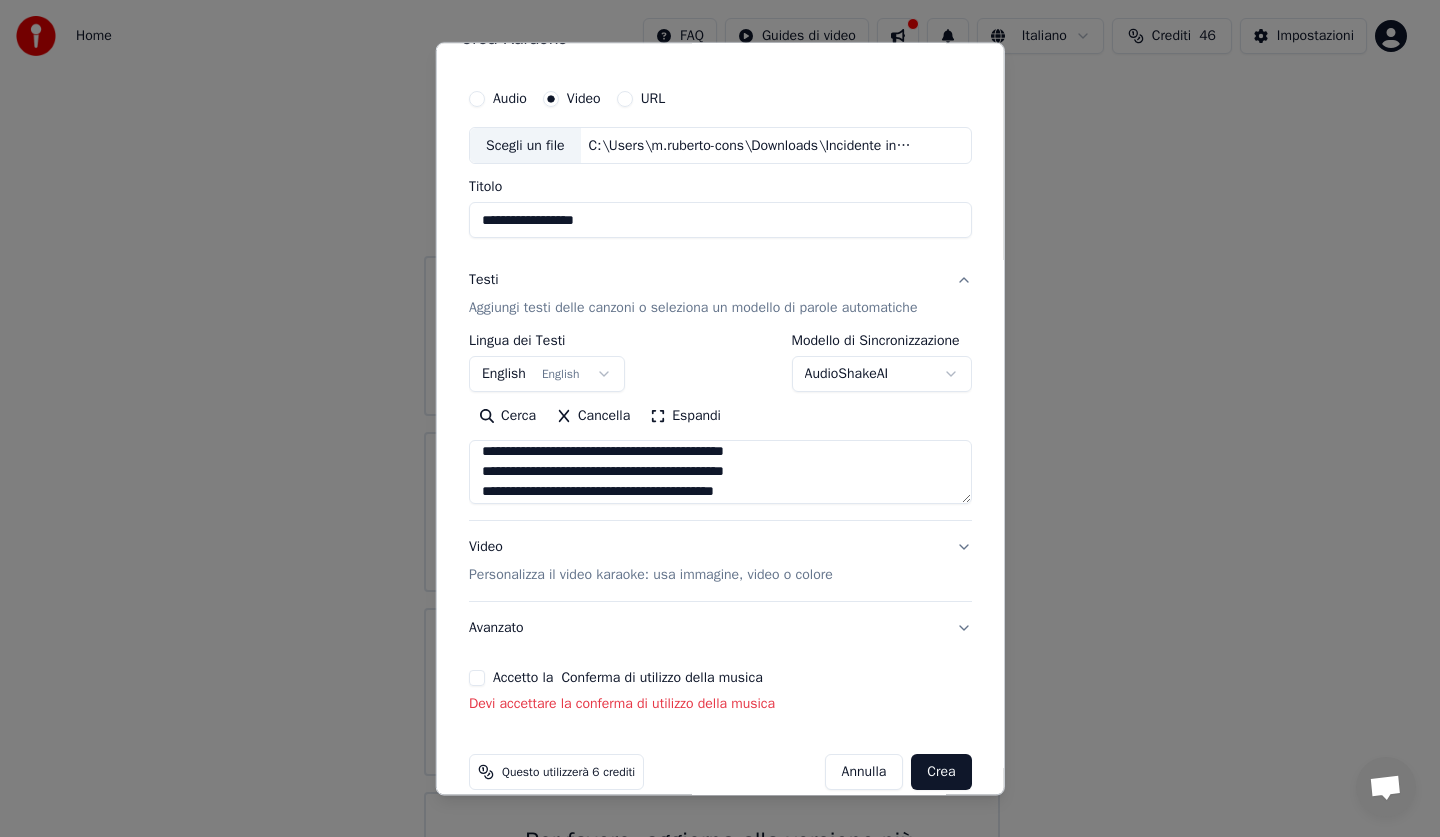 click at bounding box center [720, 473] 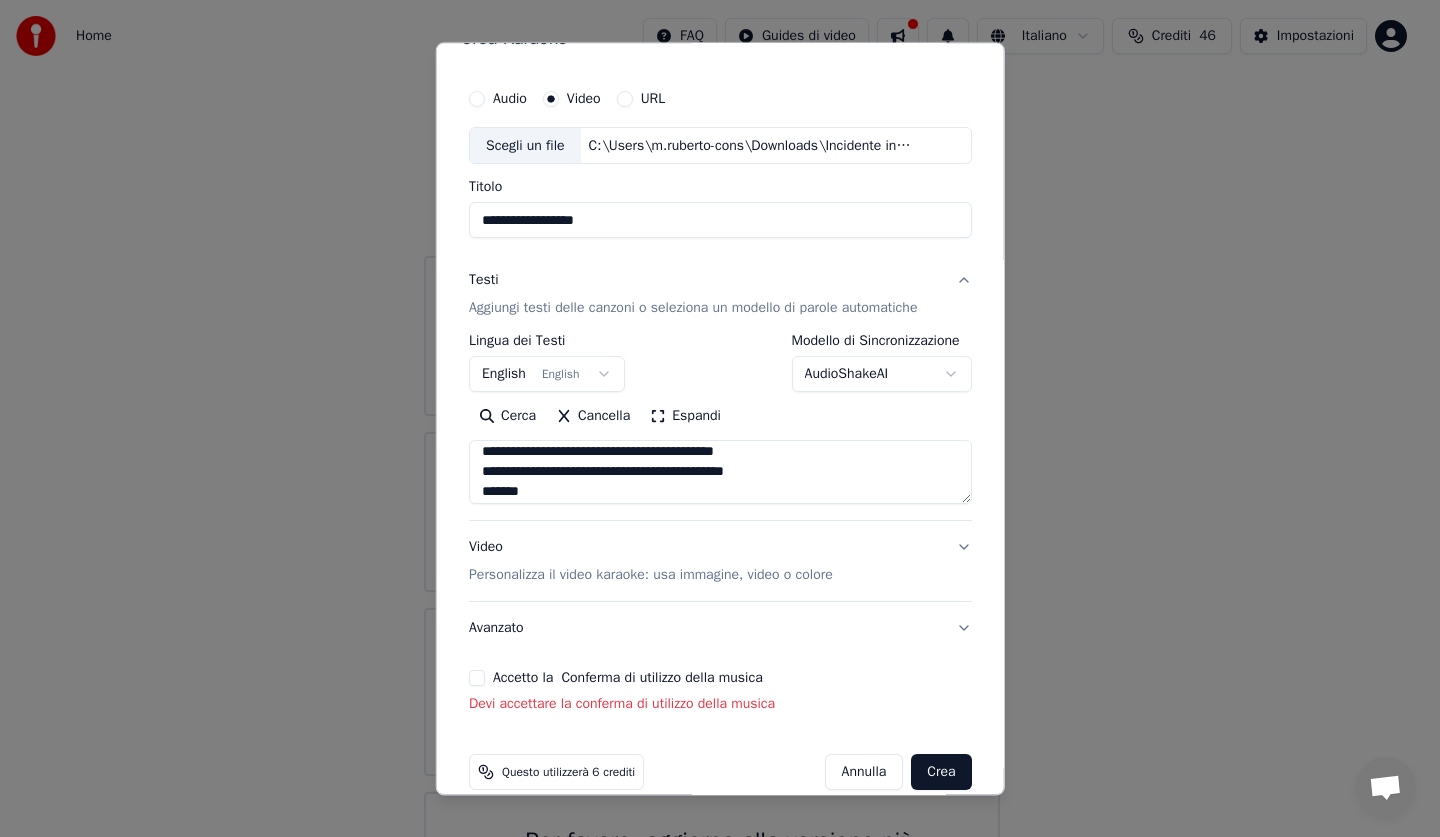 scroll, scrollTop: 567, scrollLeft: 0, axis: vertical 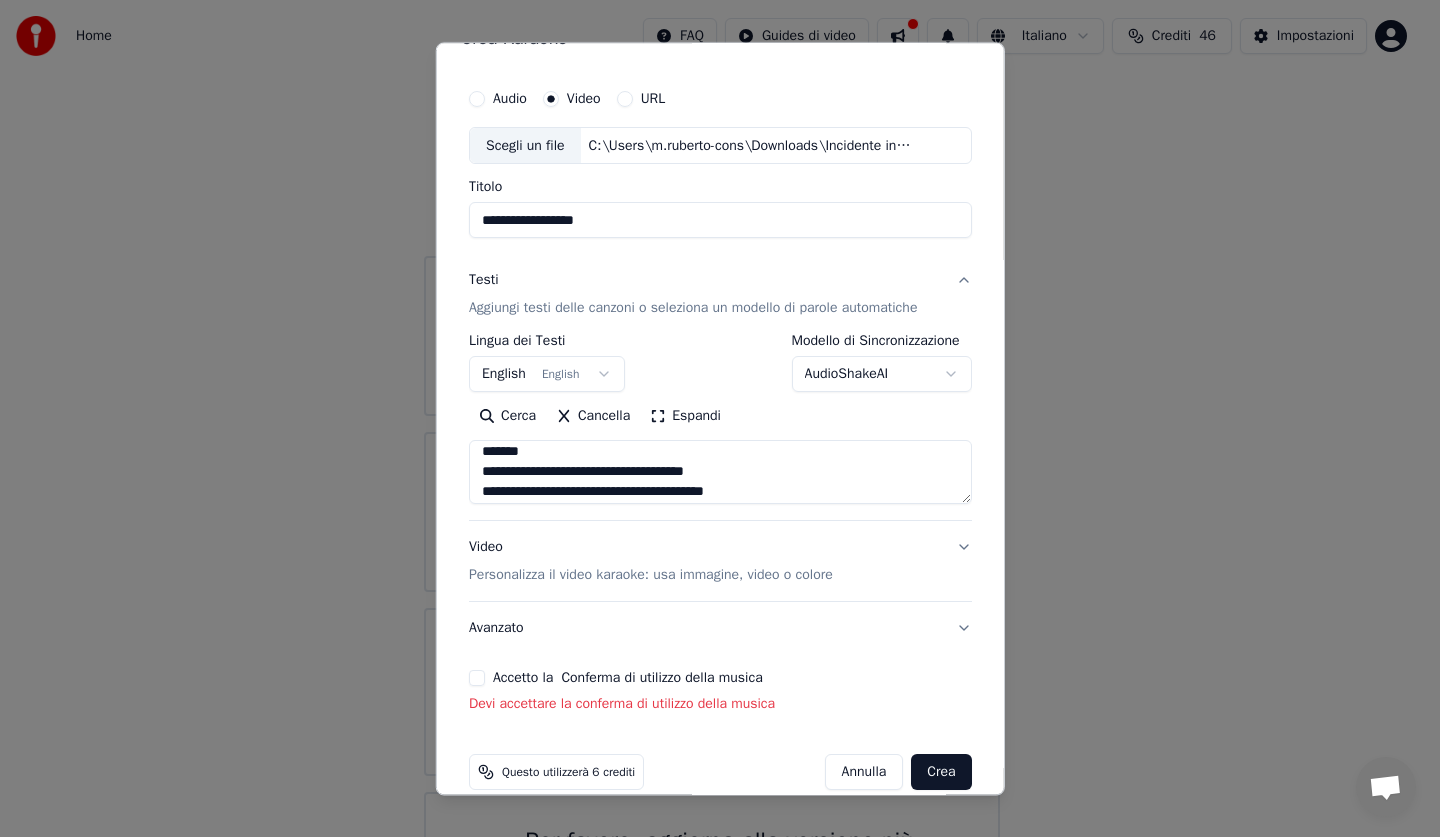 click at bounding box center [720, 473] 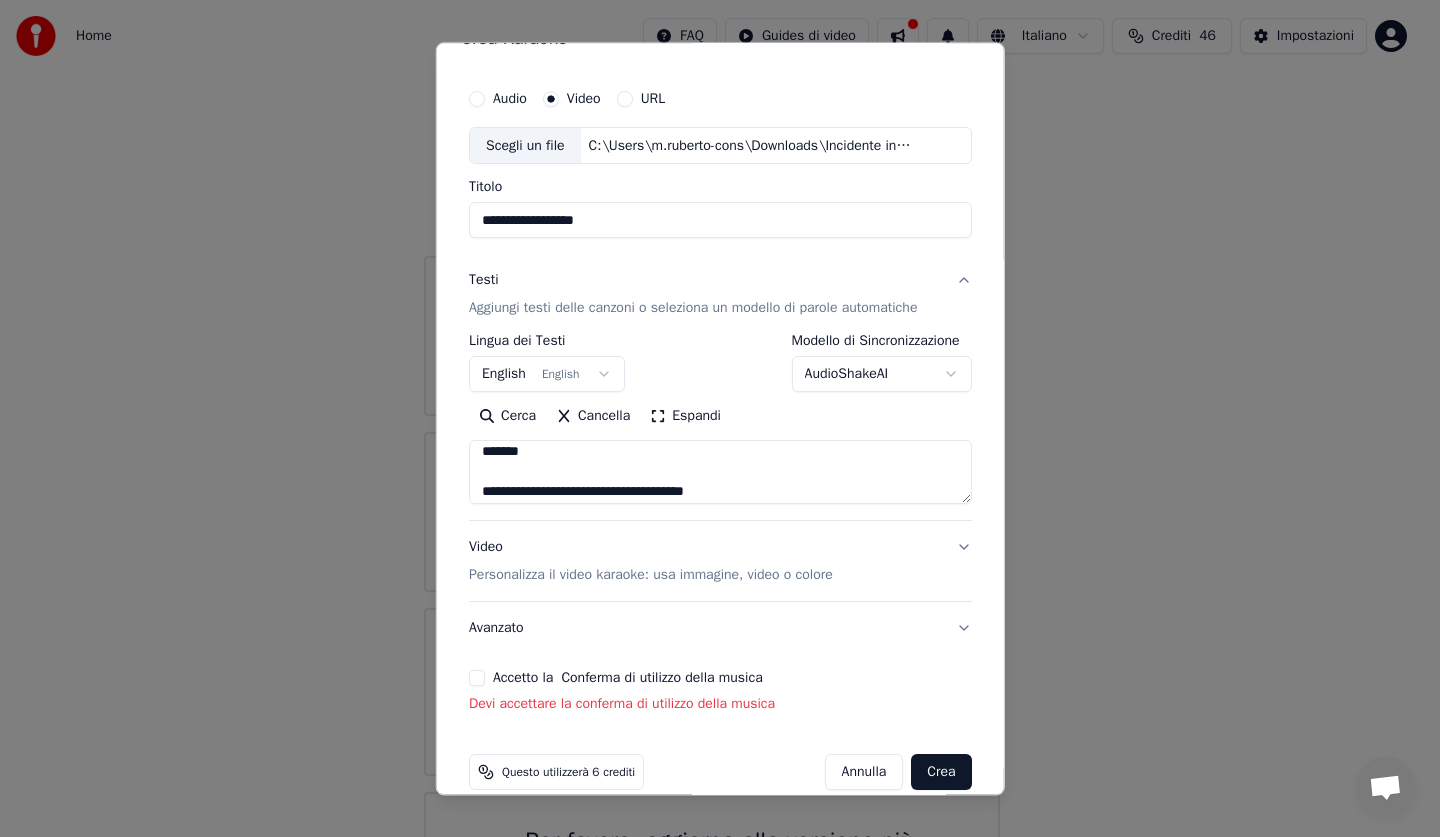 scroll, scrollTop: 587, scrollLeft: 0, axis: vertical 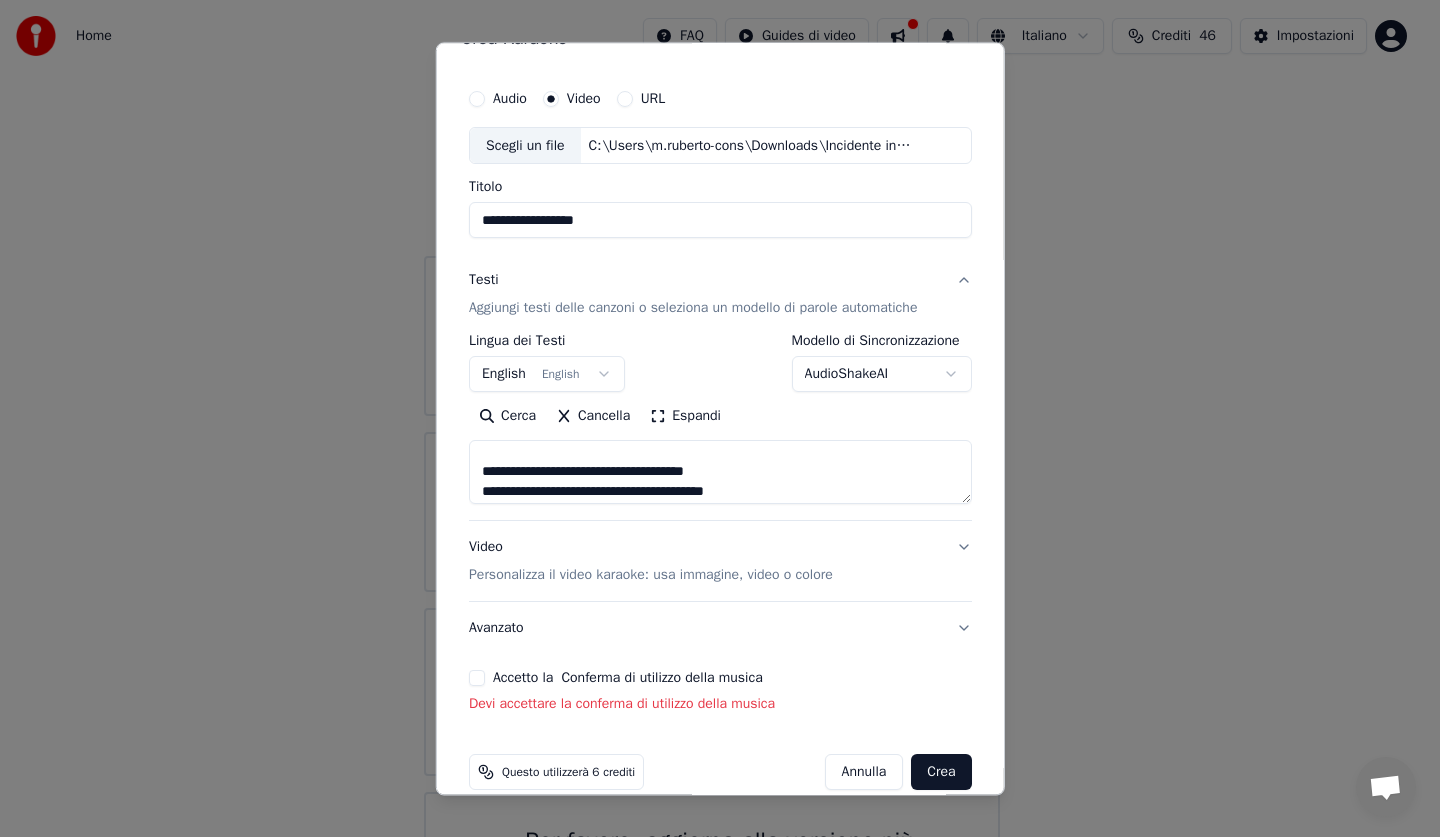click at bounding box center (720, 473) 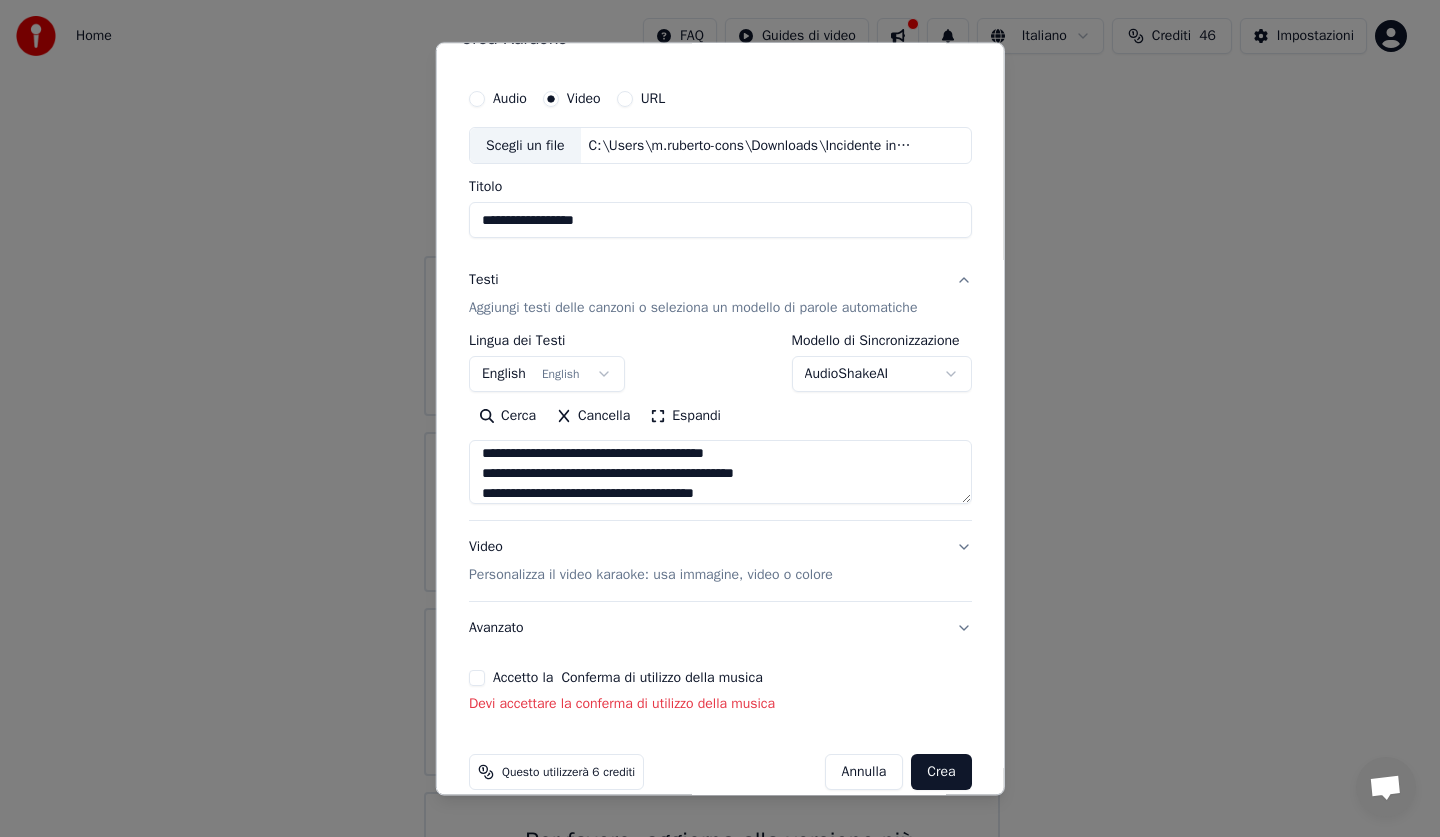 scroll, scrollTop: 627, scrollLeft: 0, axis: vertical 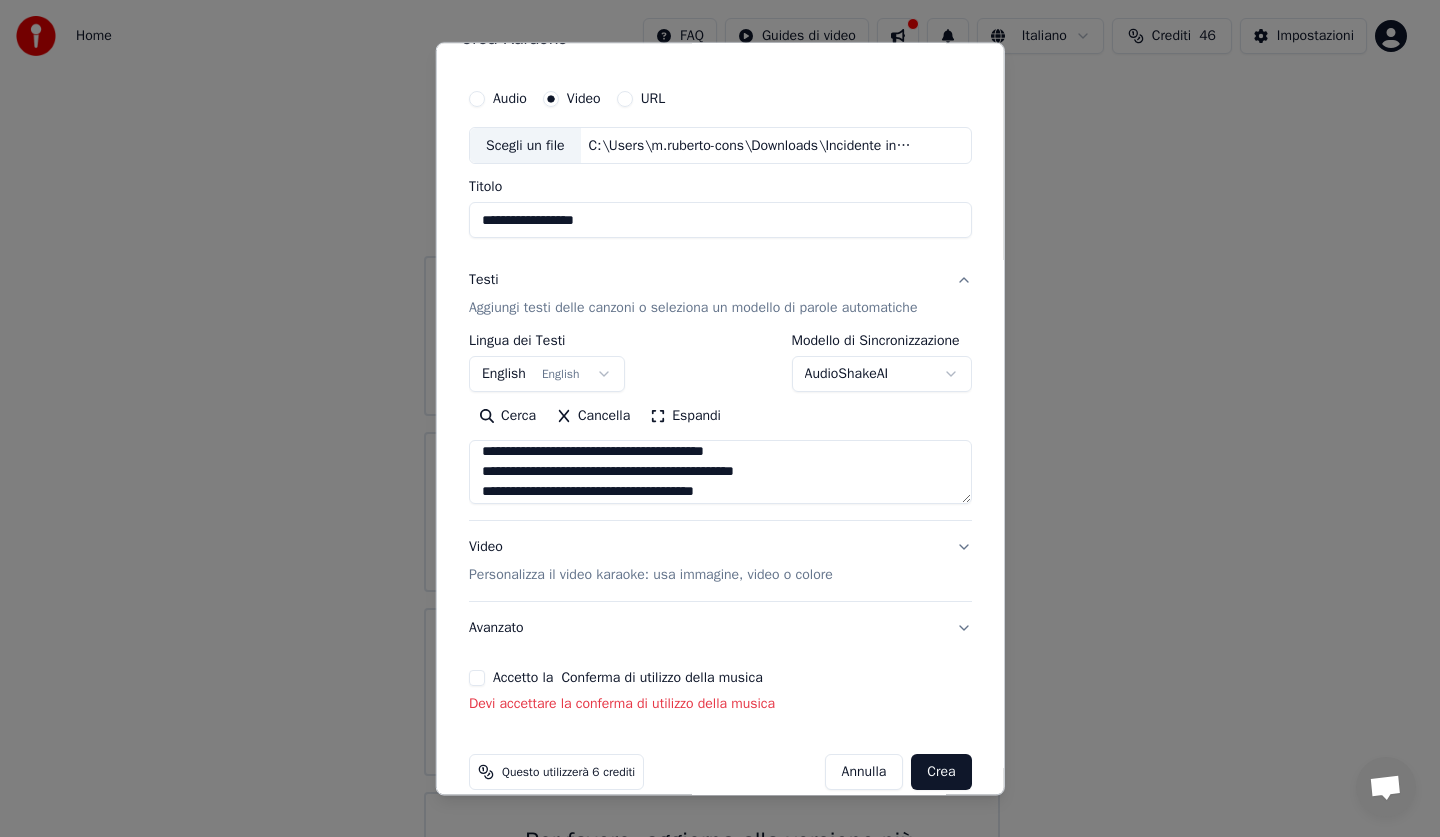 click at bounding box center (720, 473) 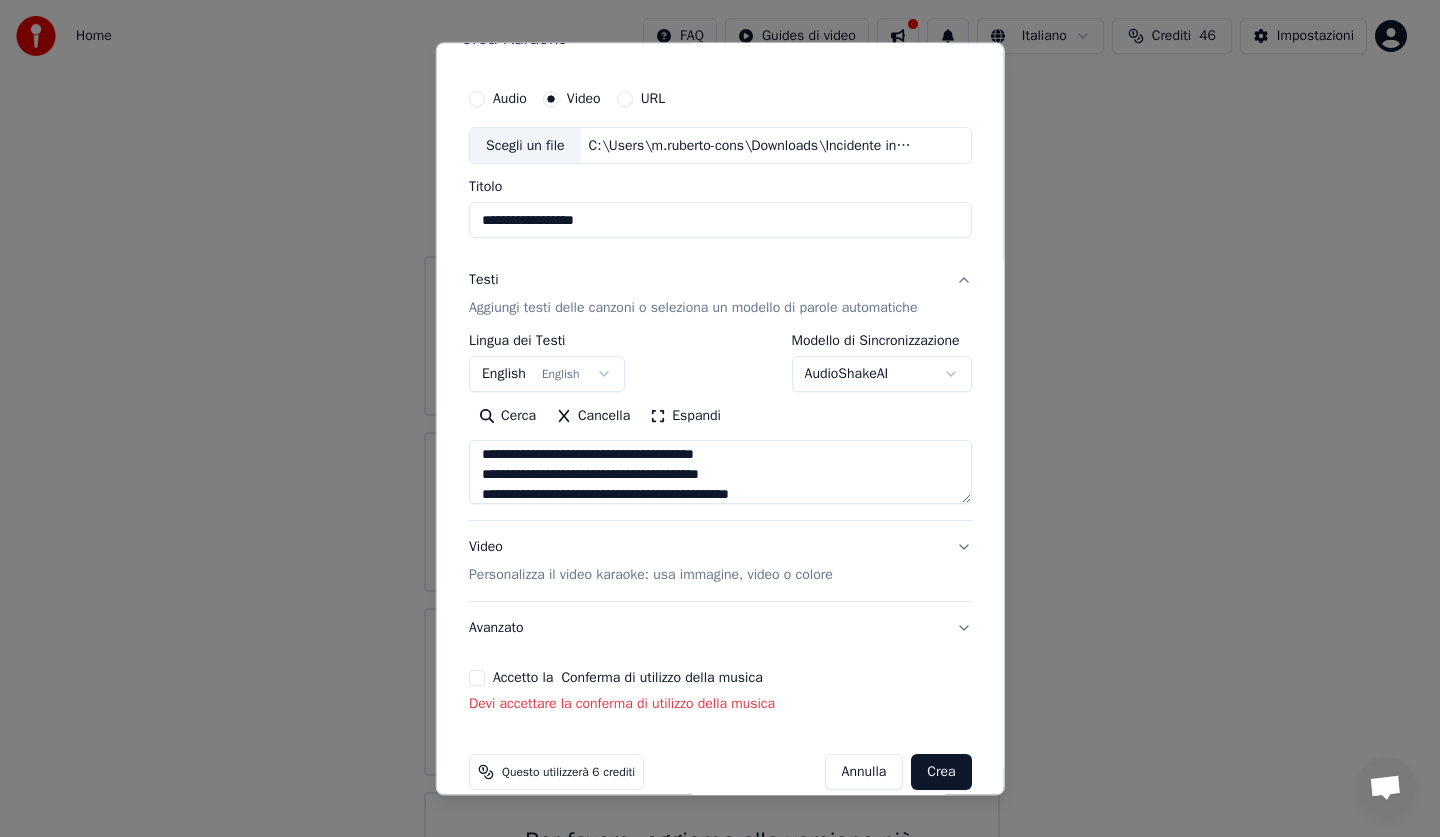 scroll, scrollTop: 667, scrollLeft: 0, axis: vertical 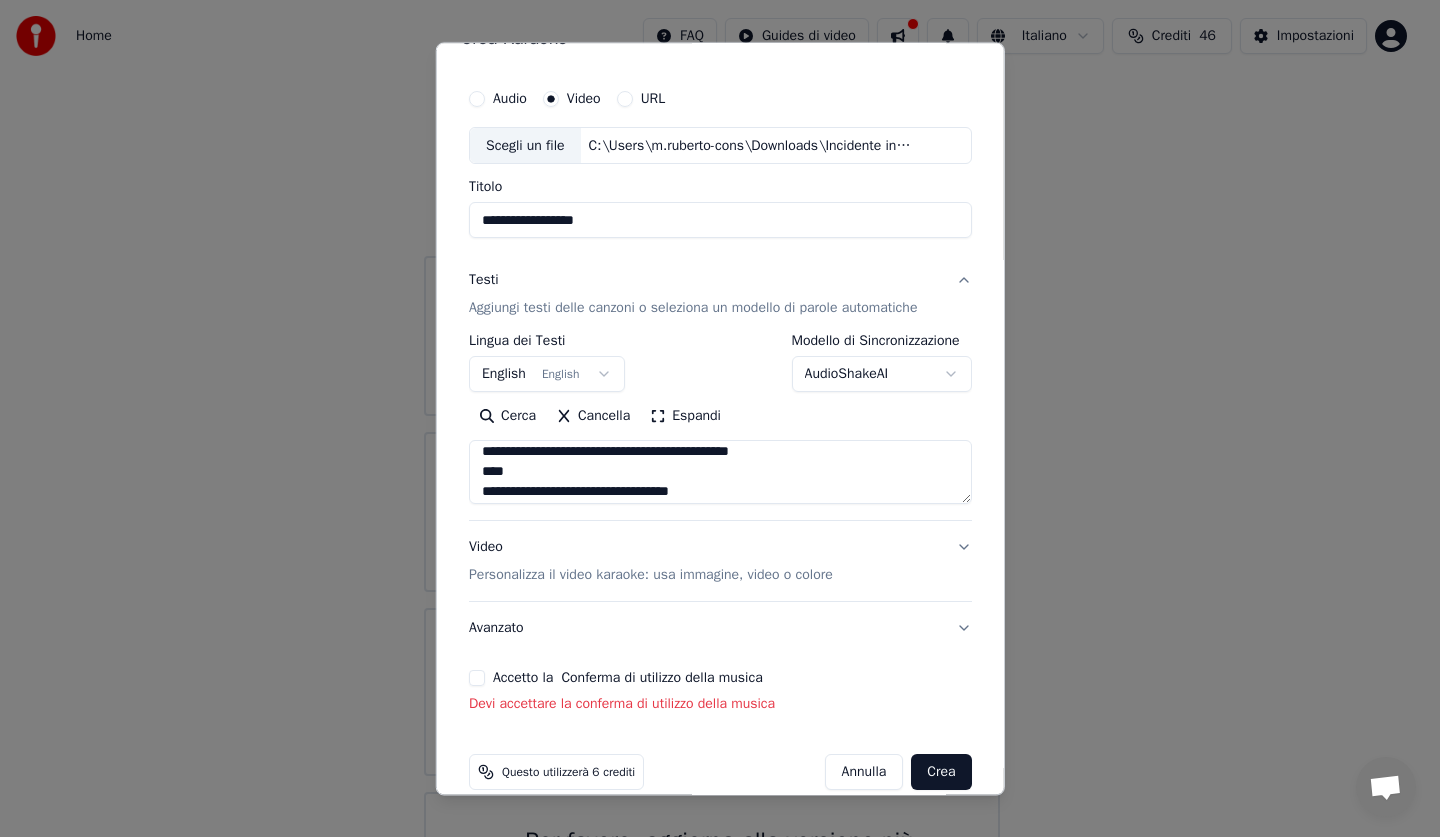 click at bounding box center [720, 473] 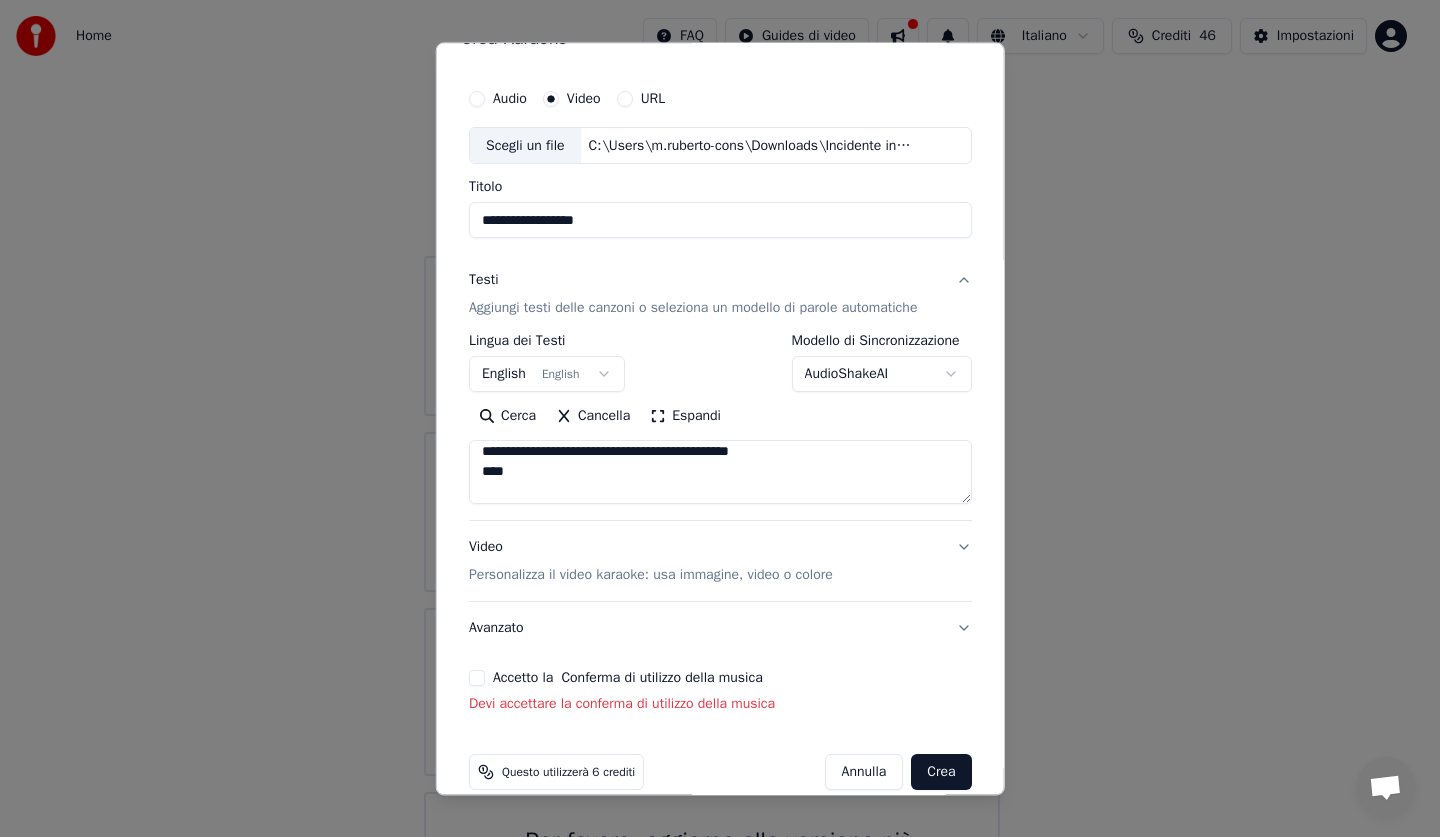 scroll, scrollTop: 787, scrollLeft: 0, axis: vertical 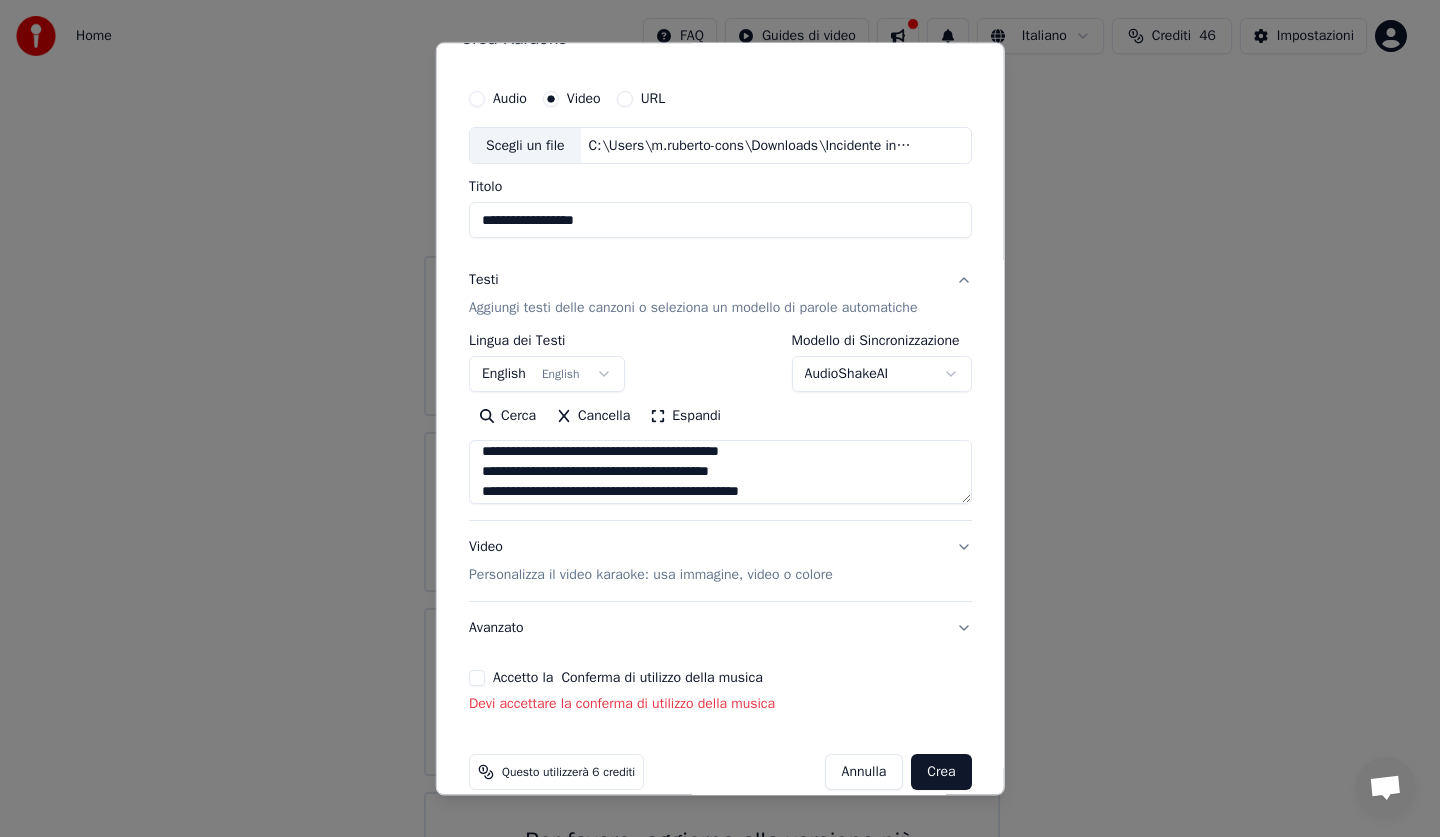 click at bounding box center (720, 473) 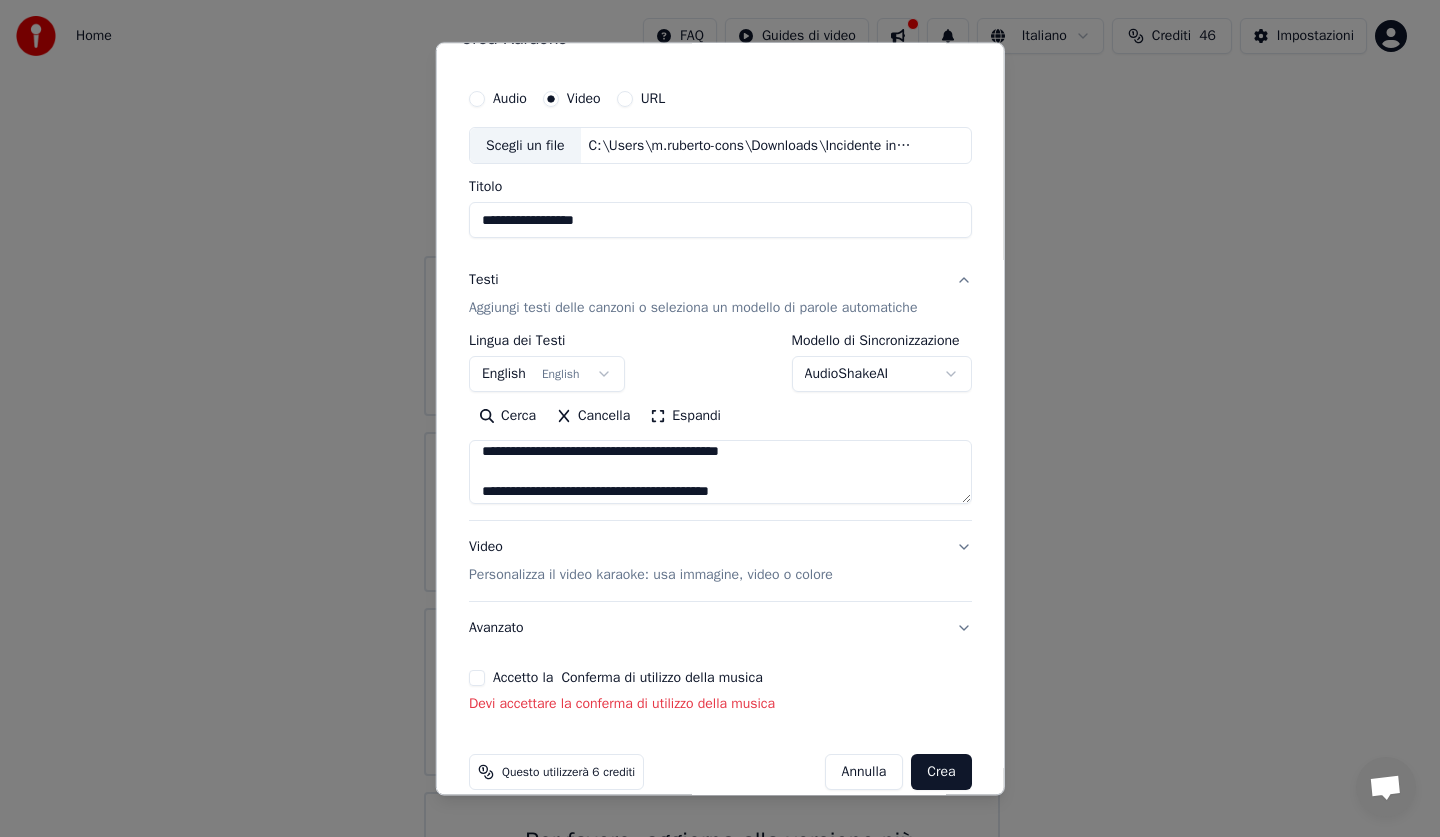 scroll, scrollTop: 887, scrollLeft: 0, axis: vertical 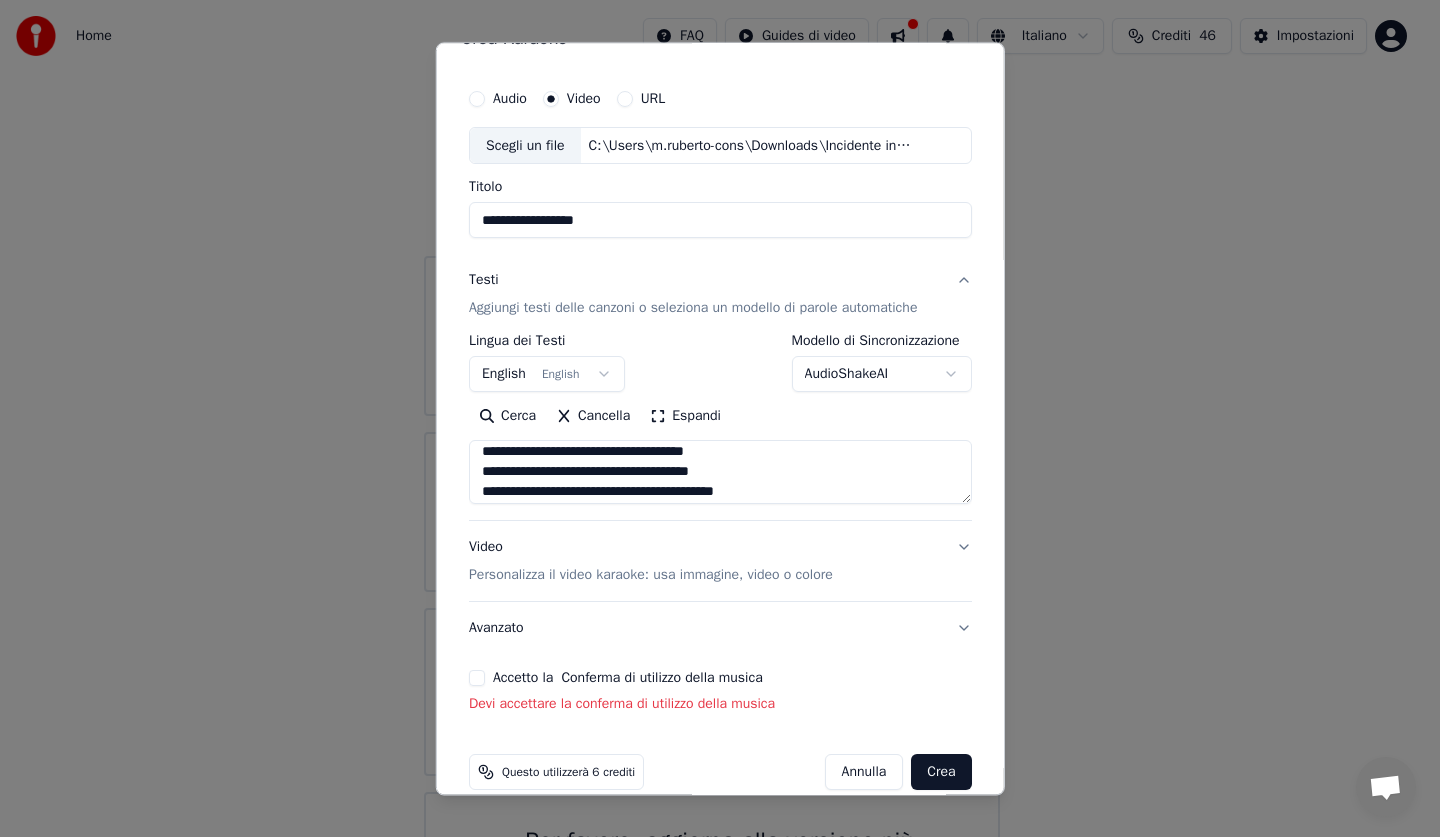 click at bounding box center [720, 473] 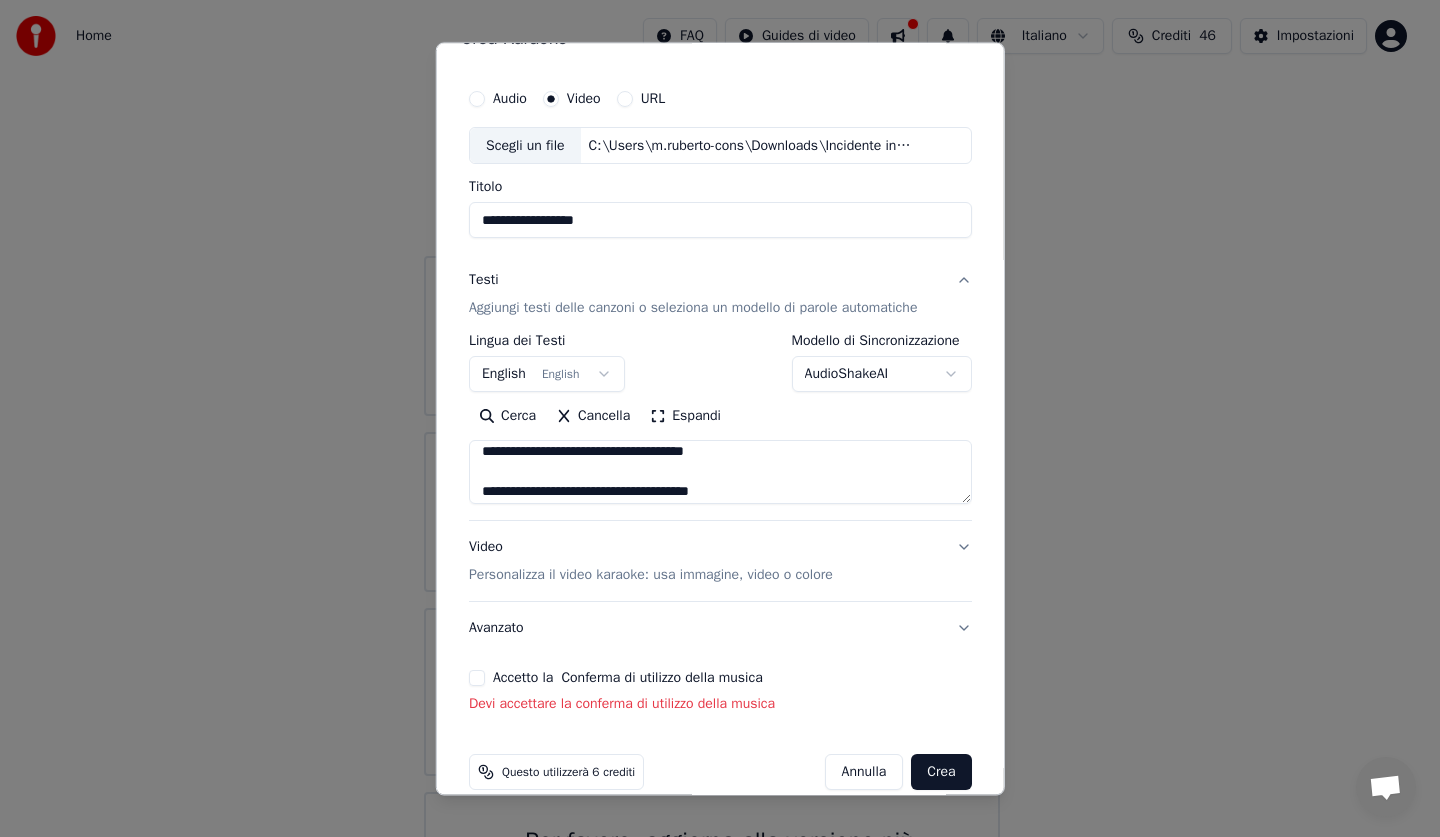 scroll, scrollTop: 987, scrollLeft: 0, axis: vertical 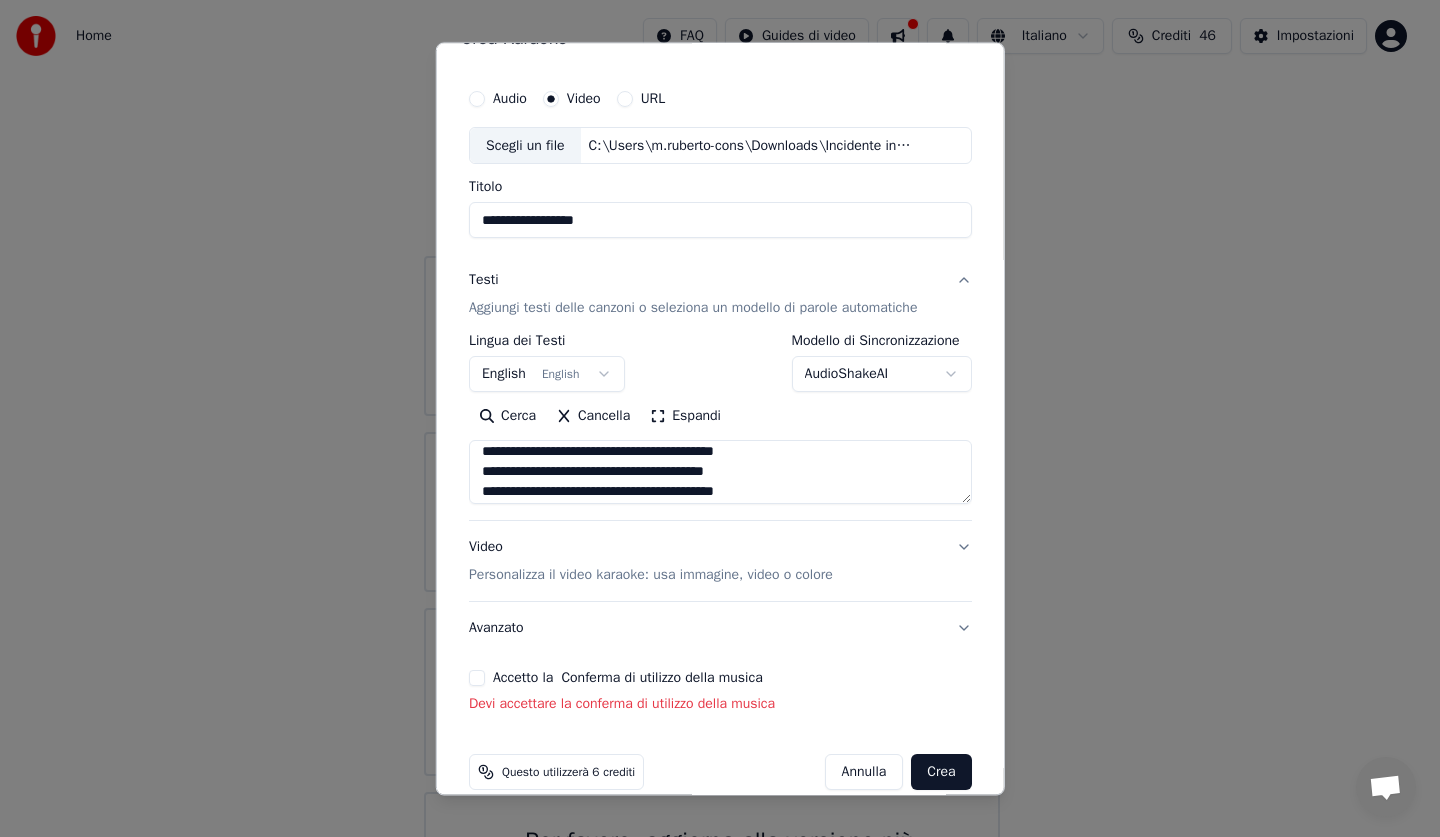 click at bounding box center (720, 473) 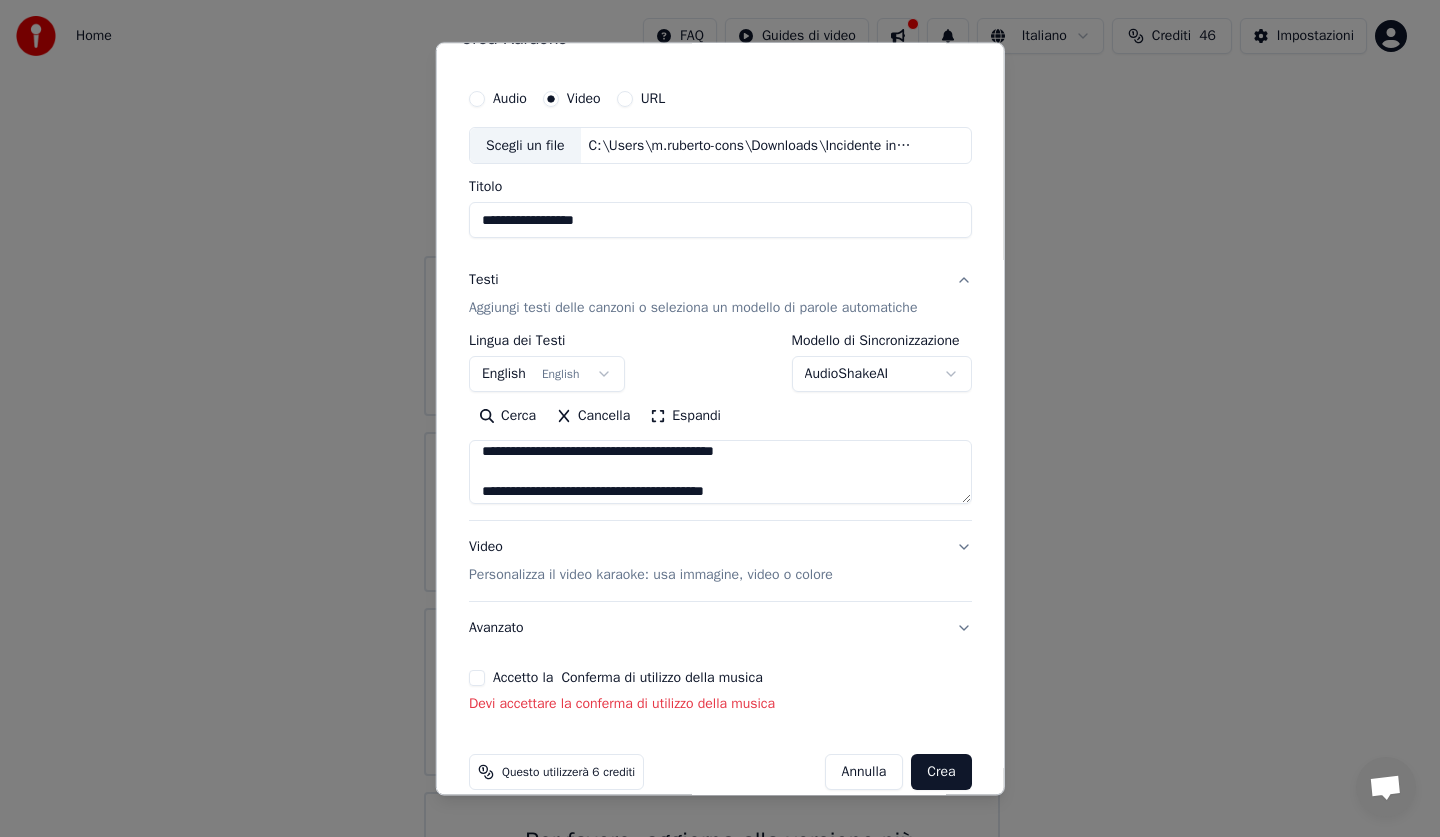 scroll, scrollTop: 1046, scrollLeft: 0, axis: vertical 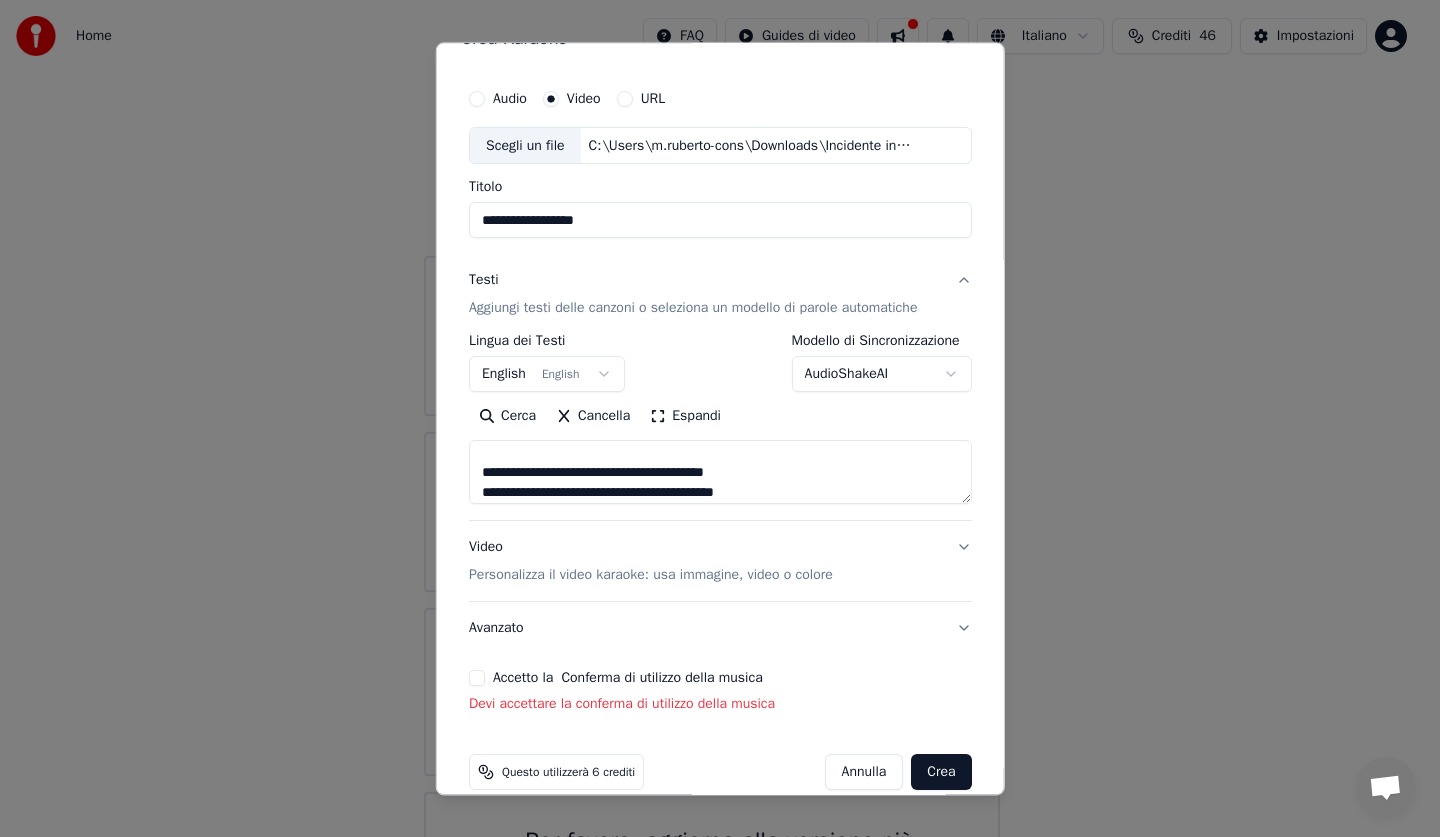 click at bounding box center [720, 473] 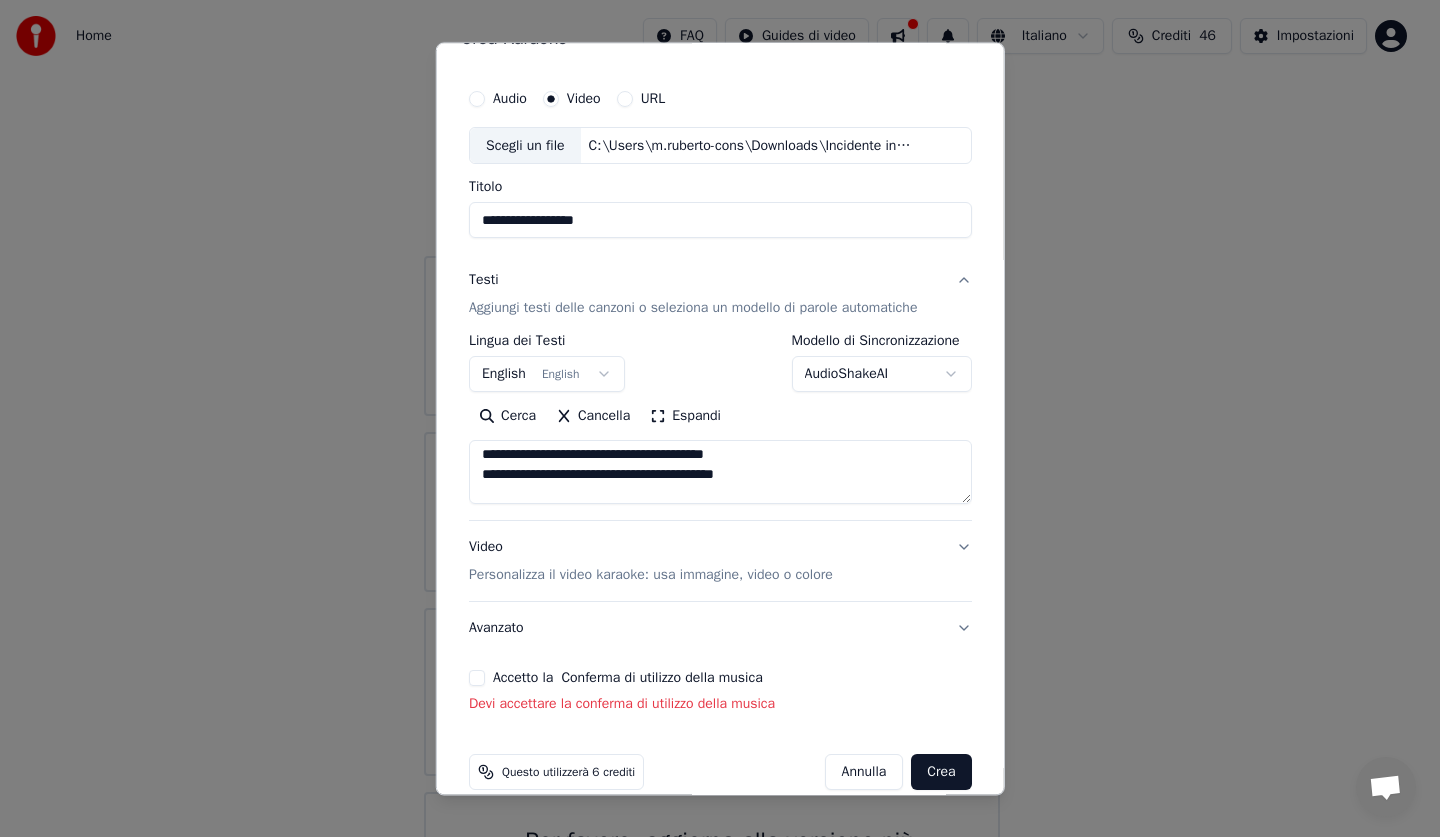 scroll, scrollTop: 1104, scrollLeft: 0, axis: vertical 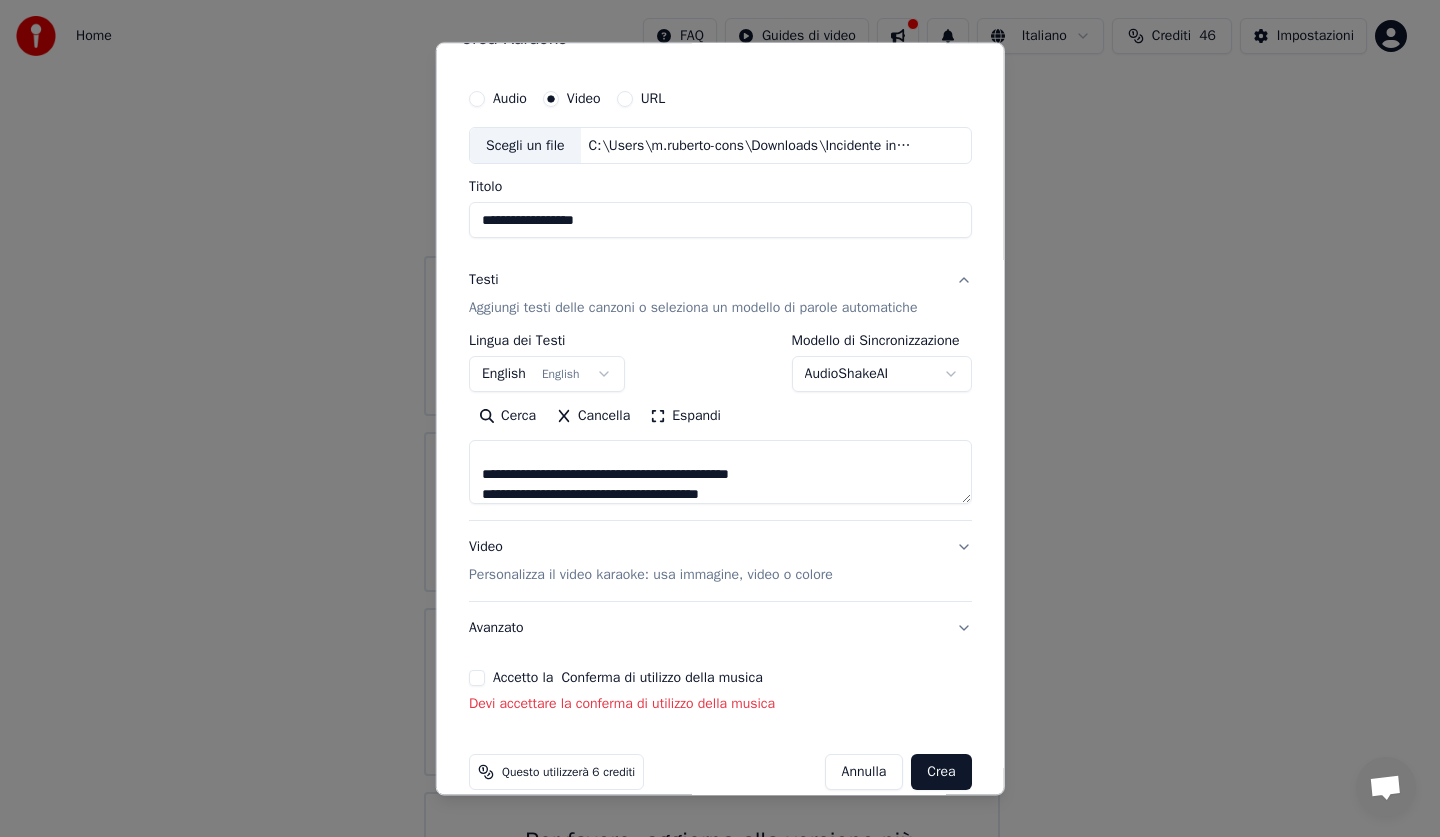 click at bounding box center (720, 473) 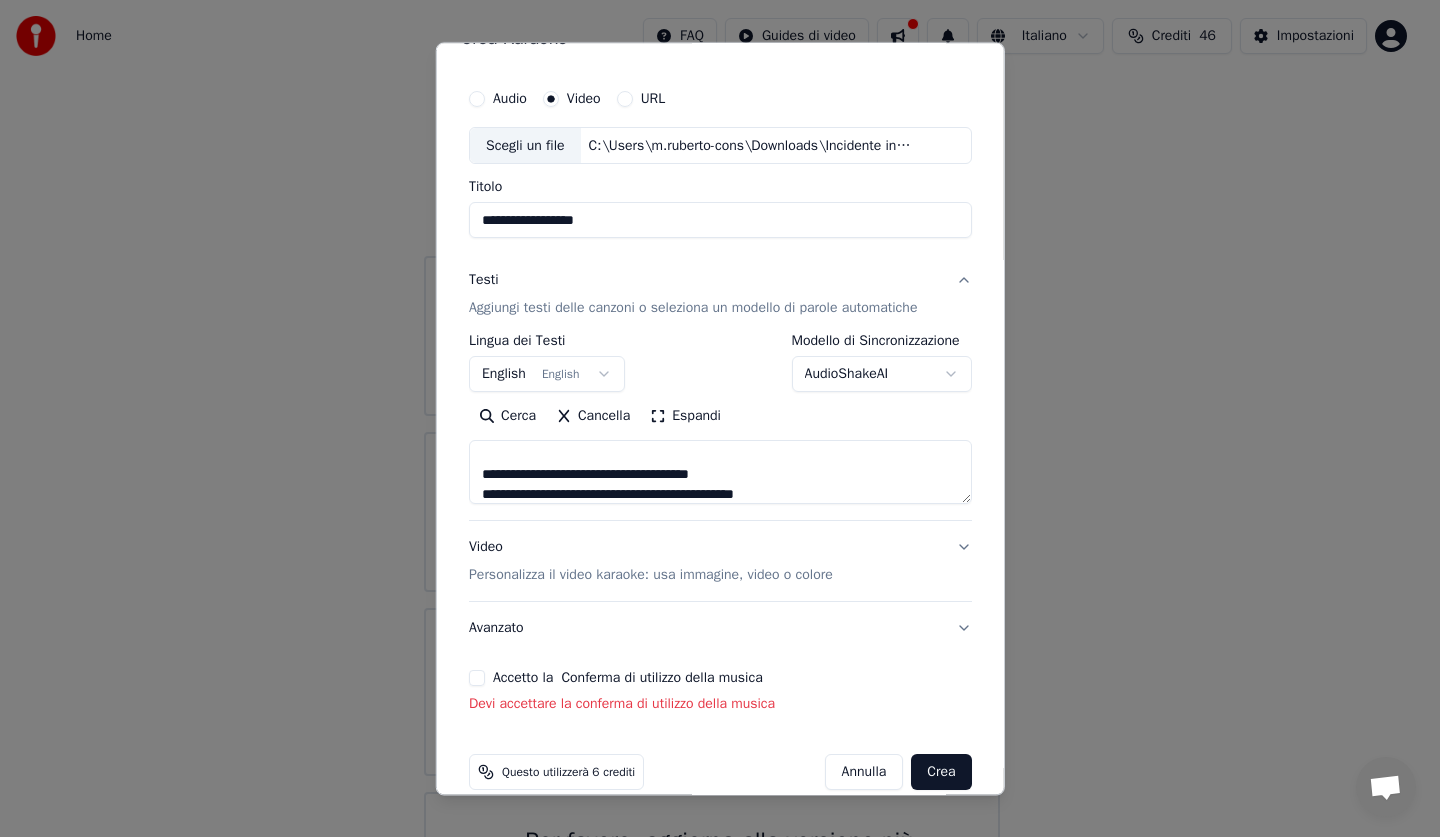 scroll, scrollTop: 1204, scrollLeft: 0, axis: vertical 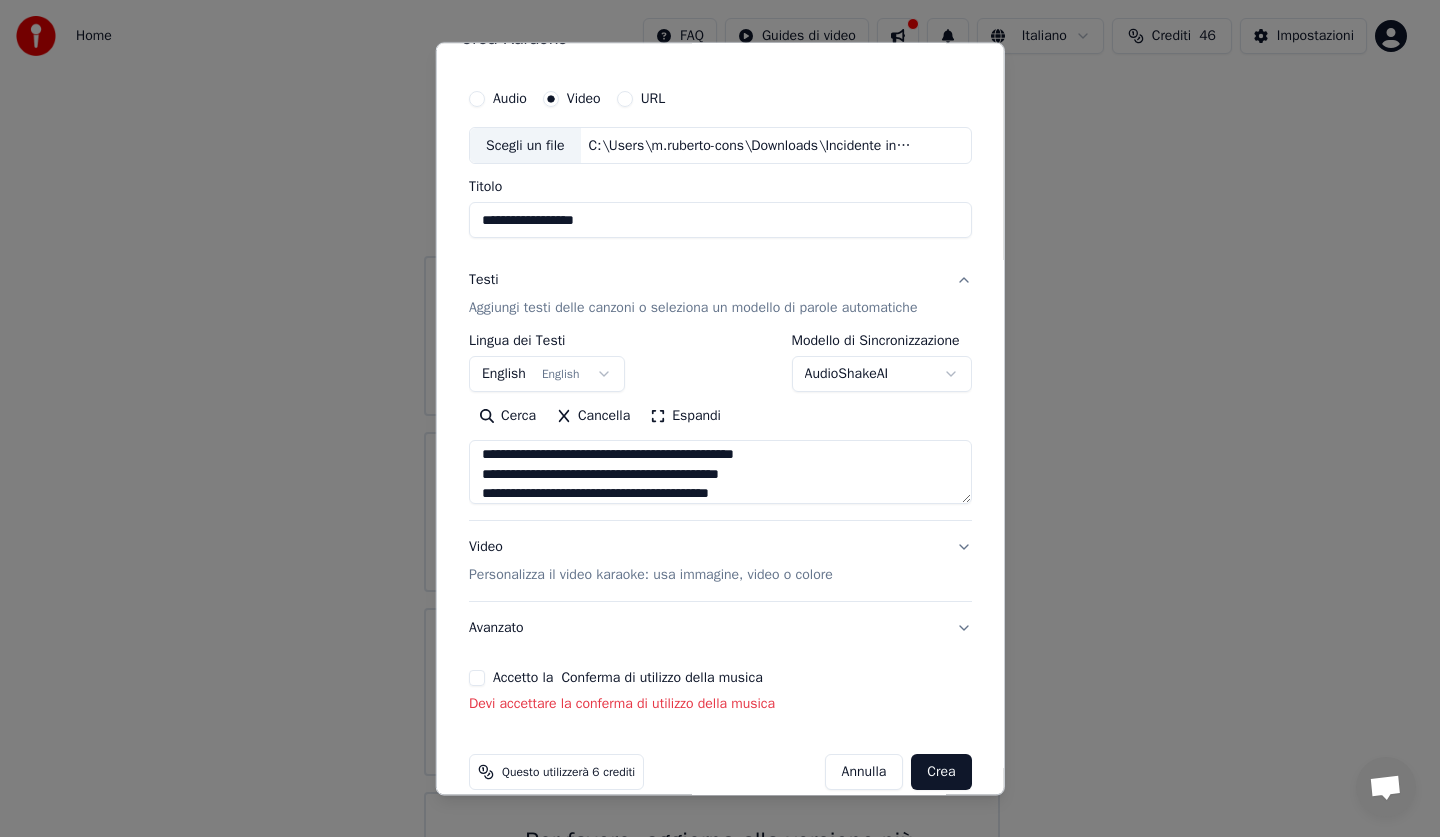 click at bounding box center (720, 473) 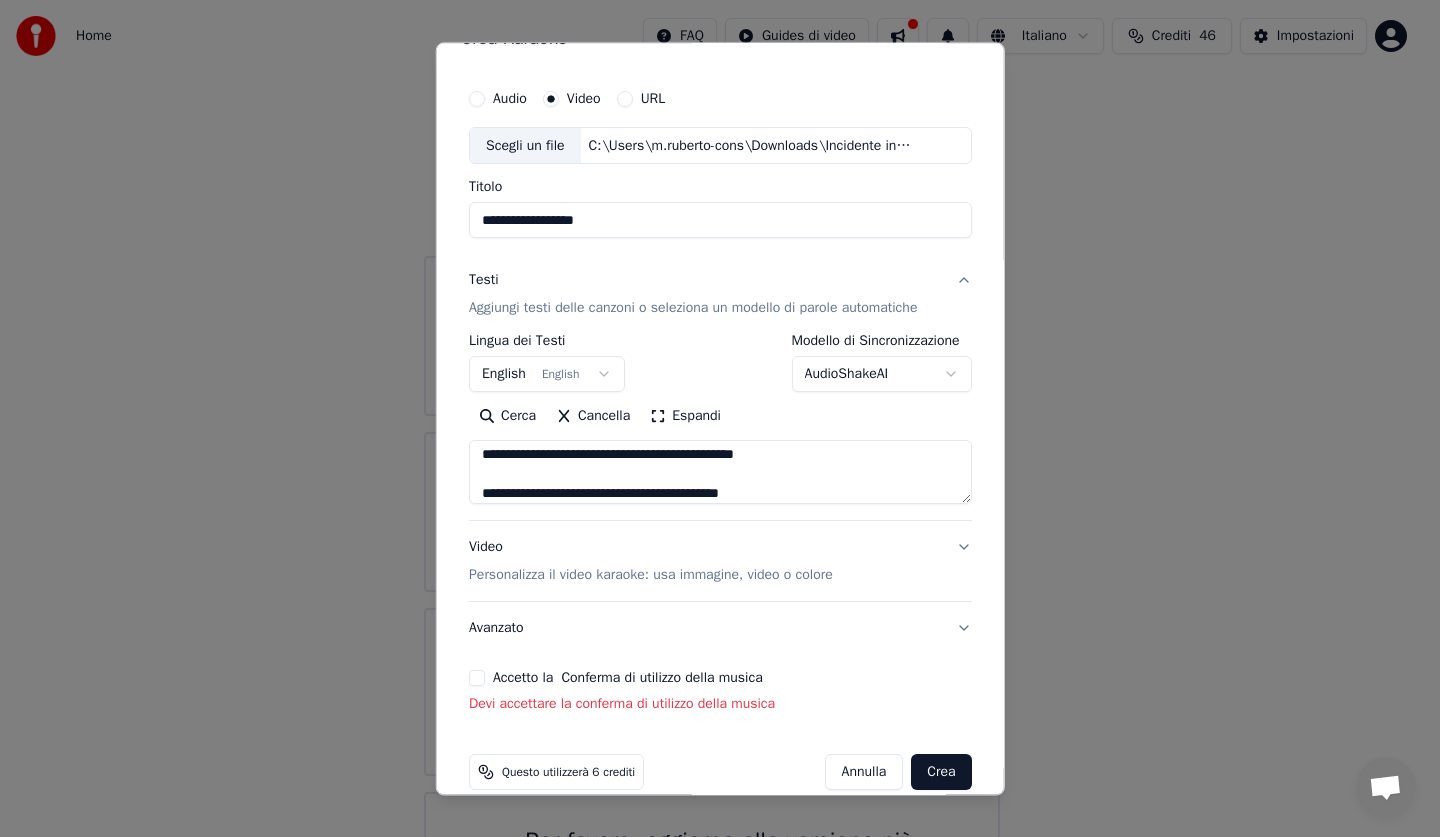 scroll, scrollTop: 1226, scrollLeft: 0, axis: vertical 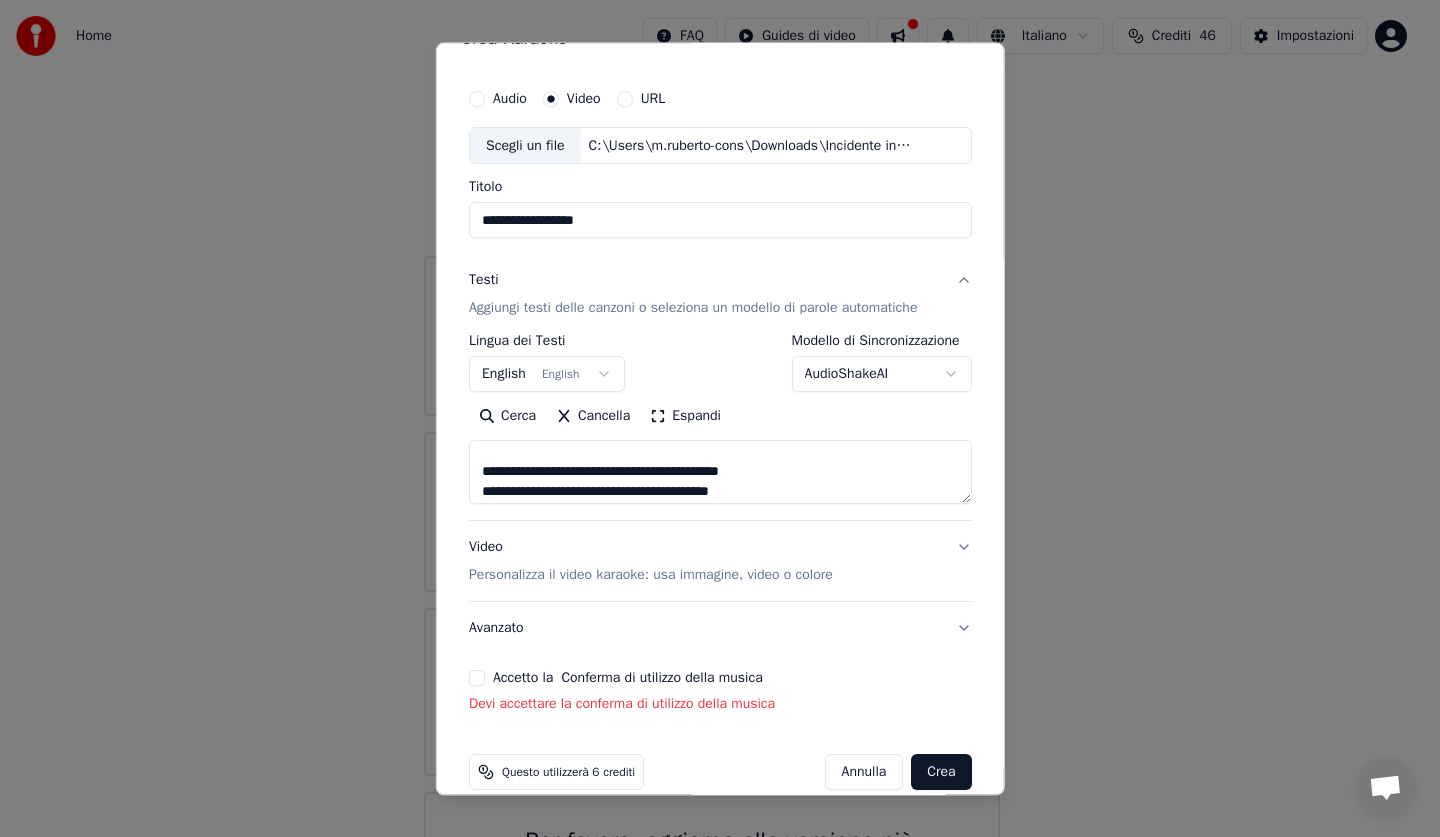 click at bounding box center [720, 473] 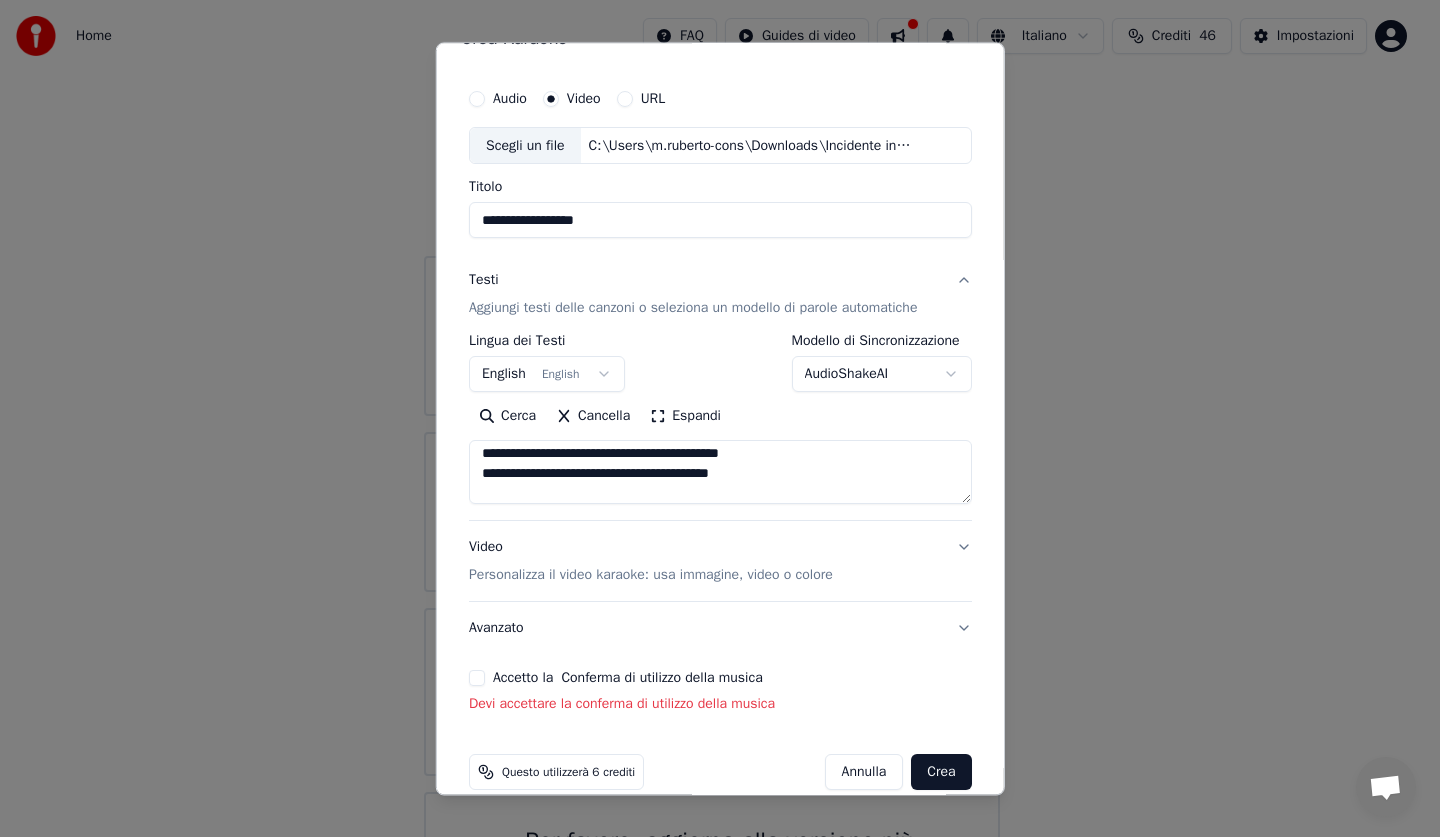 scroll, scrollTop: 1284, scrollLeft: 0, axis: vertical 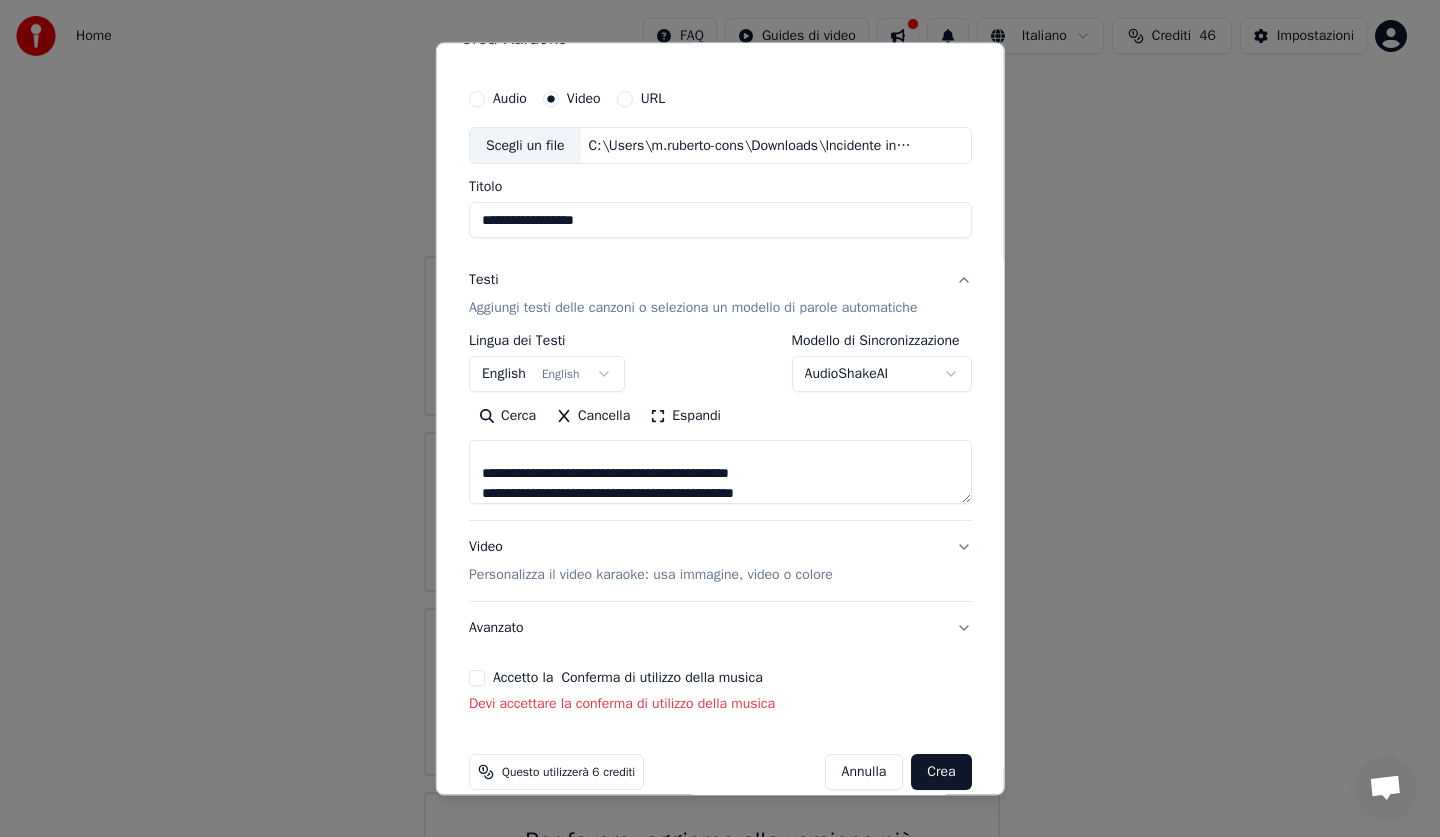click at bounding box center [720, 473] 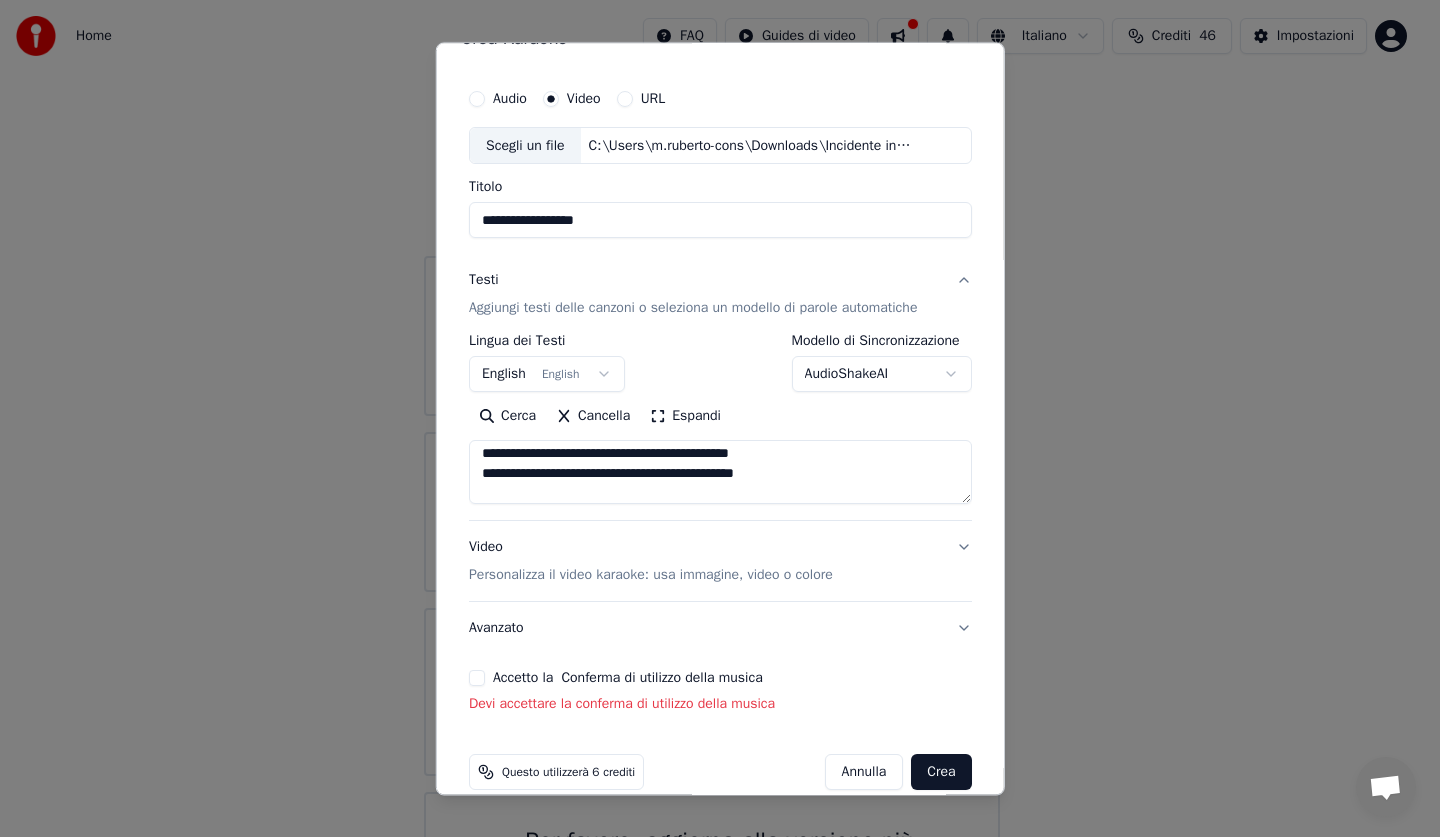scroll, scrollTop: 1344, scrollLeft: 0, axis: vertical 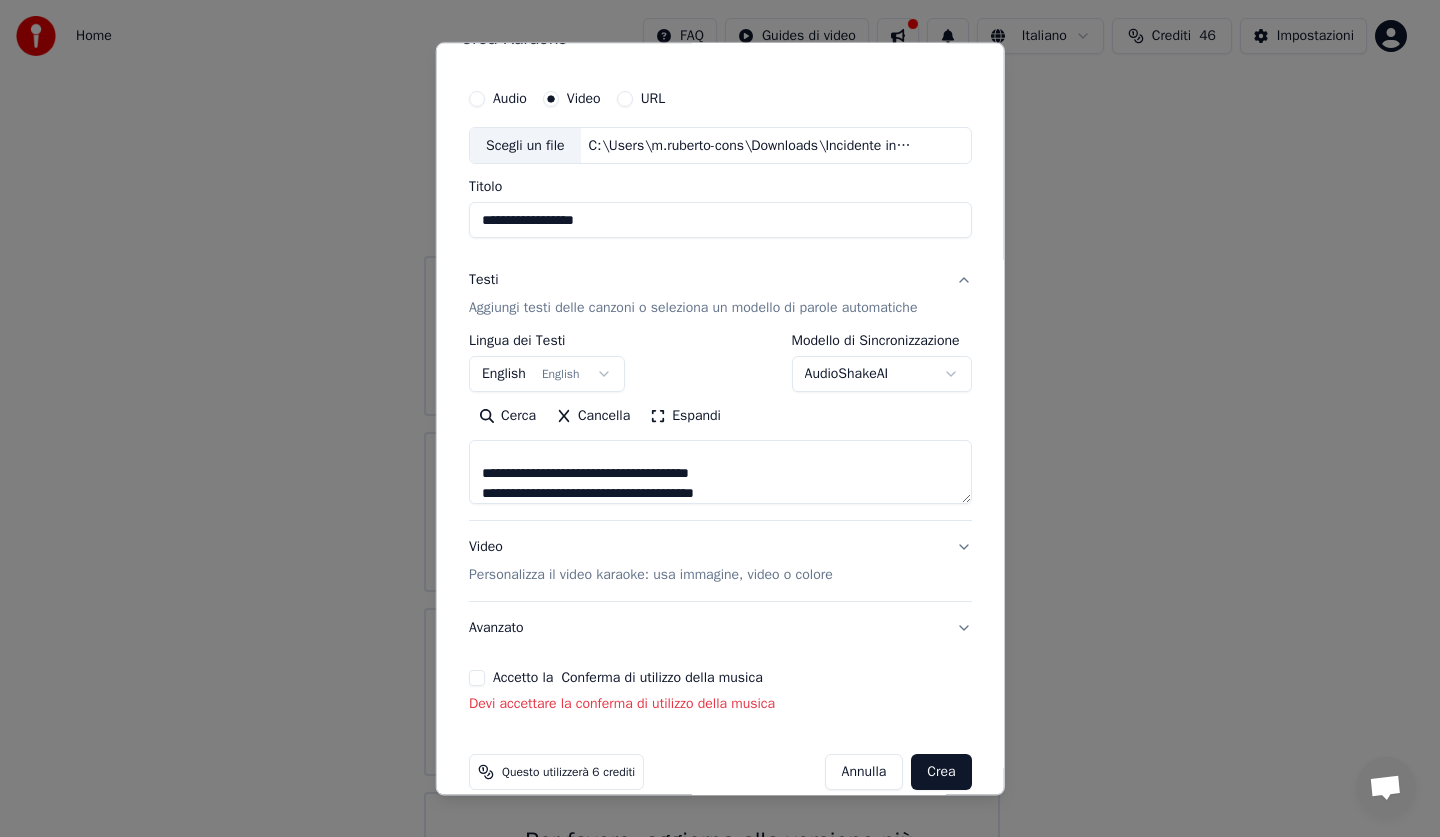 click at bounding box center [720, 473] 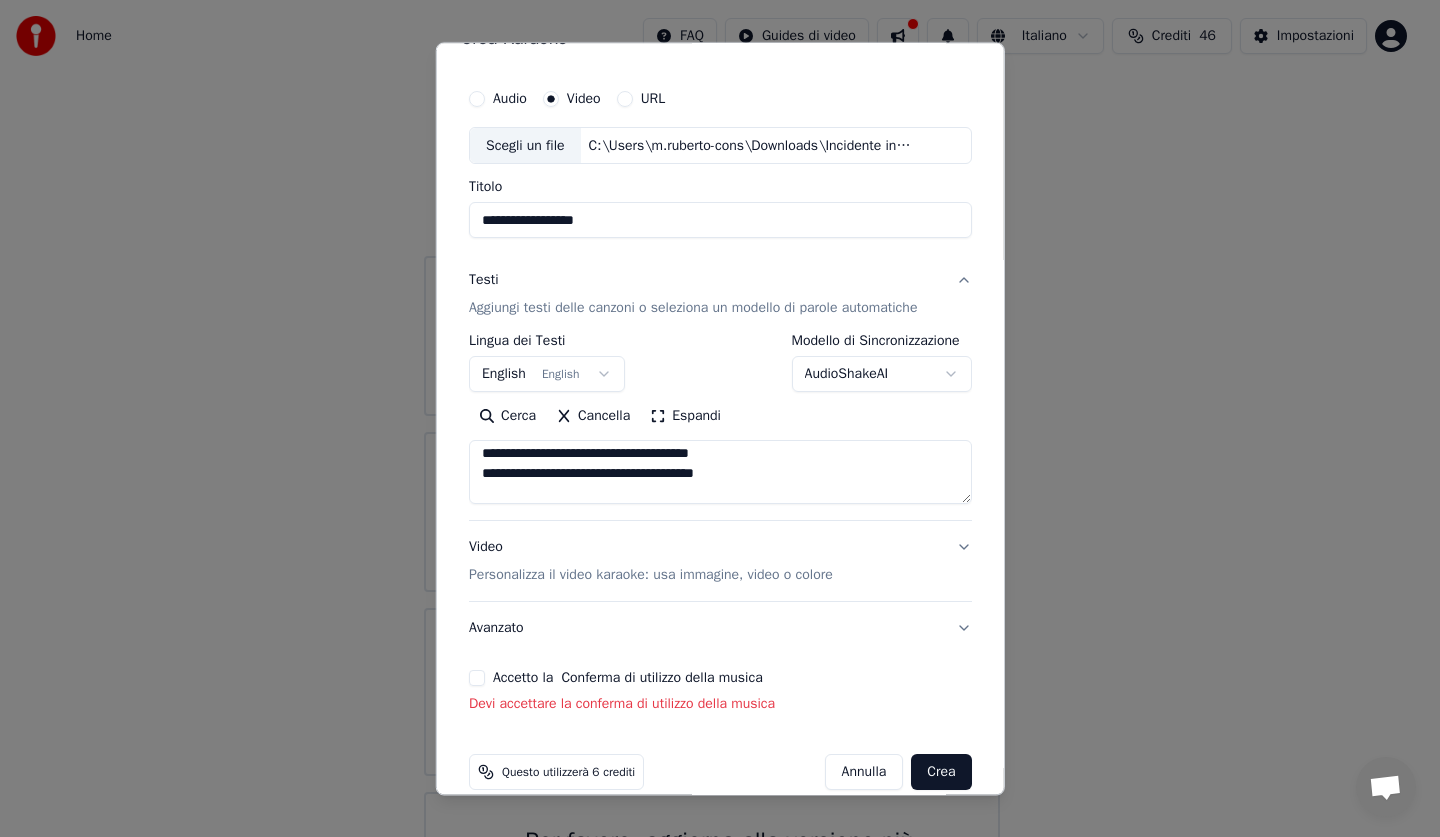 scroll, scrollTop: 1404, scrollLeft: 0, axis: vertical 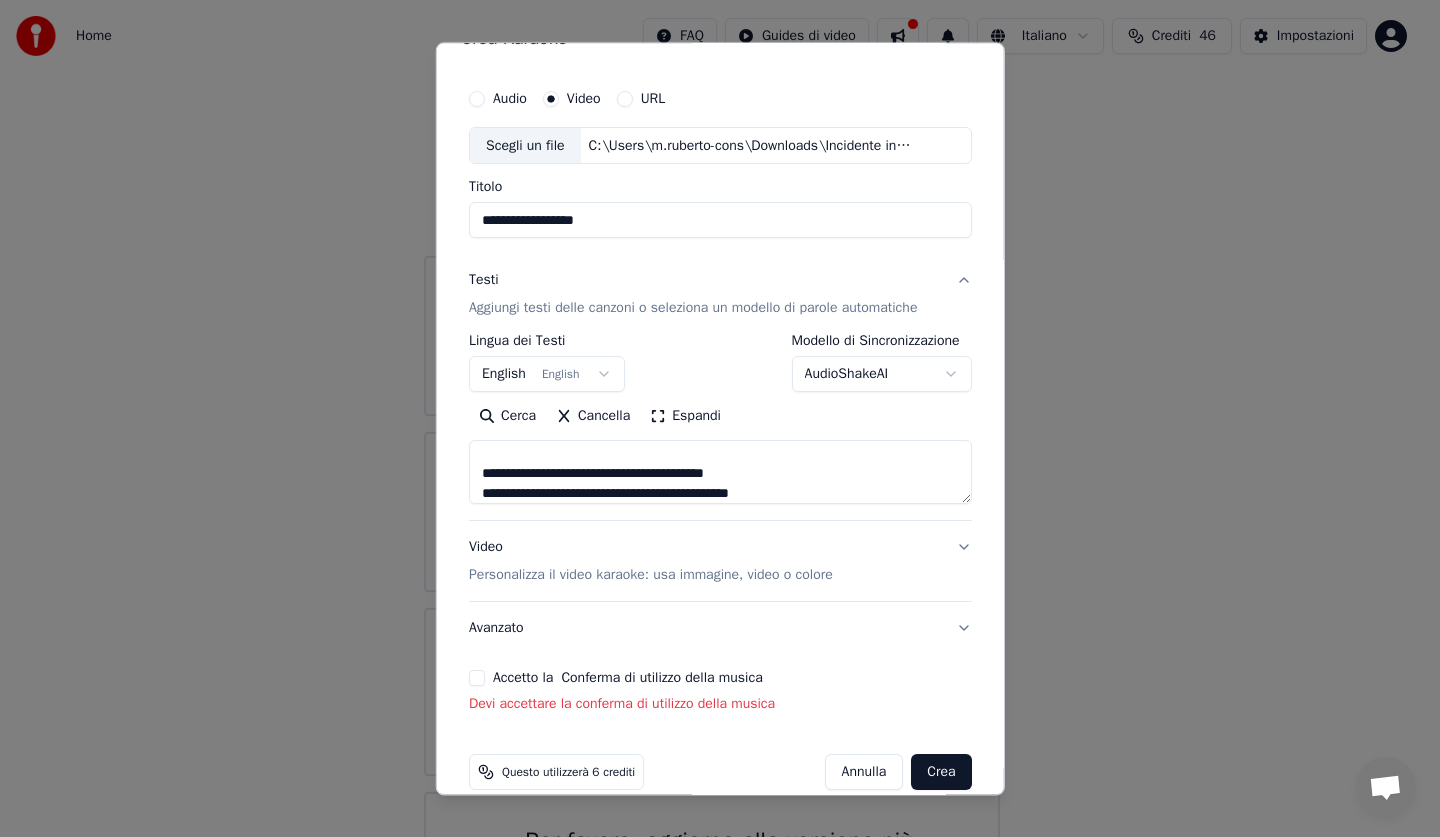 click at bounding box center [720, 473] 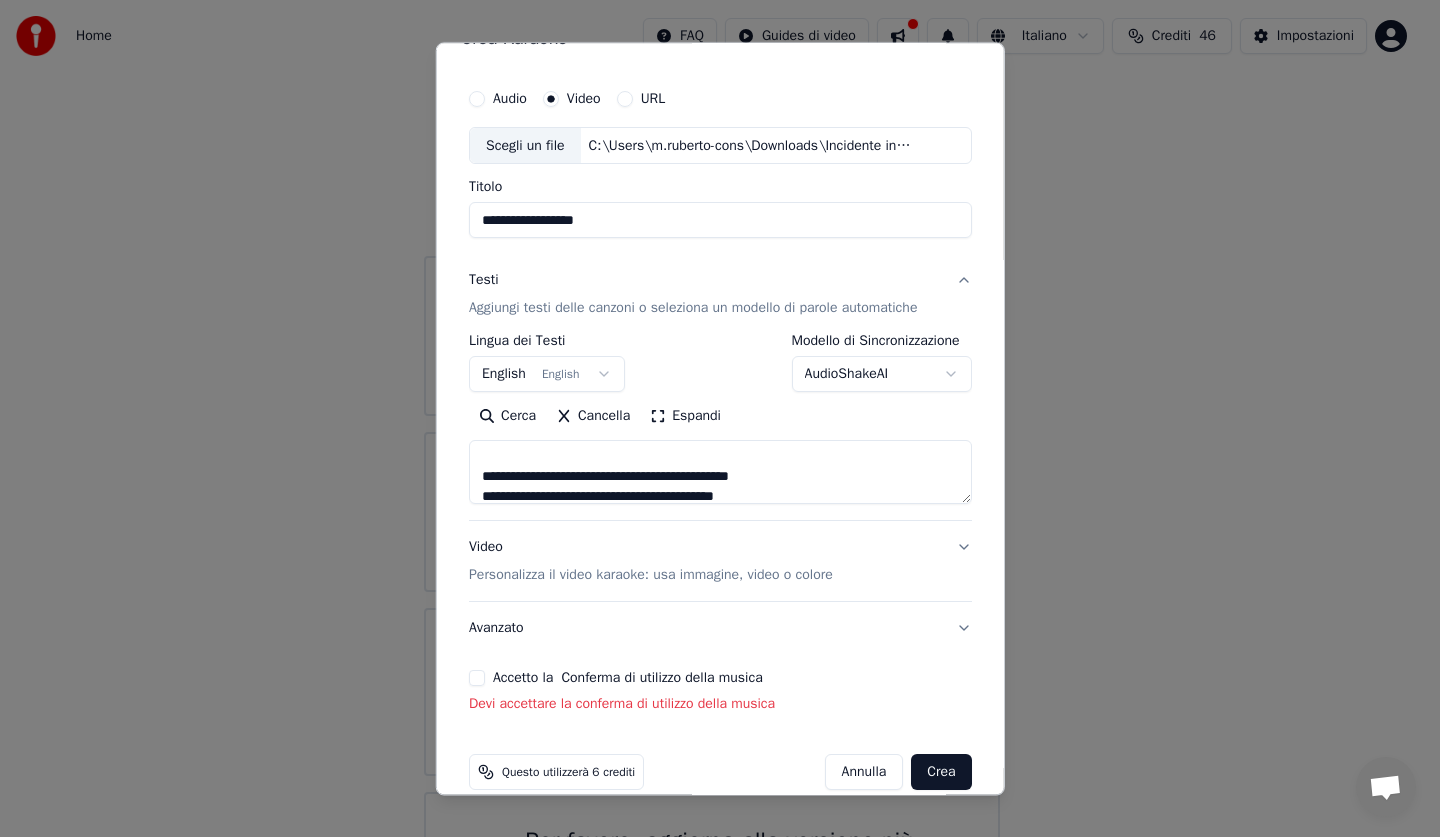 scroll, scrollTop: 1464, scrollLeft: 0, axis: vertical 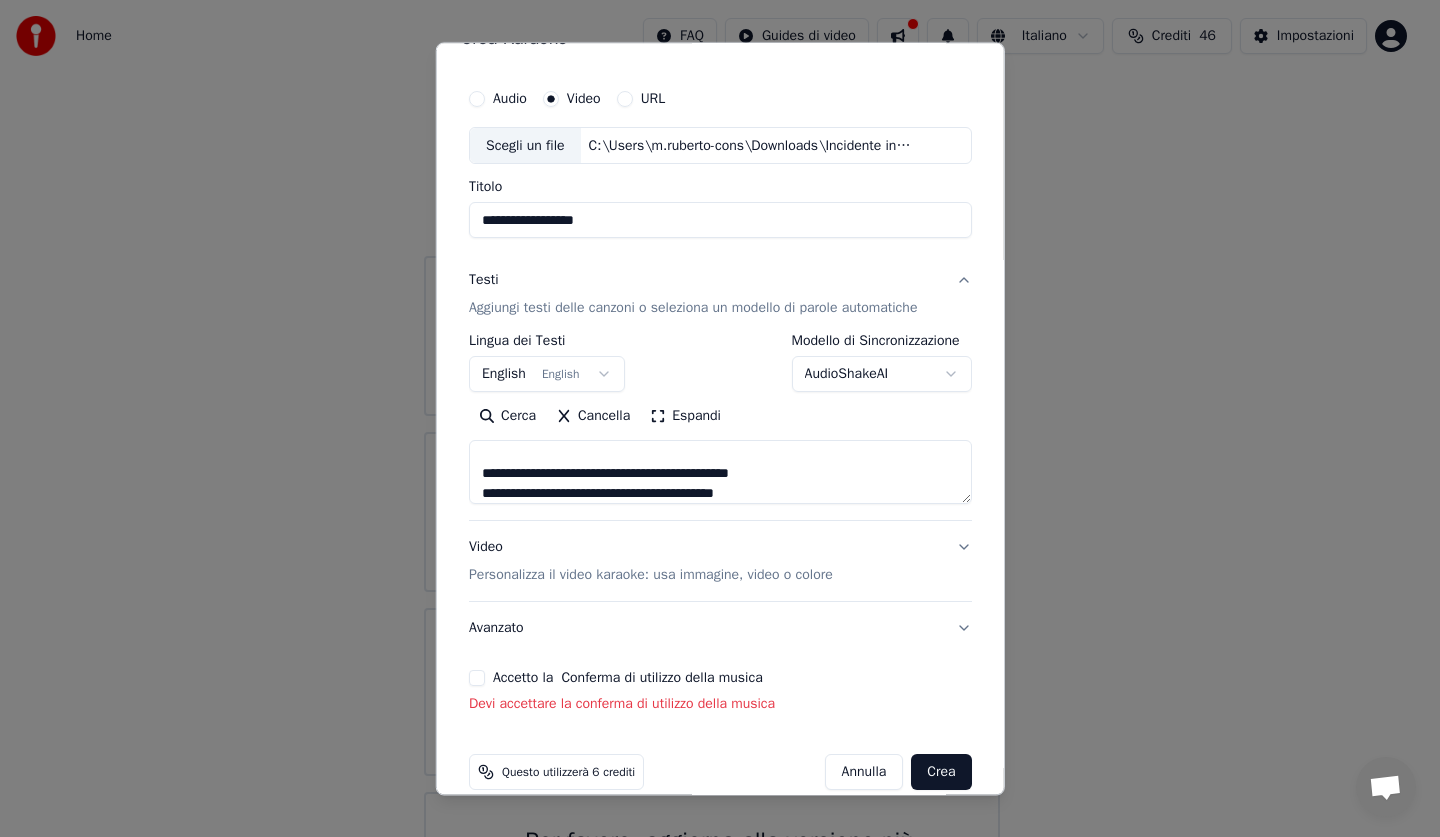 click at bounding box center (720, 473) 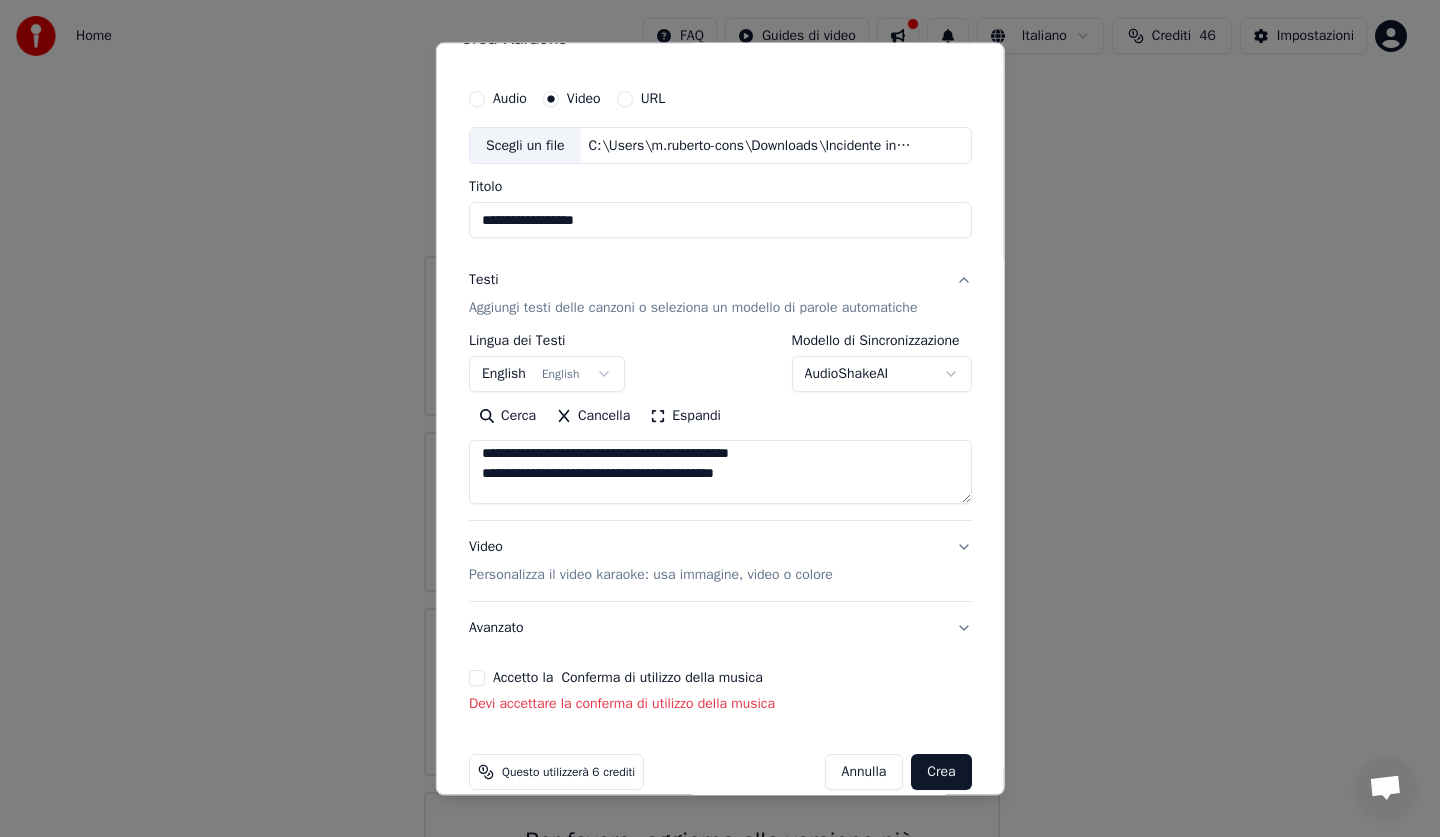 scroll, scrollTop: 1524, scrollLeft: 0, axis: vertical 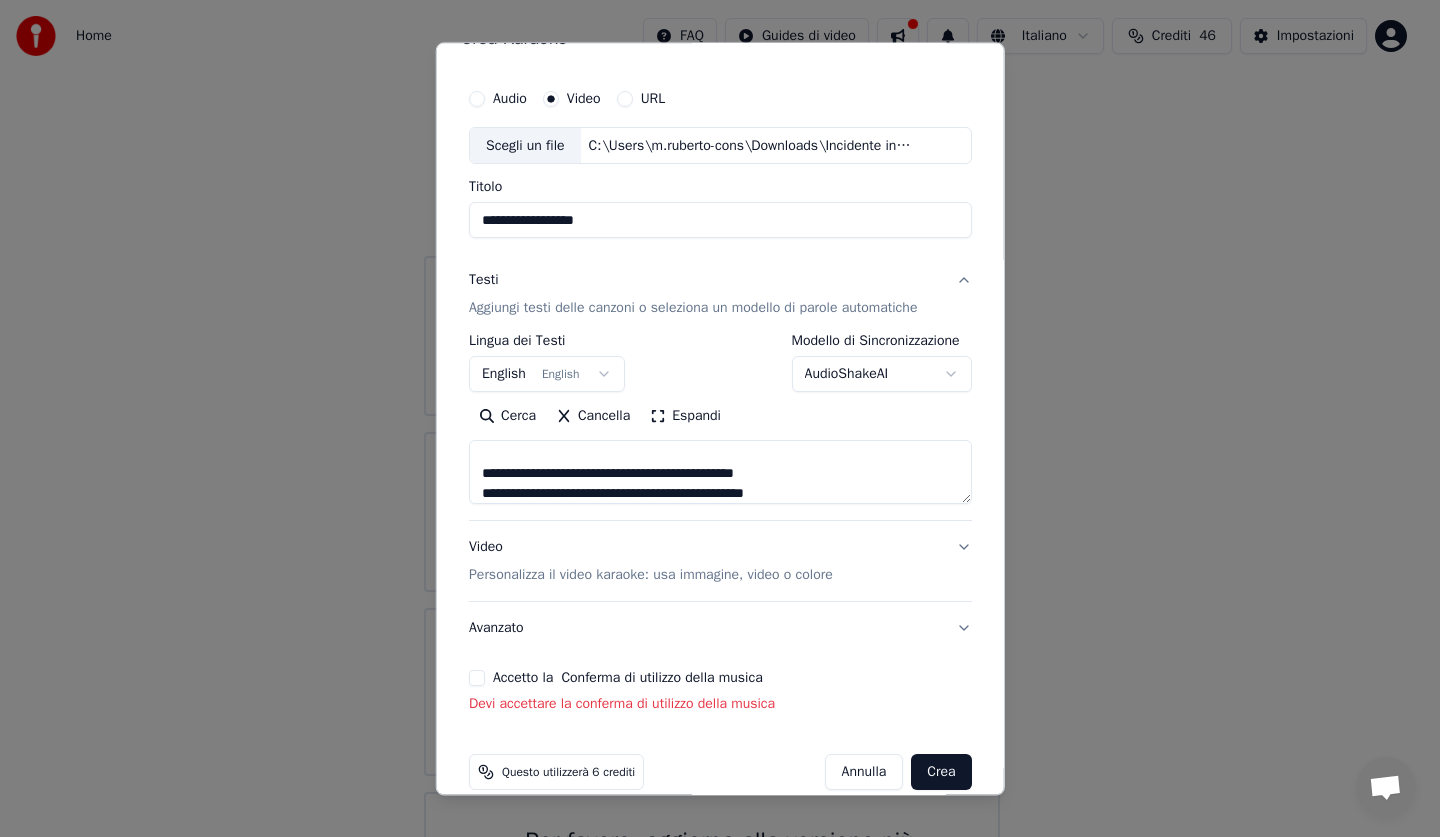 click at bounding box center (720, 473) 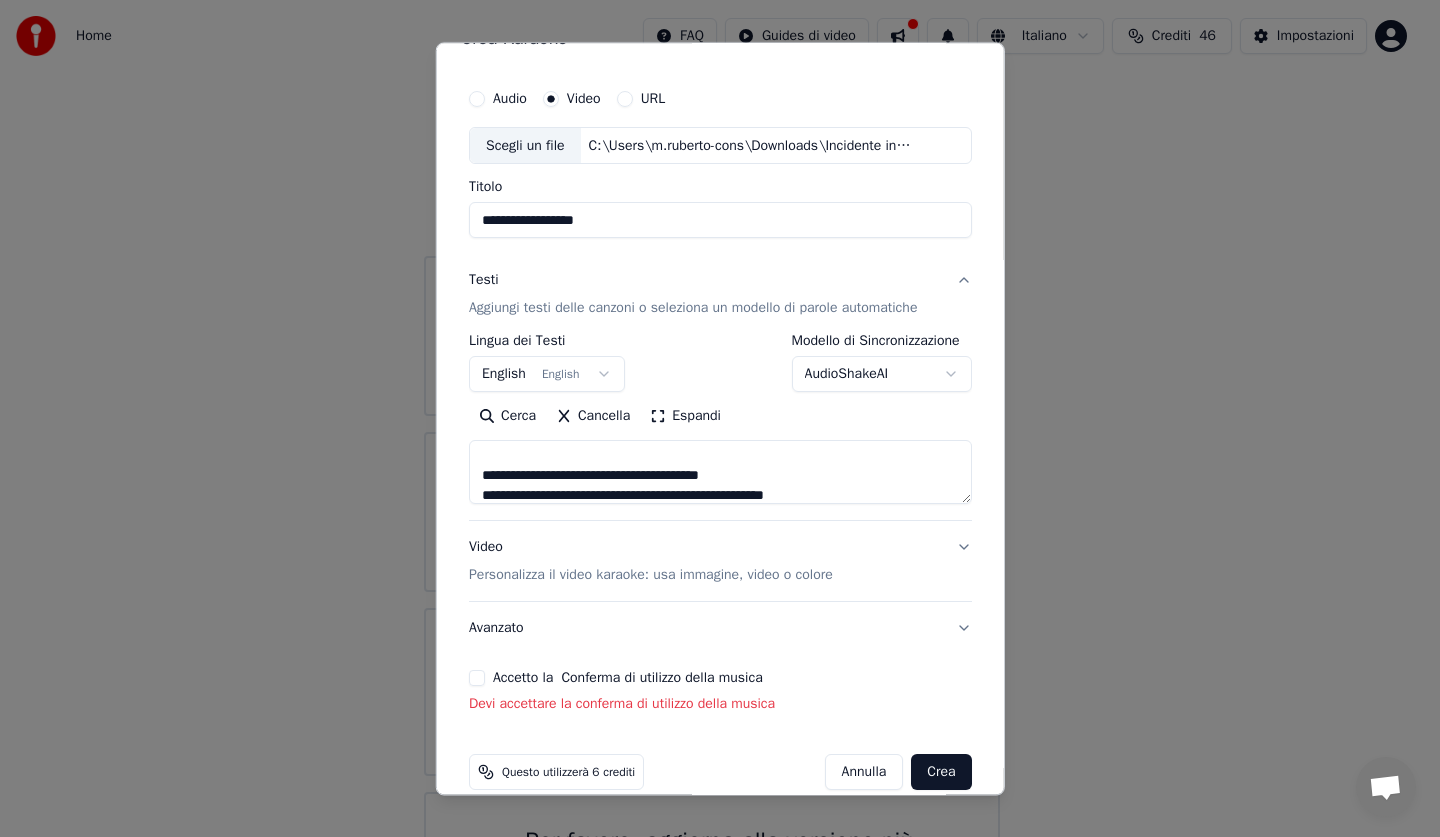 scroll, scrollTop: 1584, scrollLeft: 0, axis: vertical 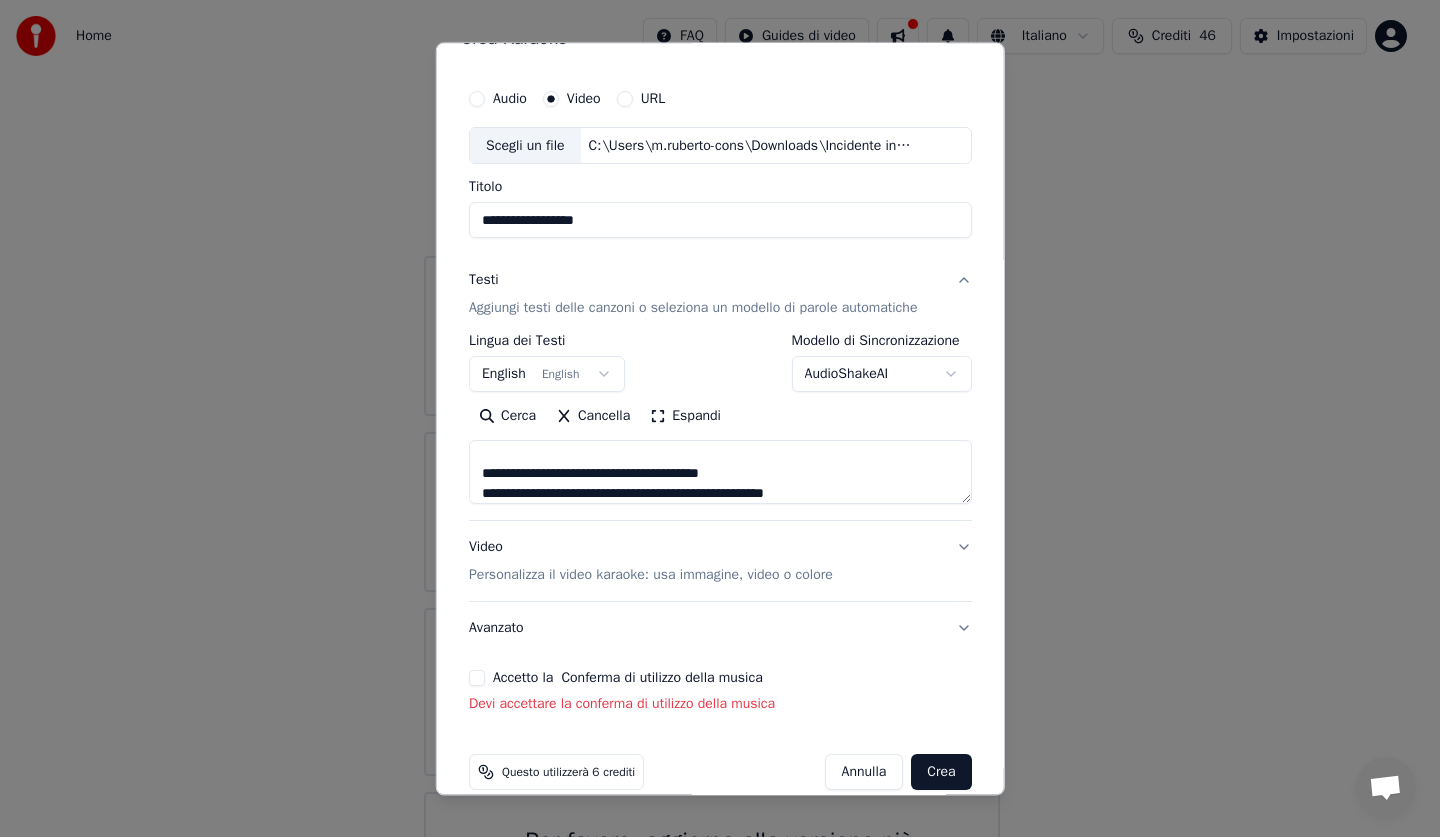 click at bounding box center (720, 473) 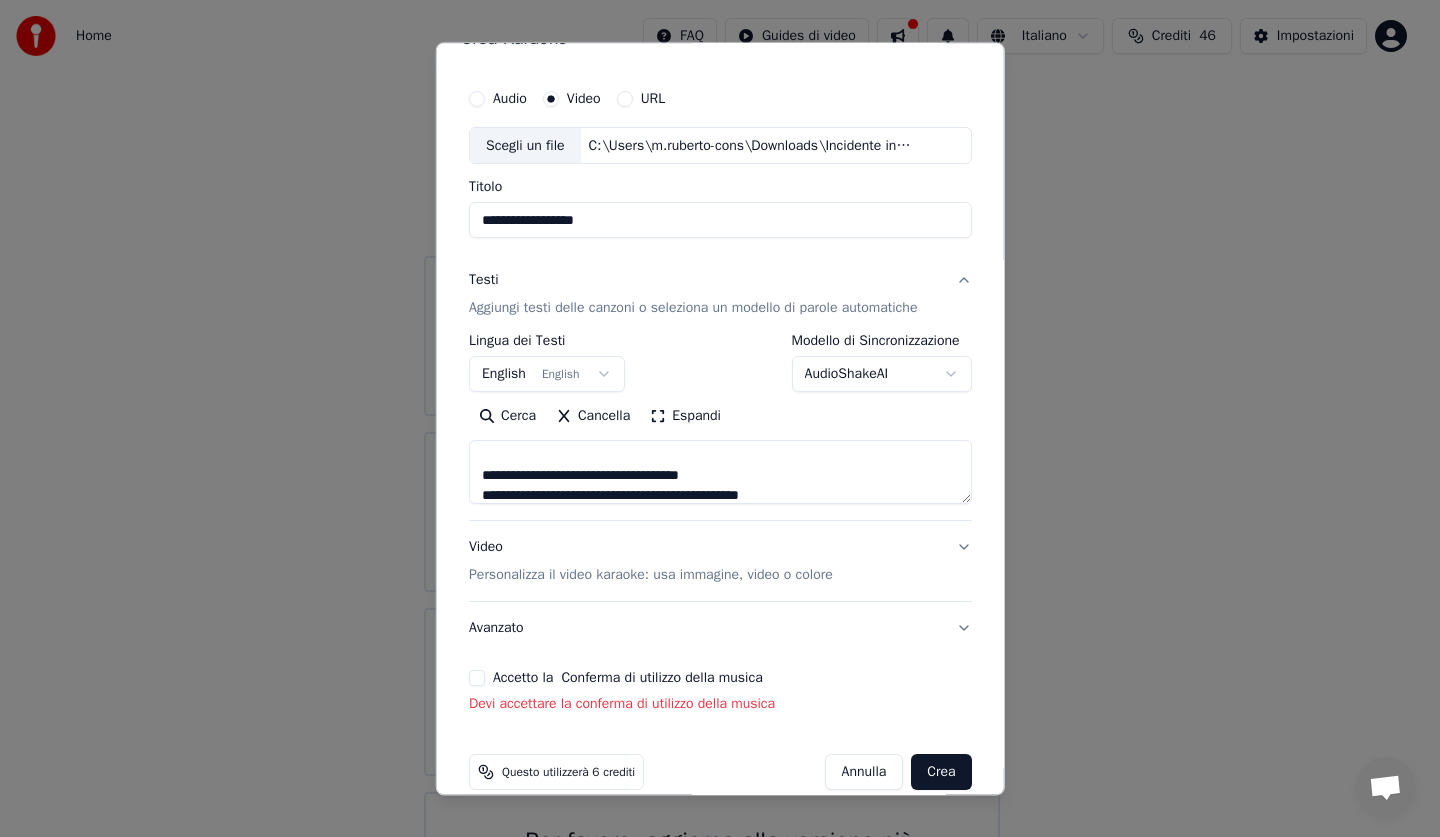 scroll, scrollTop: 1644, scrollLeft: 0, axis: vertical 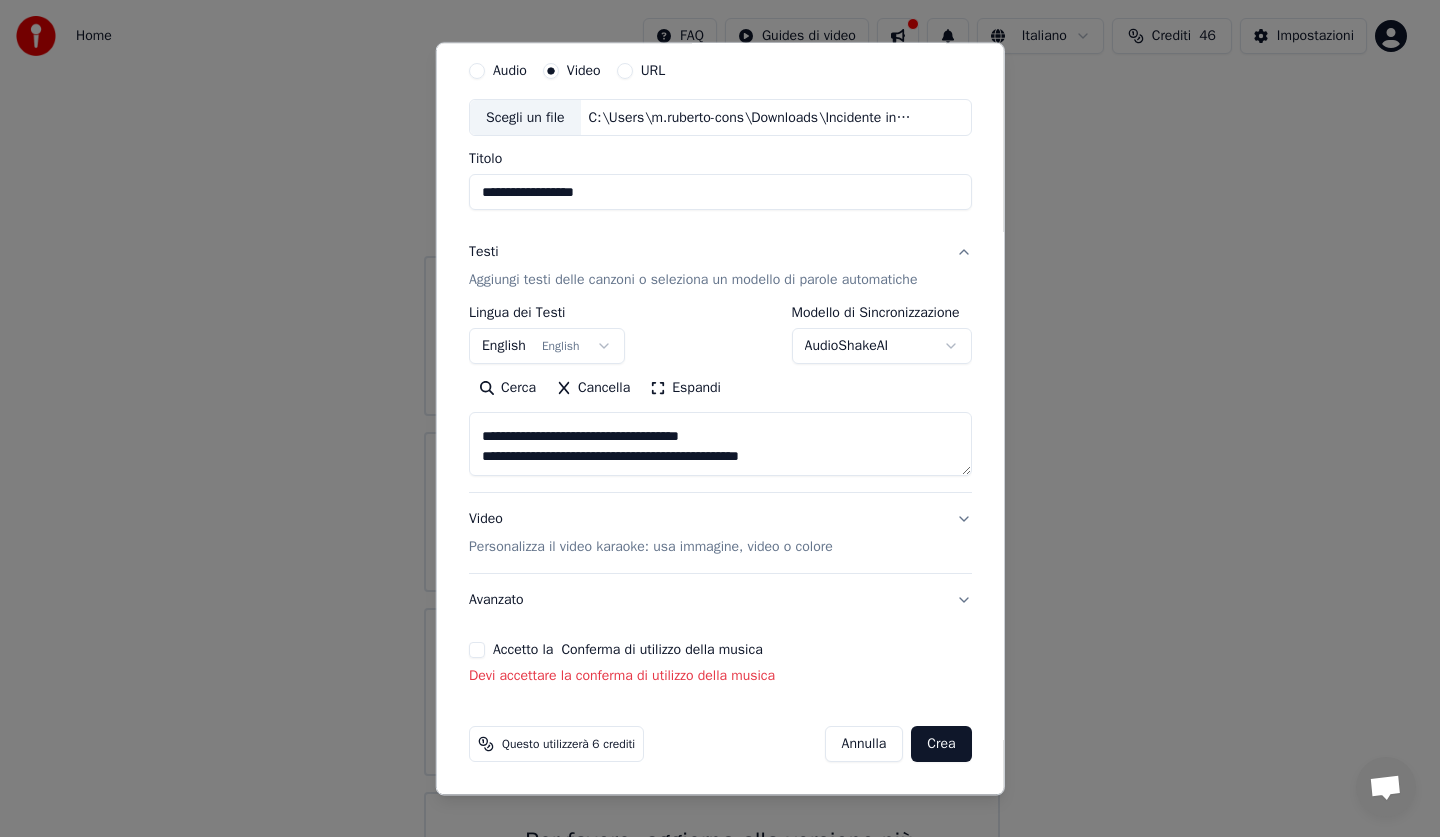 type on "**********" 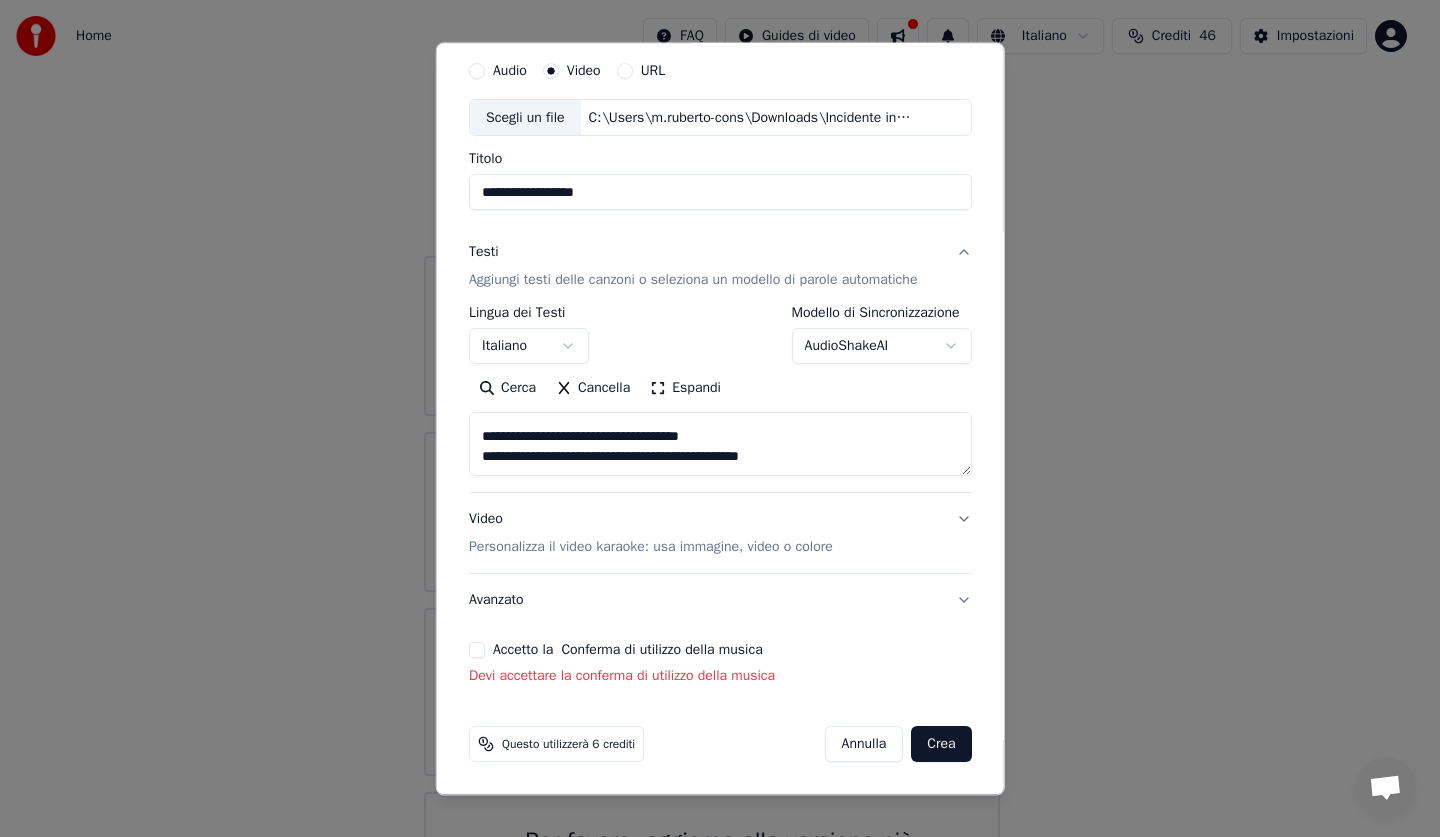 click on "Devi accettare la conferma di utilizzo della musica" at bounding box center (720, 677) 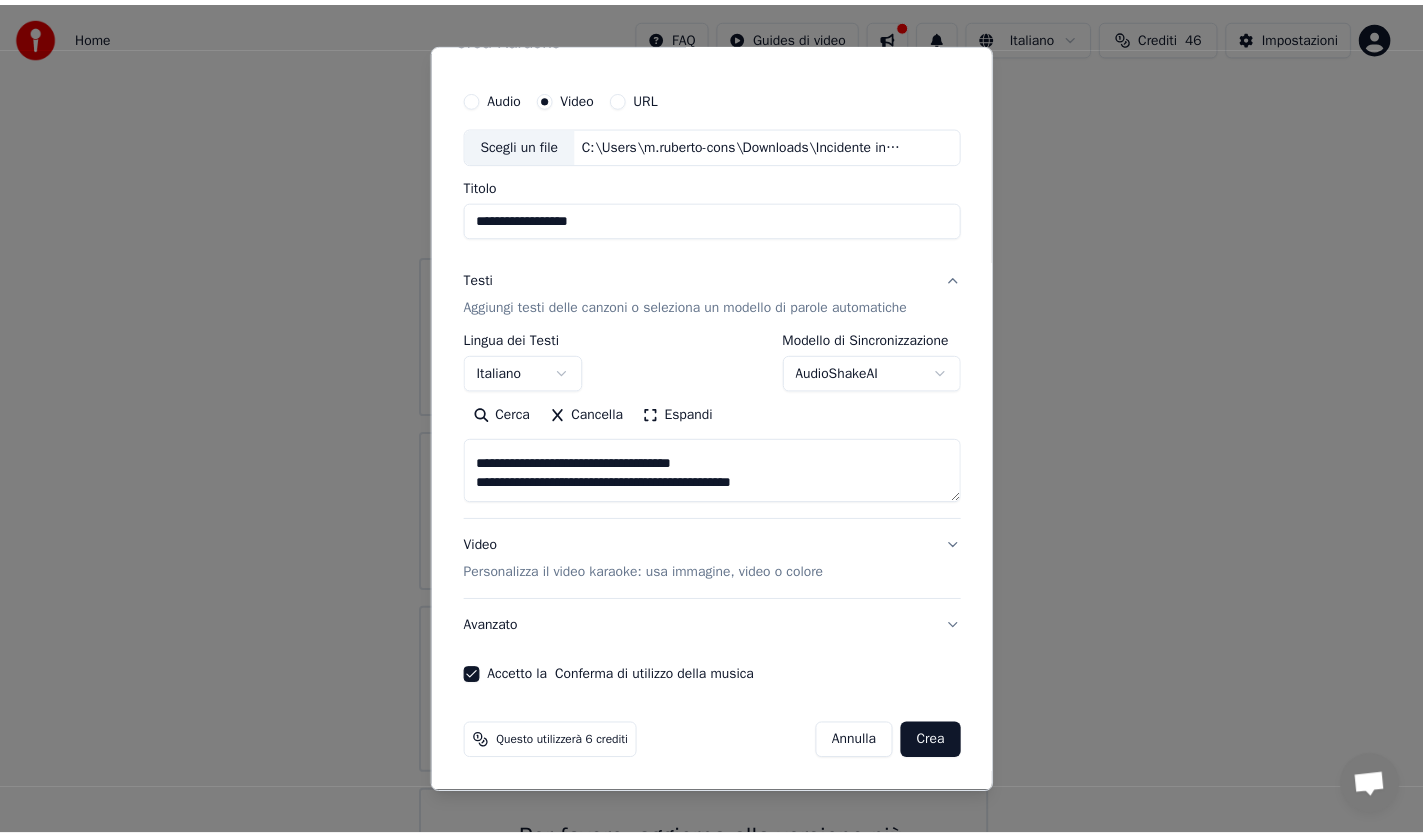 scroll, scrollTop: 38, scrollLeft: 0, axis: vertical 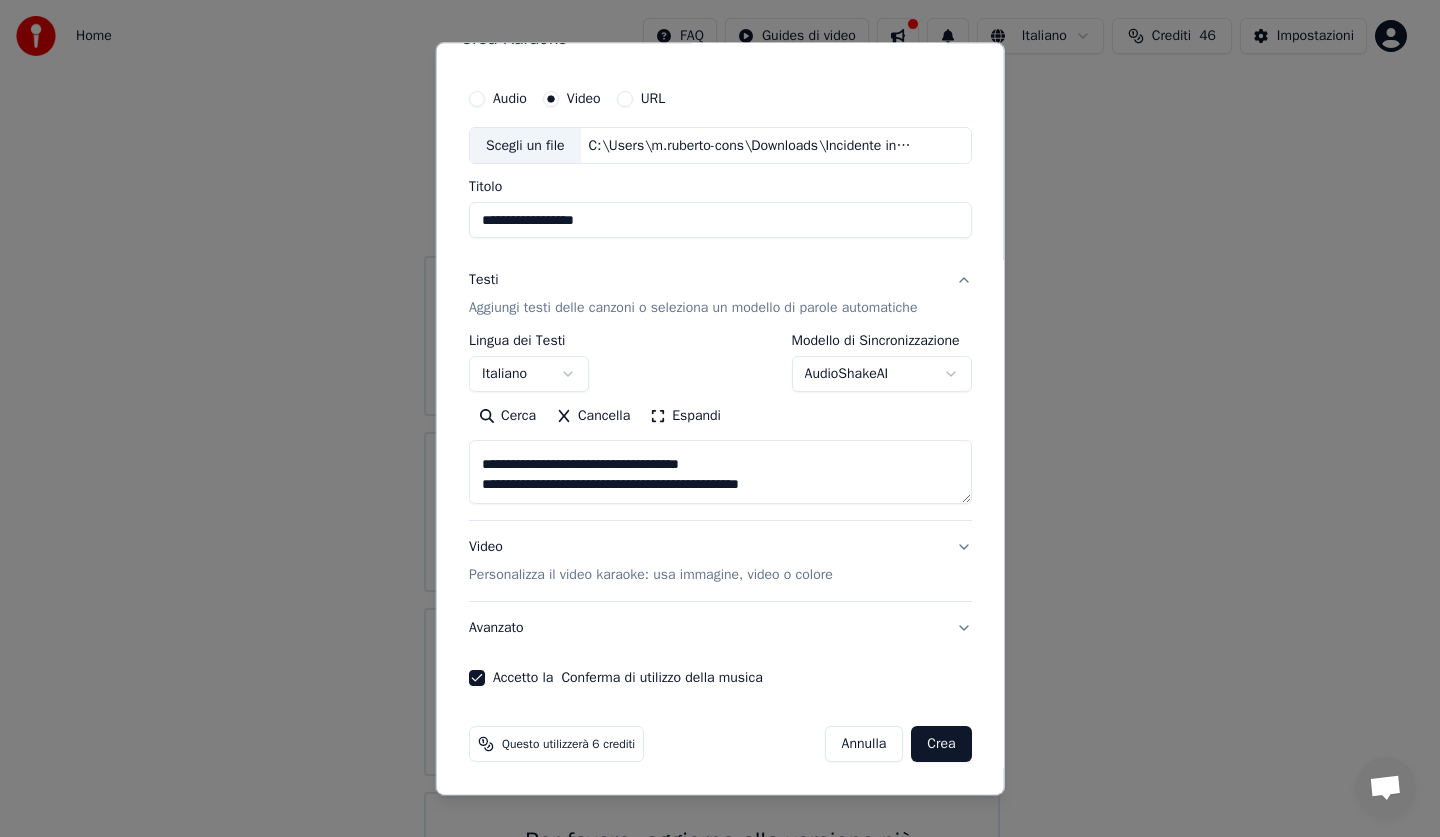 click on "Crea" at bounding box center (941, 745) 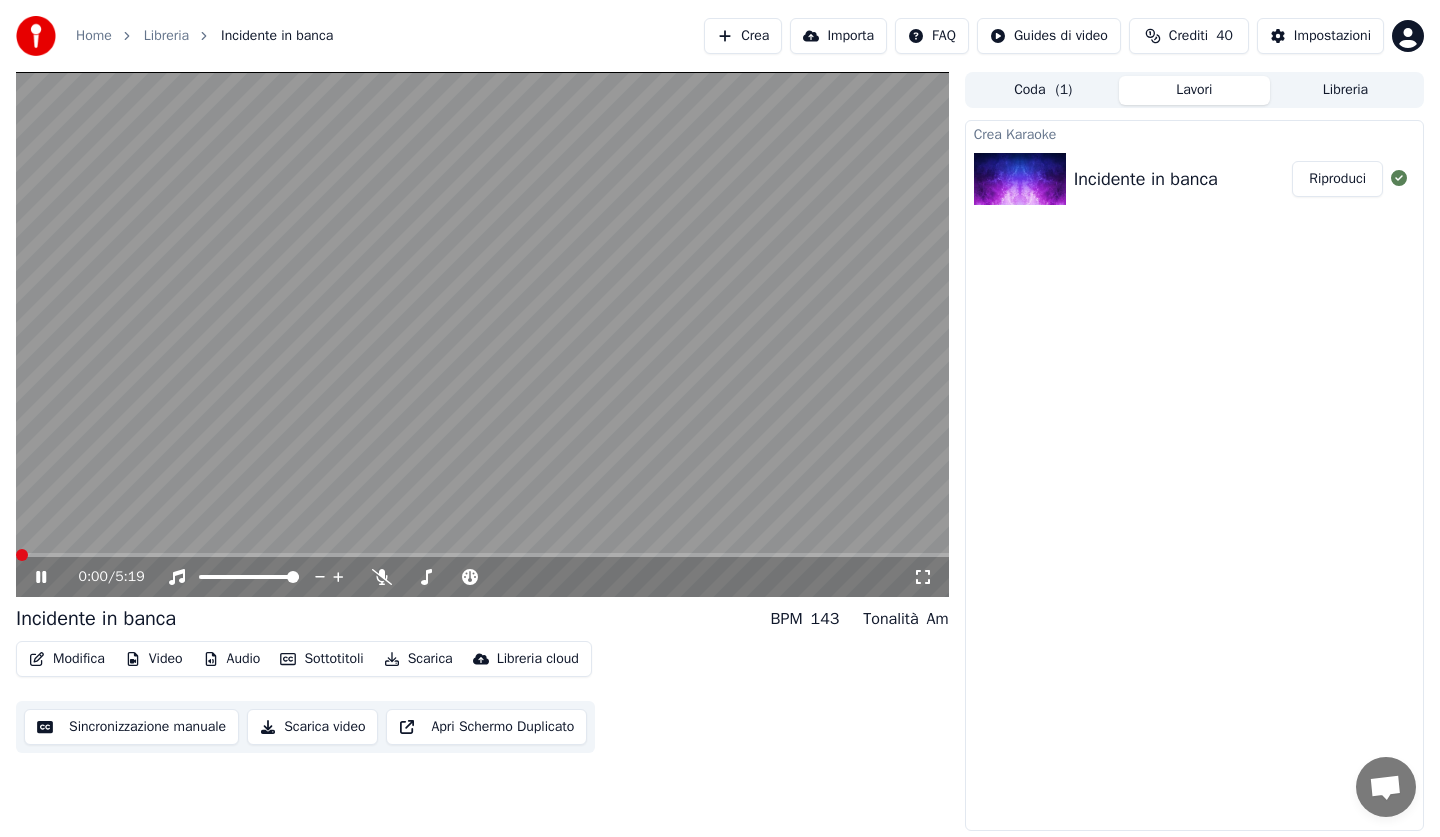 click at bounding box center (22, 555) 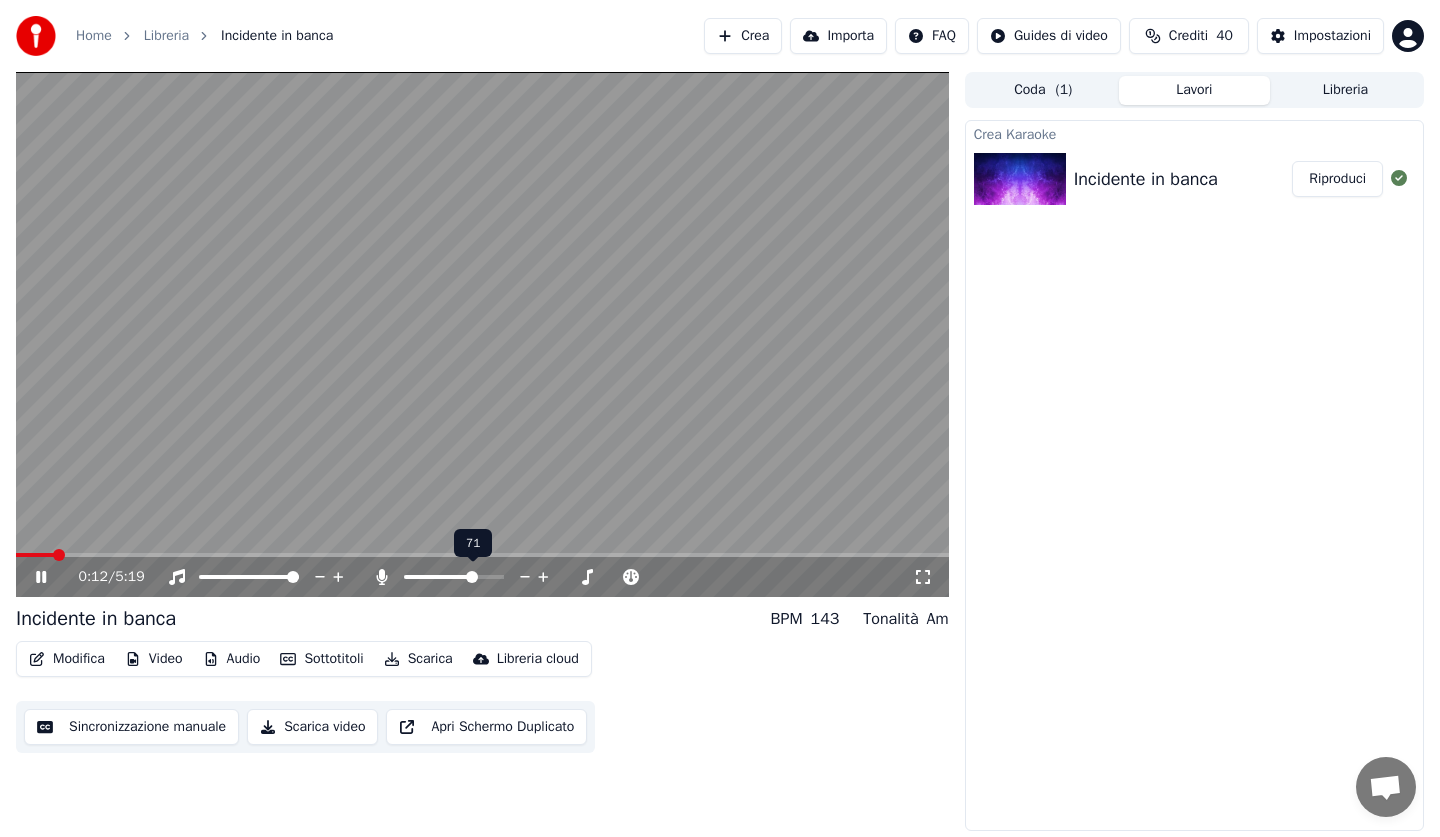 click at bounding box center [472, 577] 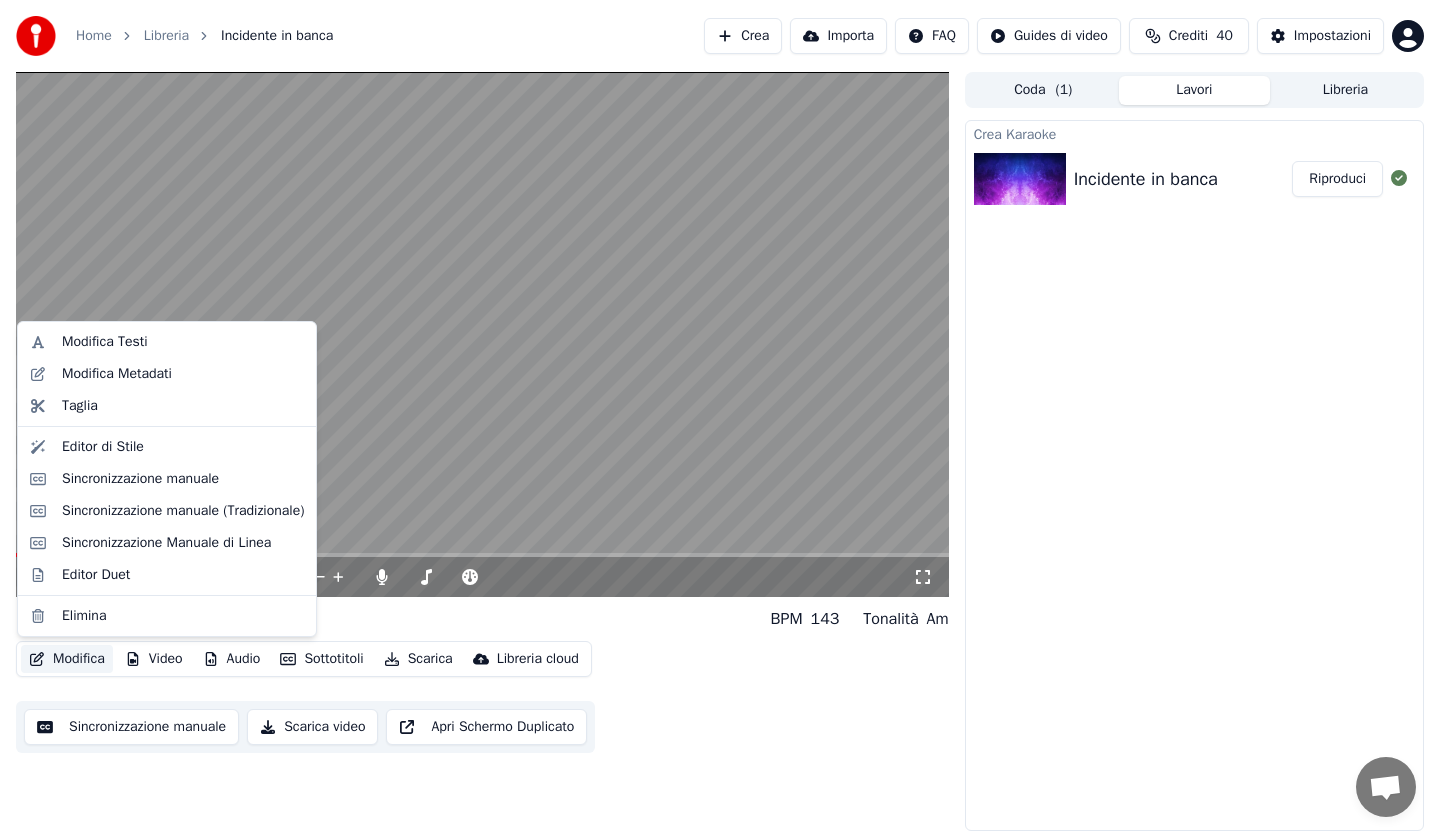 click on "Modifica" at bounding box center (67, 659) 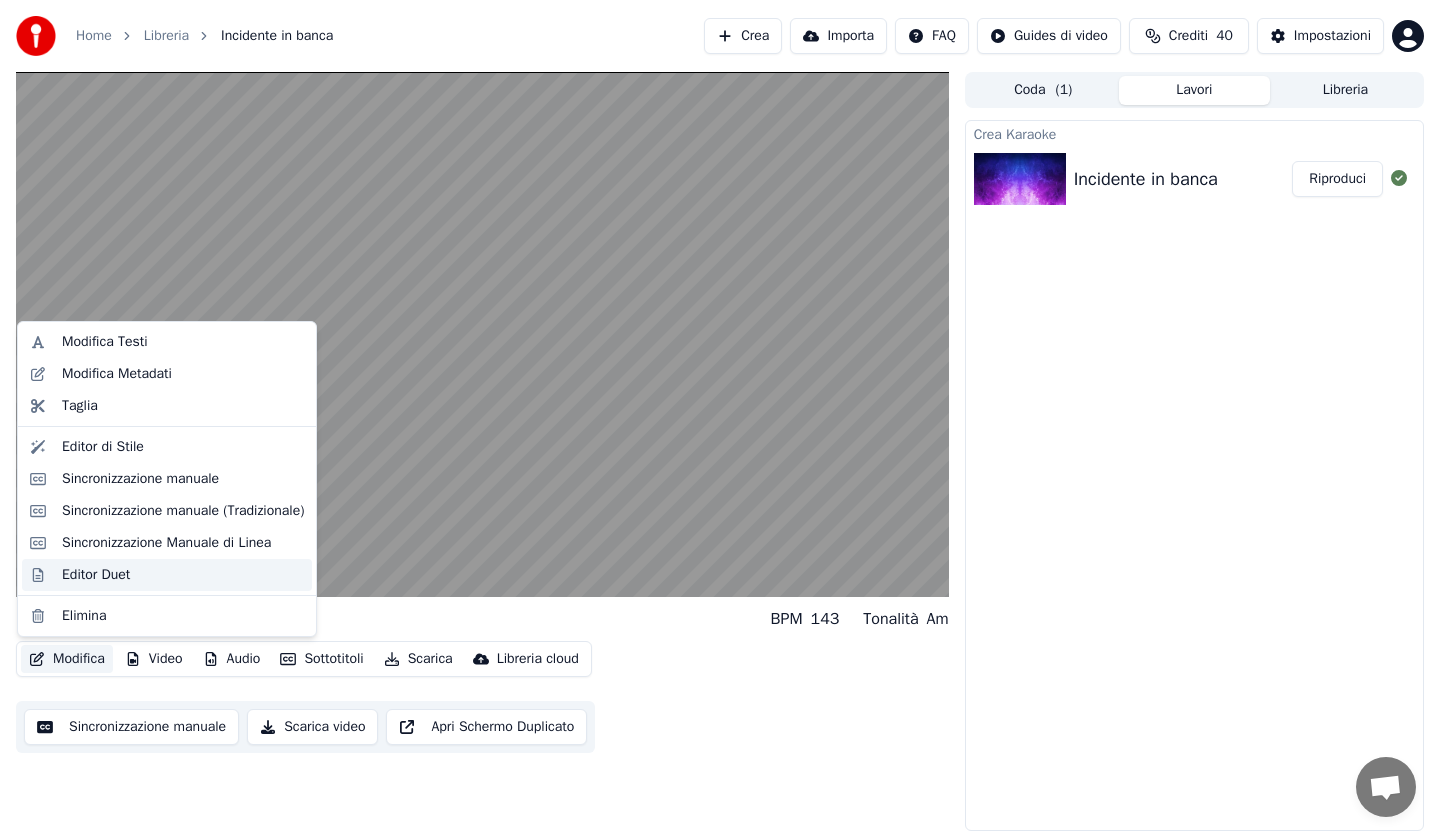 click on "Editor Duet" at bounding box center [96, 575] 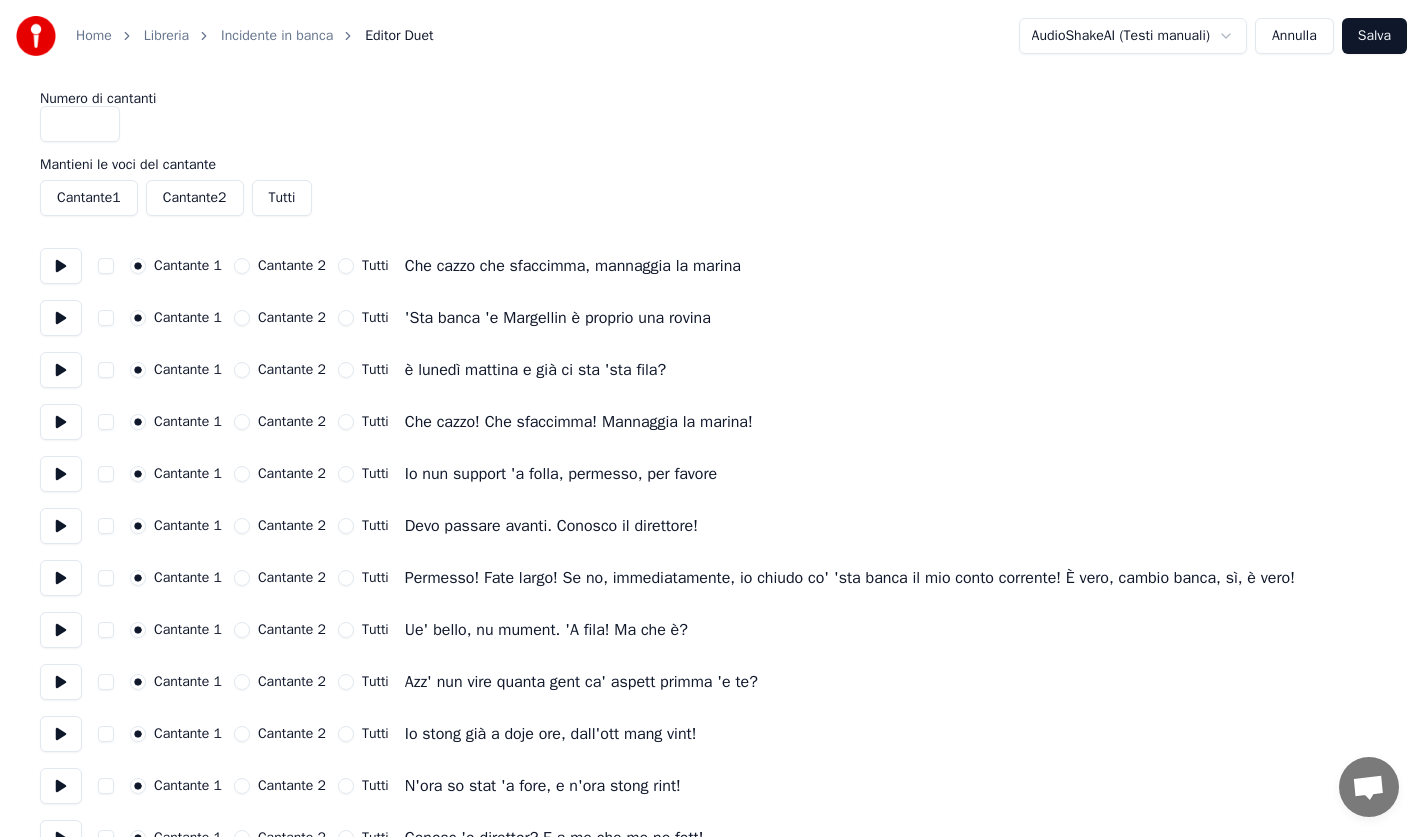 click on "Cantante 2" at bounding box center (292, 630) 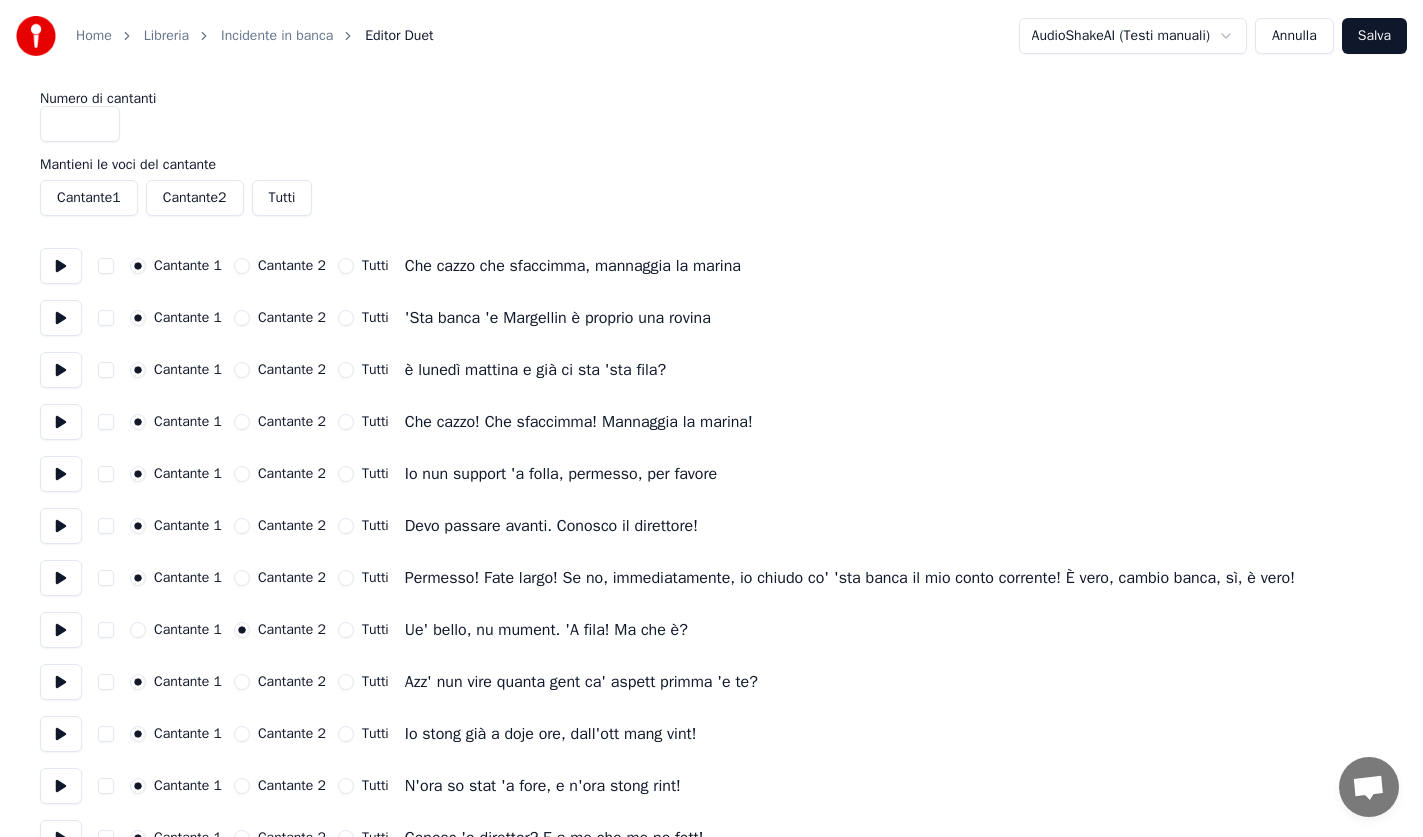 click on "Cantante 2" at bounding box center (292, 682) 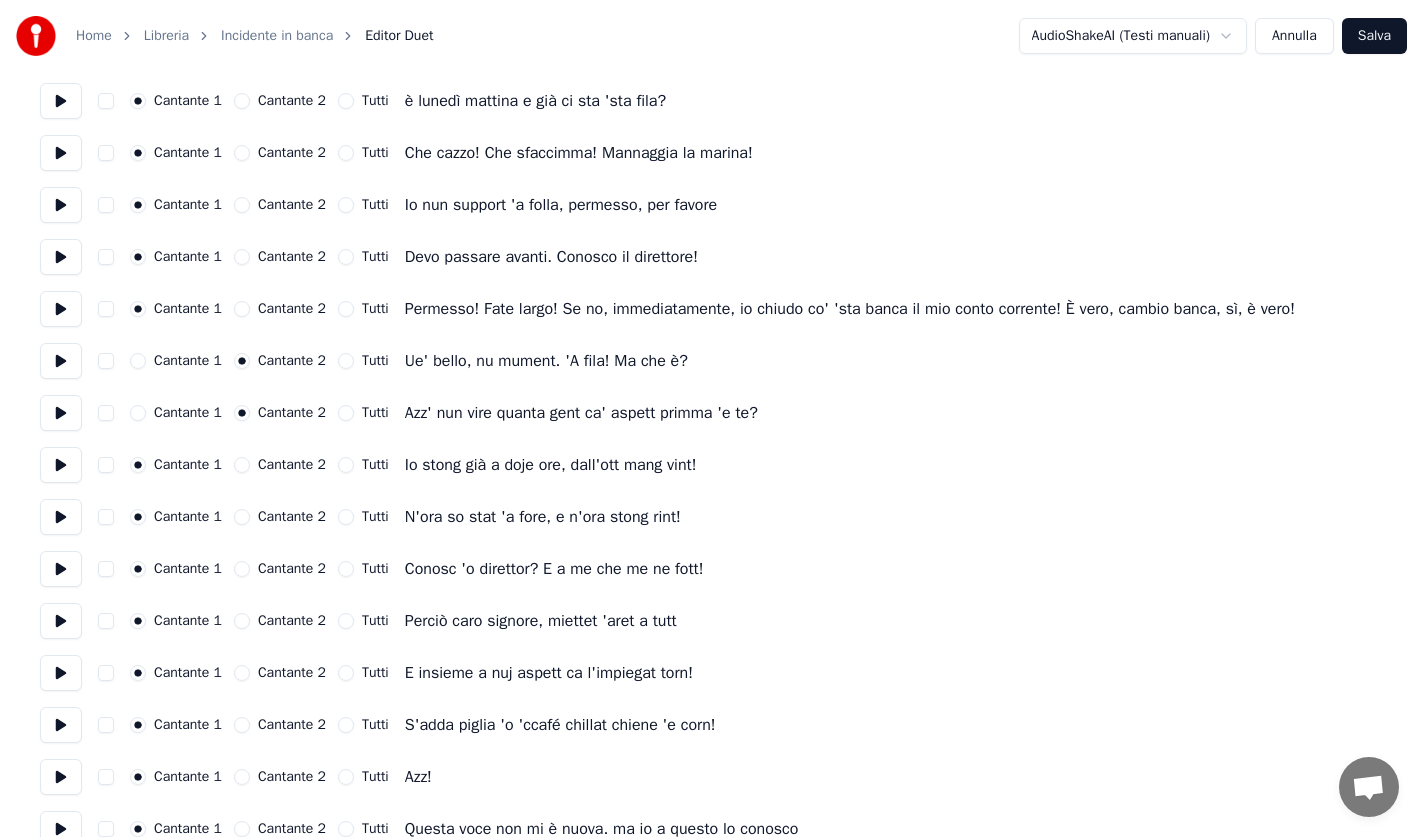 scroll, scrollTop: 300, scrollLeft: 0, axis: vertical 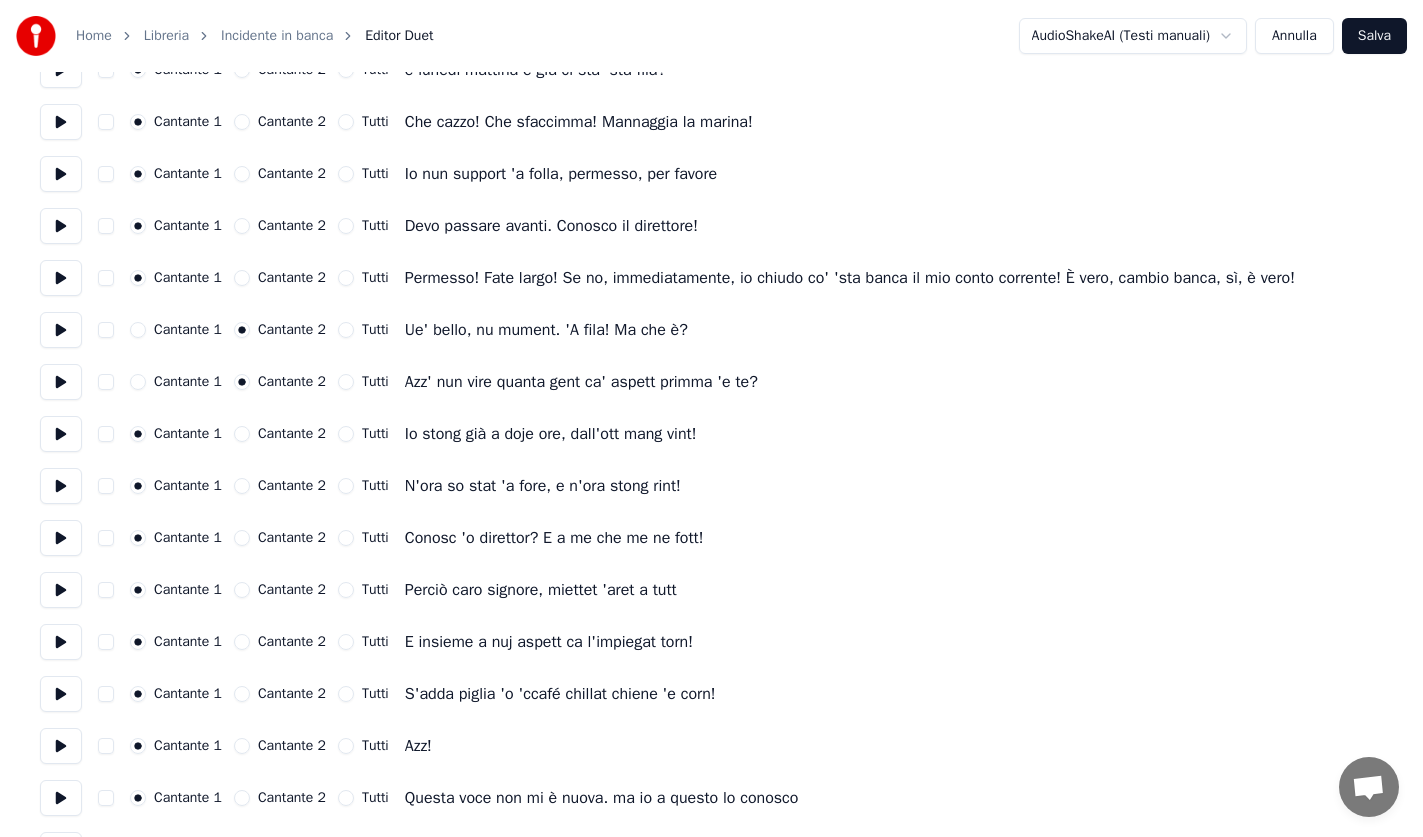 click on "Cantante 2" at bounding box center (292, 434) 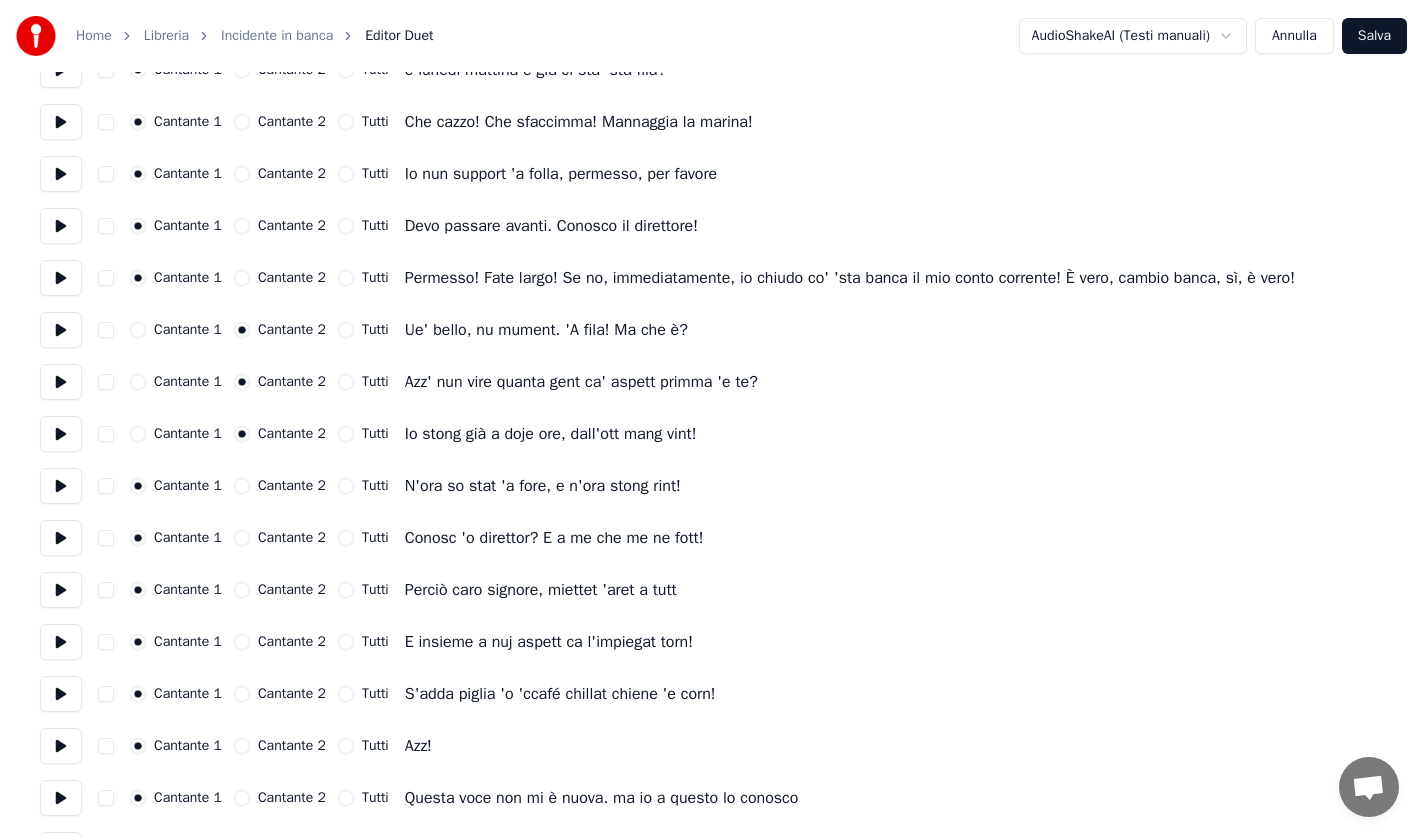 click on "Cantante 2" at bounding box center [292, 486] 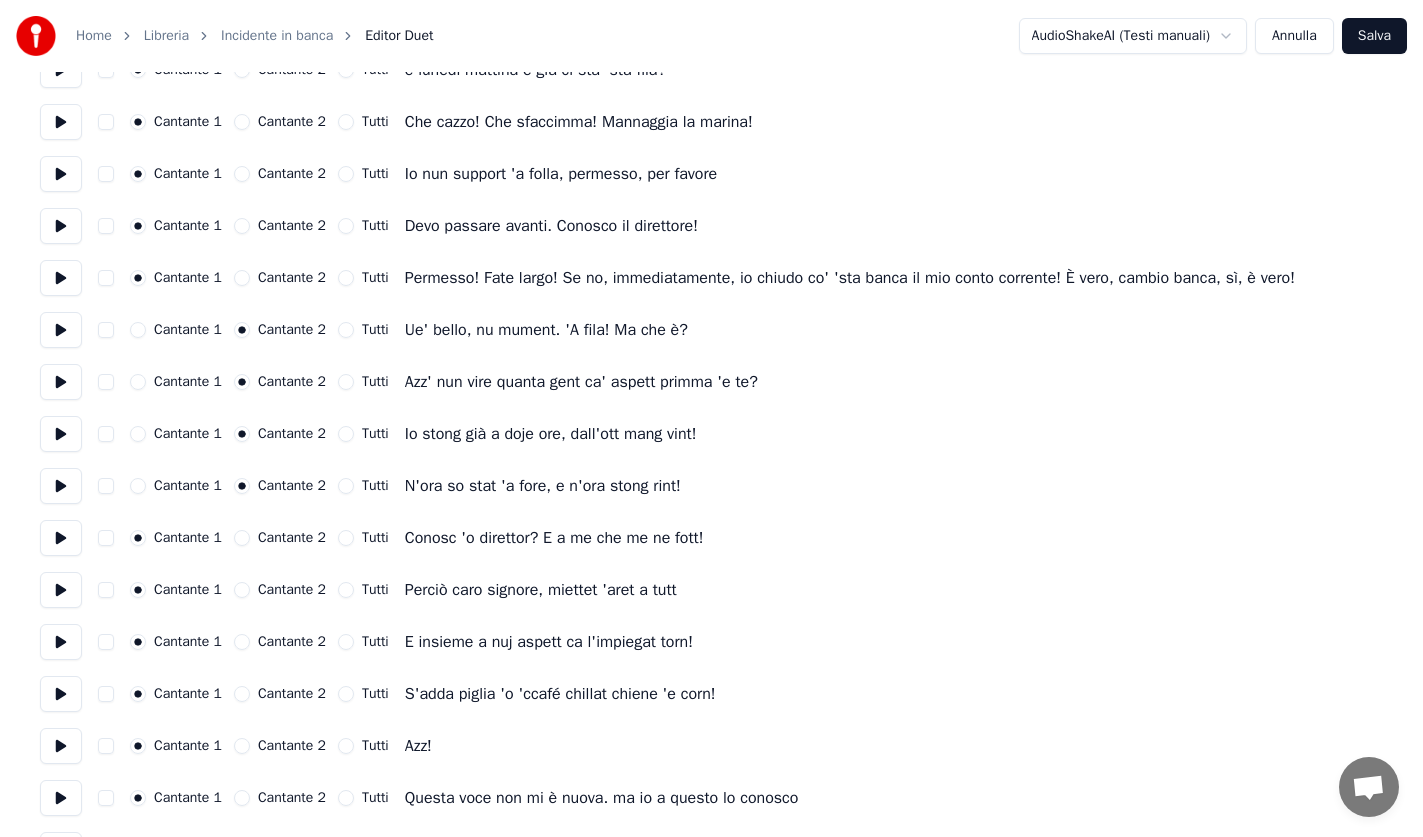 click on "Cantante 2" at bounding box center [292, 538] 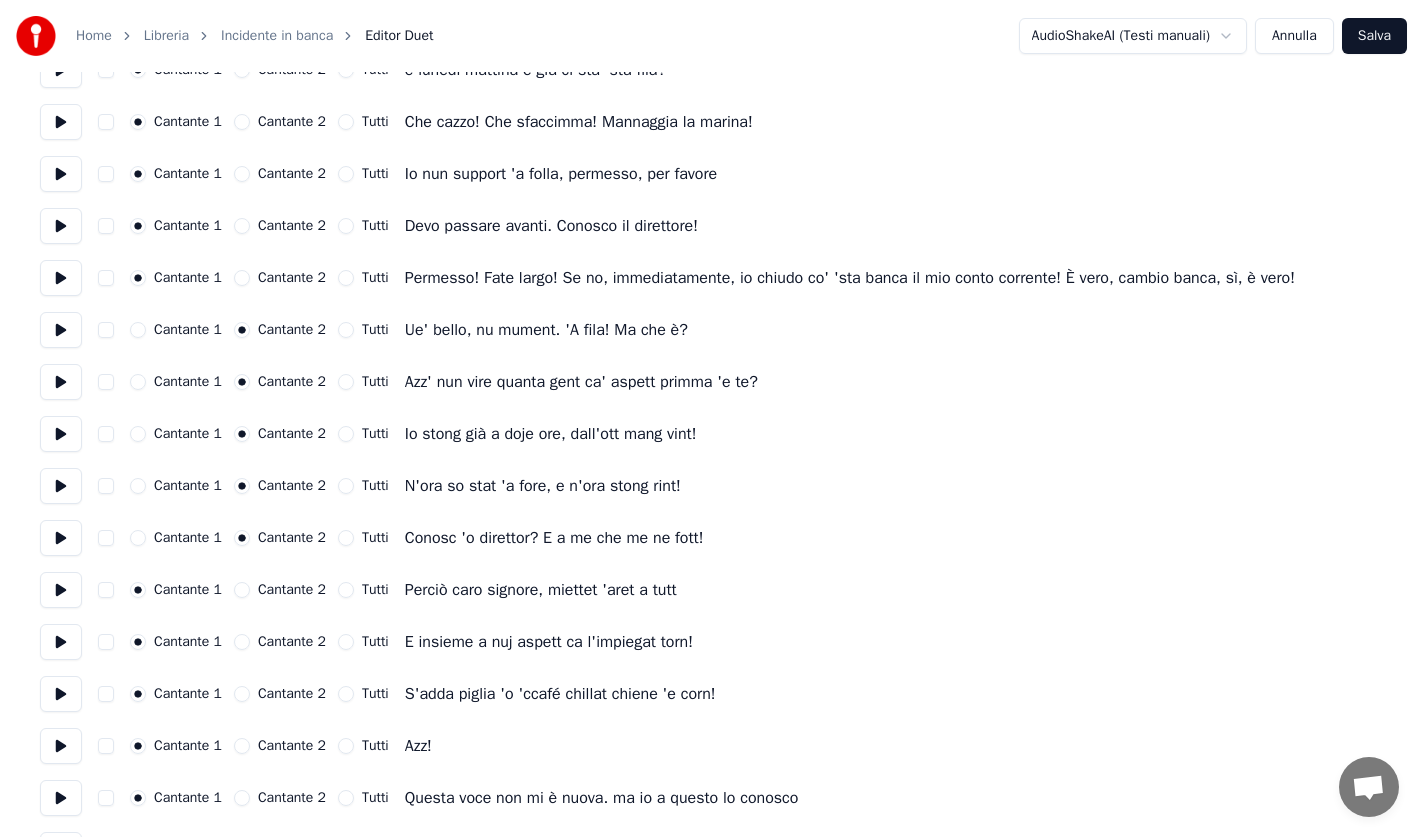 click on "Cantante 2" at bounding box center (292, 590) 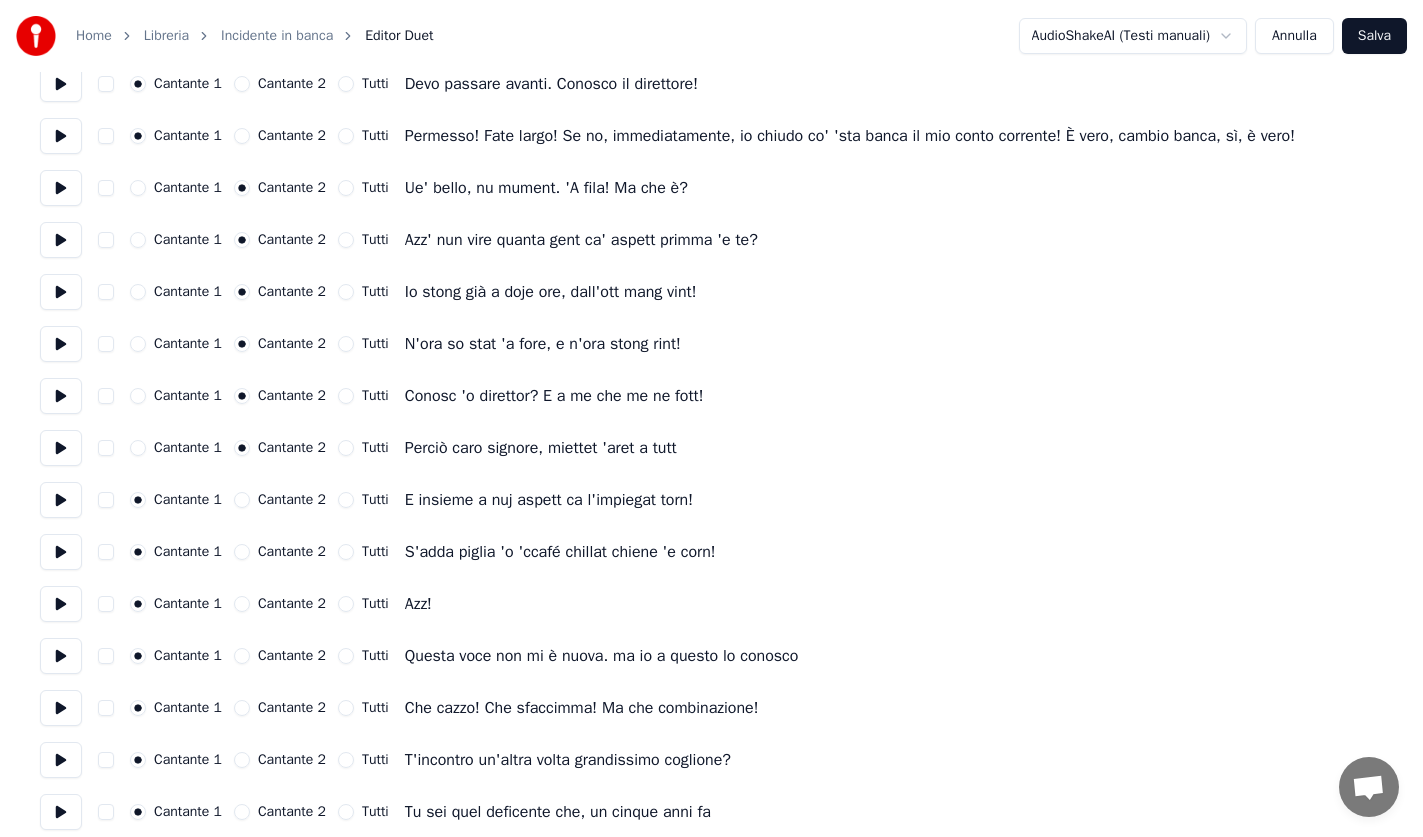 scroll, scrollTop: 500, scrollLeft: 0, axis: vertical 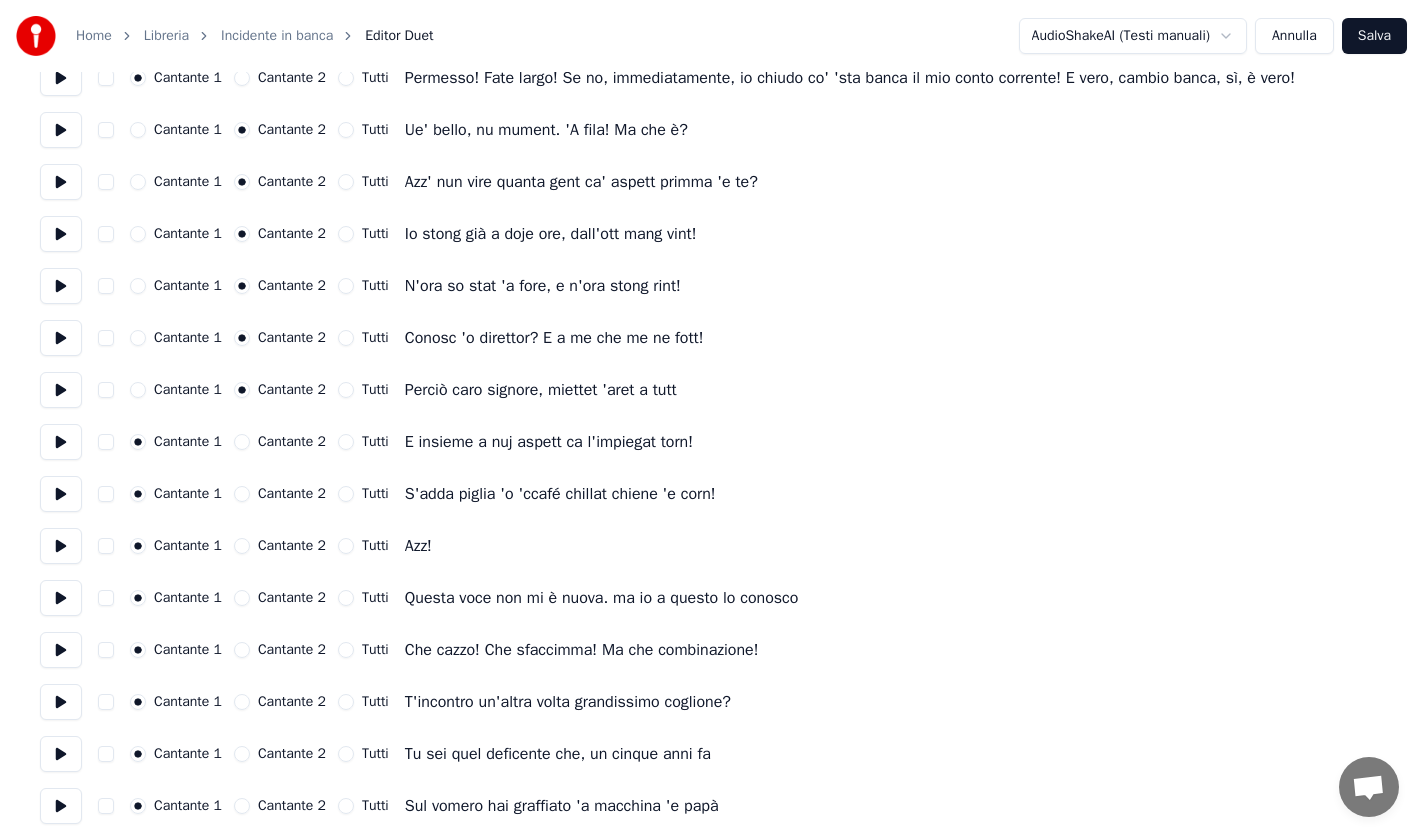 click on "Cantante 2" at bounding box center [292, 442] 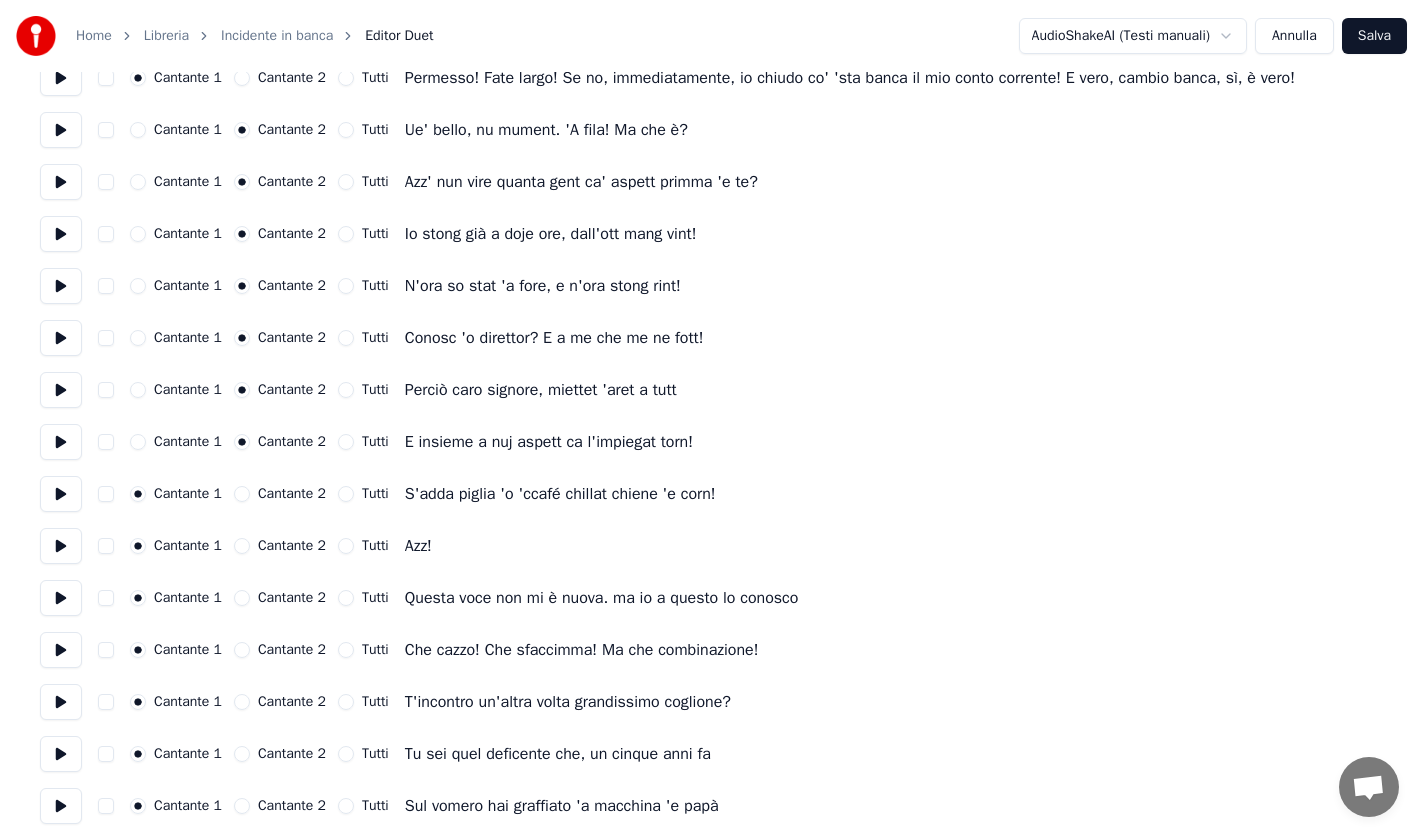 click on "Cantante 2" at bounding box center [292, 494] 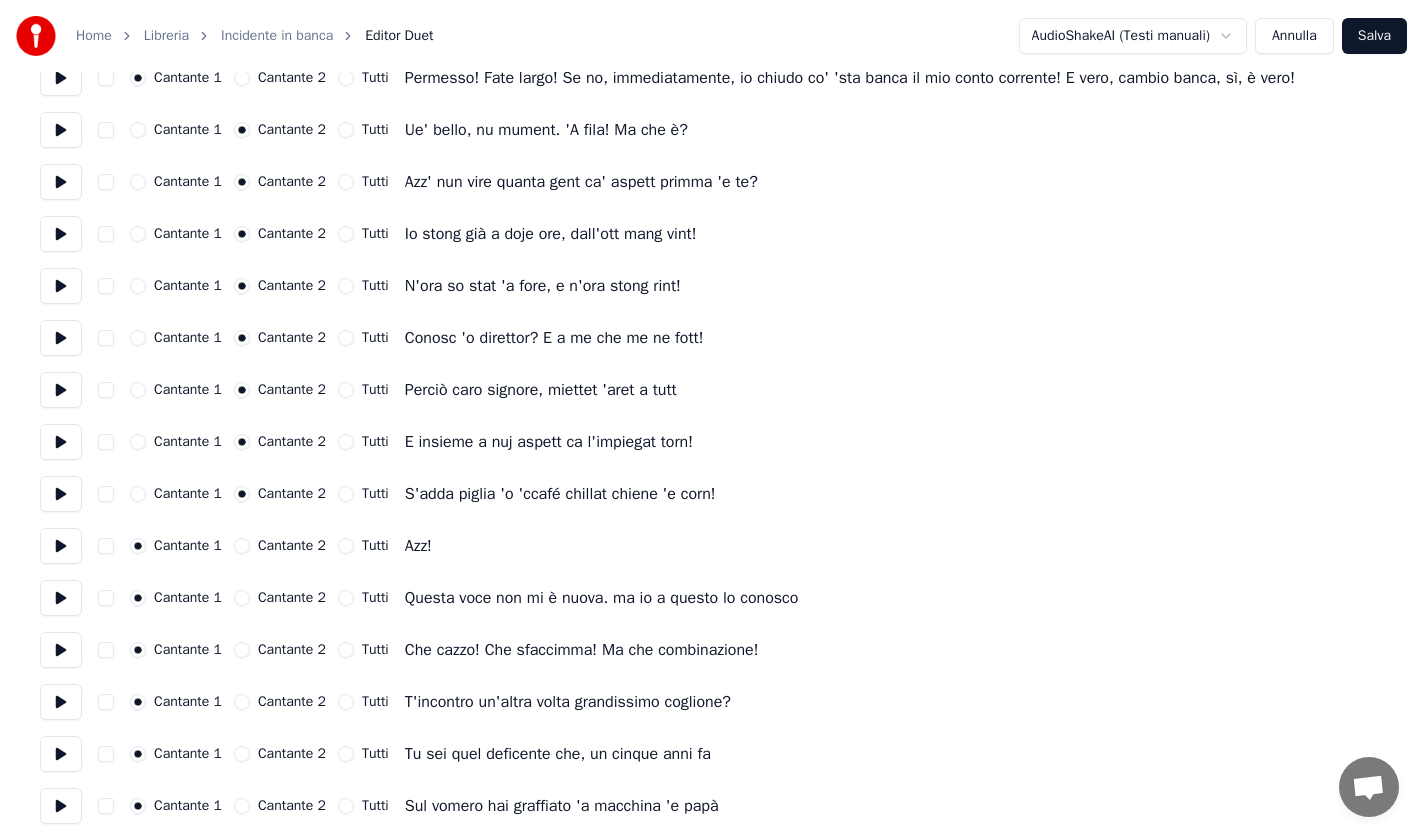 click on "Cantante 2" at bounding box center [292, 546] 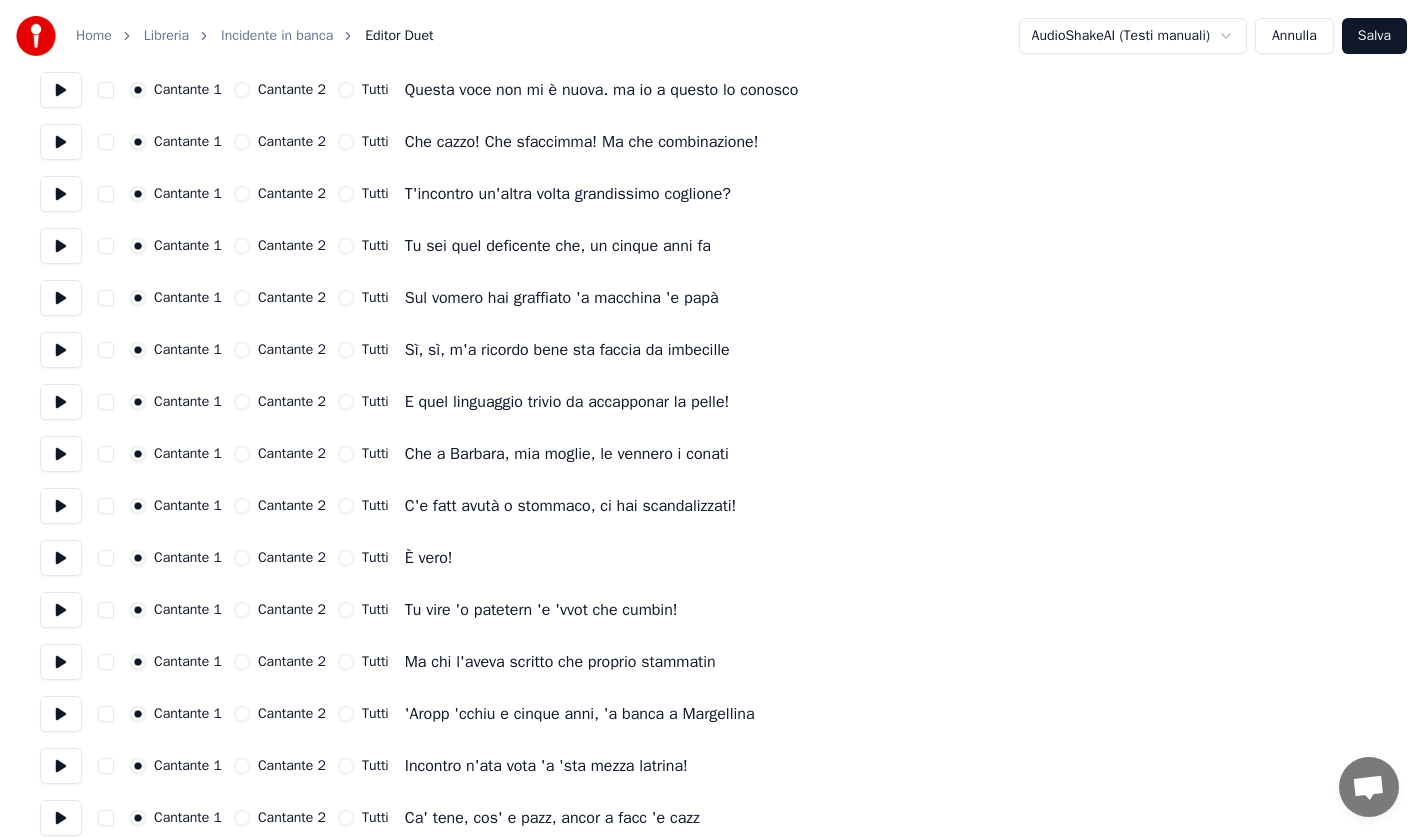 scroll, scrollTop: 1100, scrollLeft: 0, axis: vertical 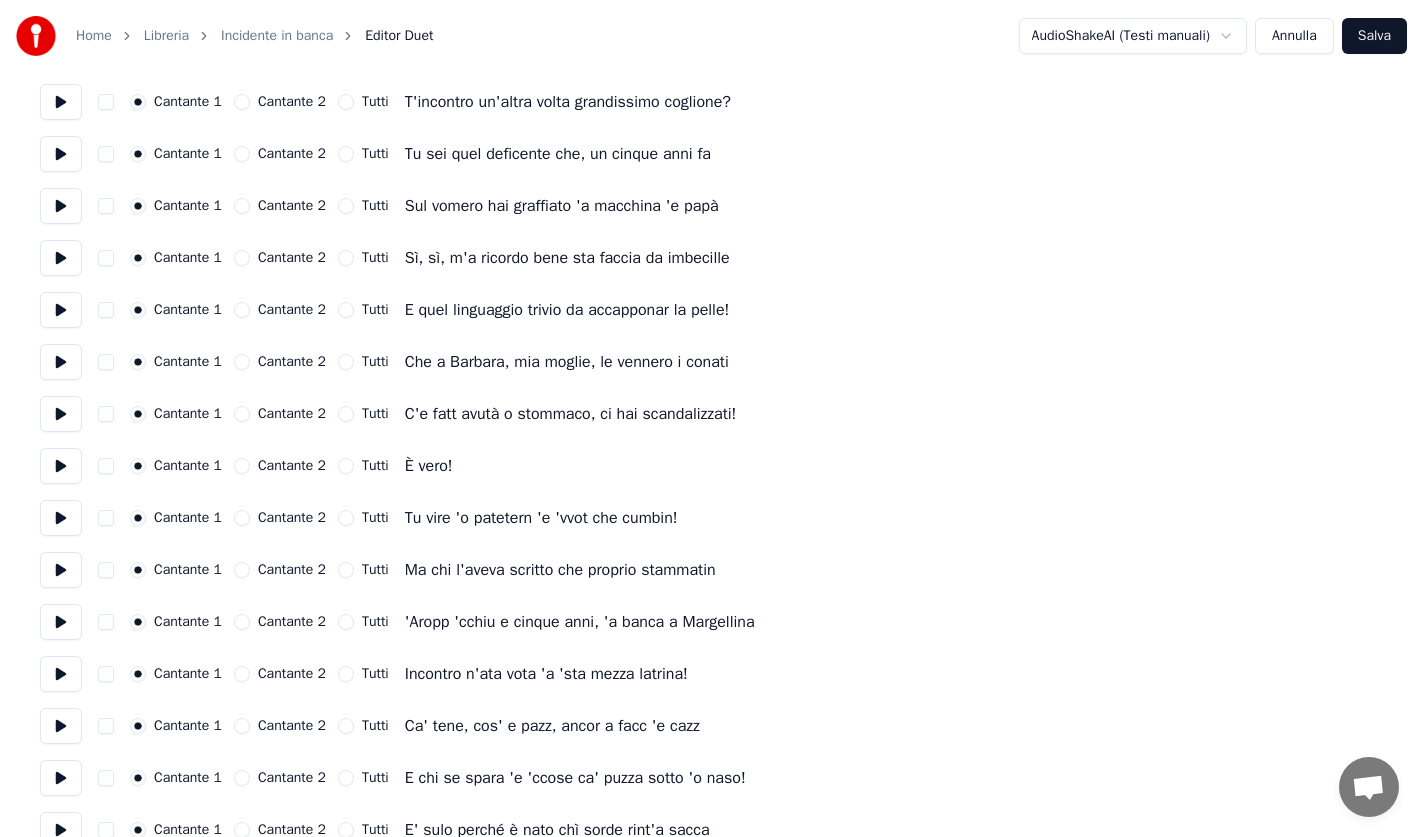 click on "Cantante 2" at bounding box center (292, 518) 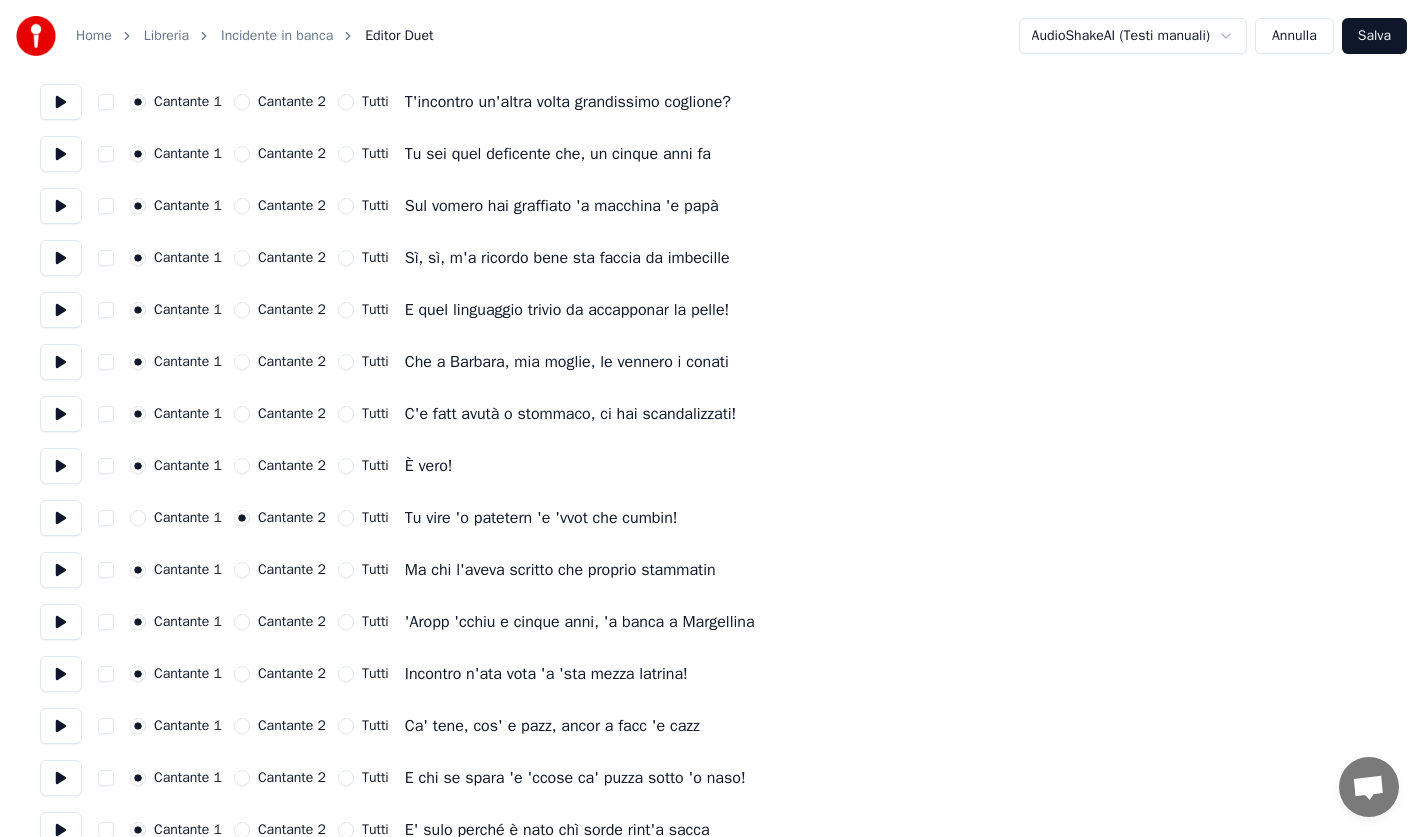 click on "Cantante 2" at bounding box center [292, 570] 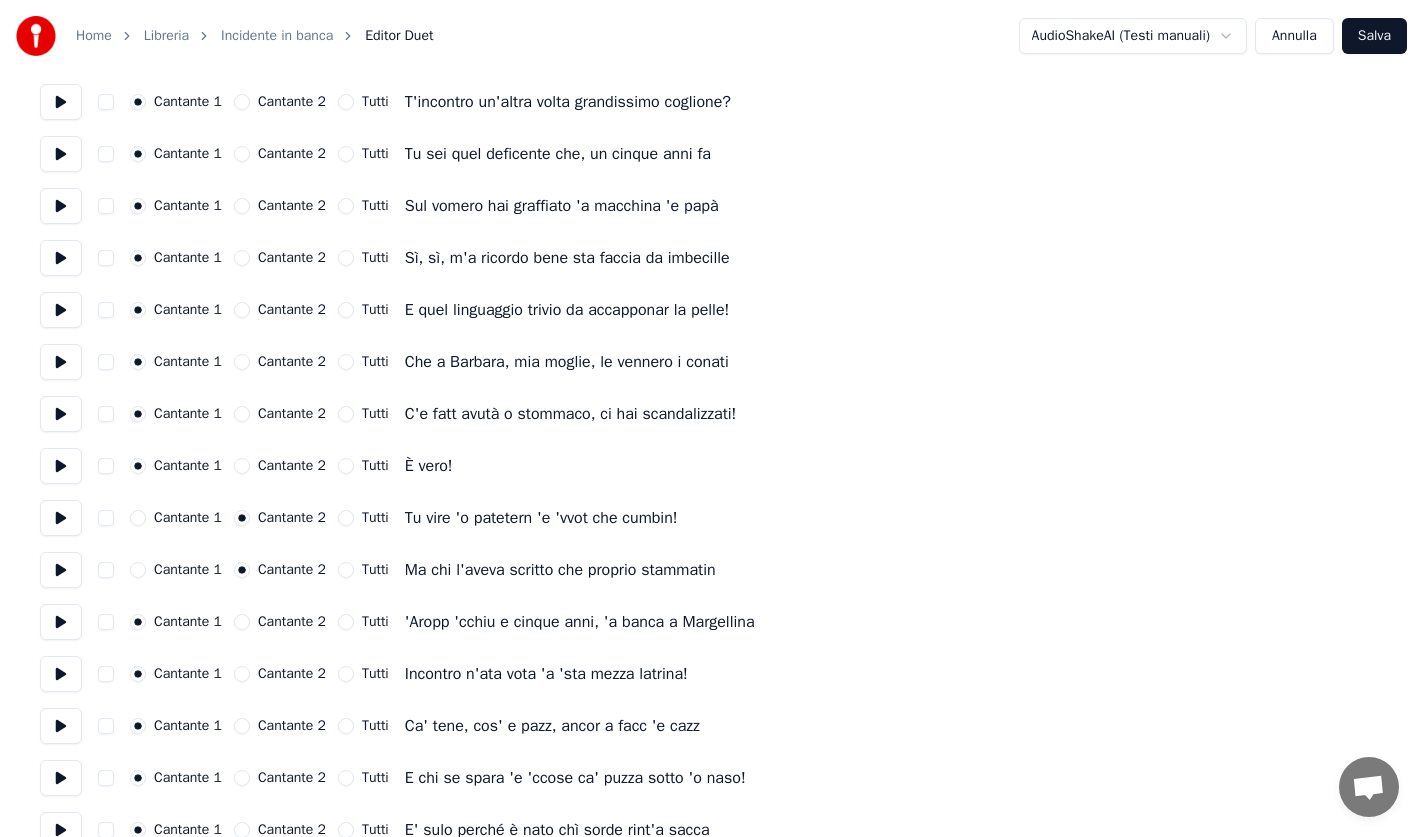 click on "Cantante 2" at bounding box center [292, 622] 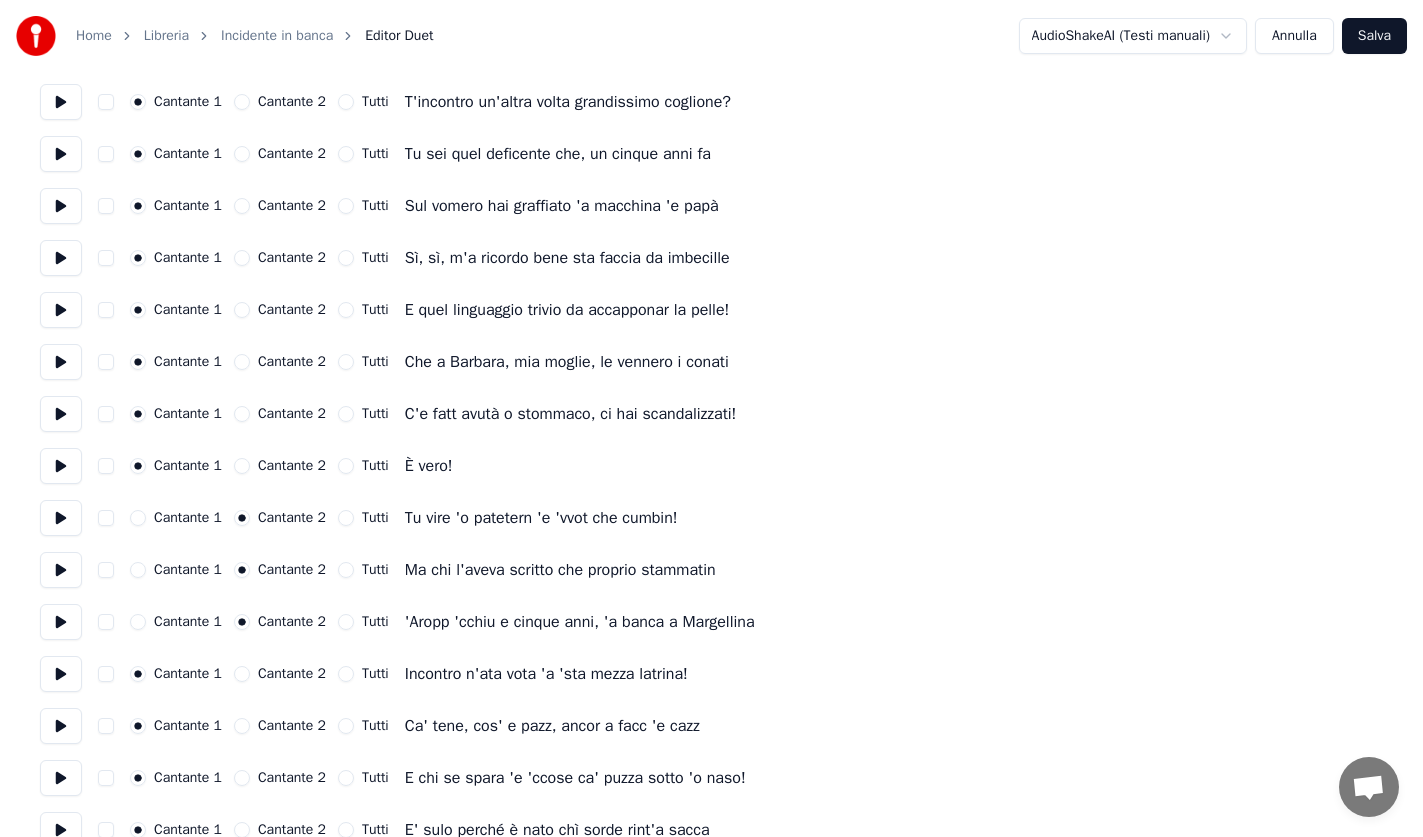 click on "Cantante 2" at bounding box center (292, 674) 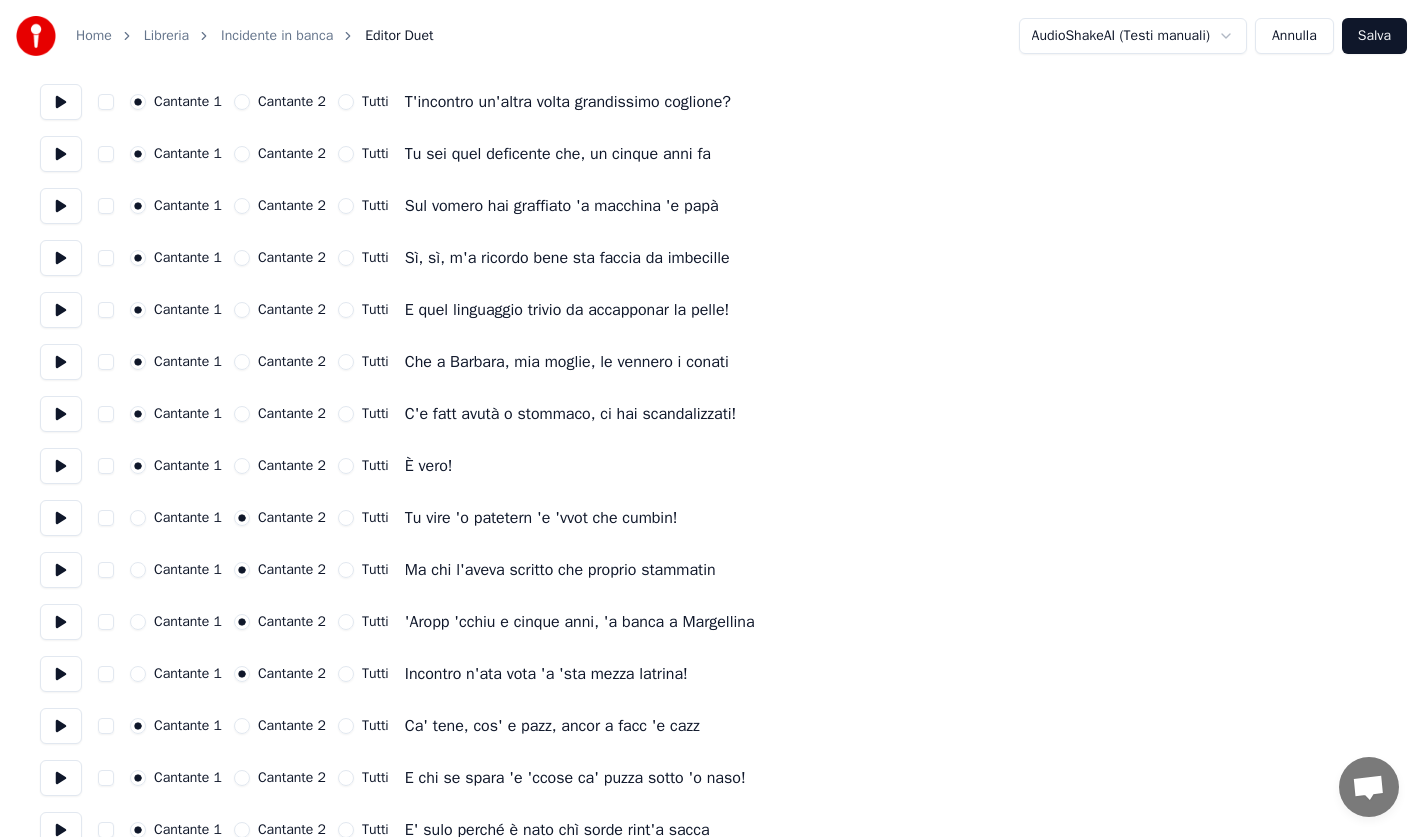 click on "Cantante 2" at bounding box center (292, 726) 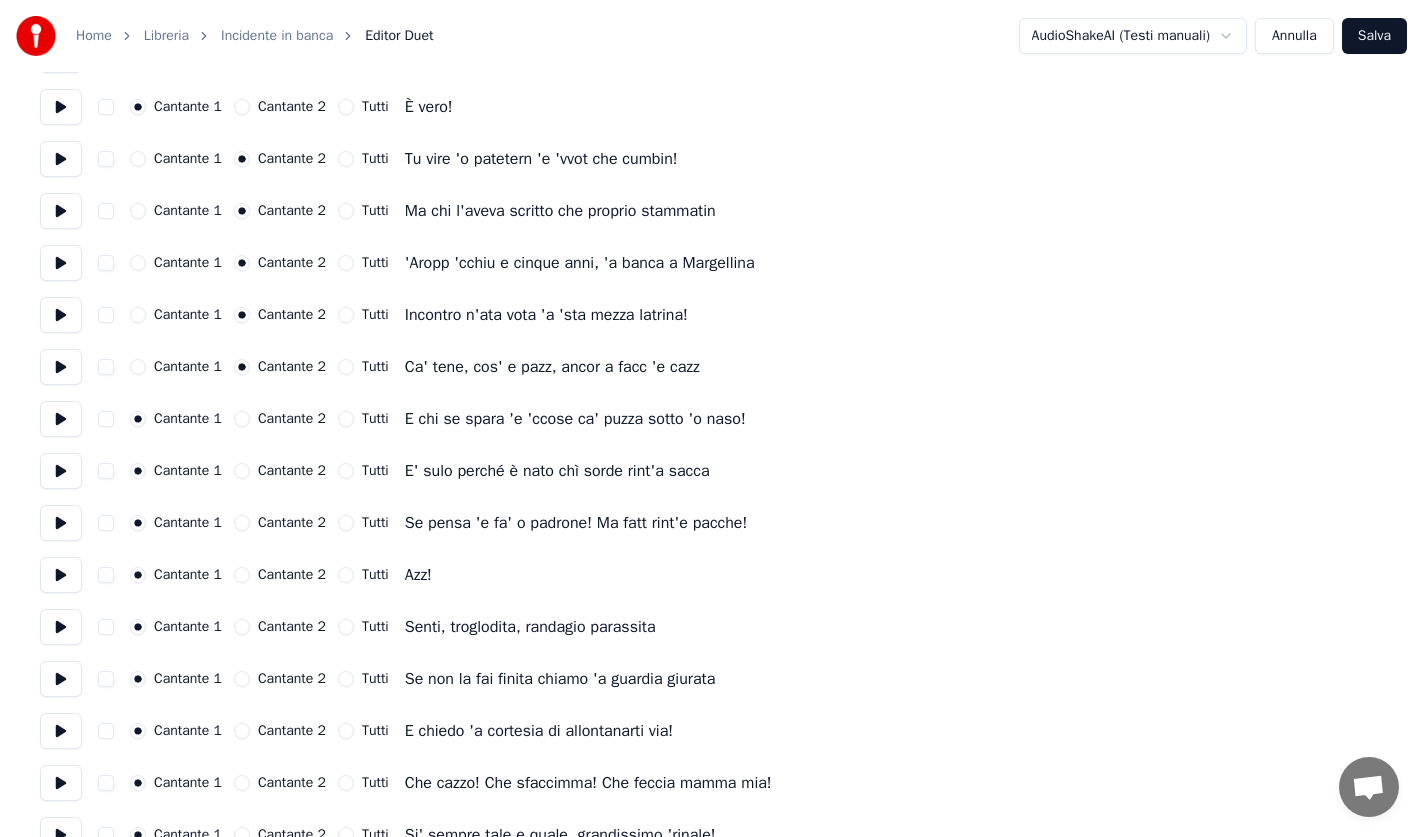 scroll, scrollTop: 1500, scrollLeft: 0, axis: vertical 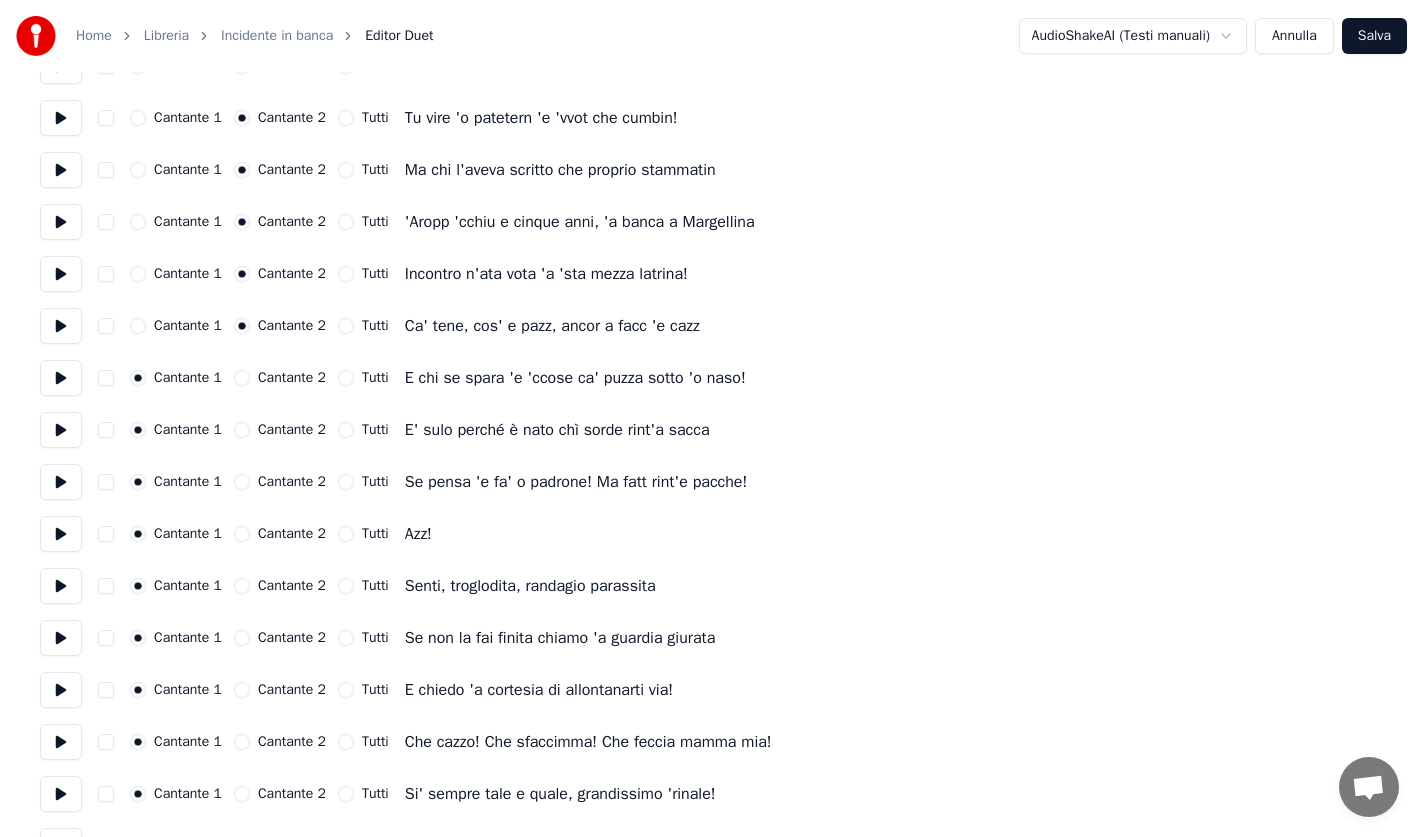 click on "Cantante 2" at bounding box center (292, 378) 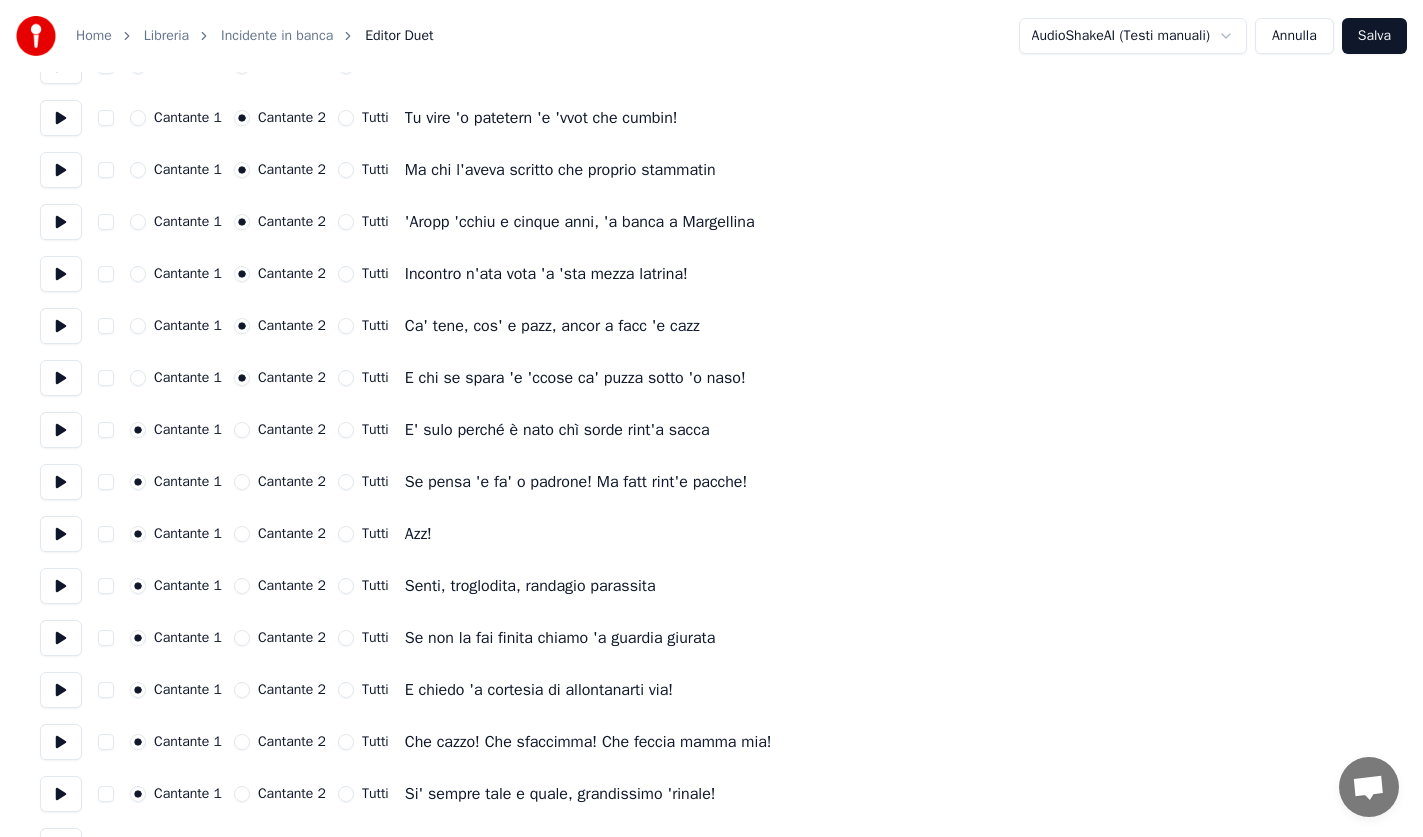 click on "Cantante 2" at bounding box center [292, 430] 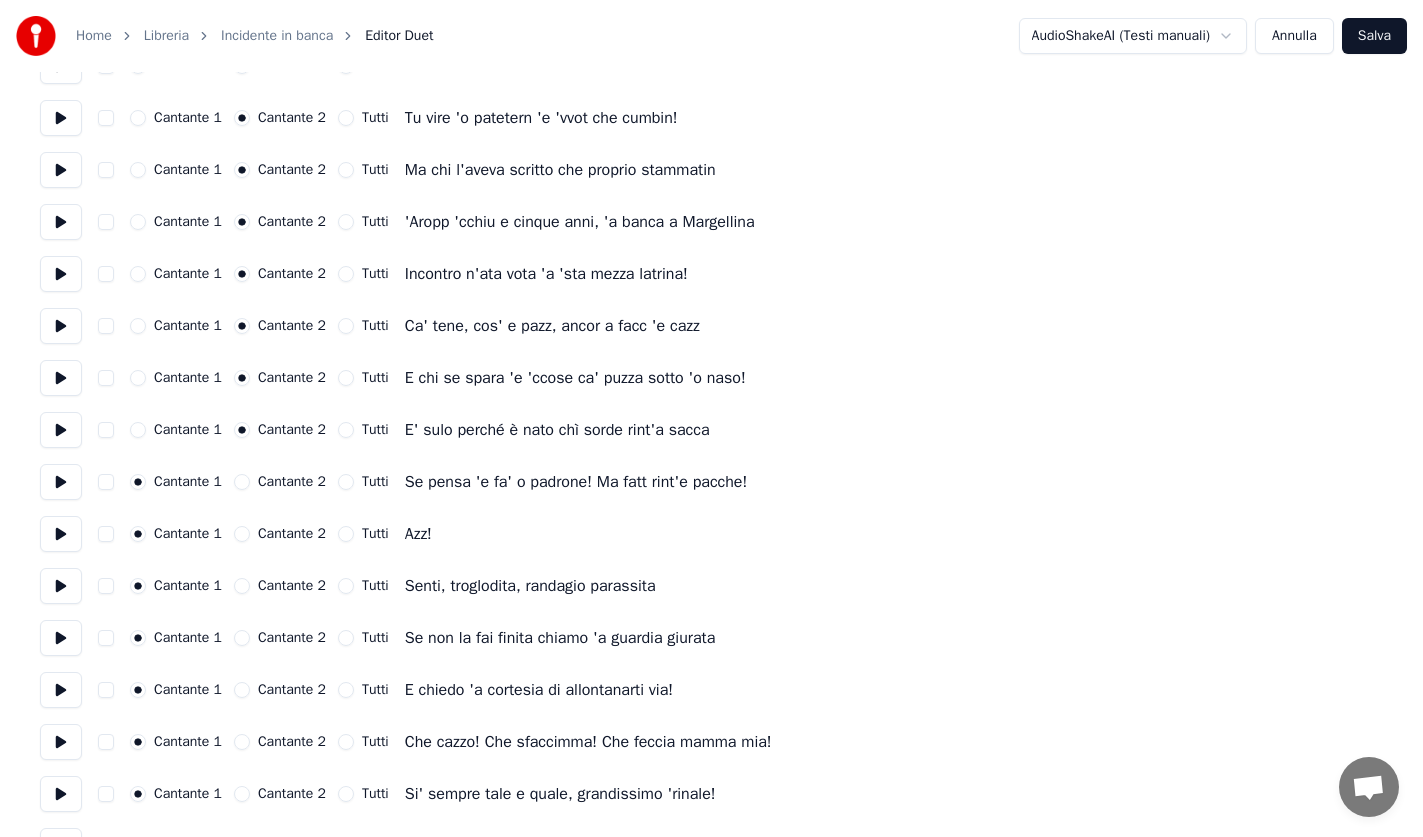 click on "Cantante 2" at bounding box center (292, 482) 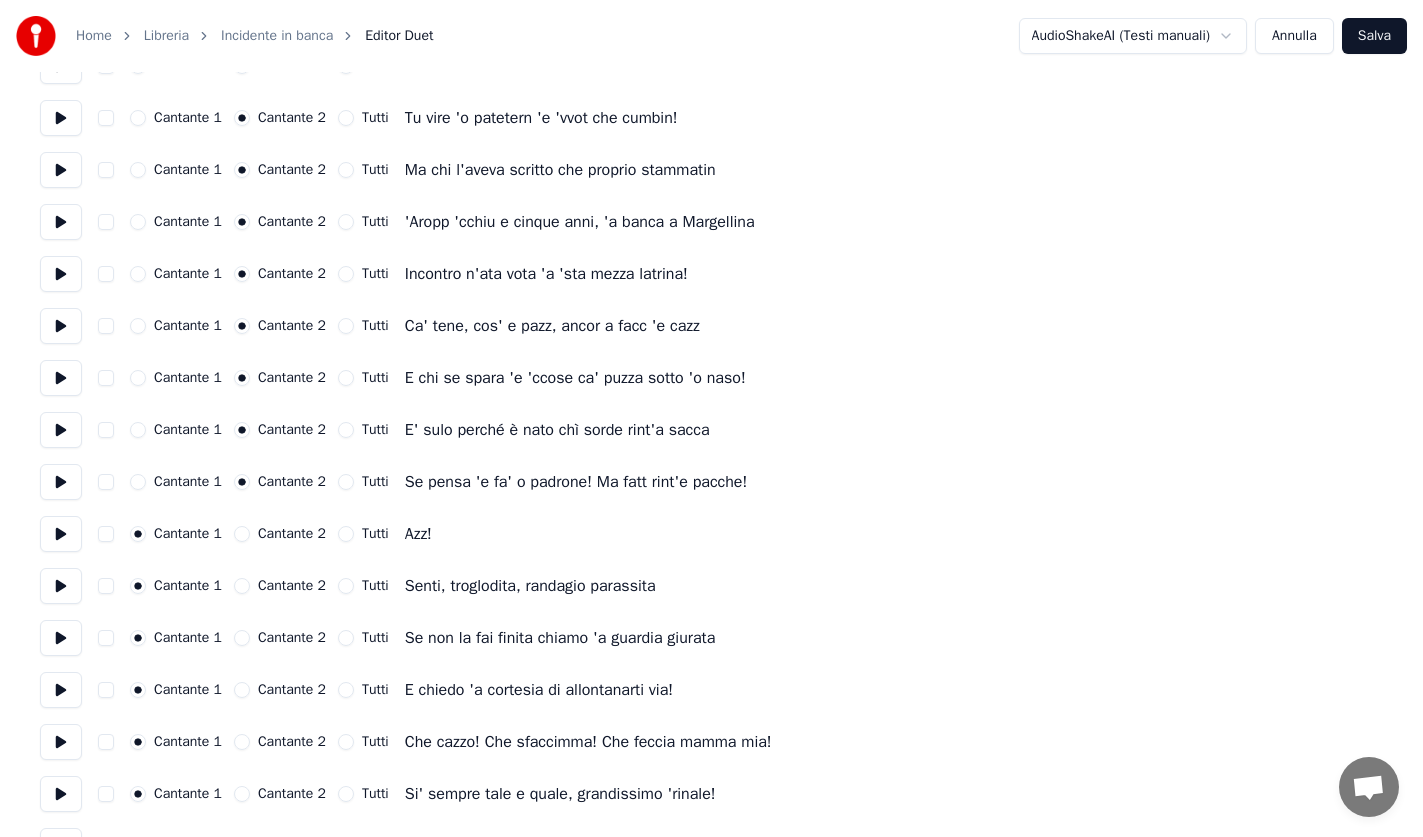 click on "Cantante 2" at bounding box center (292, 534) 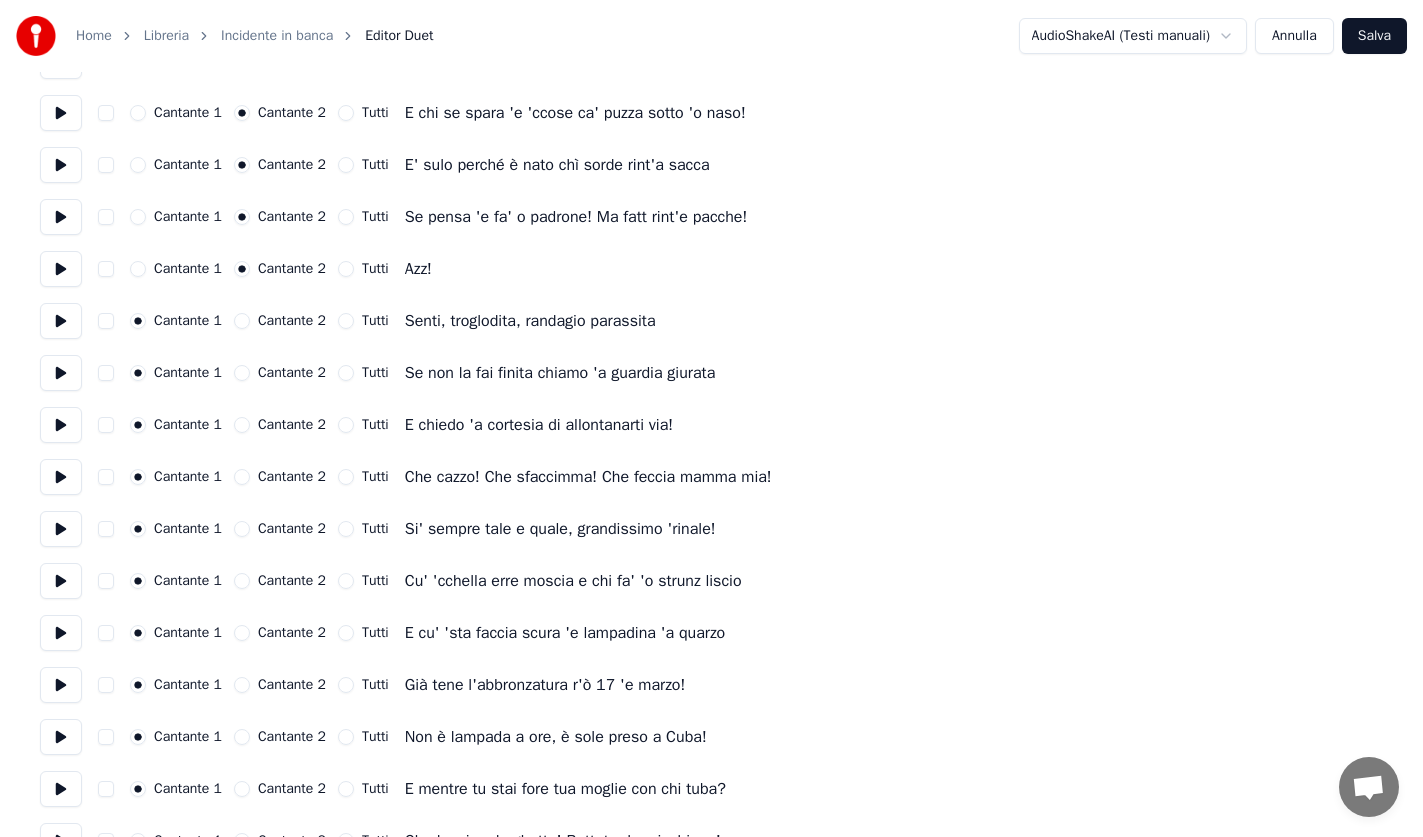 scroll, scrollTop: 1800, scrollLeft: 0, axis: vertical 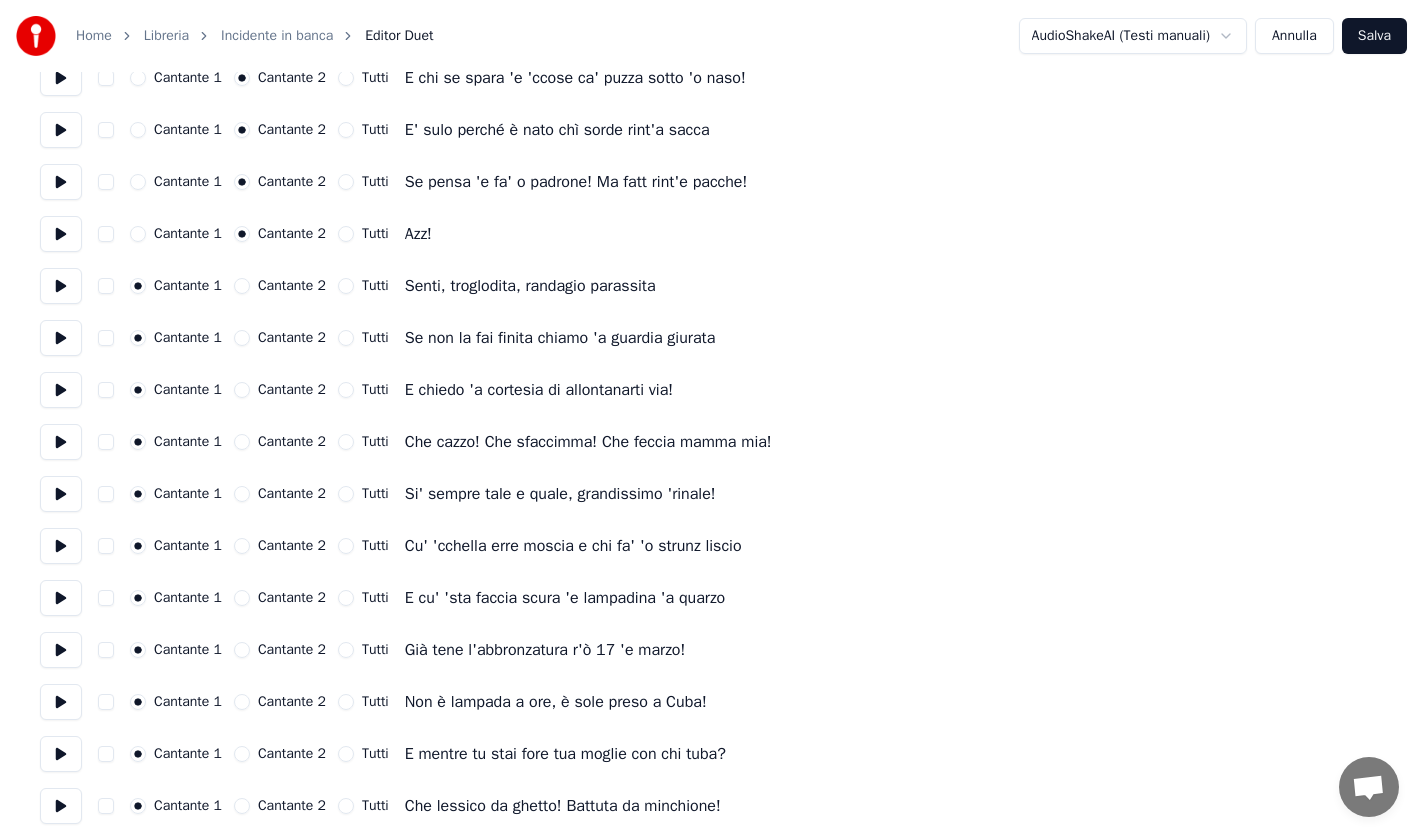 click on "Cantante 2" at bounding box center [292, 494] 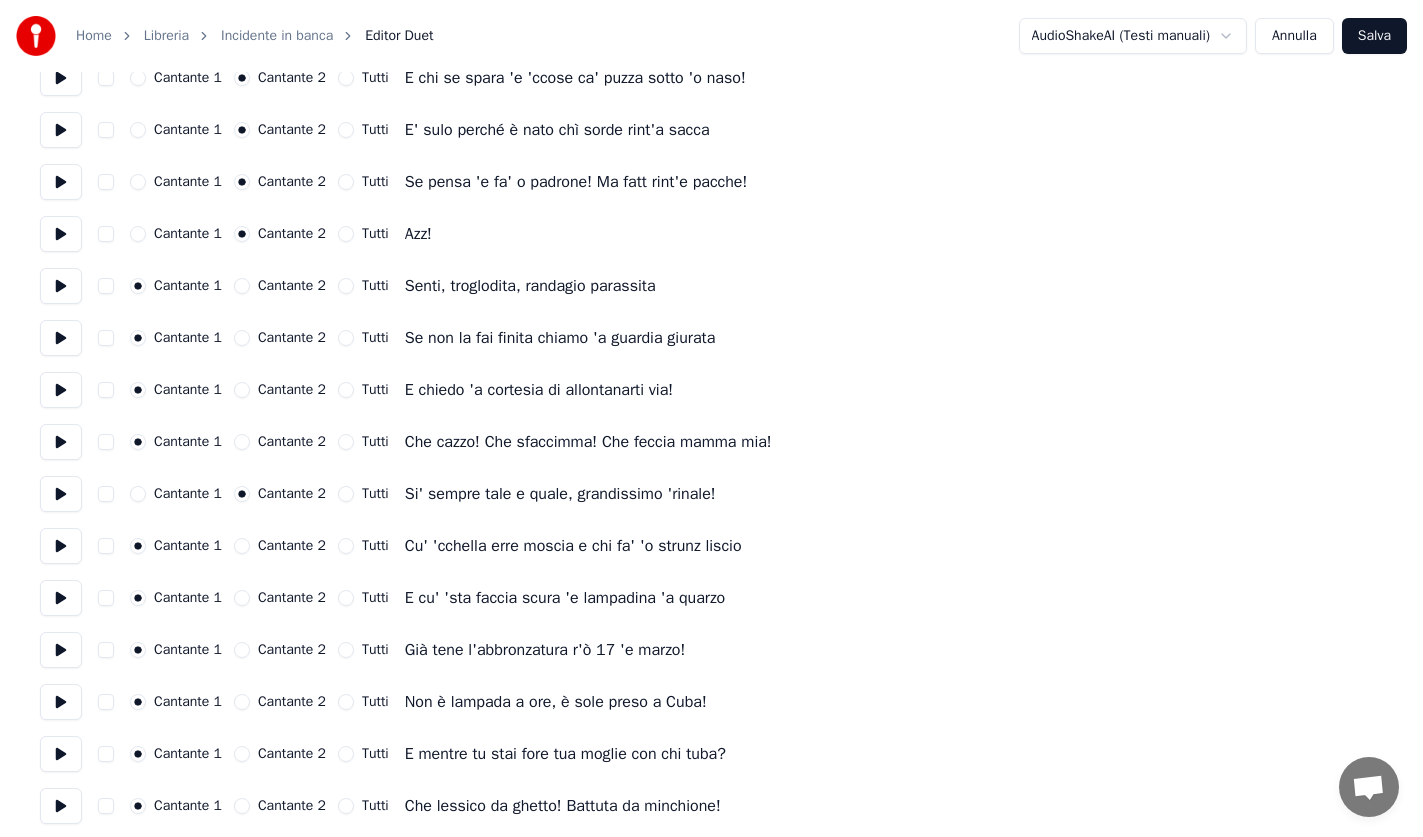 click on "Cantante 2" at bounding box center [292, 546] 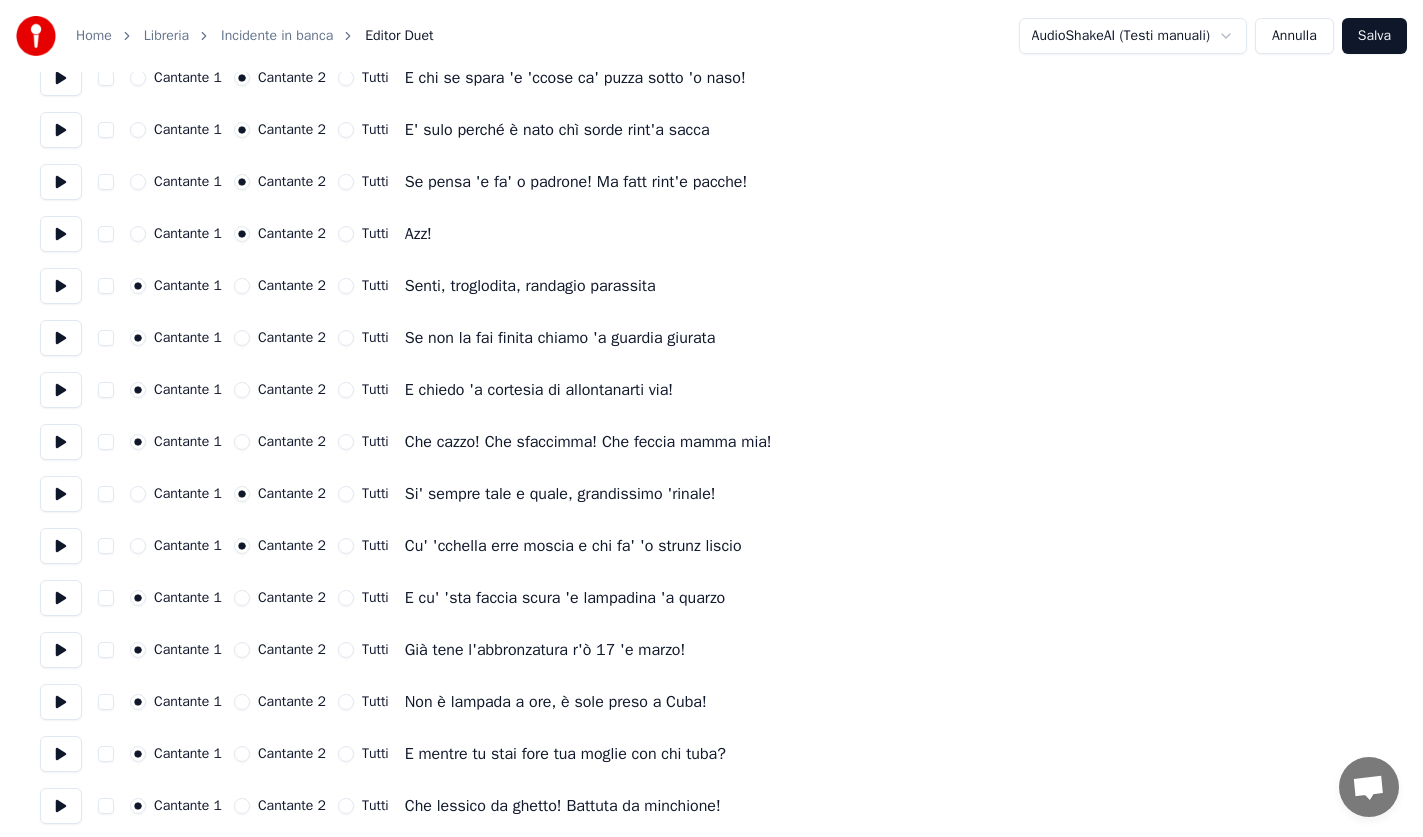 click on "Cantante 2" at bounding box center [292, 598] 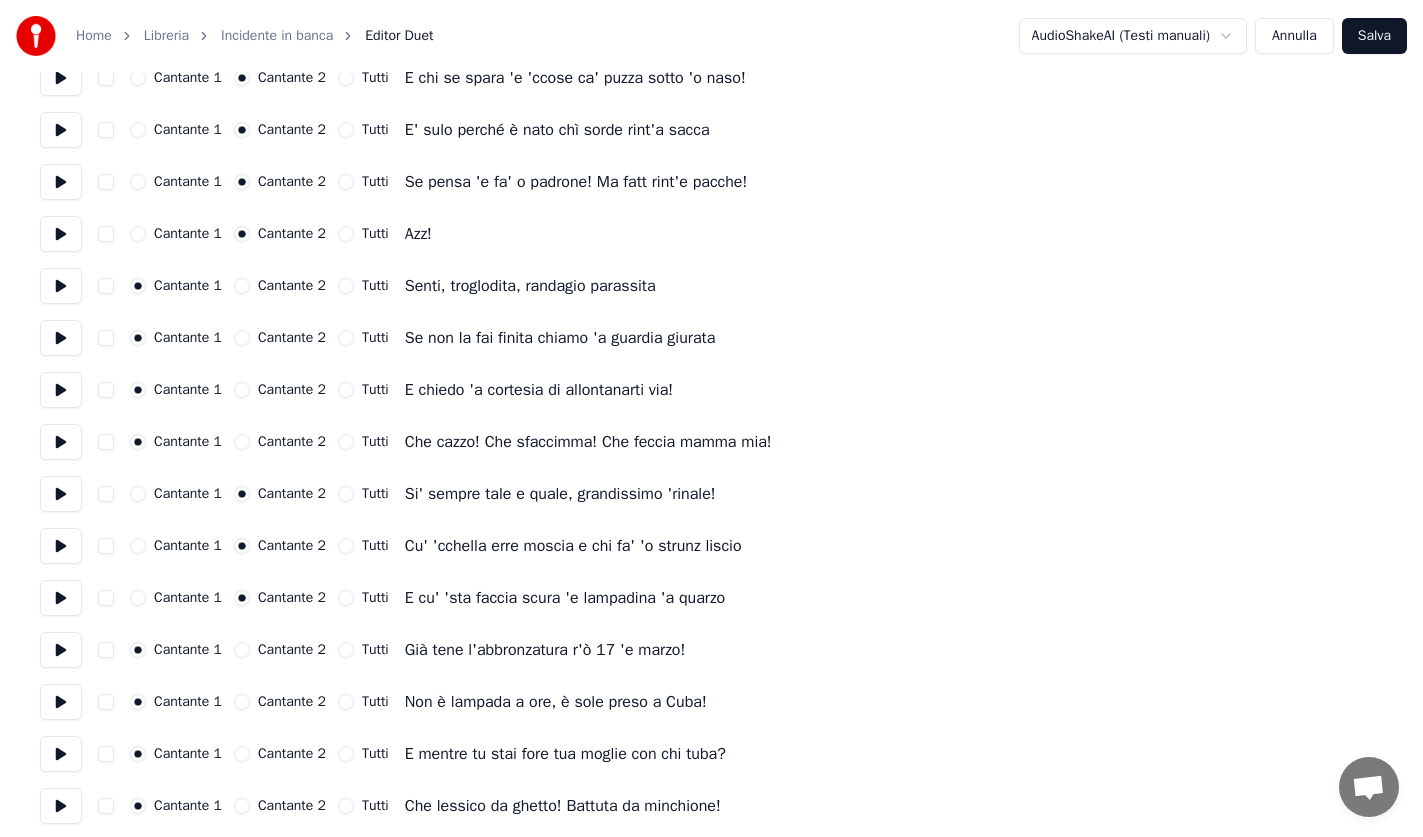 click on "Cantante 2" at bounding box center [292, 650] 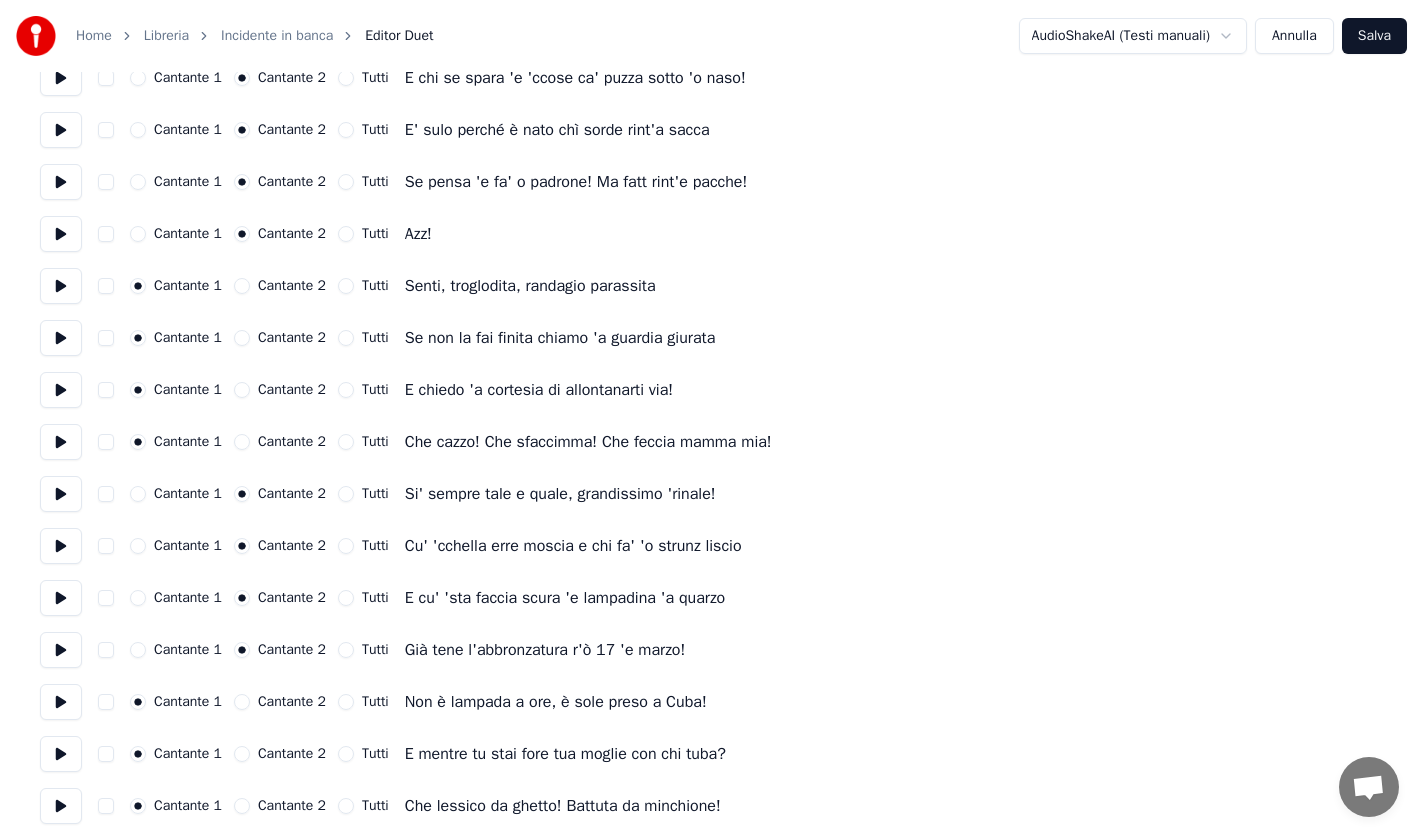 drag, startPoint x: 294, startPoint y: 756, endPoint x: 338, endPoint y: 737, distance: 47.92703 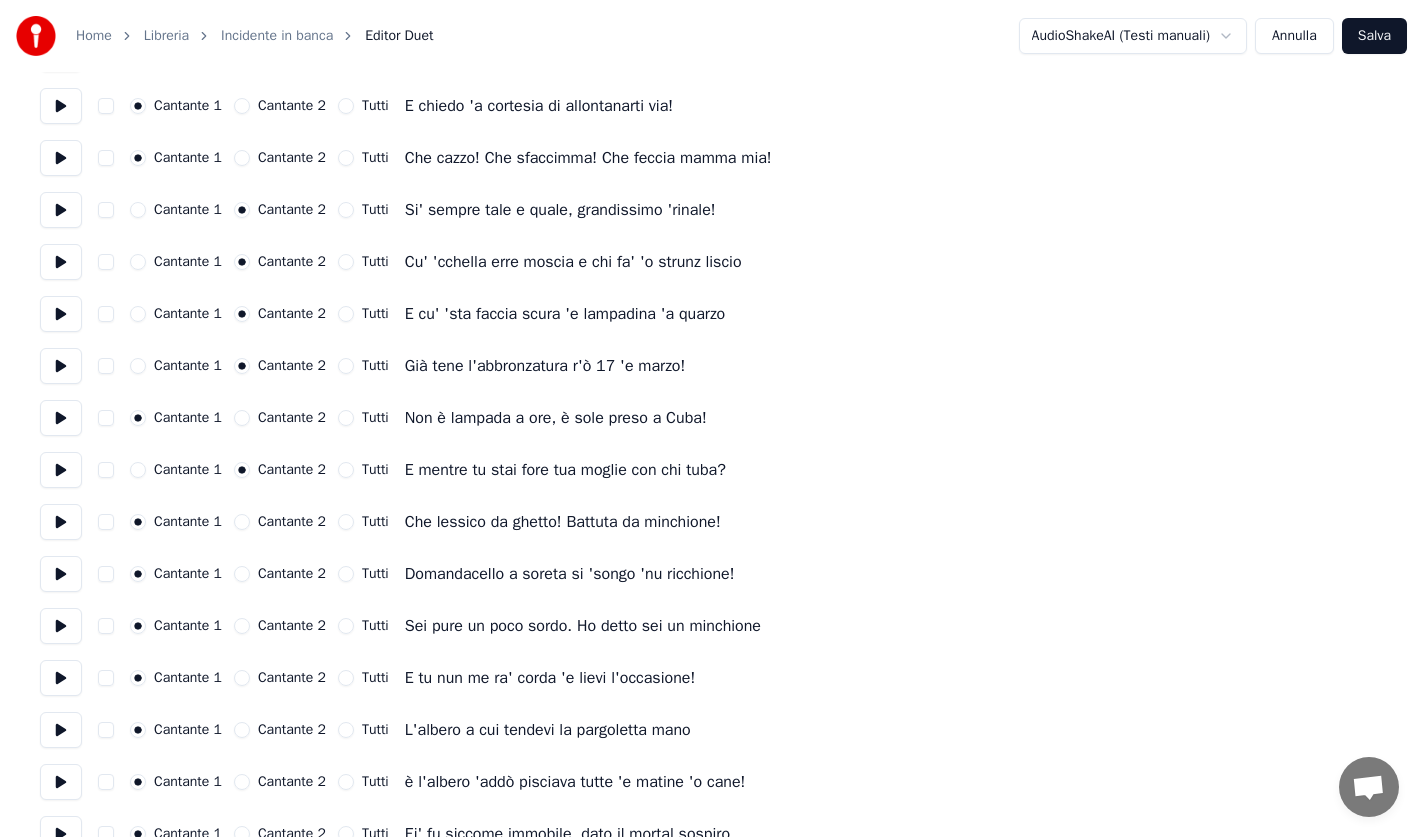 scroll, scrollTop: 2100, scrollLeft: 0, axis: vertical 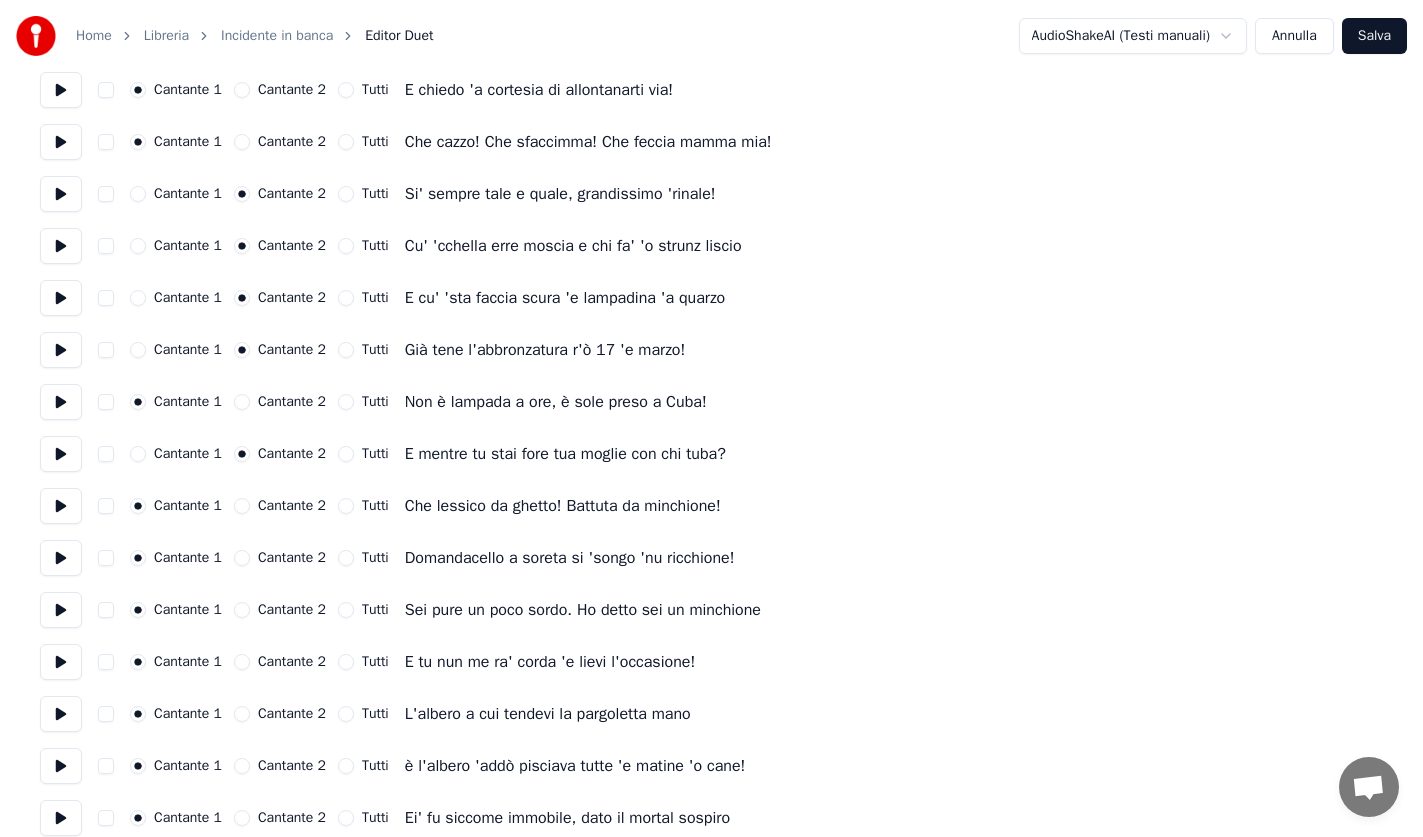 click on "Cantante 2" at bounding box center [292, 558] 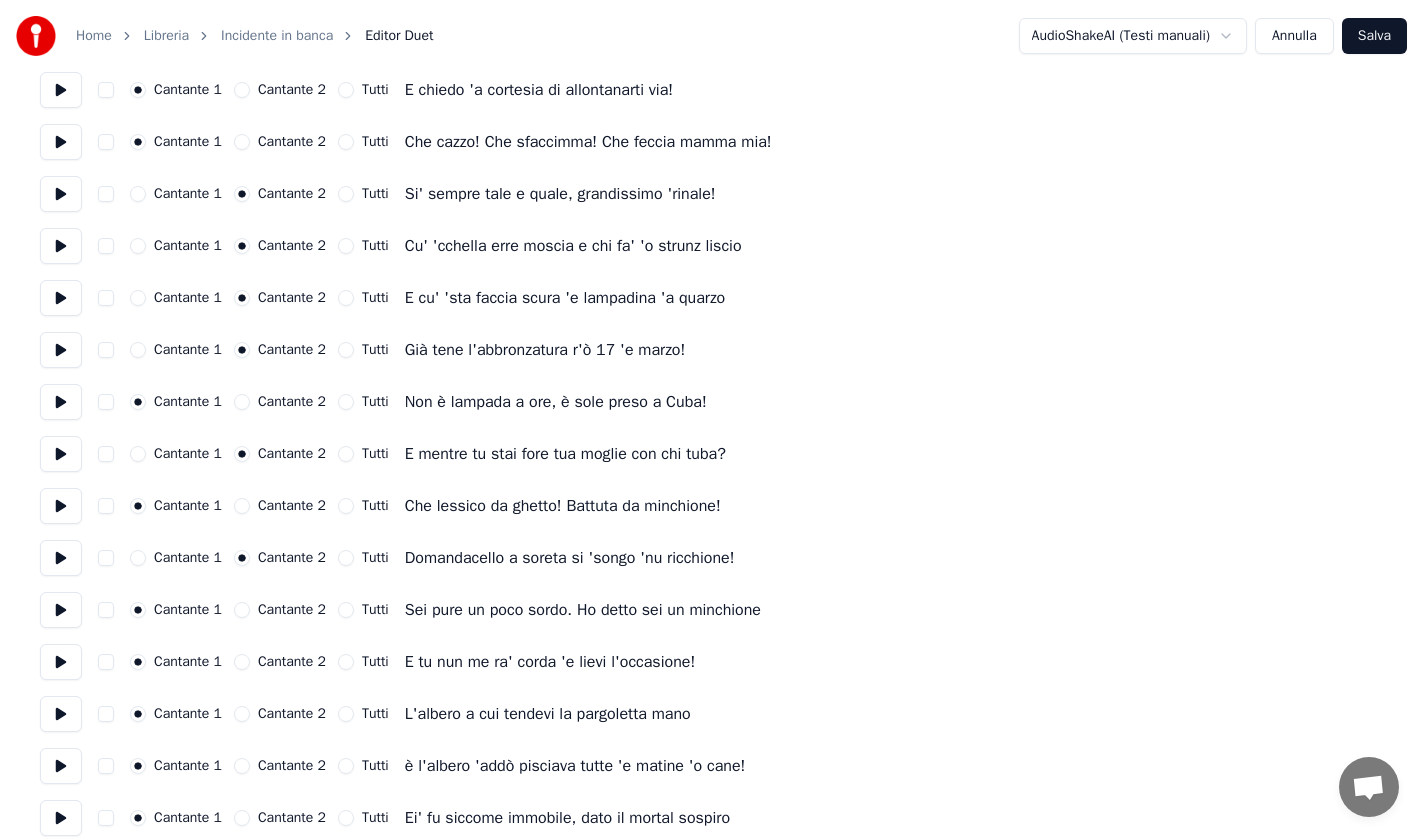 click on "Cantante 2" at bounding box center [292, 662] 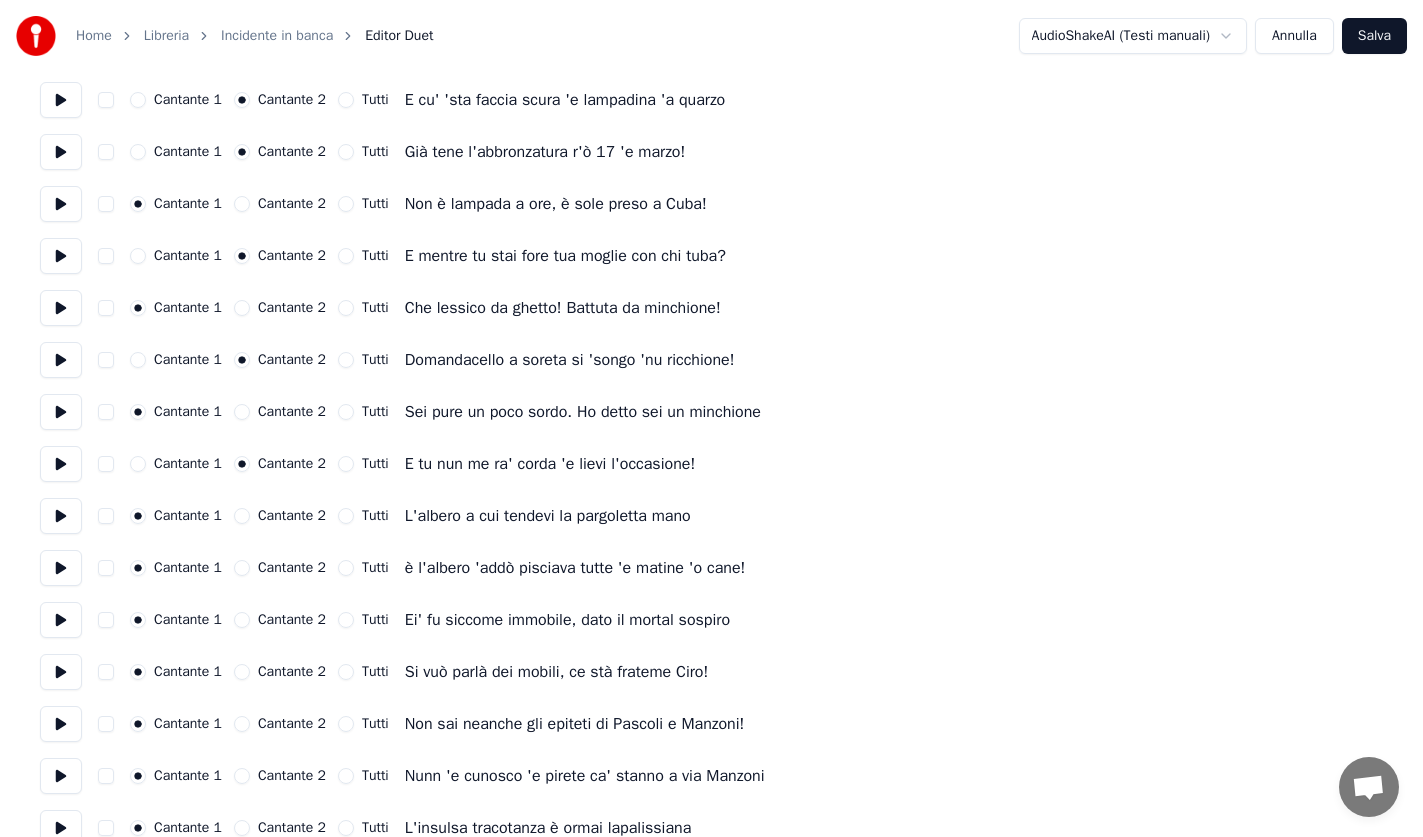 scroll, scrollTop: 2300, scrollLeft: 0, axis: vertical 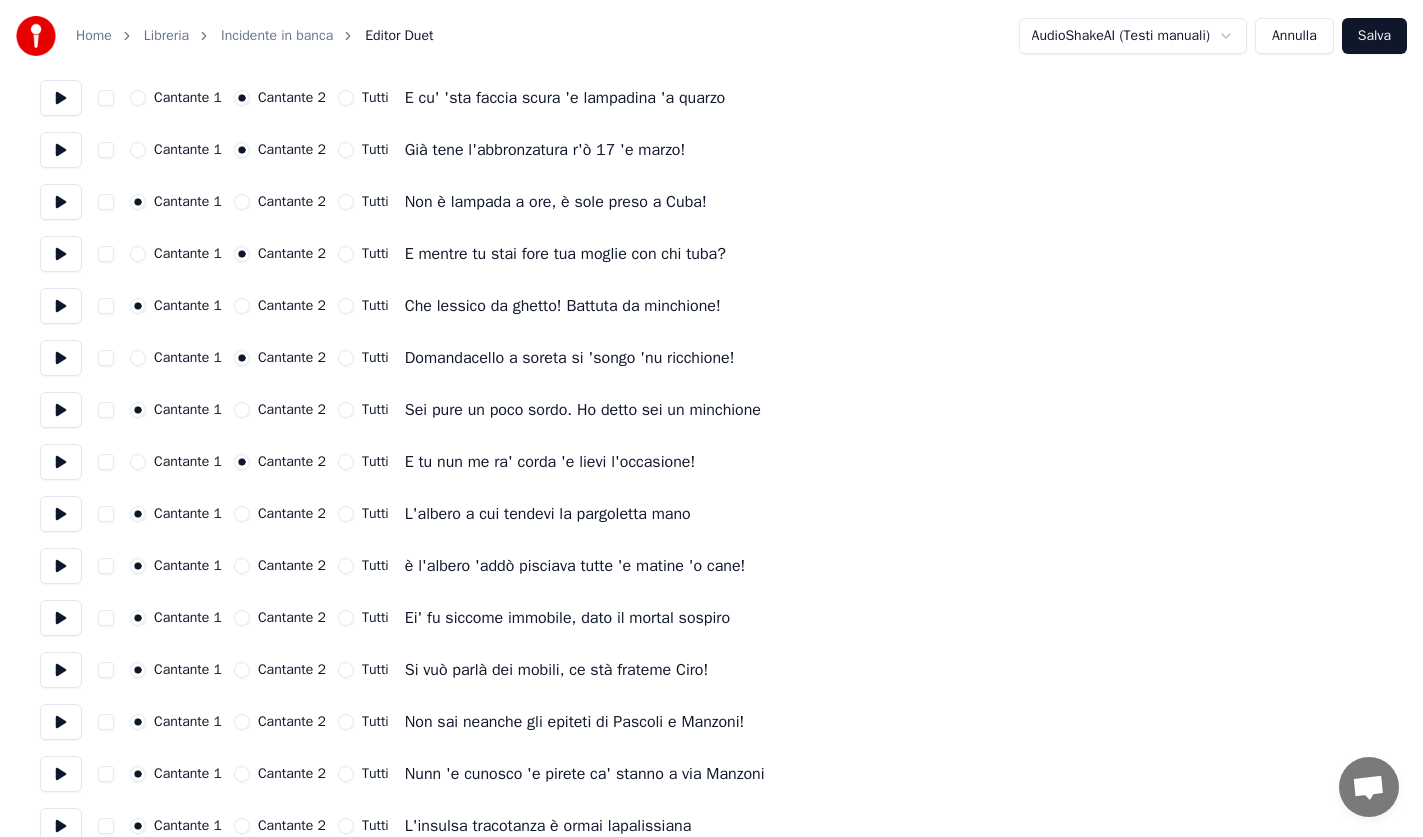 click on "Cantante 2" at bounding box center (292, 566) 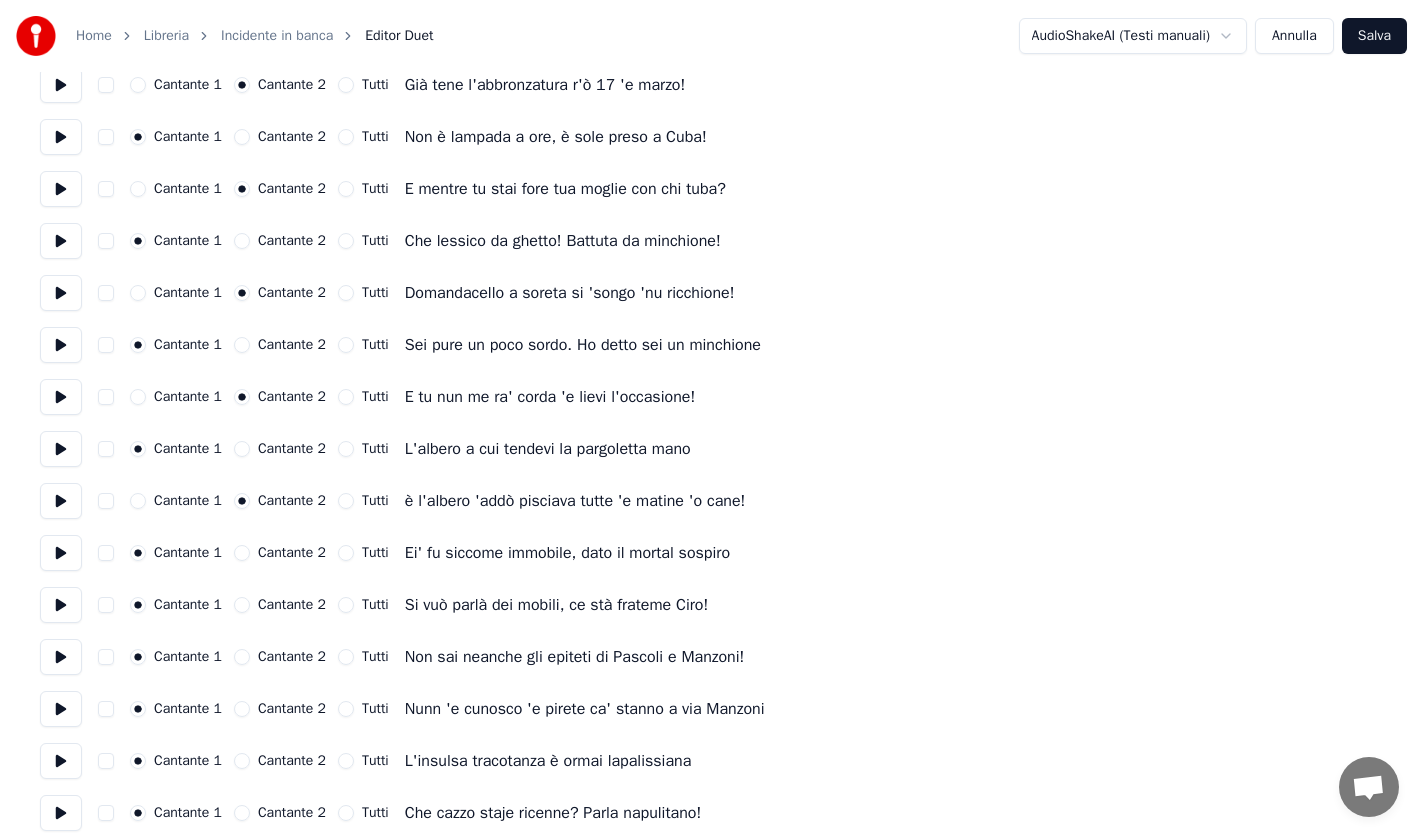 scroll, scrollTop: 2400, scrollLeft: 0, axis: vertical 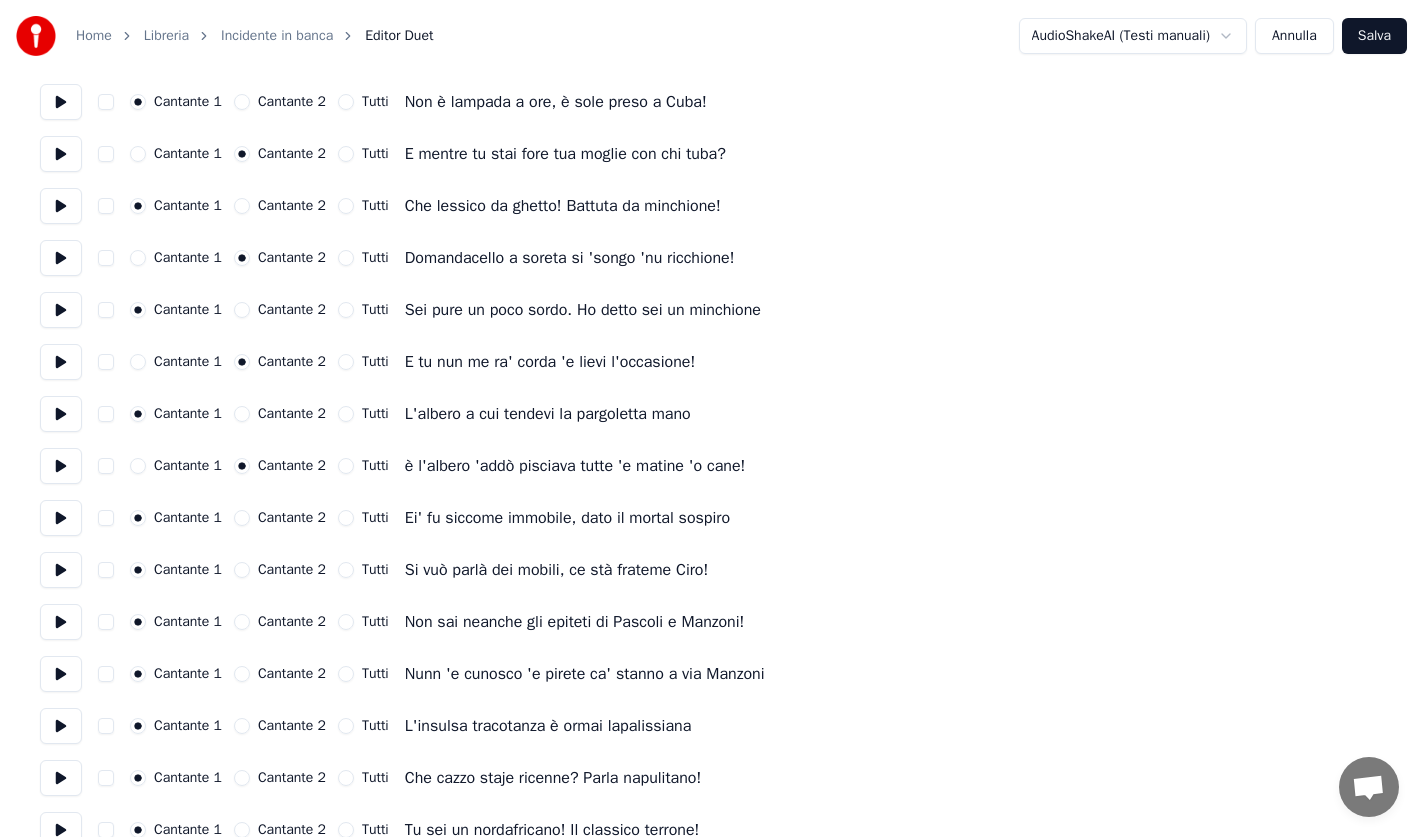 click on "Cantante 2" at bounding box center (292, 570) 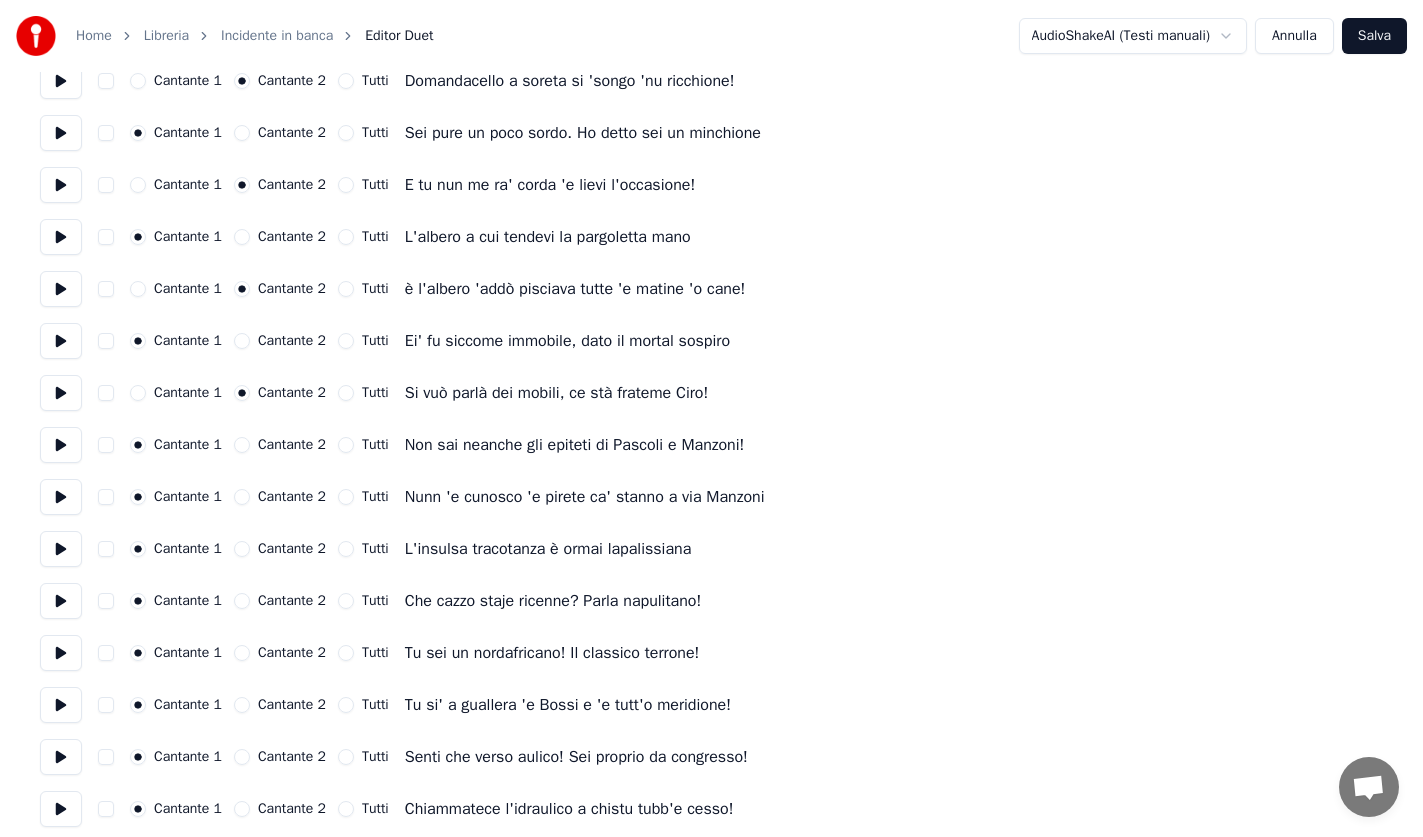 scroll, scrollTop: 2600, scrollLeft: 0, axis: vertical 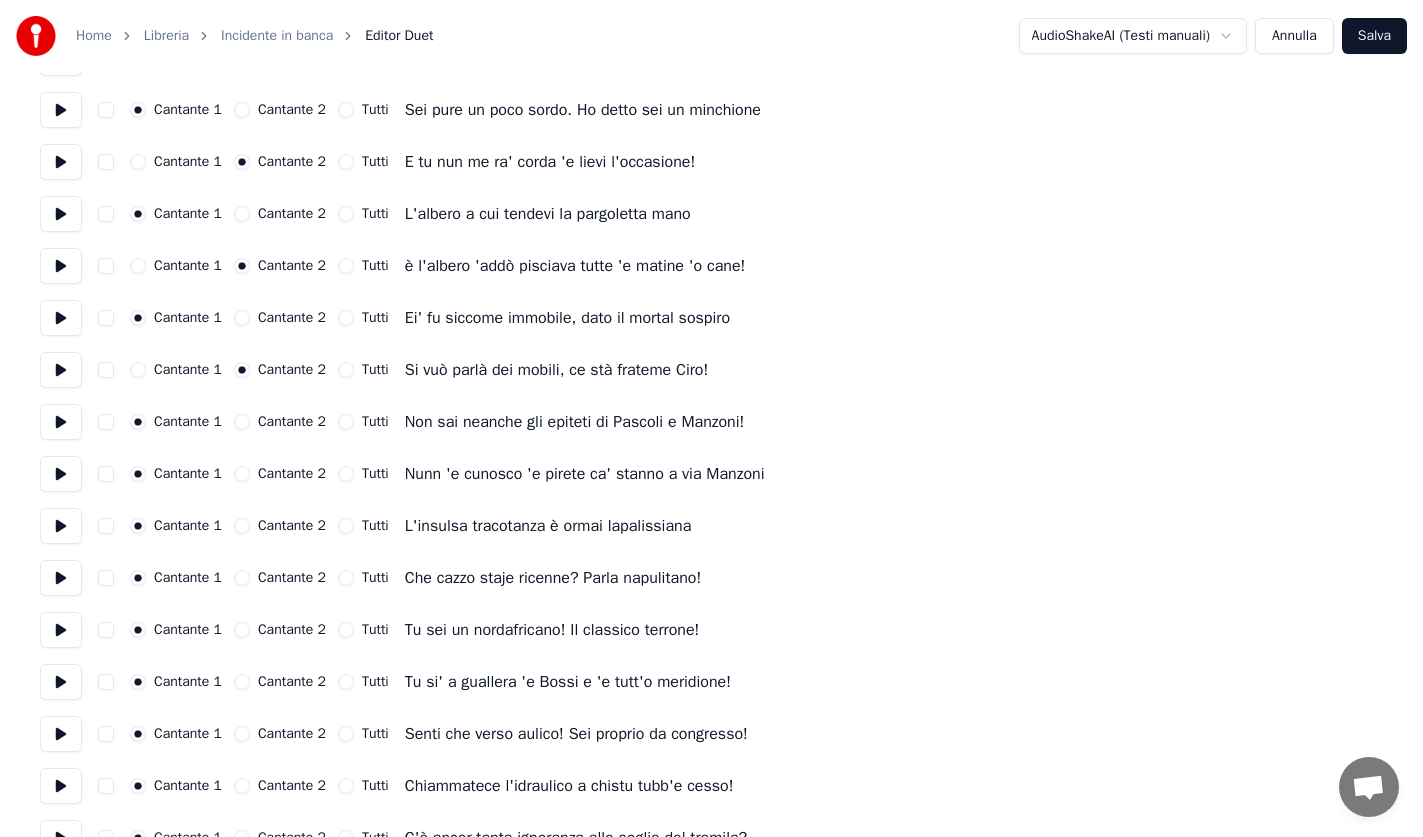 click on "Cantante 2" at bounding box center (292, 474) 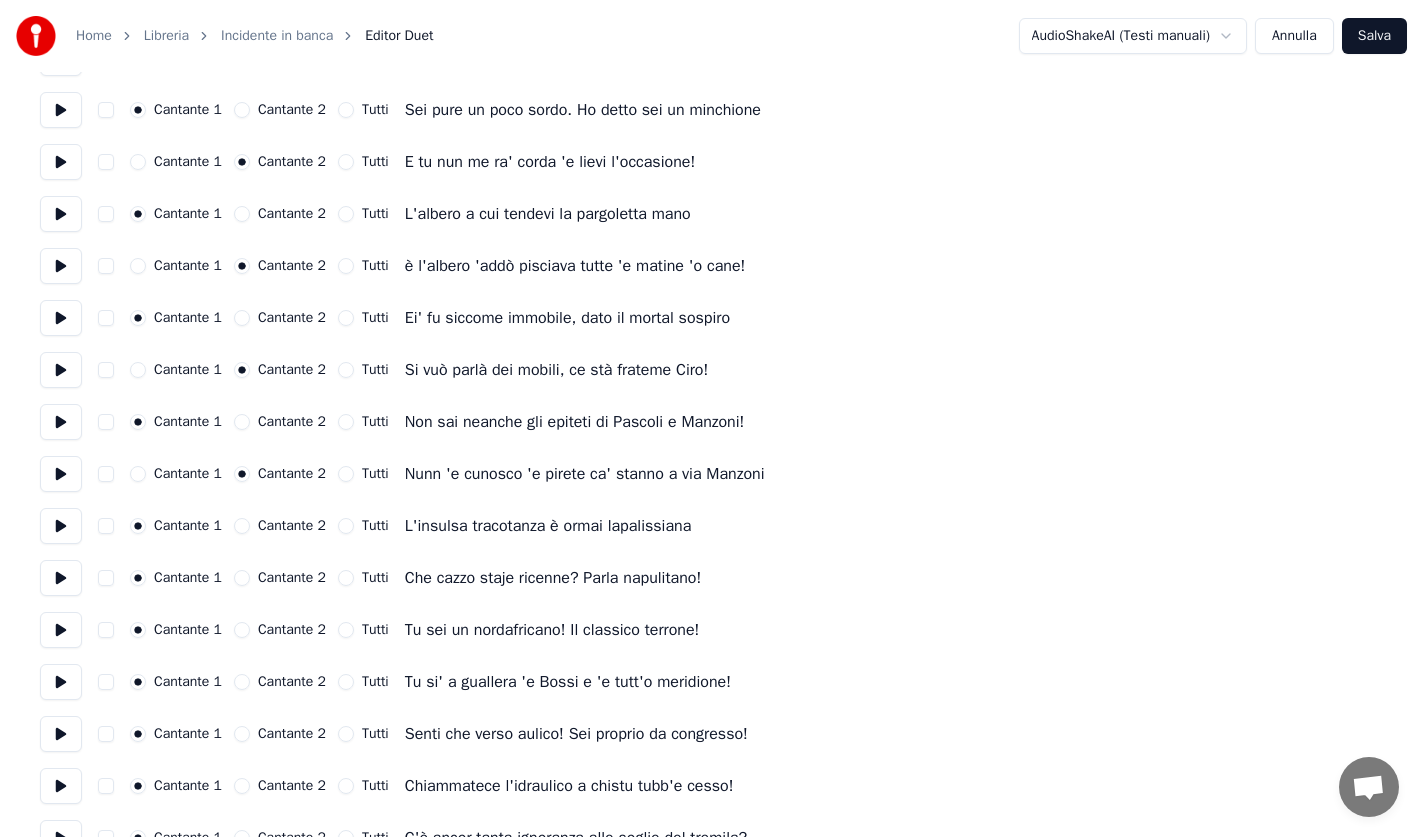 scroll, scrollTop: 2700, scrollLeft: 0, axis: vertical 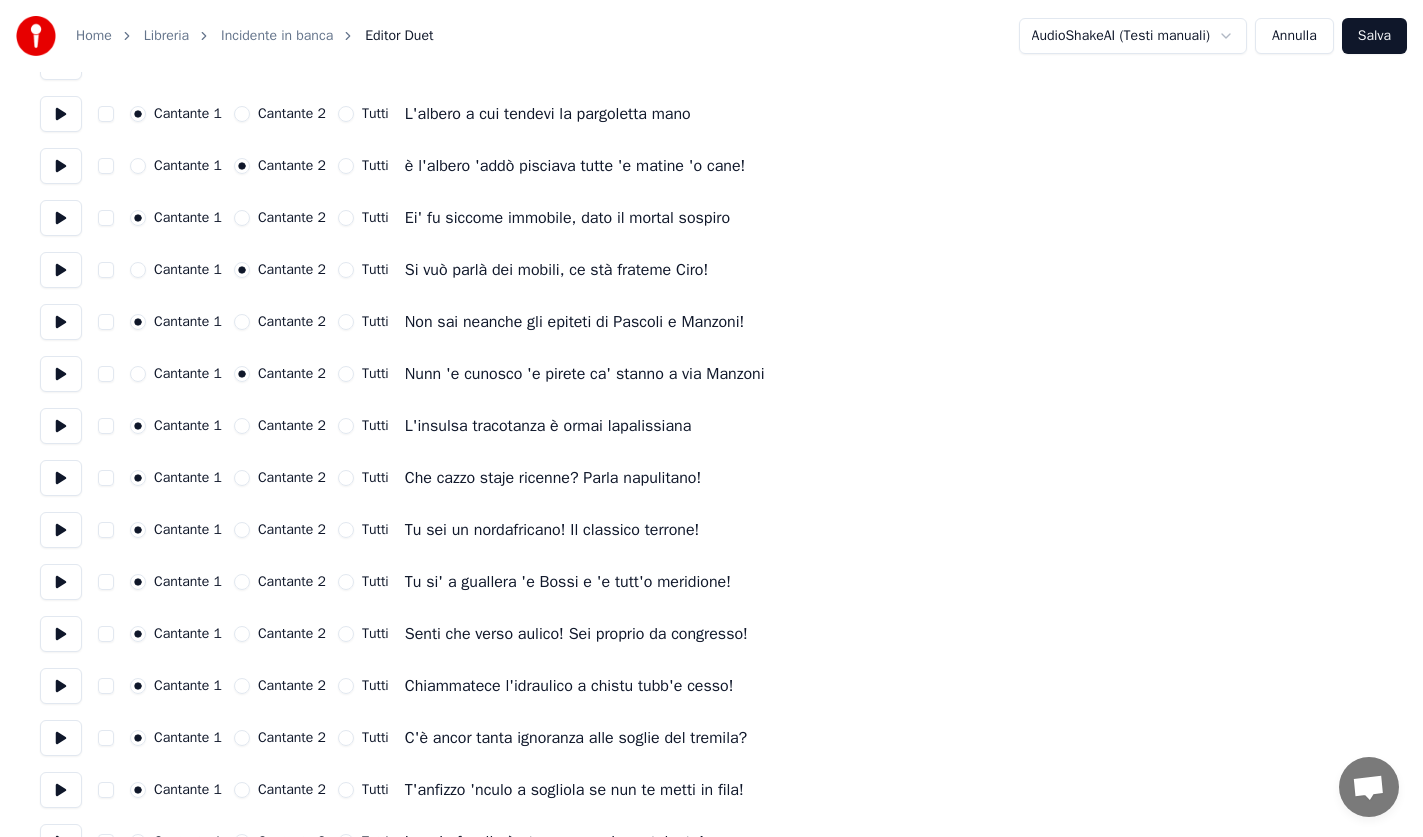 click on "Cantante 2" at bounding box center (292, 478) 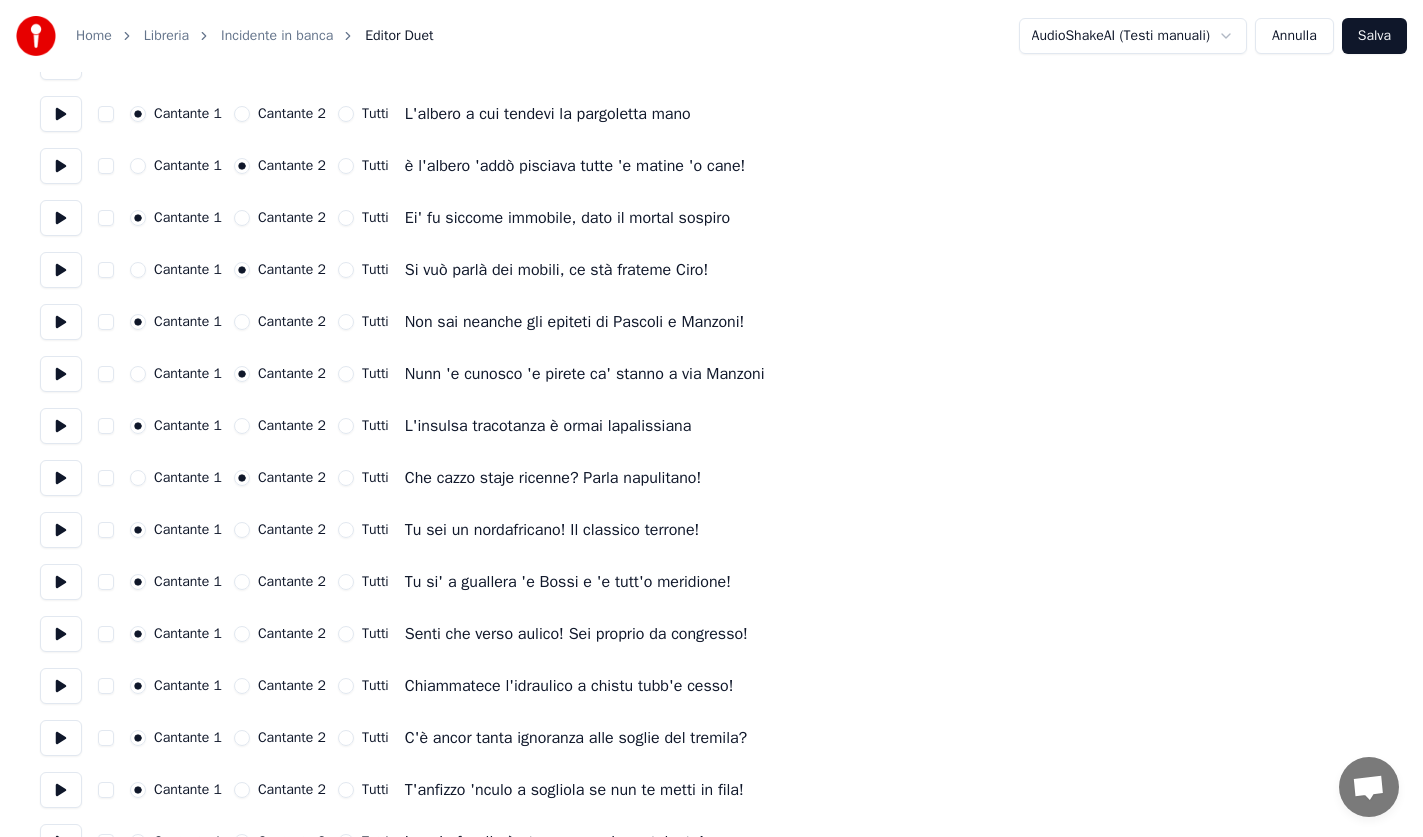click on "Cantante 2" at bounding box center (292, 582) 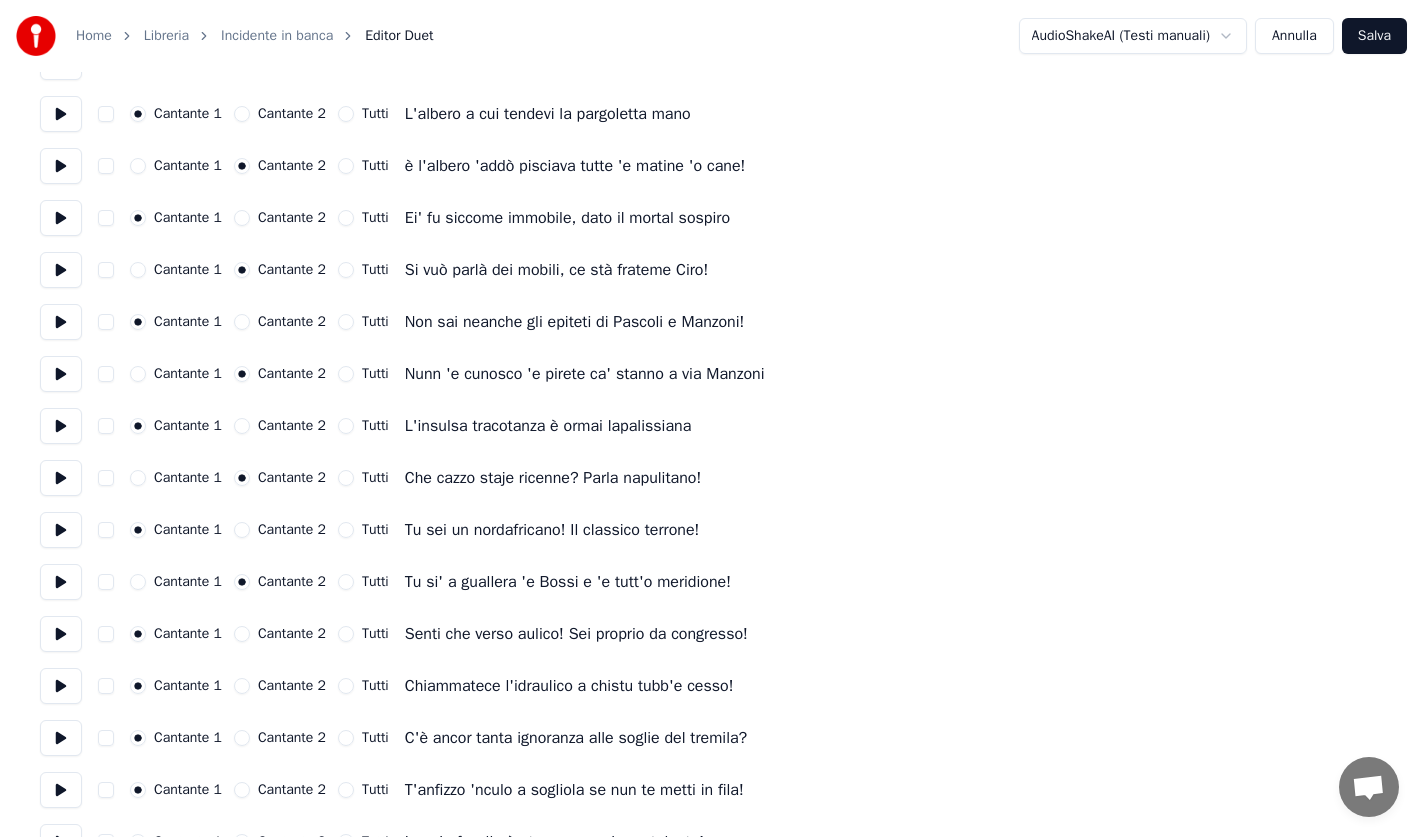 click on "Cantante 2" at bounding box center (292, 686) 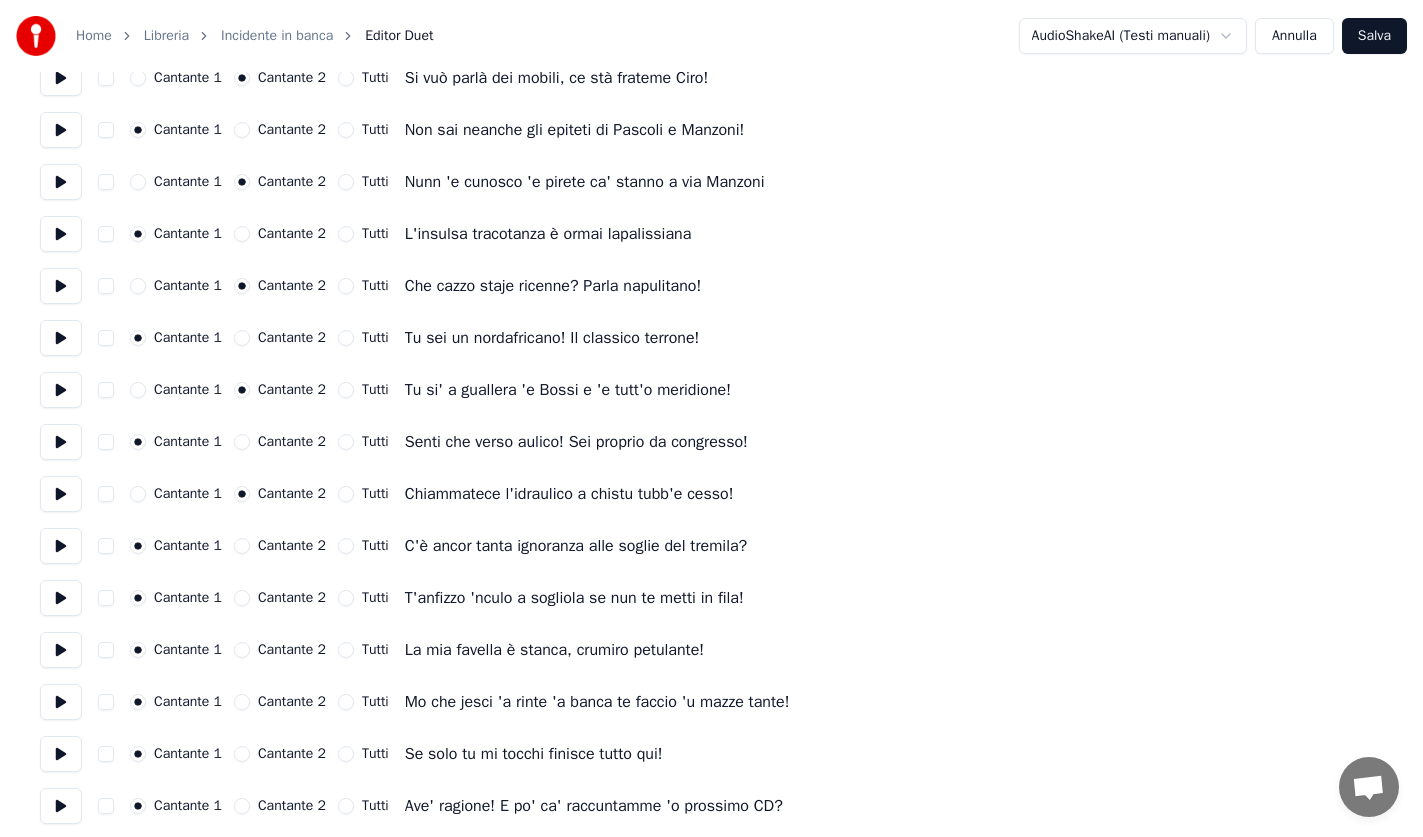 scroll, scrollTop: 2899, scrollLeft: 0, axis: vertical 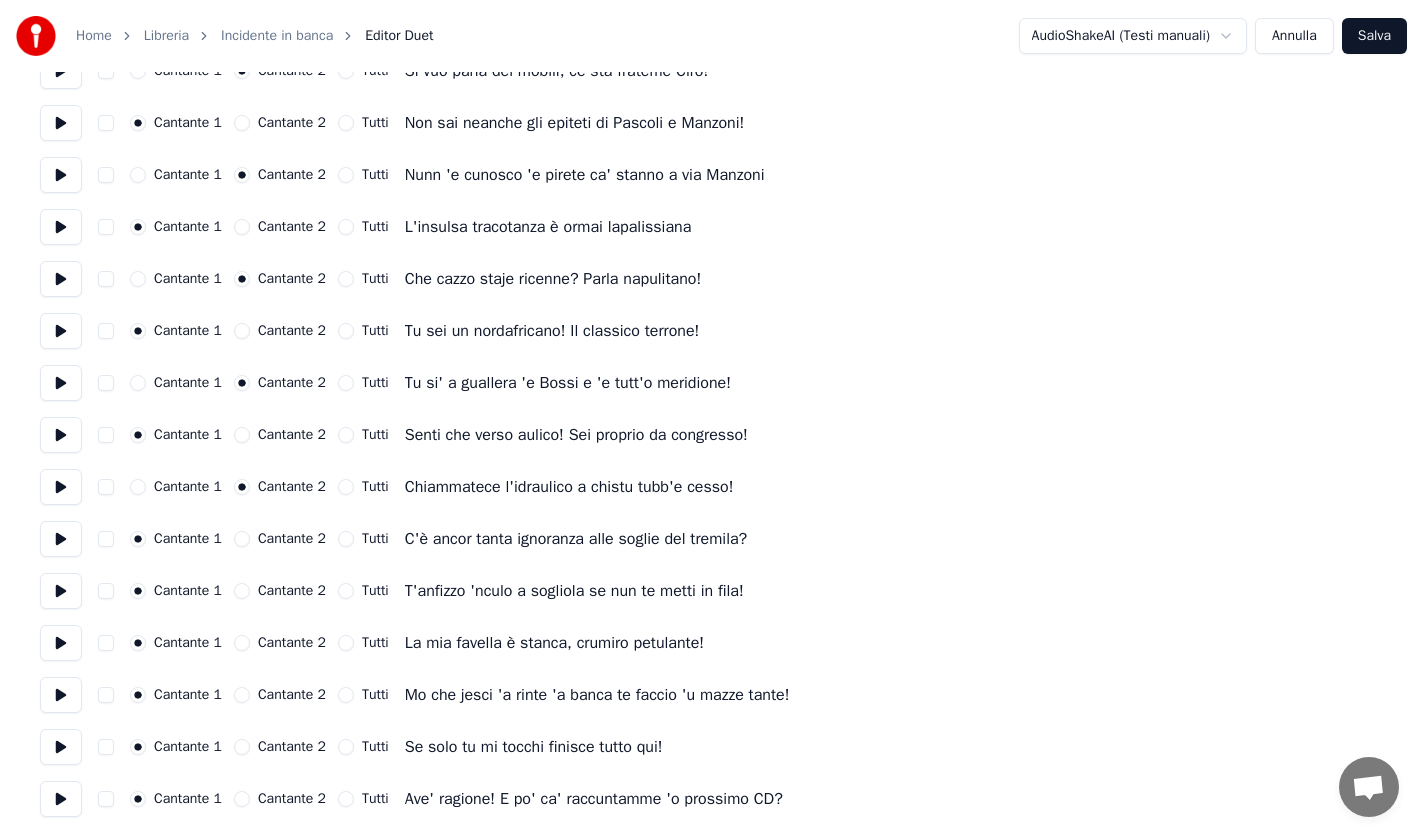 click on "Cantante 2" at bounding box center [292, 591] 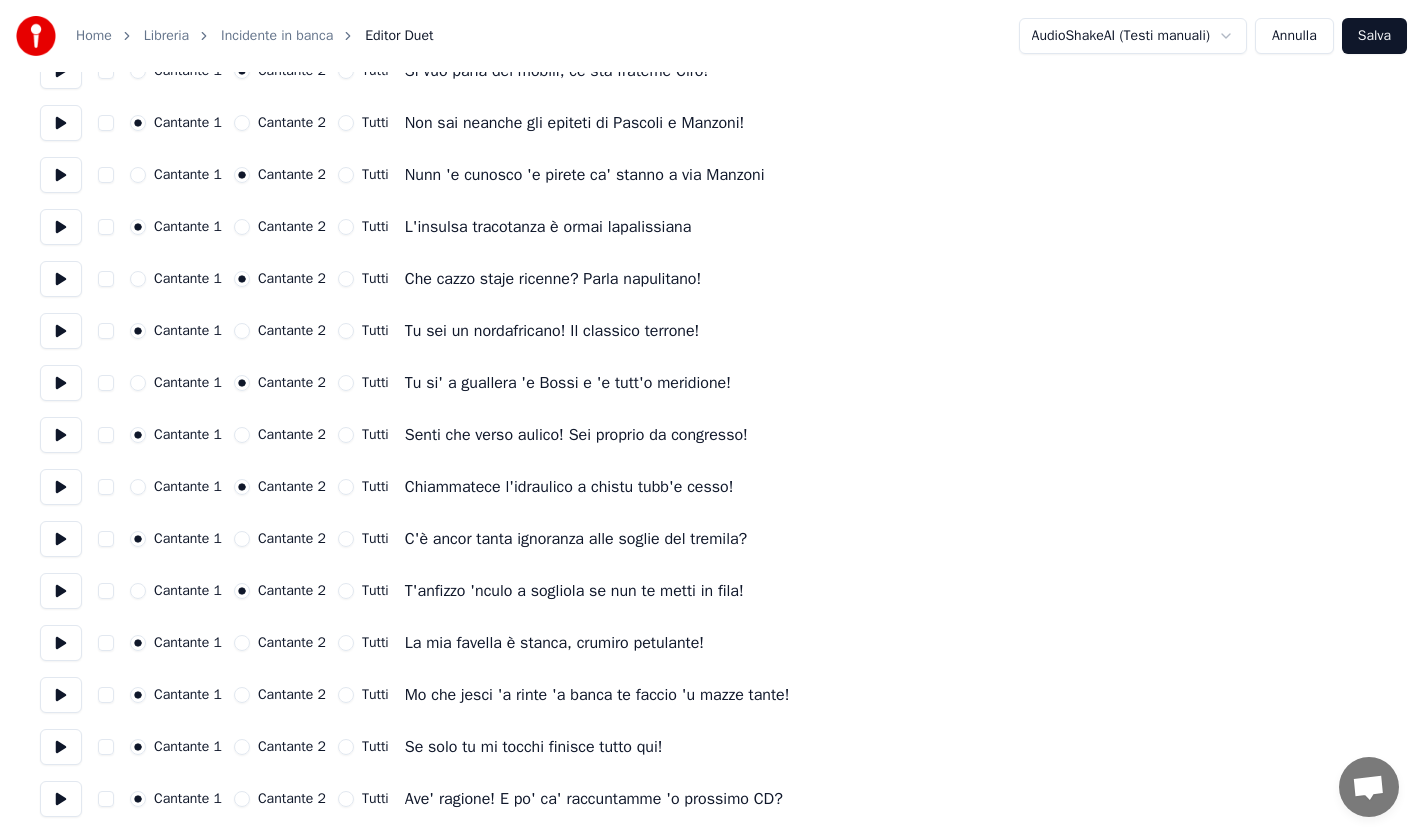 drag, startPoint x: 300, startPoint y: 695, endPoint x: 416, endPoint y: 639, distance: 128.80994 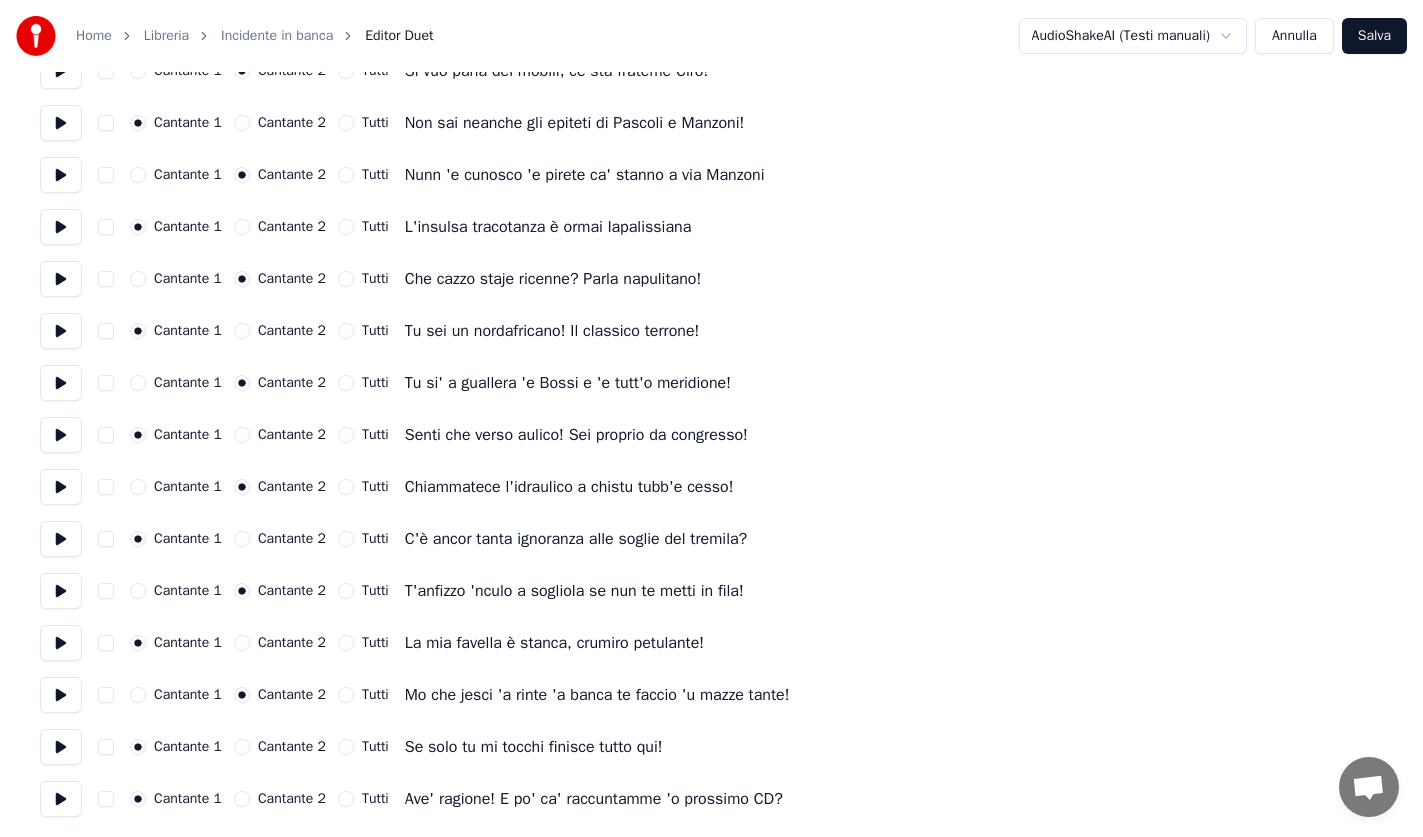 click on "Cantante 2" at bounding box center (292, 799) 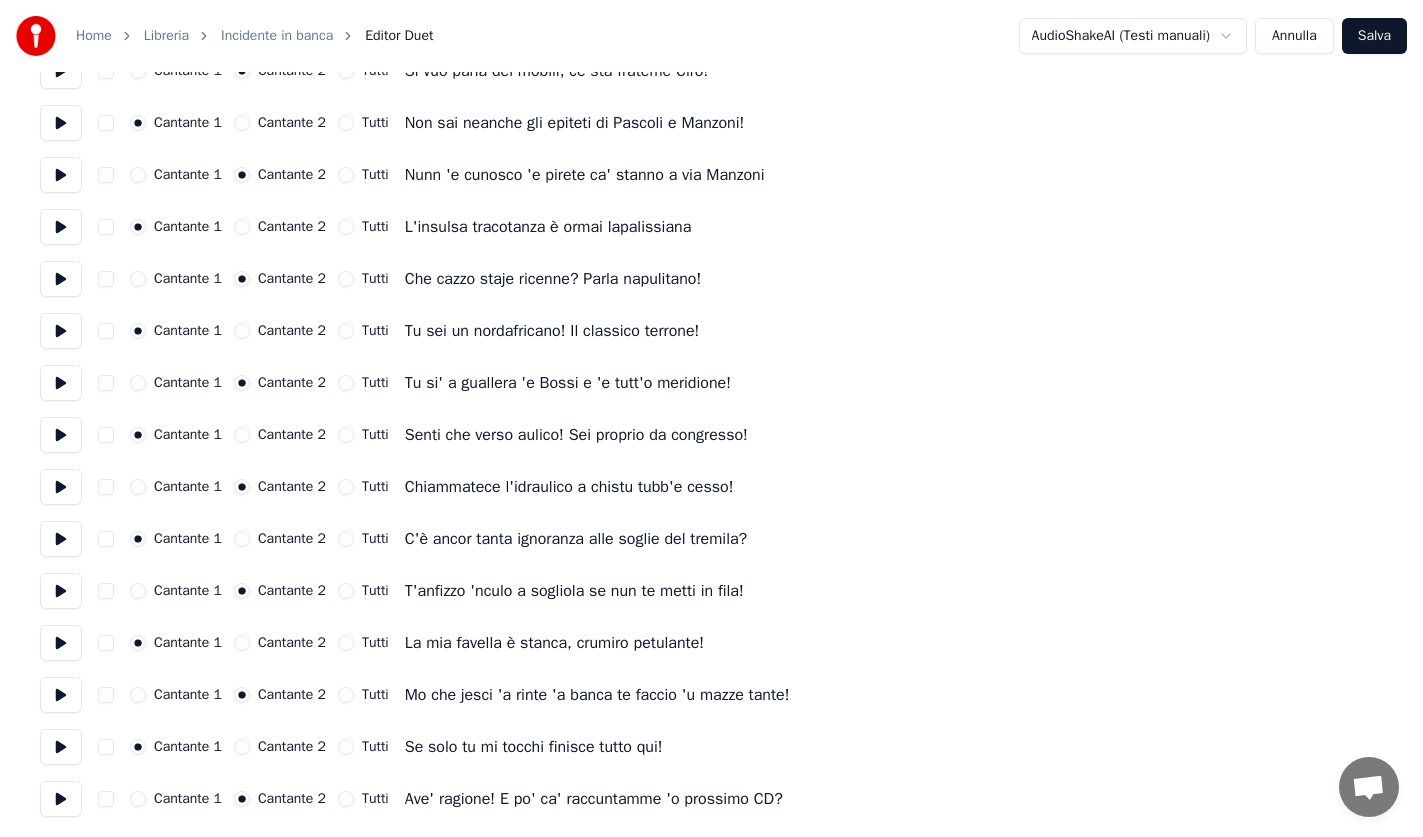 drag, startPoint x: 1390, startPoint y: 44, endPoint x: 1365, endPoint y: 43, distance: 25.019993 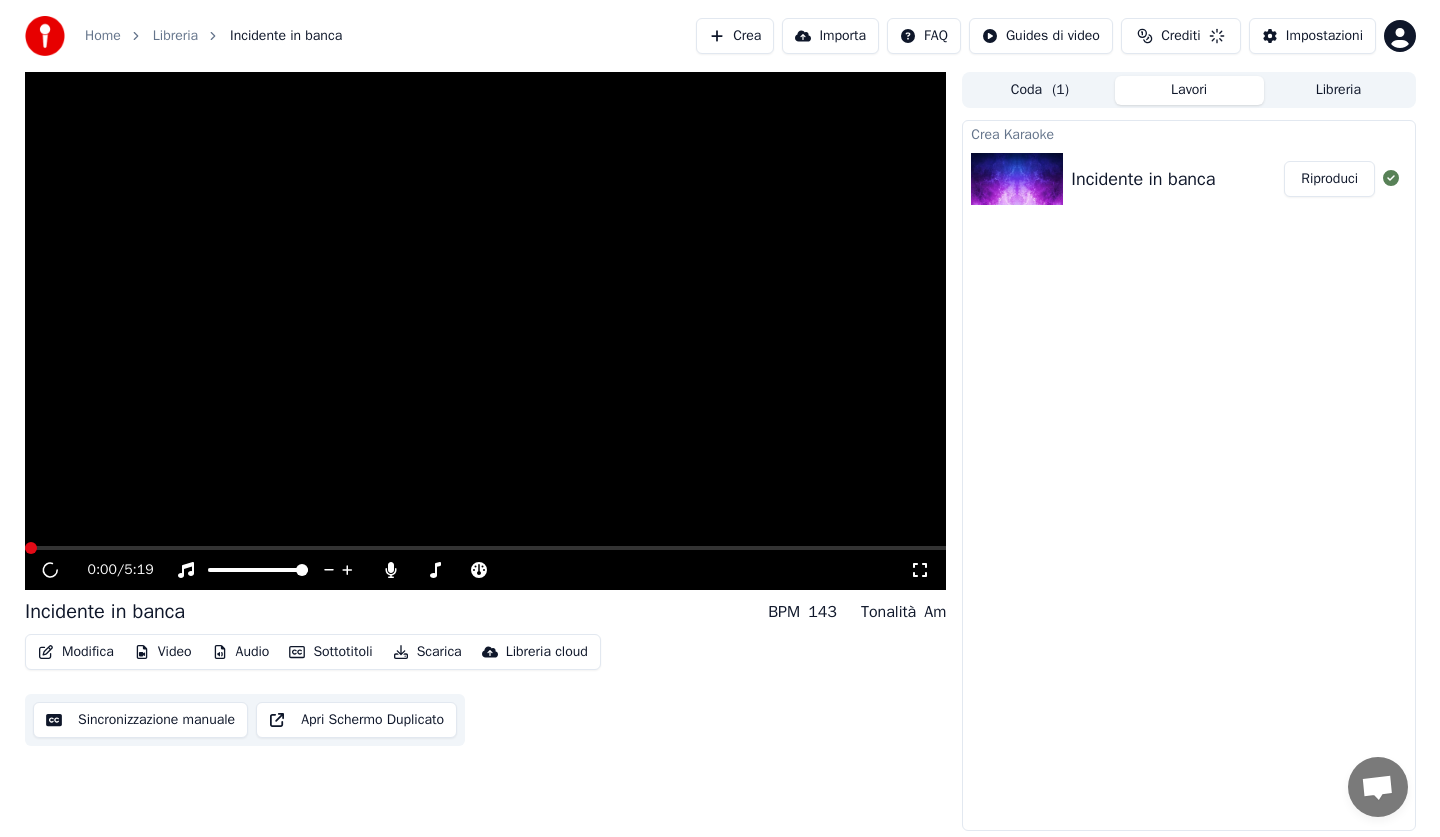 scroll, scrollTop: 0, scrollLeft: 0, axis: both 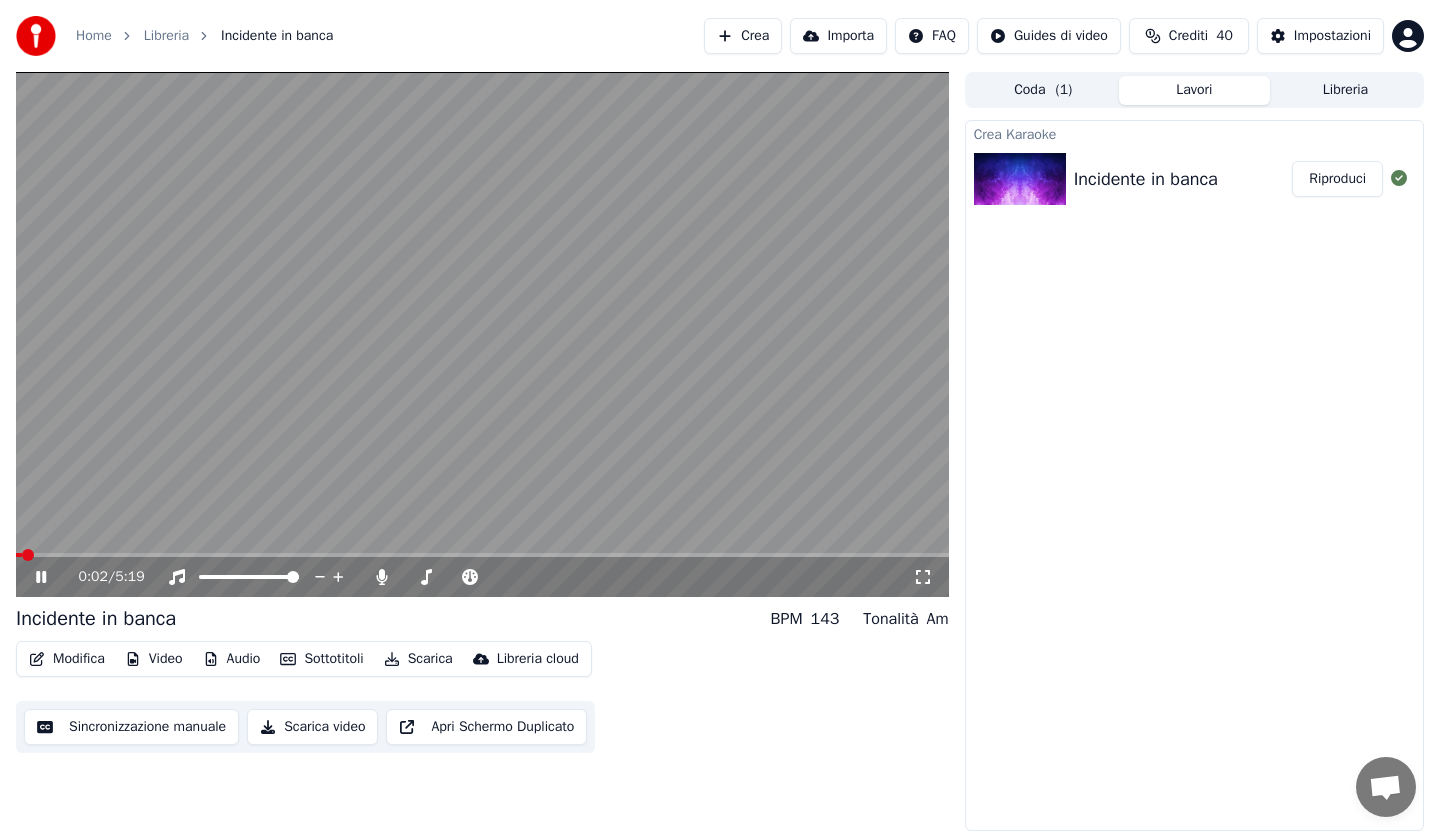 click 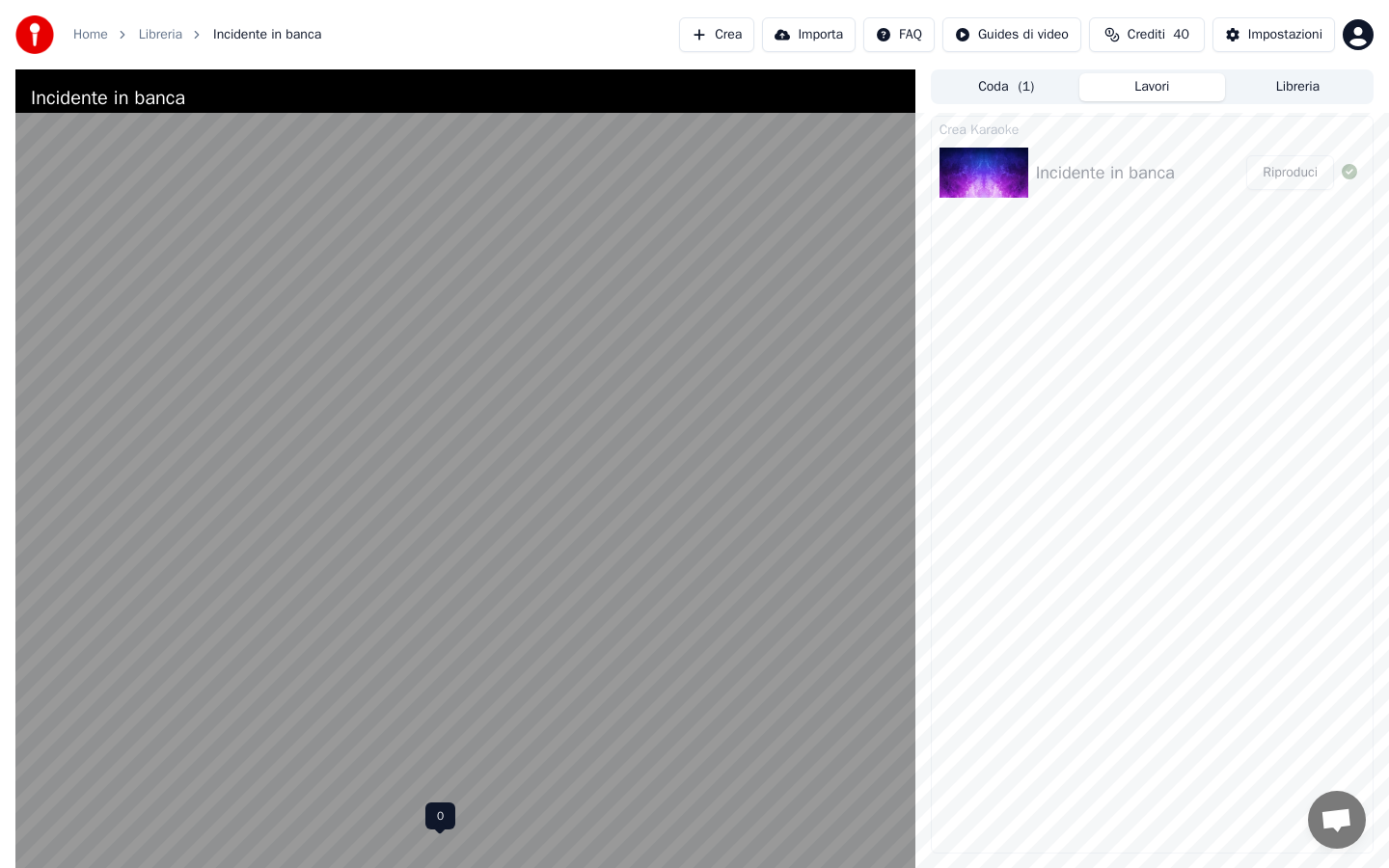 click at bounding box center [387, 918] 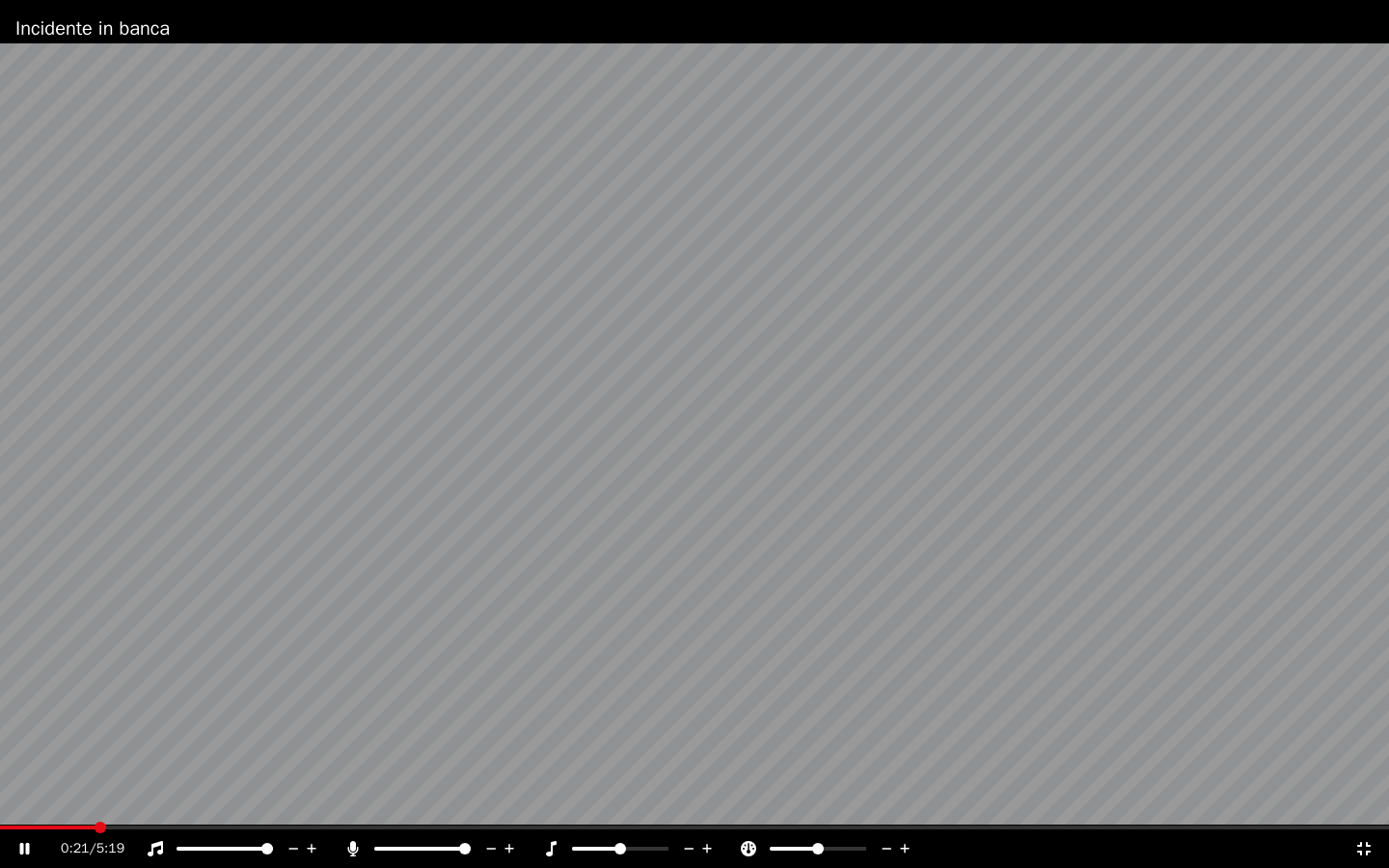 click at bounding box center (465, 849) 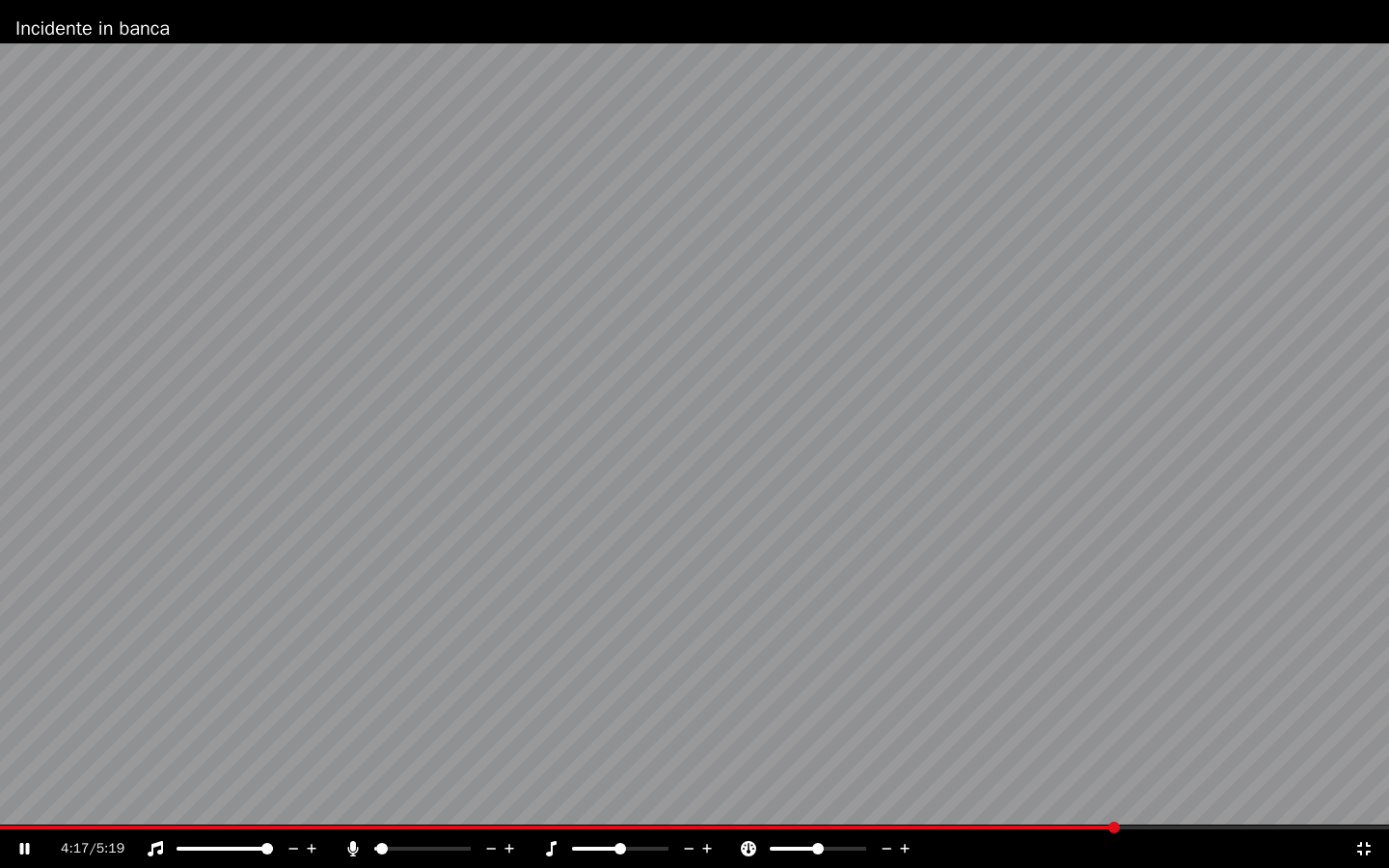 click at bounding box center (382, 849) 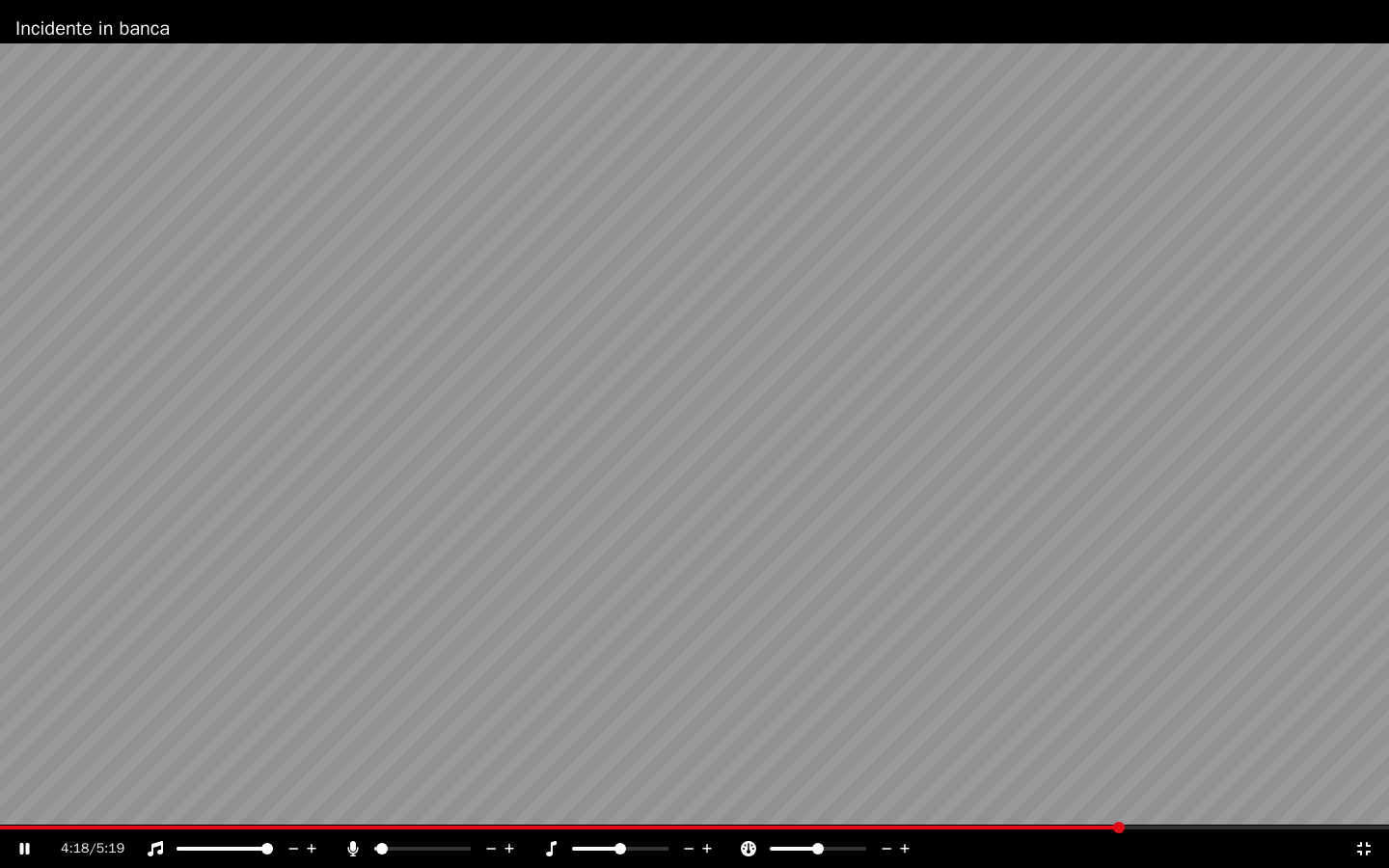 click at bounding box center [382, 849] 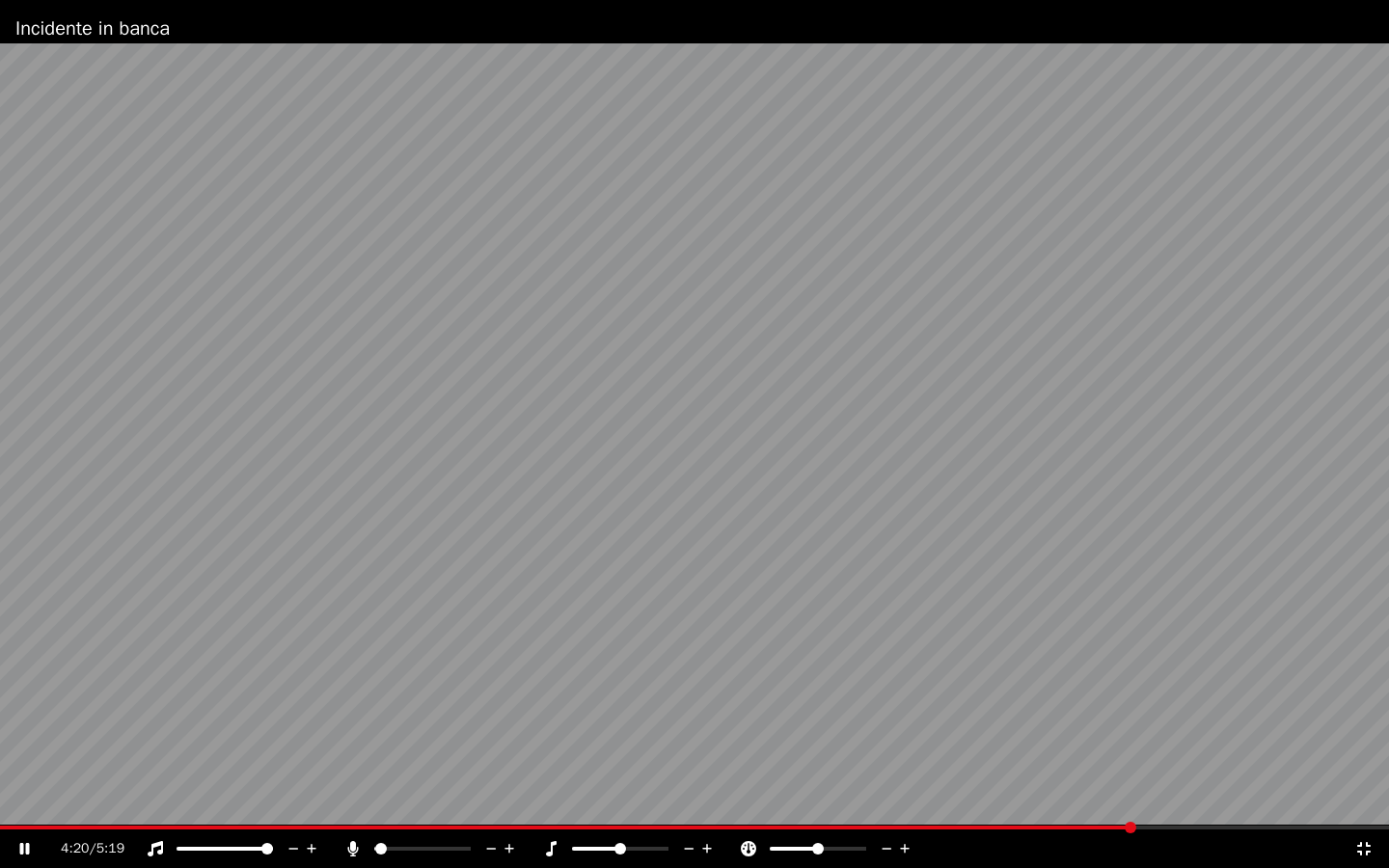 click 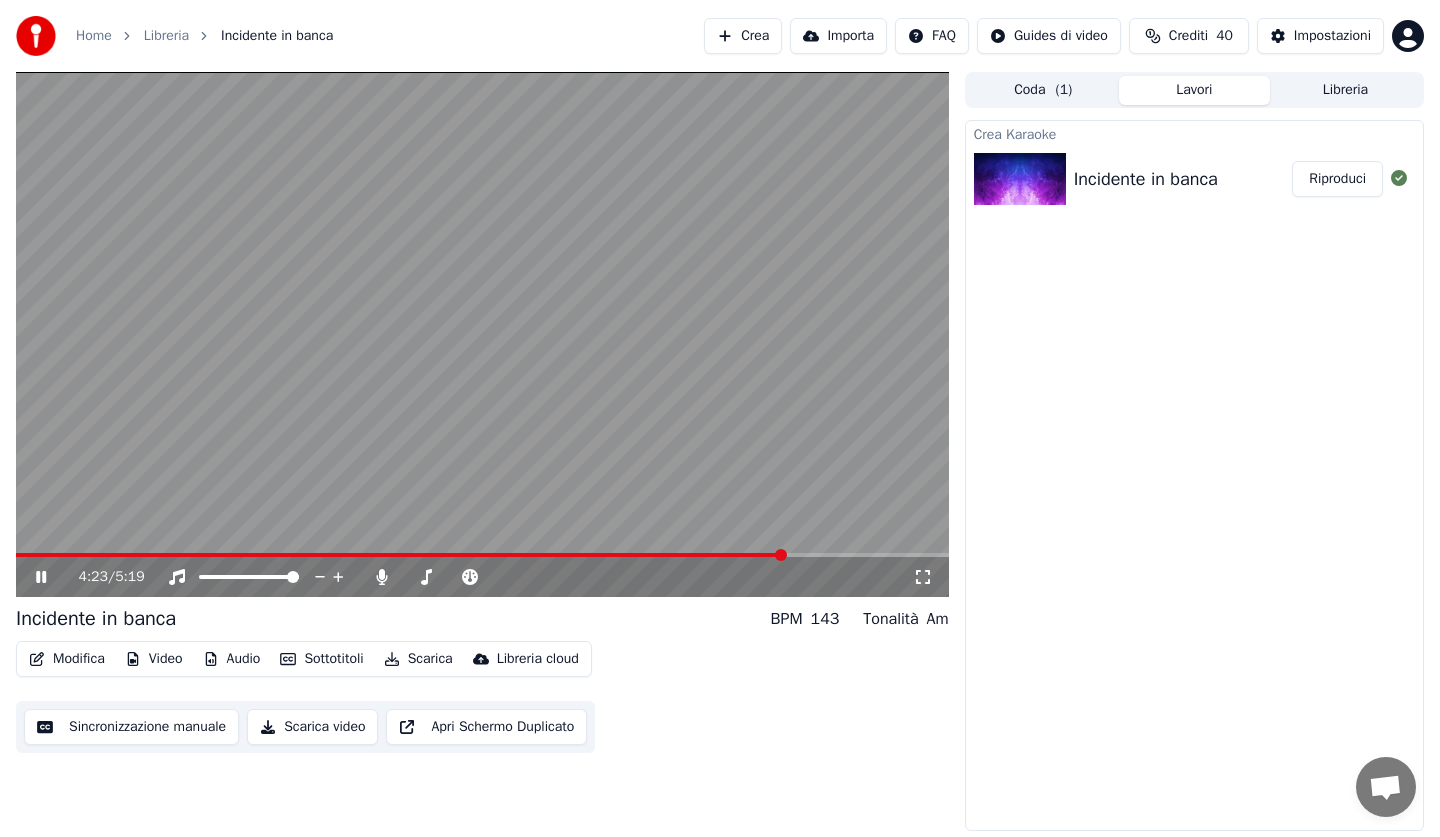 click 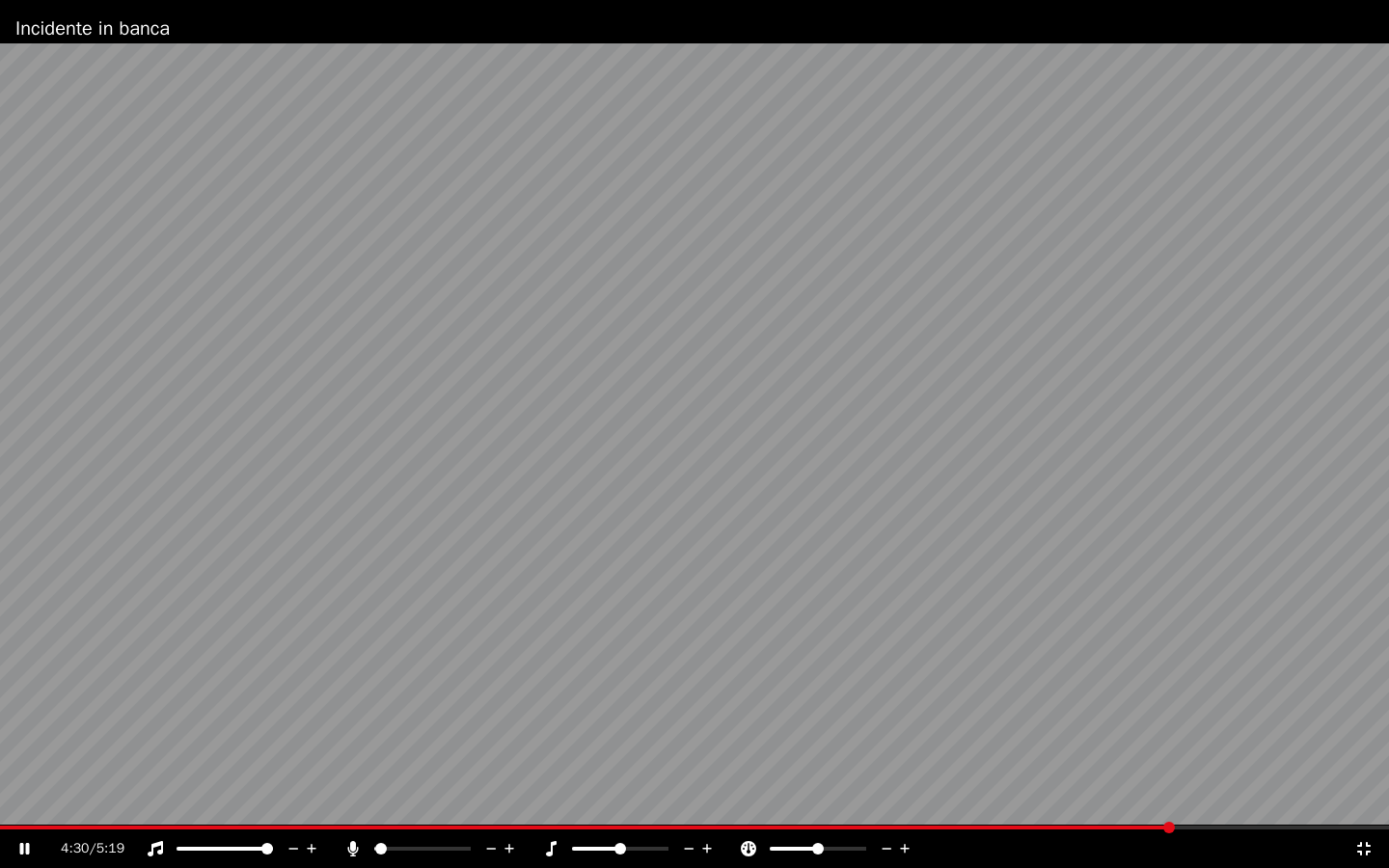 click 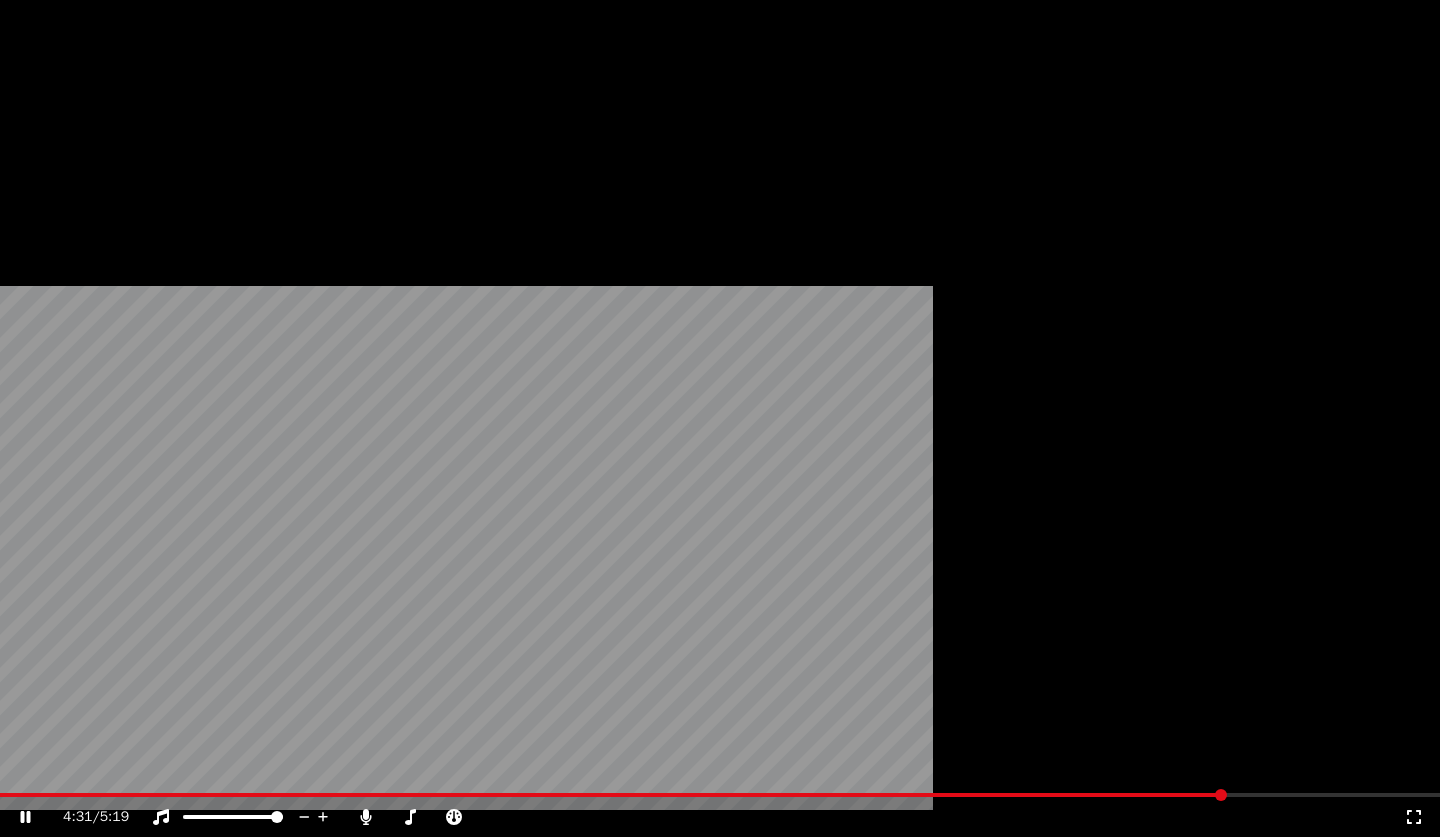 click on "Scarica" at bounding box center [418, 134] 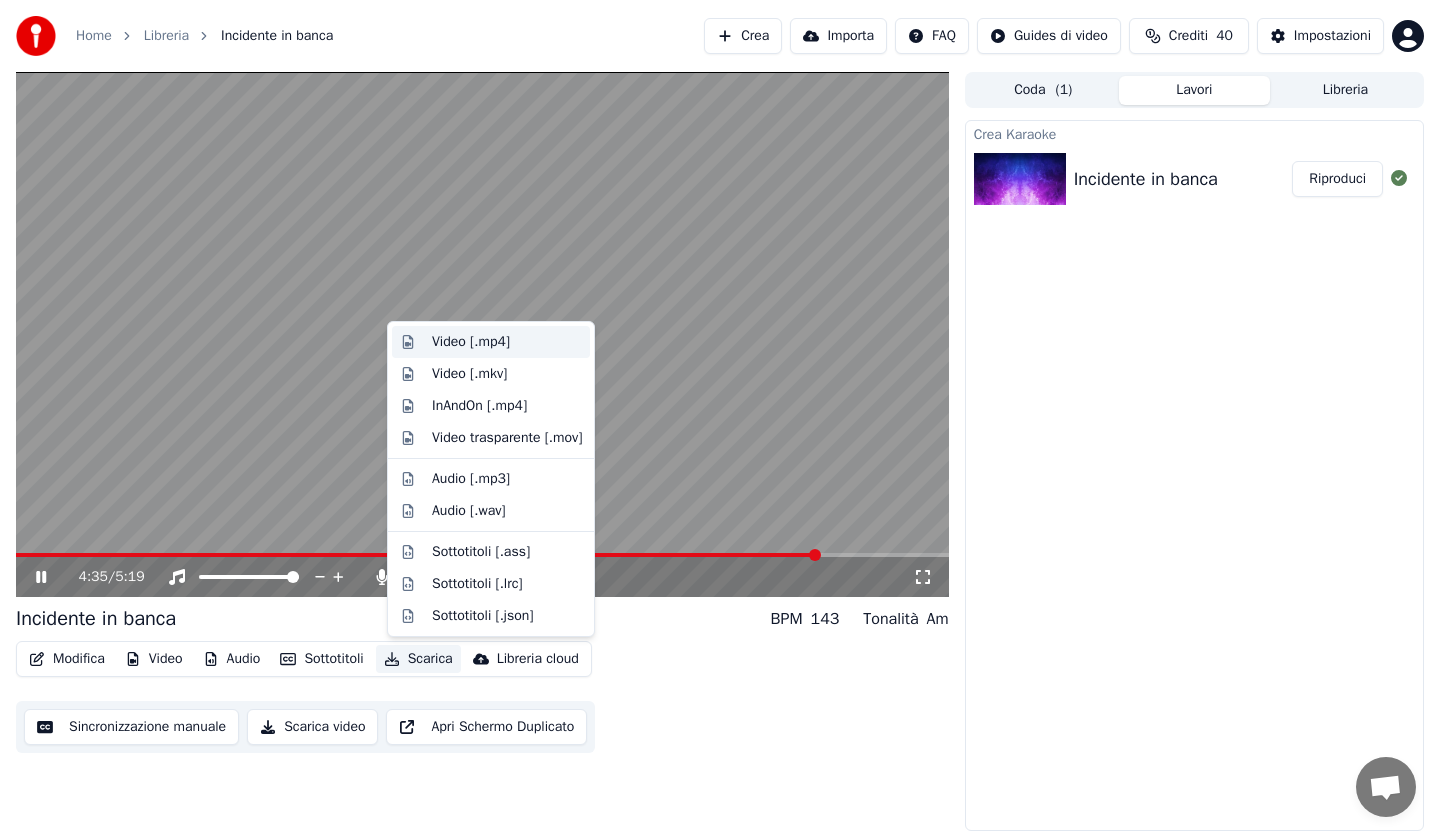 click on "Video [.mp4]" at bounding box center (471, 342) 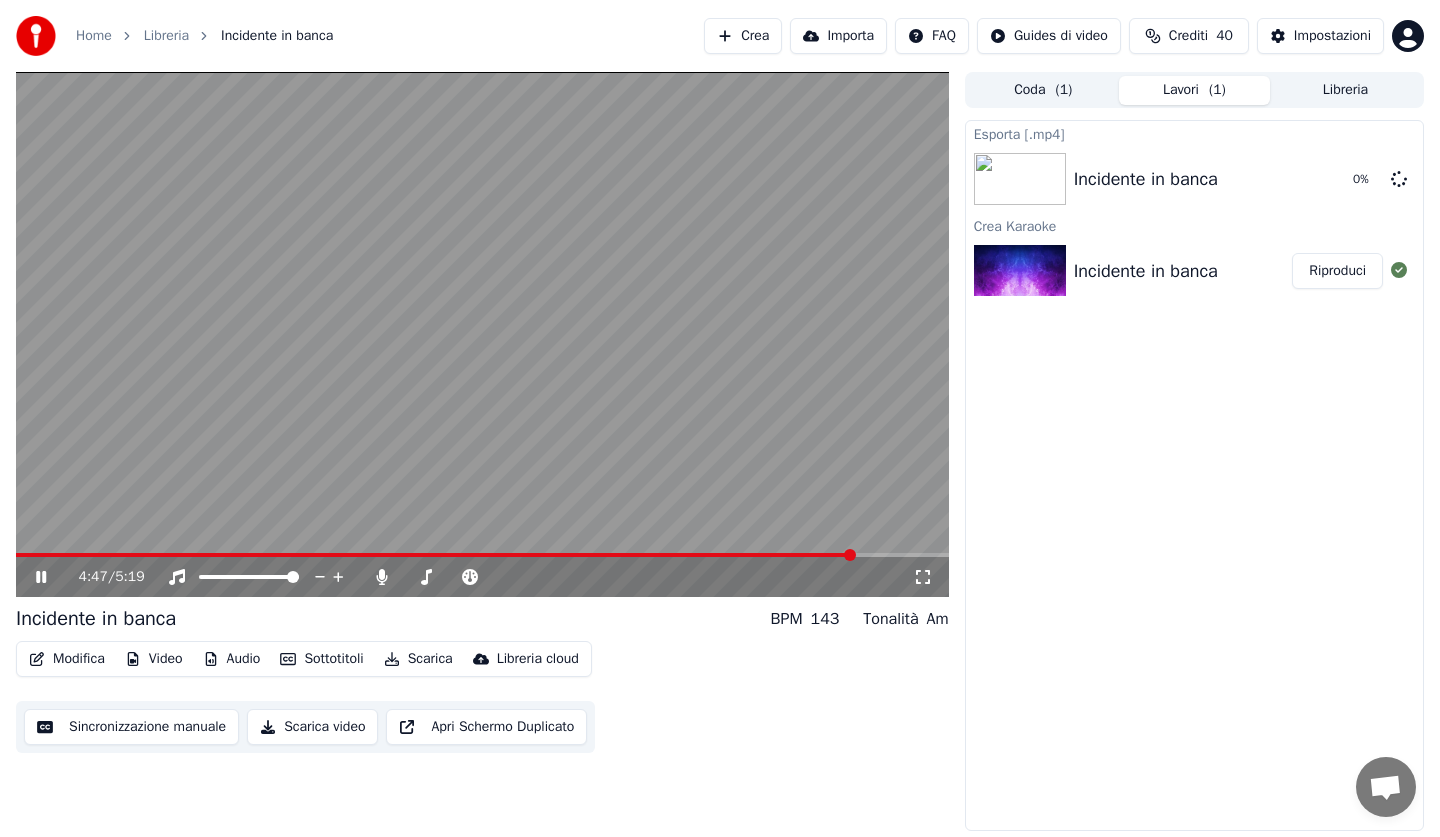 click 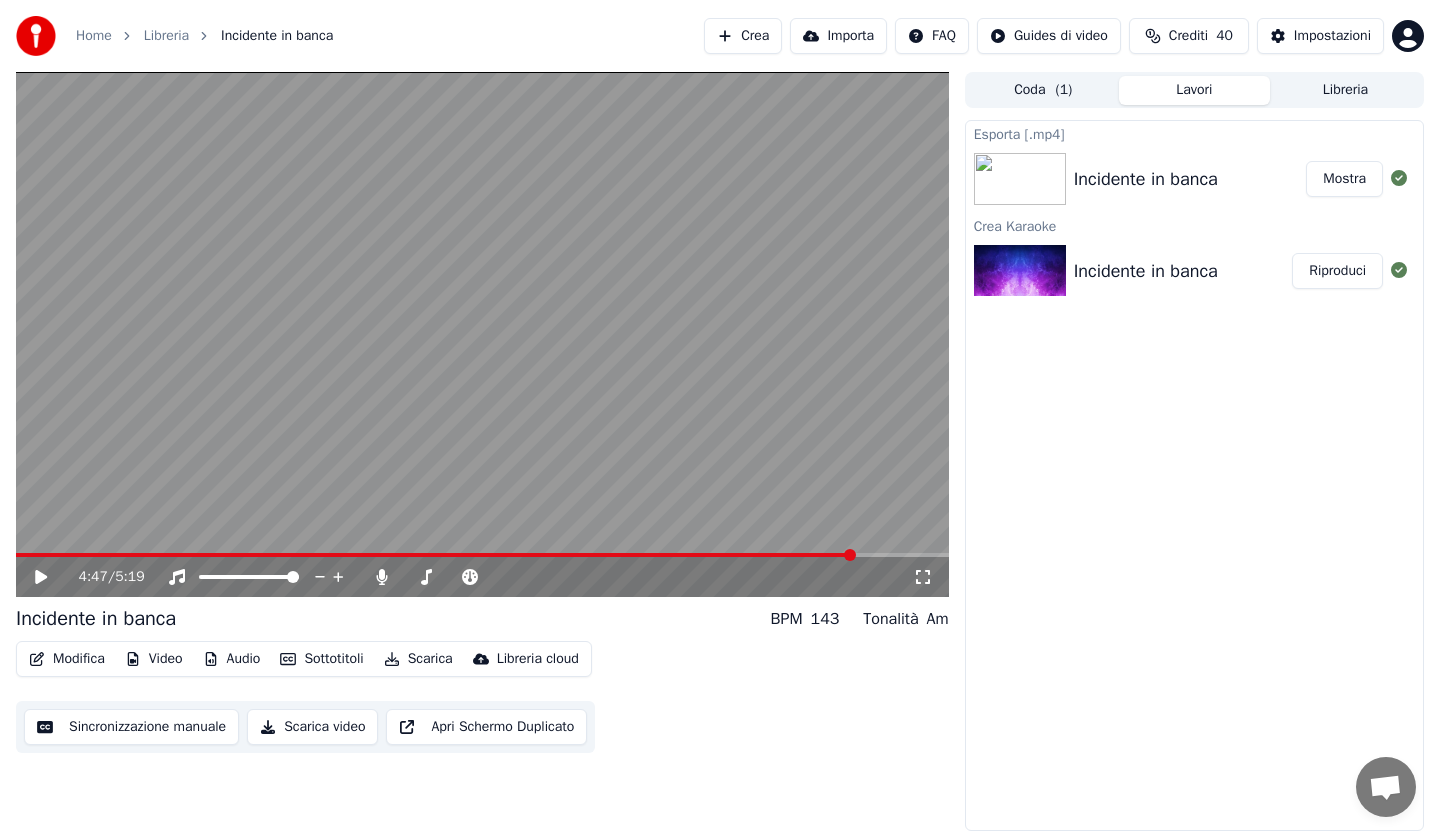 click on "Mostra" at bounding box center [1344, 179] 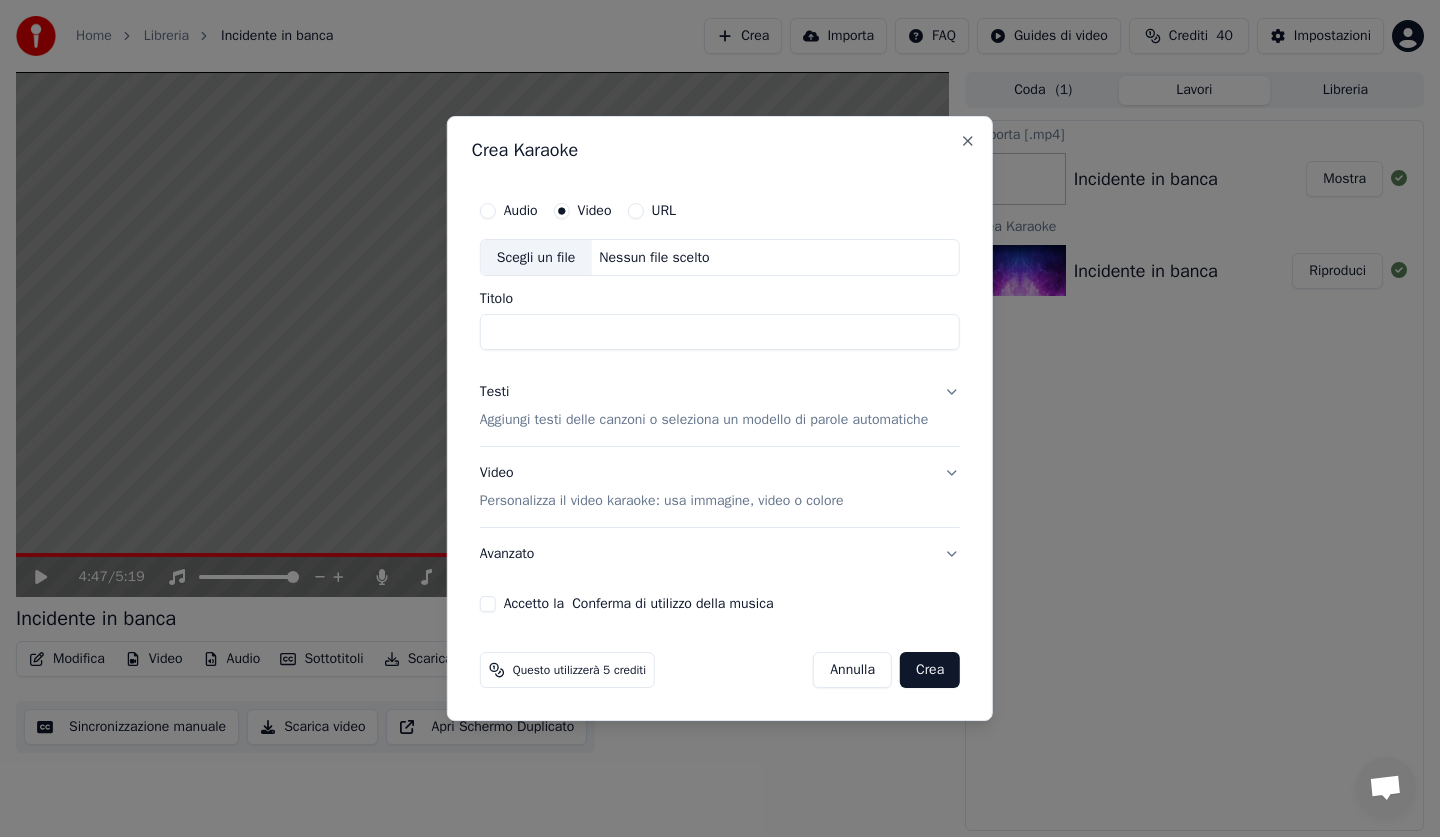 click 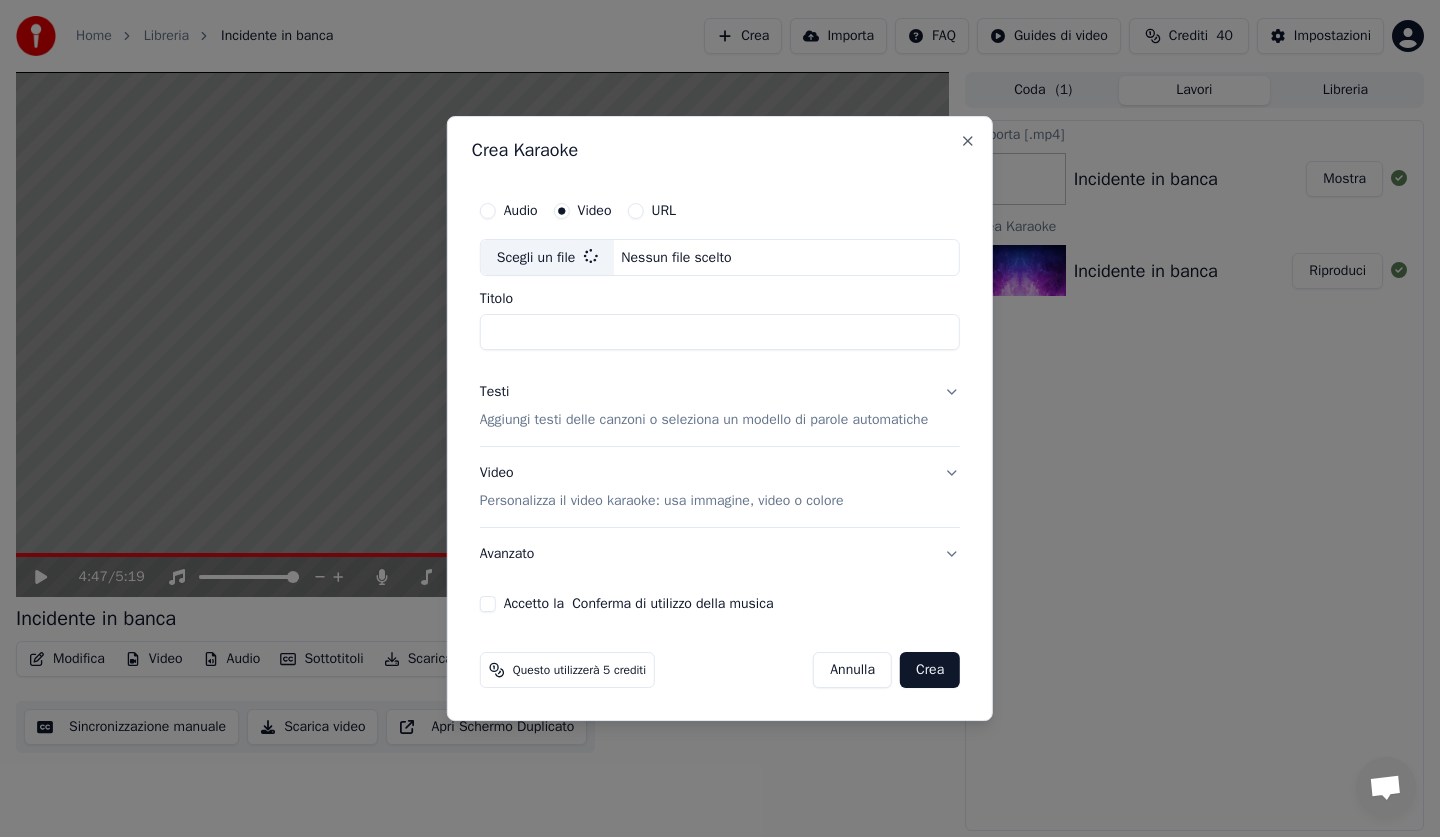 type on "**********" 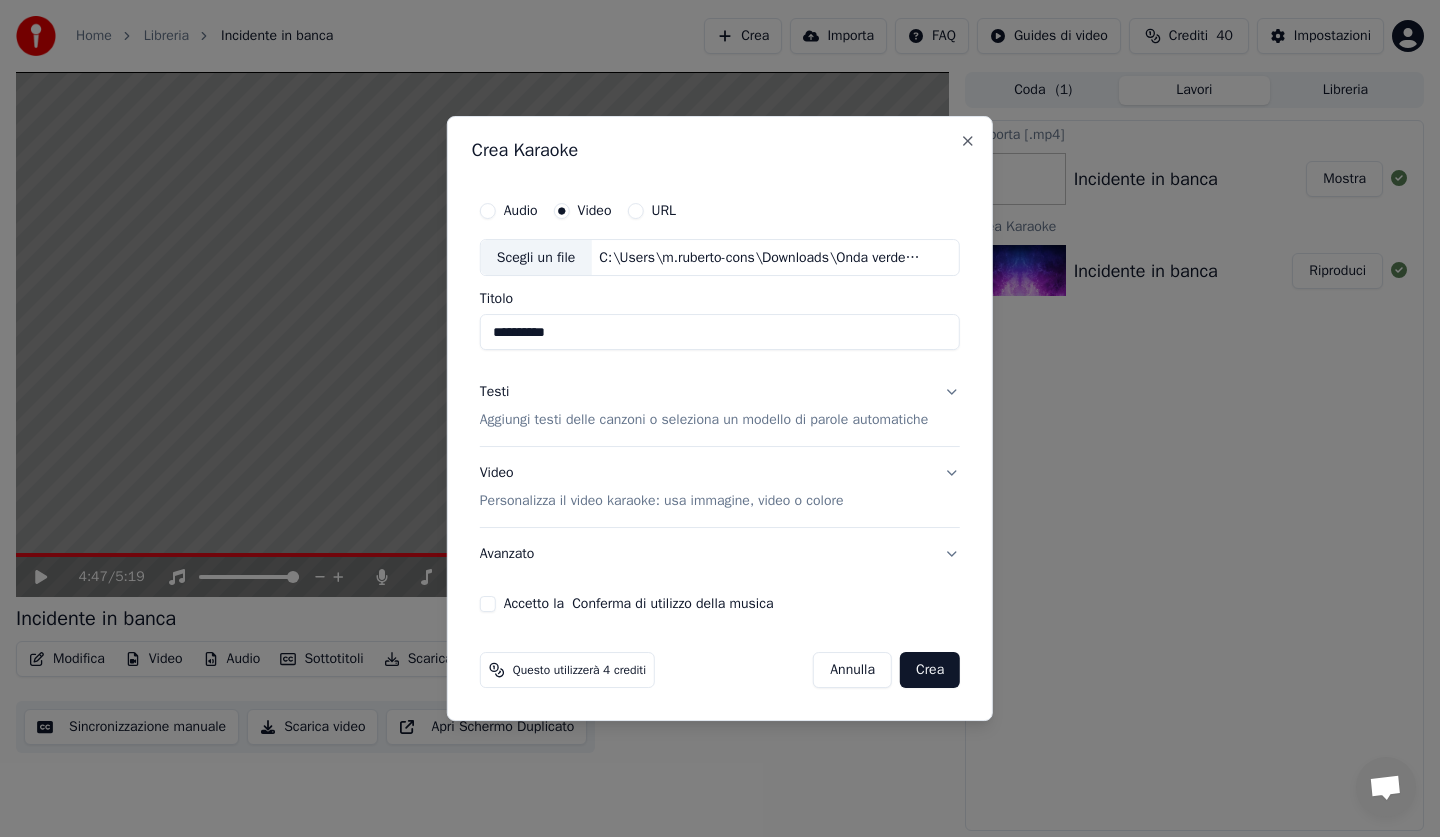 click on "Testi Aggiungi testi delle canzoni o seleziona un modello di parole automatiche" at bounding box center [720, 407] 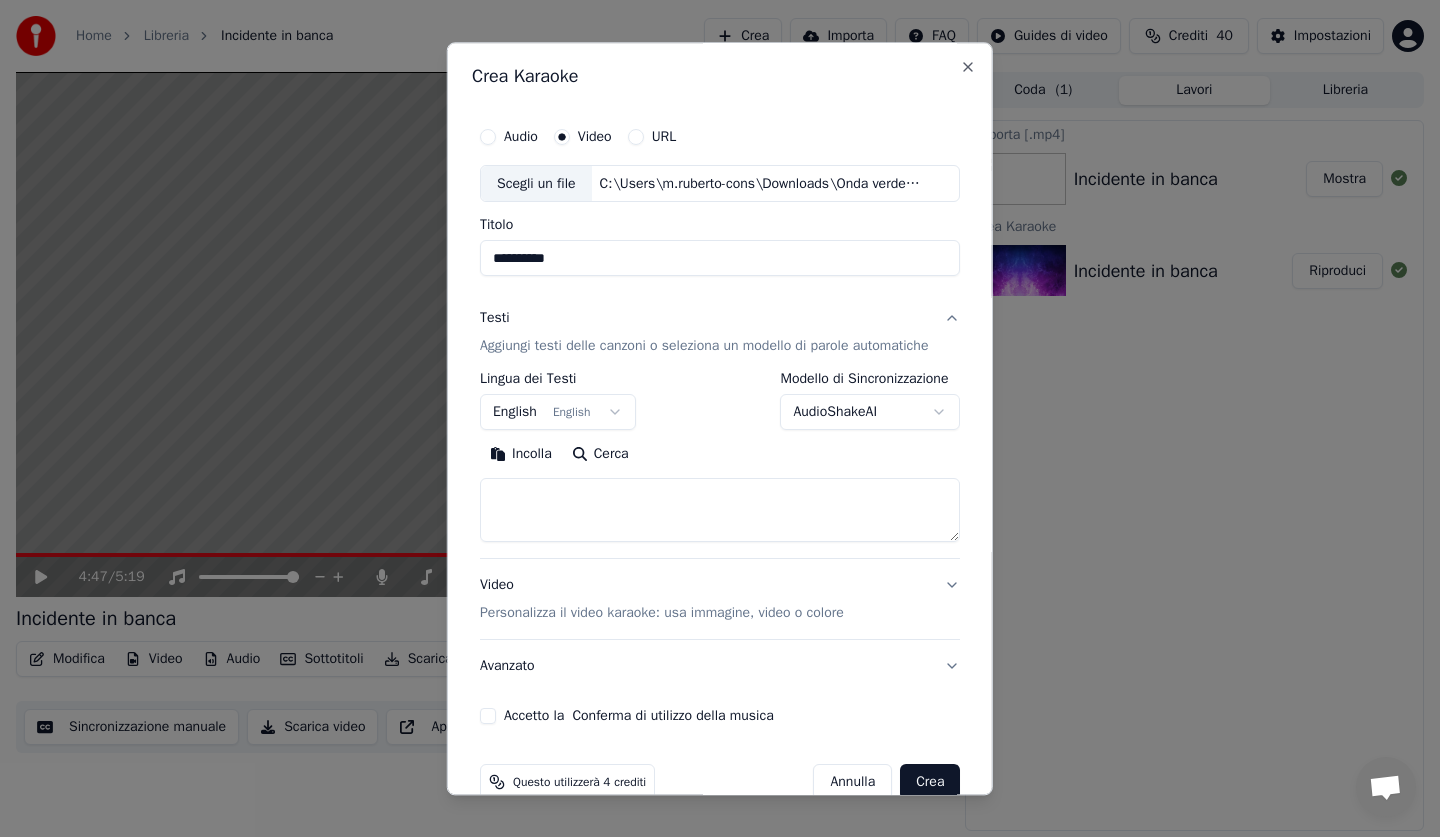 click on "English English" at bounding box center [558, 413] 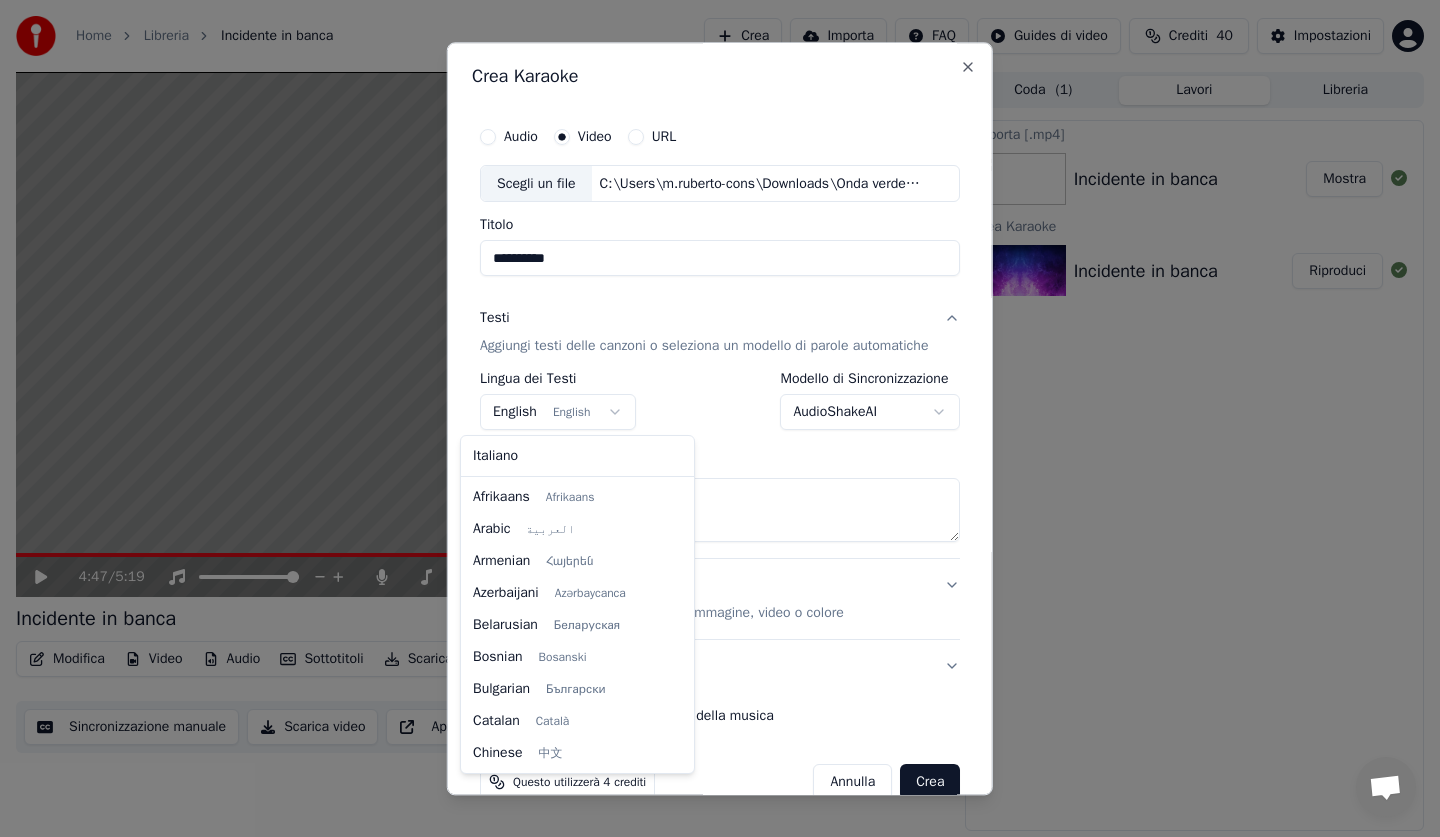 scroll, scrollTop: 160, scrollLeft: 0, axis: vertical 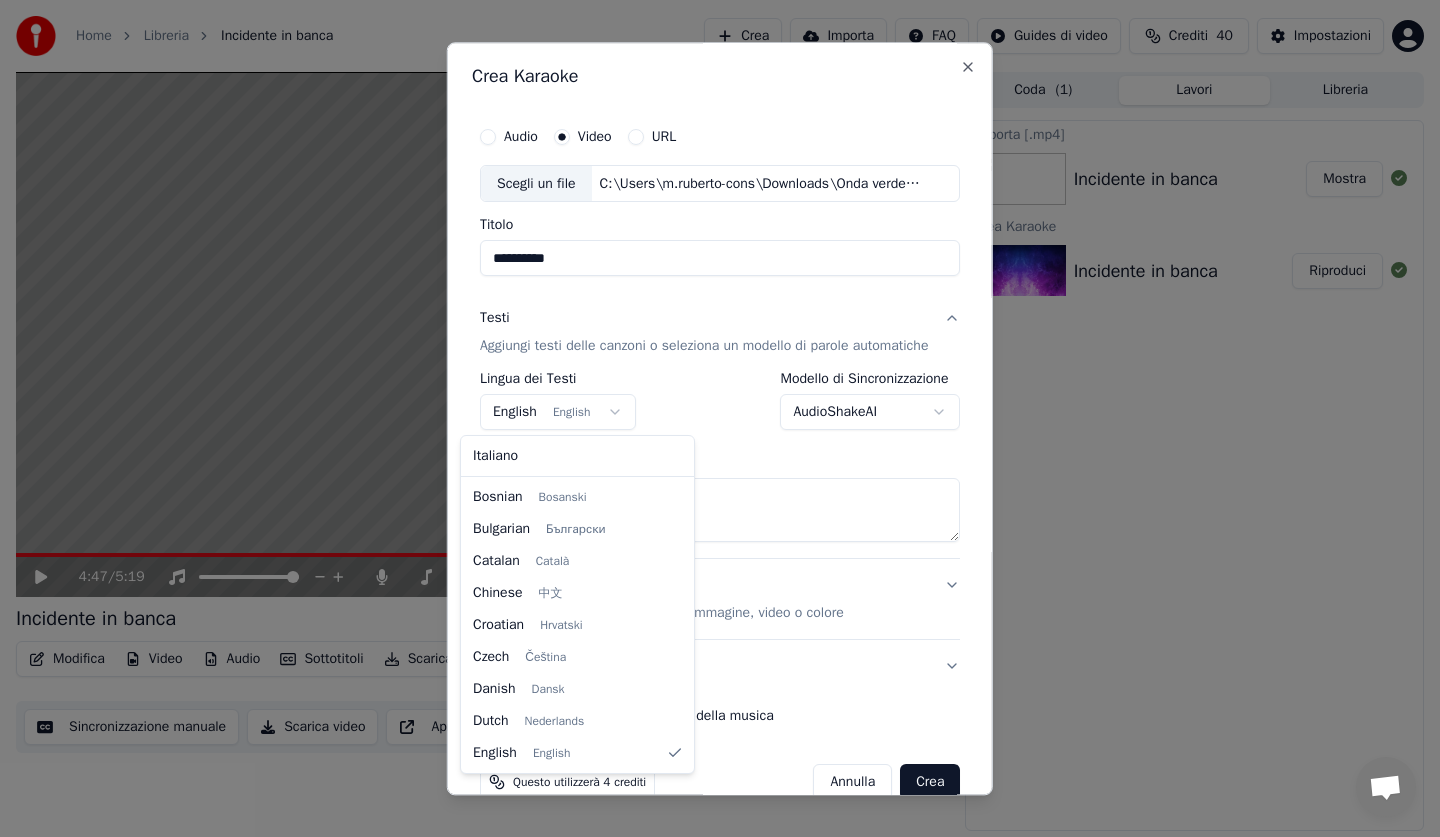 select on "**" 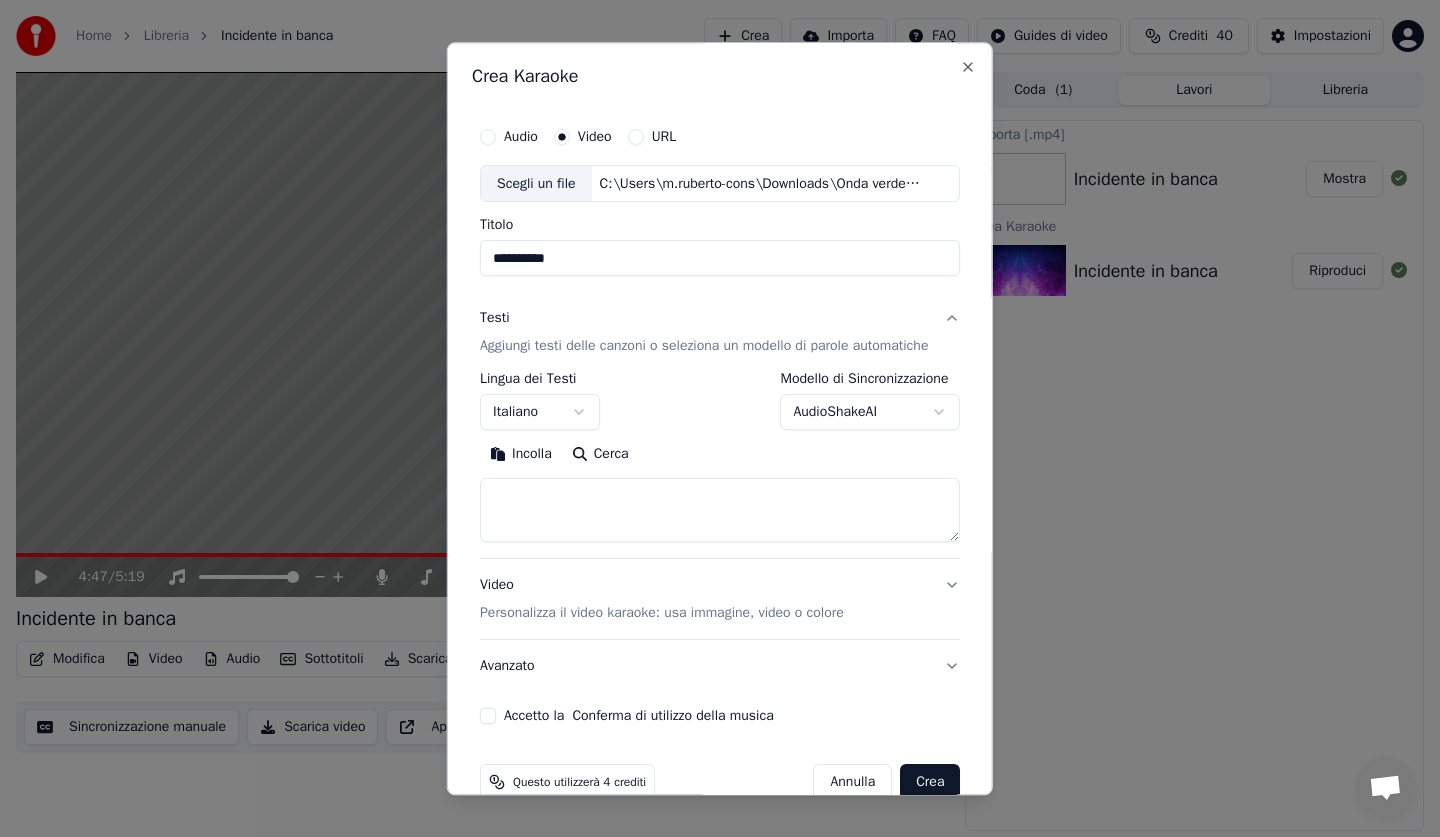 click at bounding box center (720, 511) 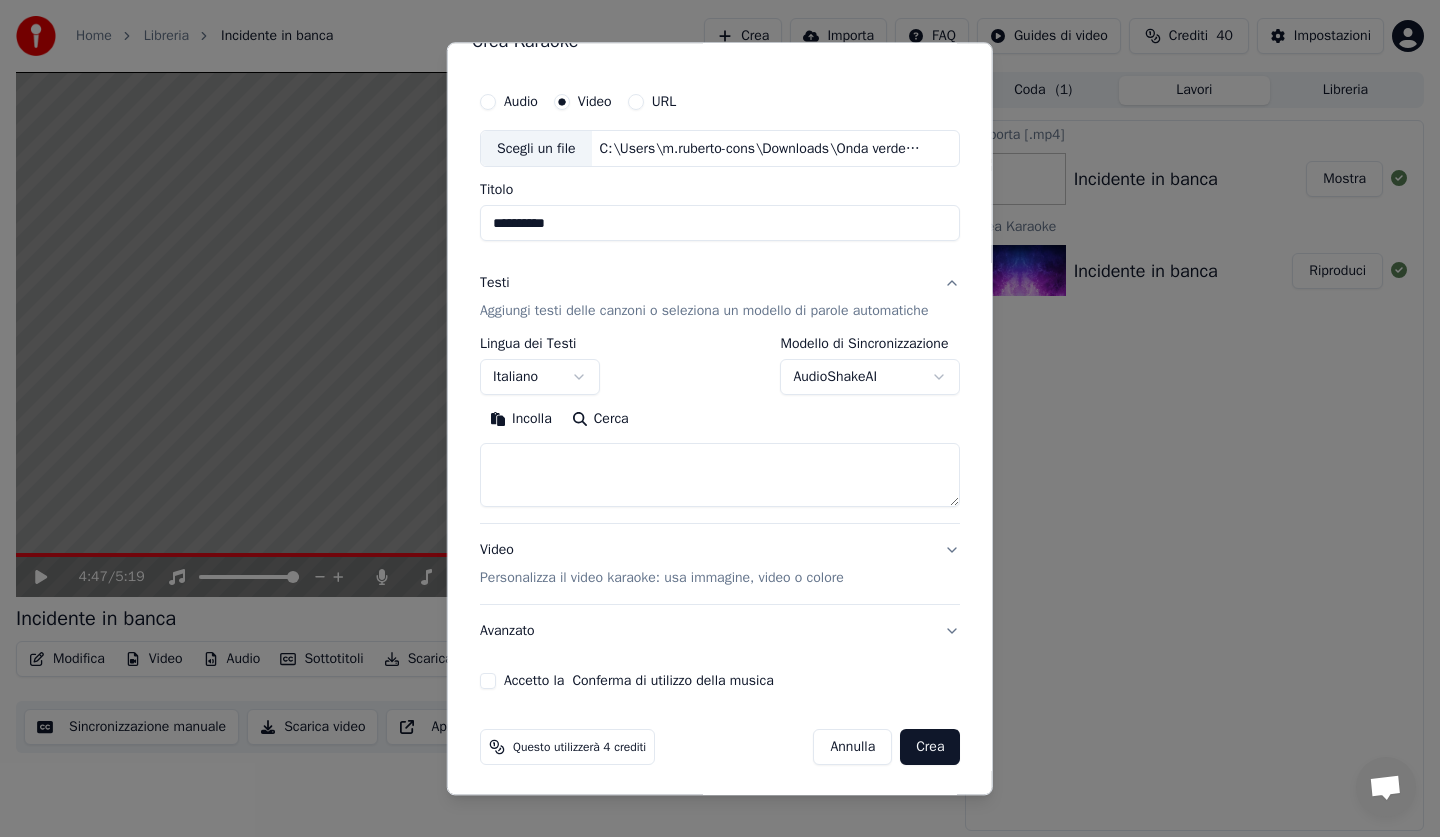 scroll, scrollTop: 38, scrollLeft: 0, axis: vertical 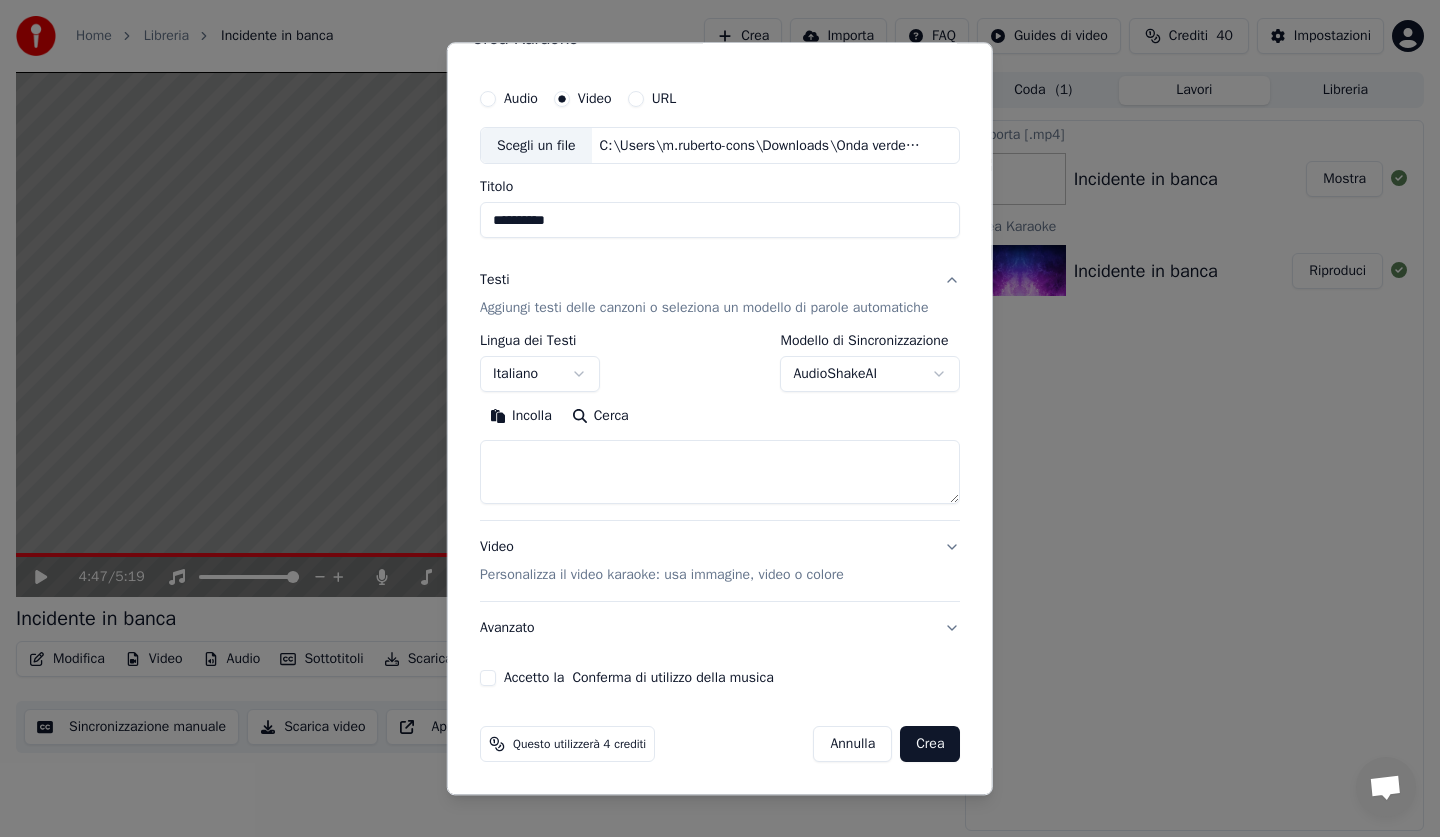 click on "Accetto la   Conferma di utilizzo della musica" at bounding box center [488, 679] 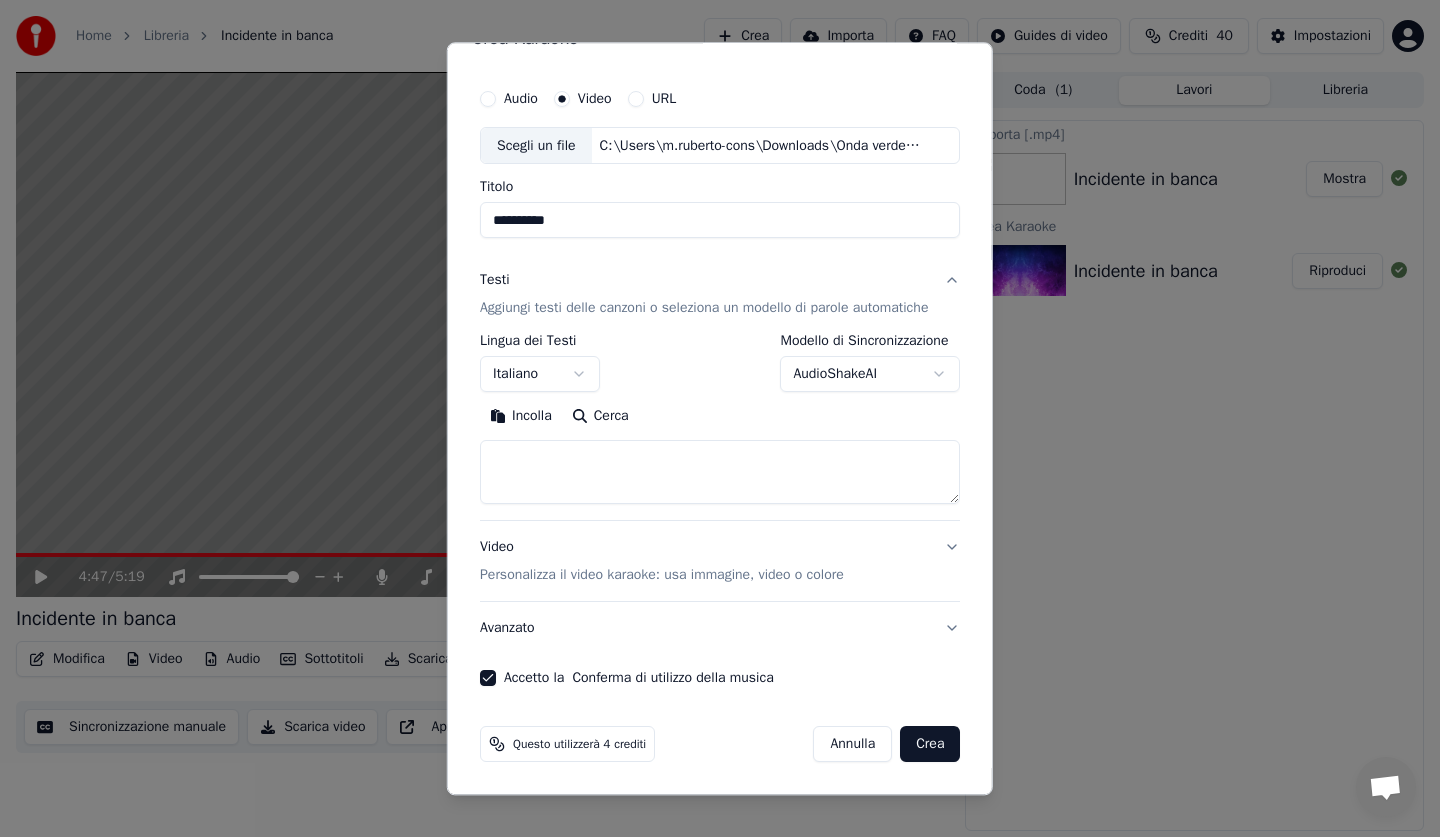 click on "Annulla" at bounding box center [852, 745] 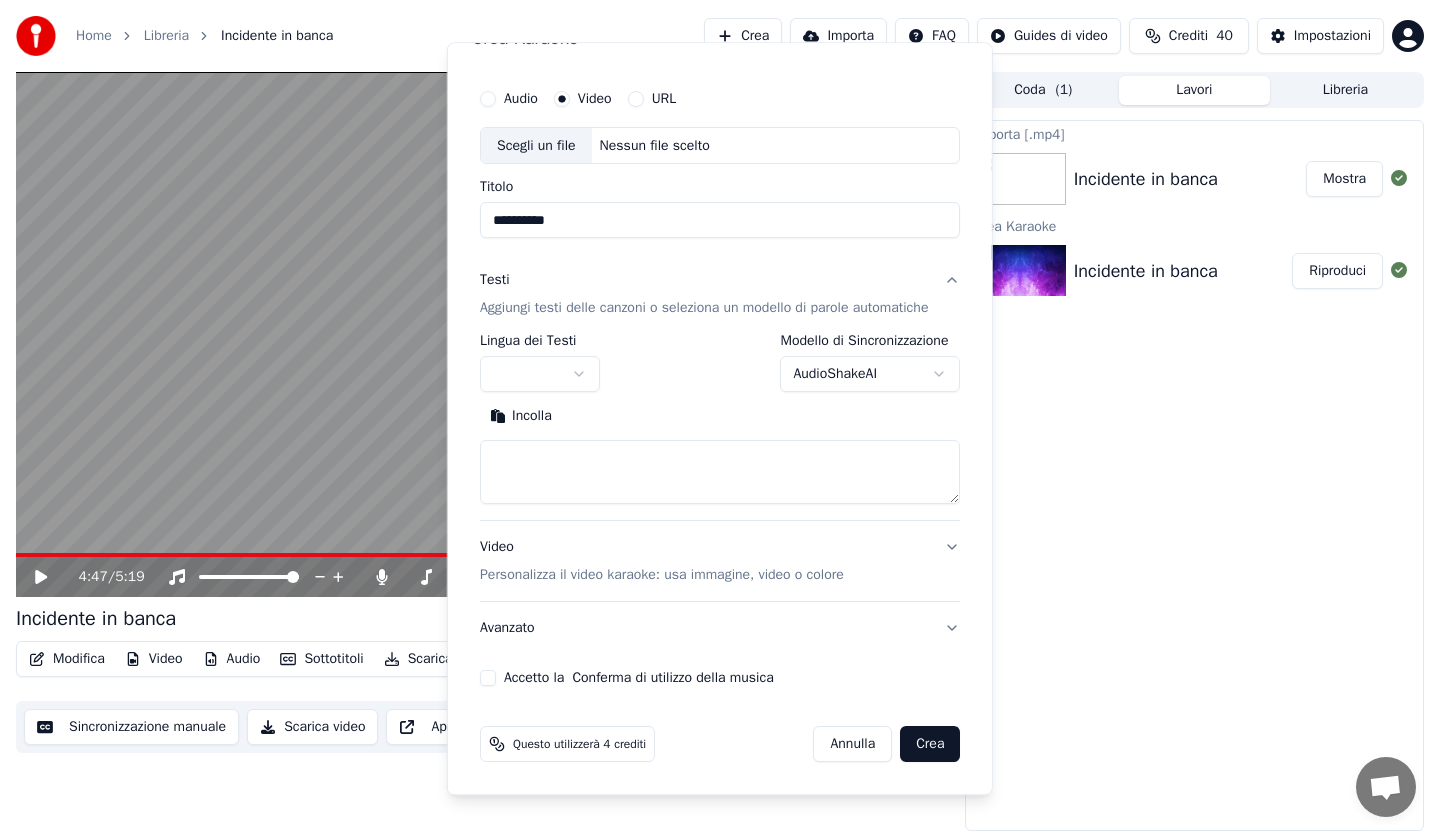 type 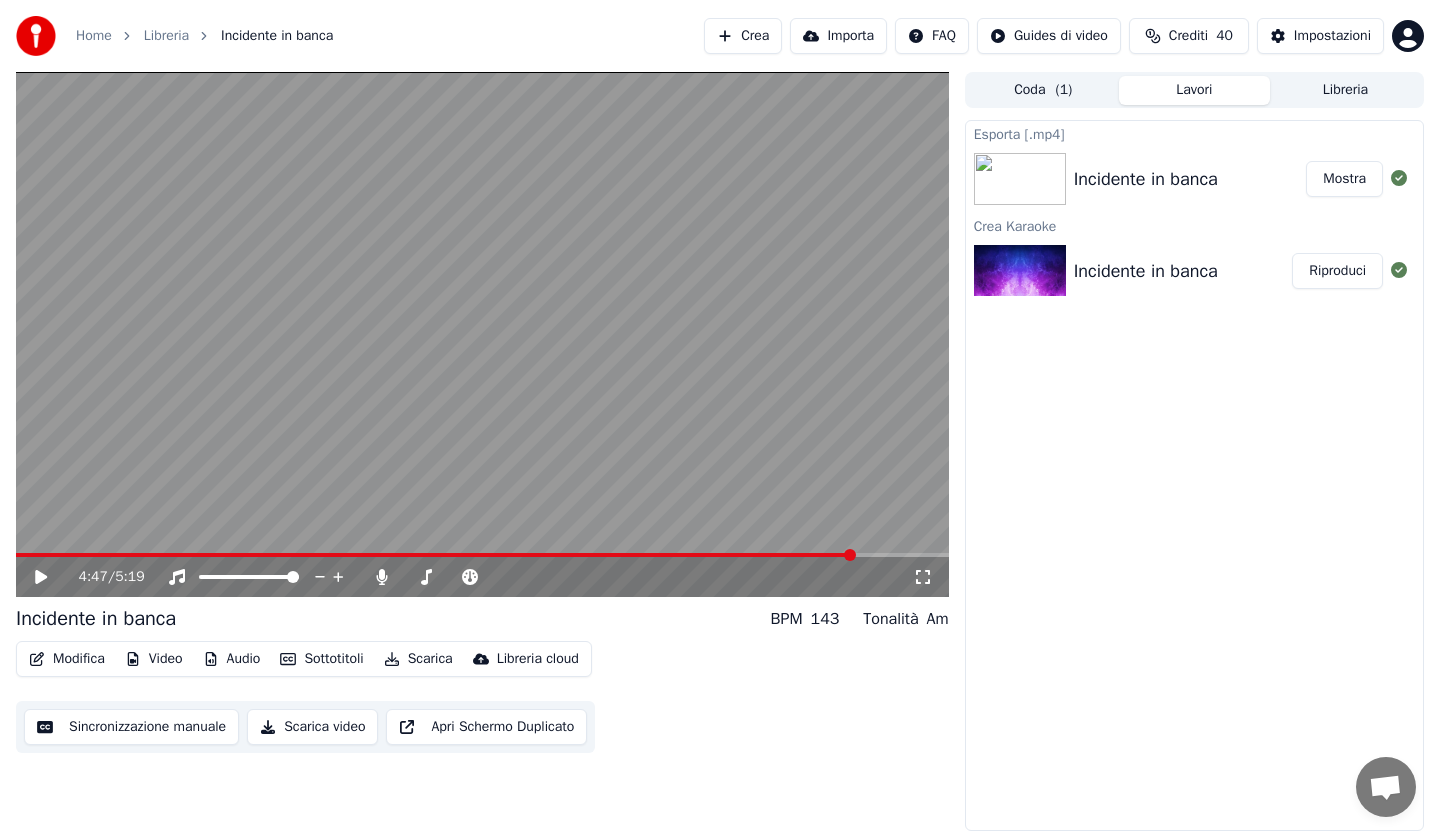 click on "Crea" at bounding box center [743, 36] 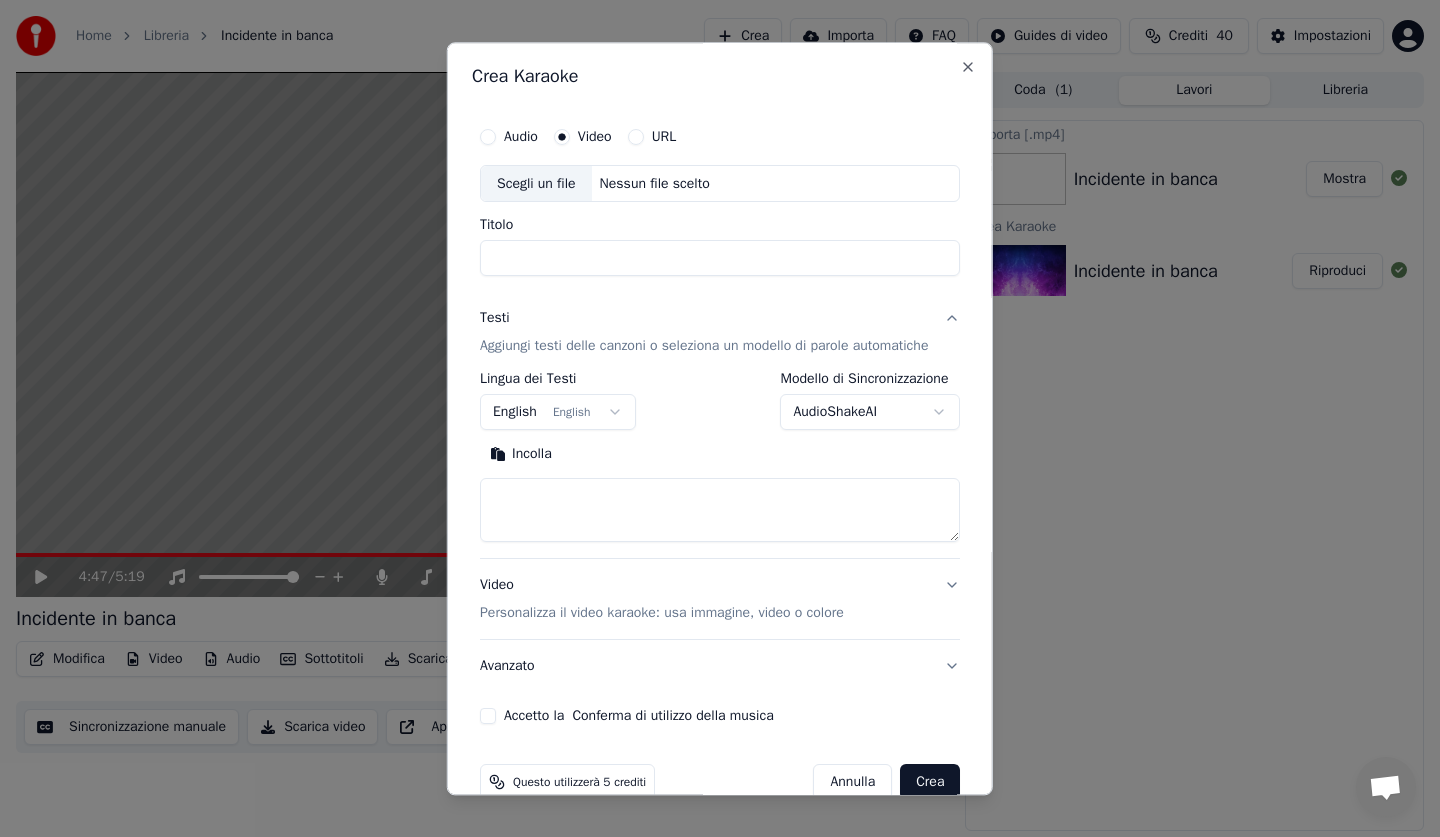 click on "Video" at bounding box center (595, 137) 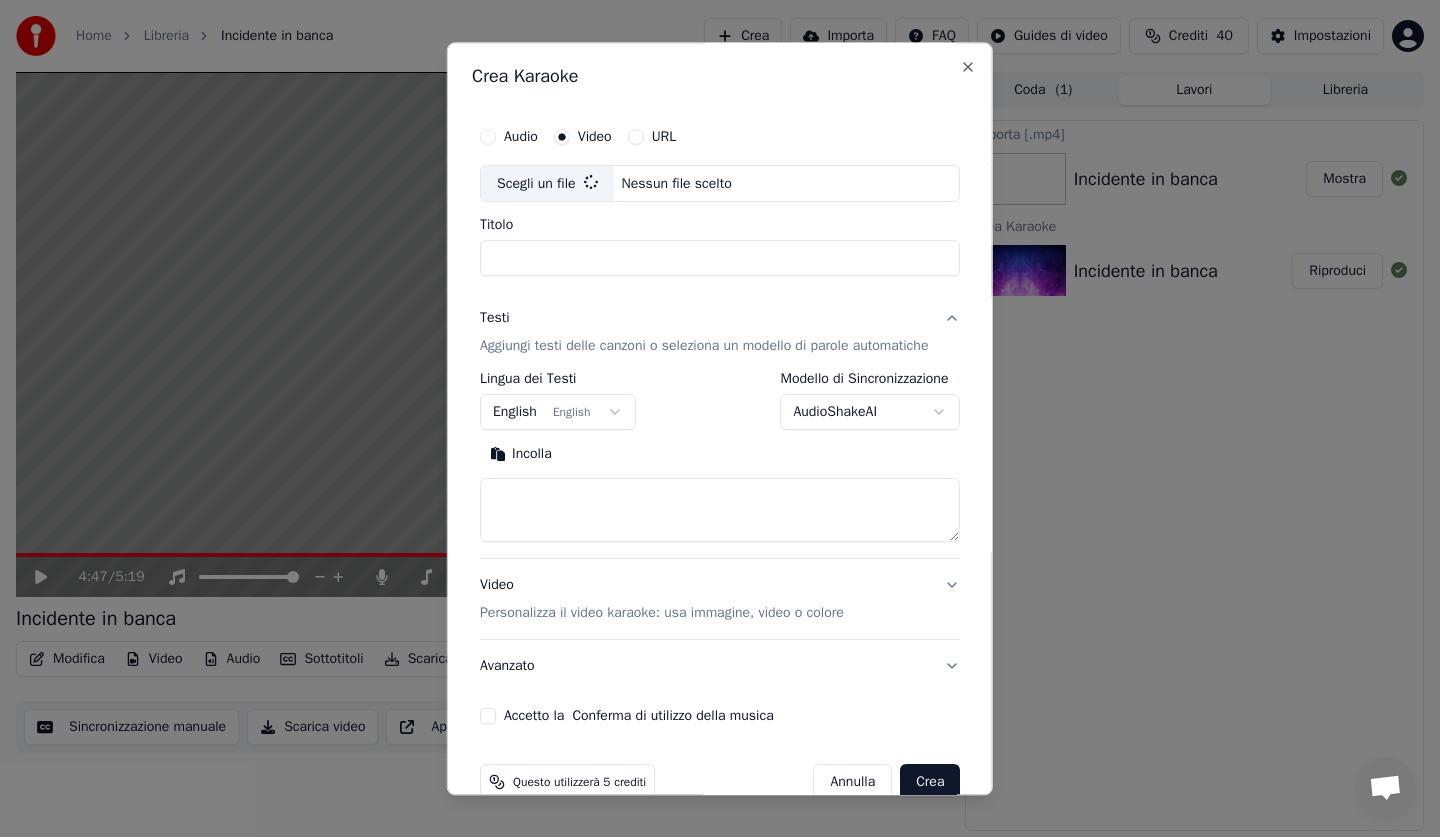 type on "**********" 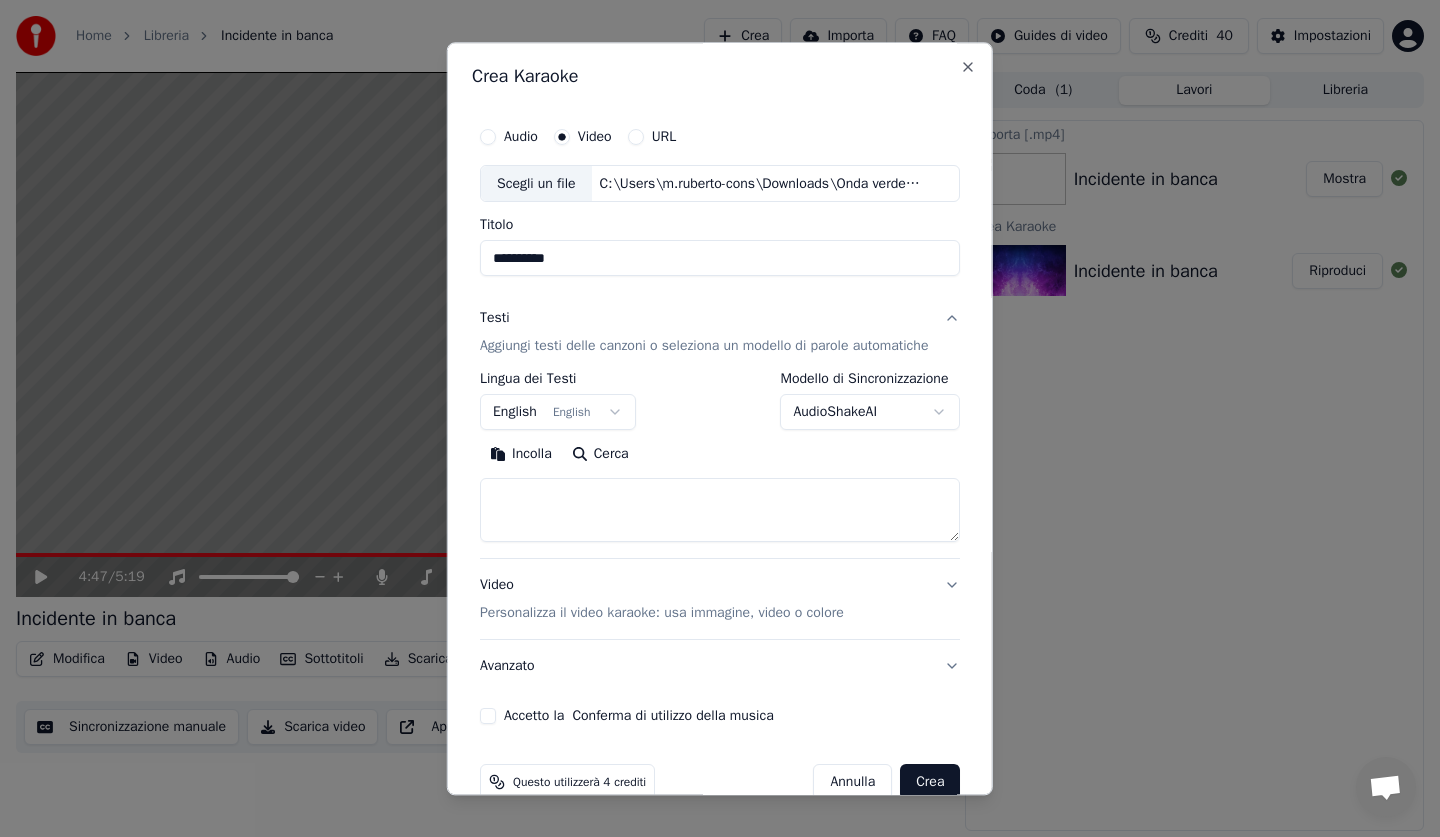 click on "**********" at bounding box center [720, 418] 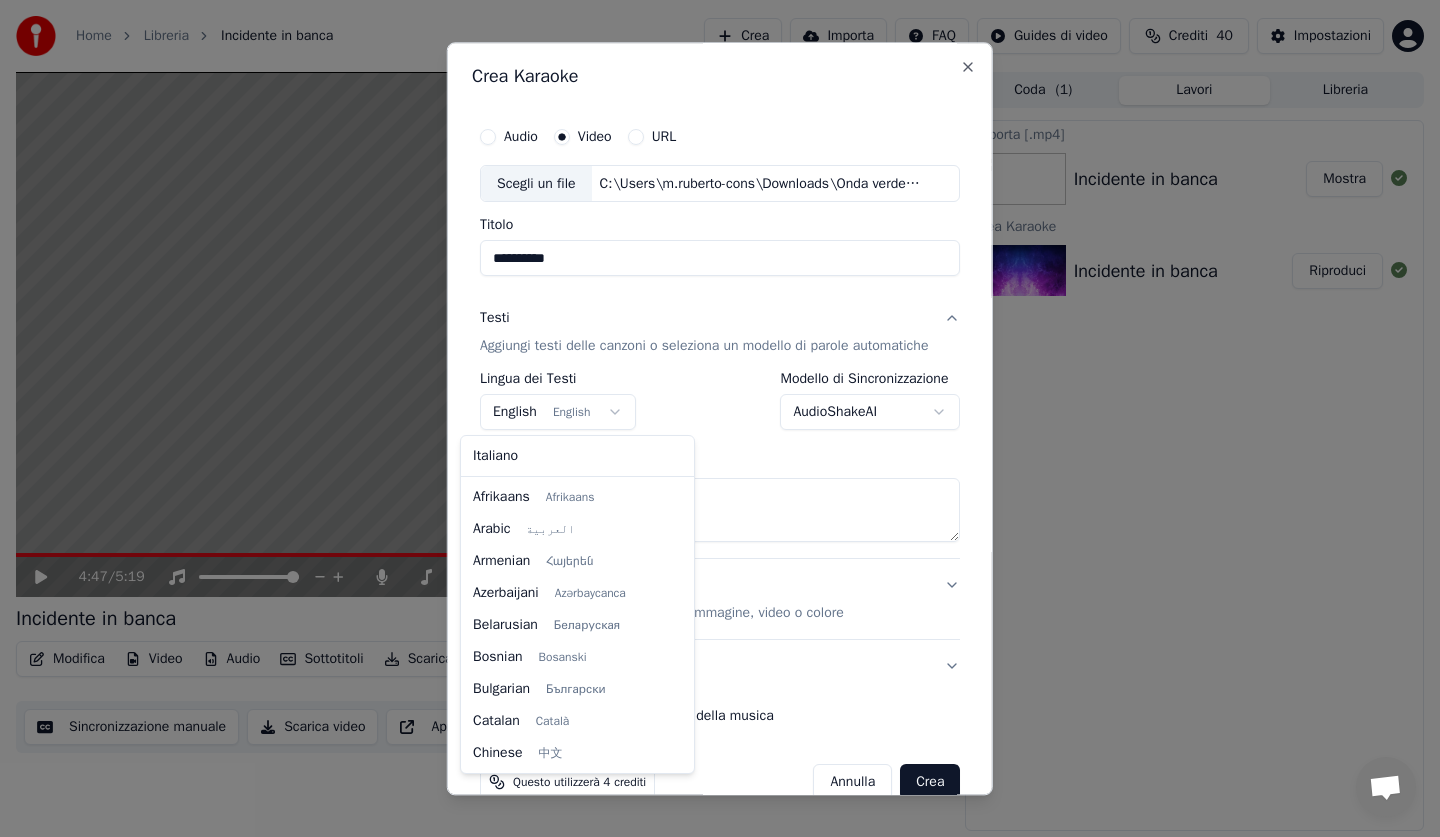 scroll, scrollTop: 160, scrollLeft: 0, axis: vertical 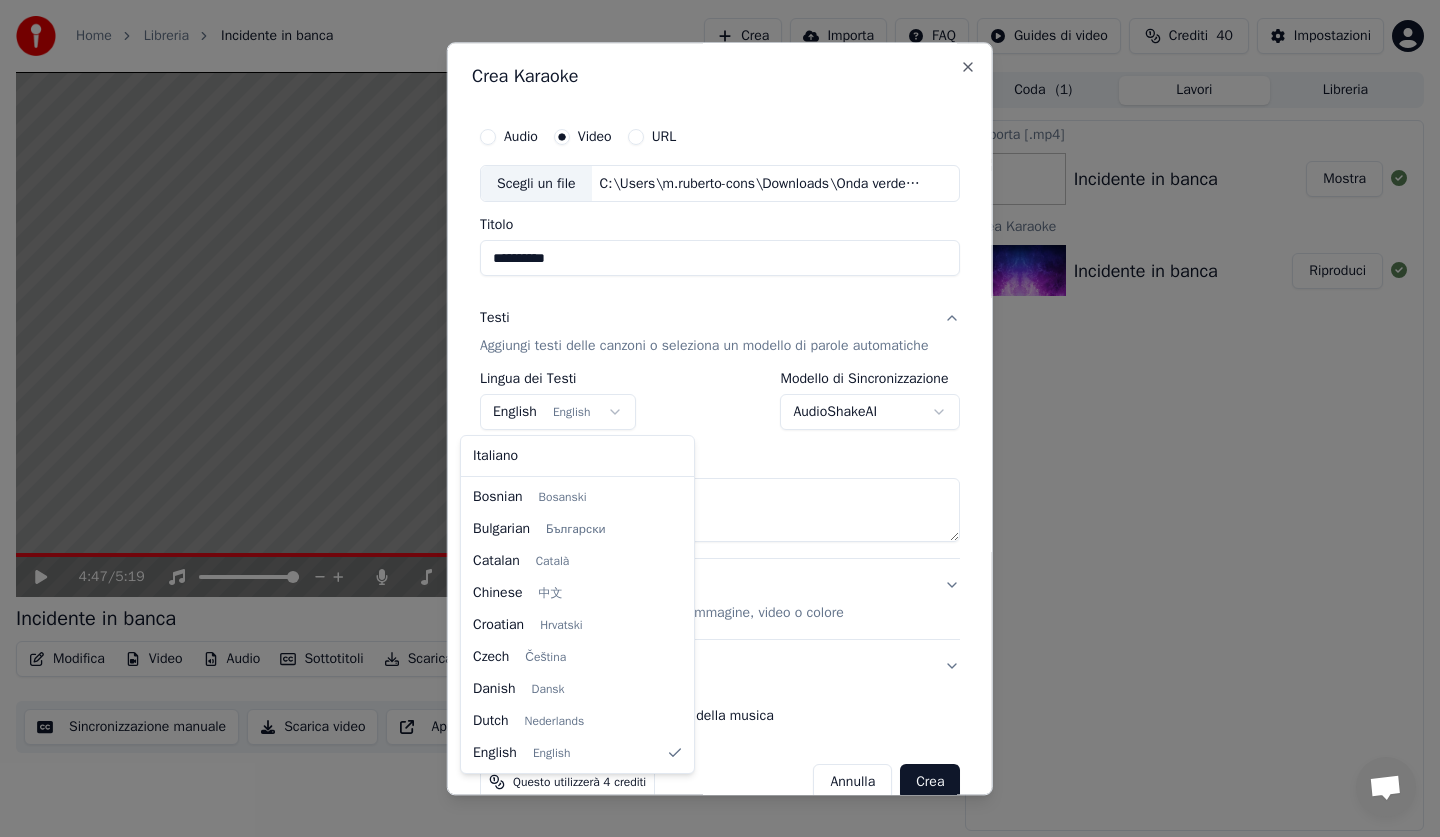 select on "**" 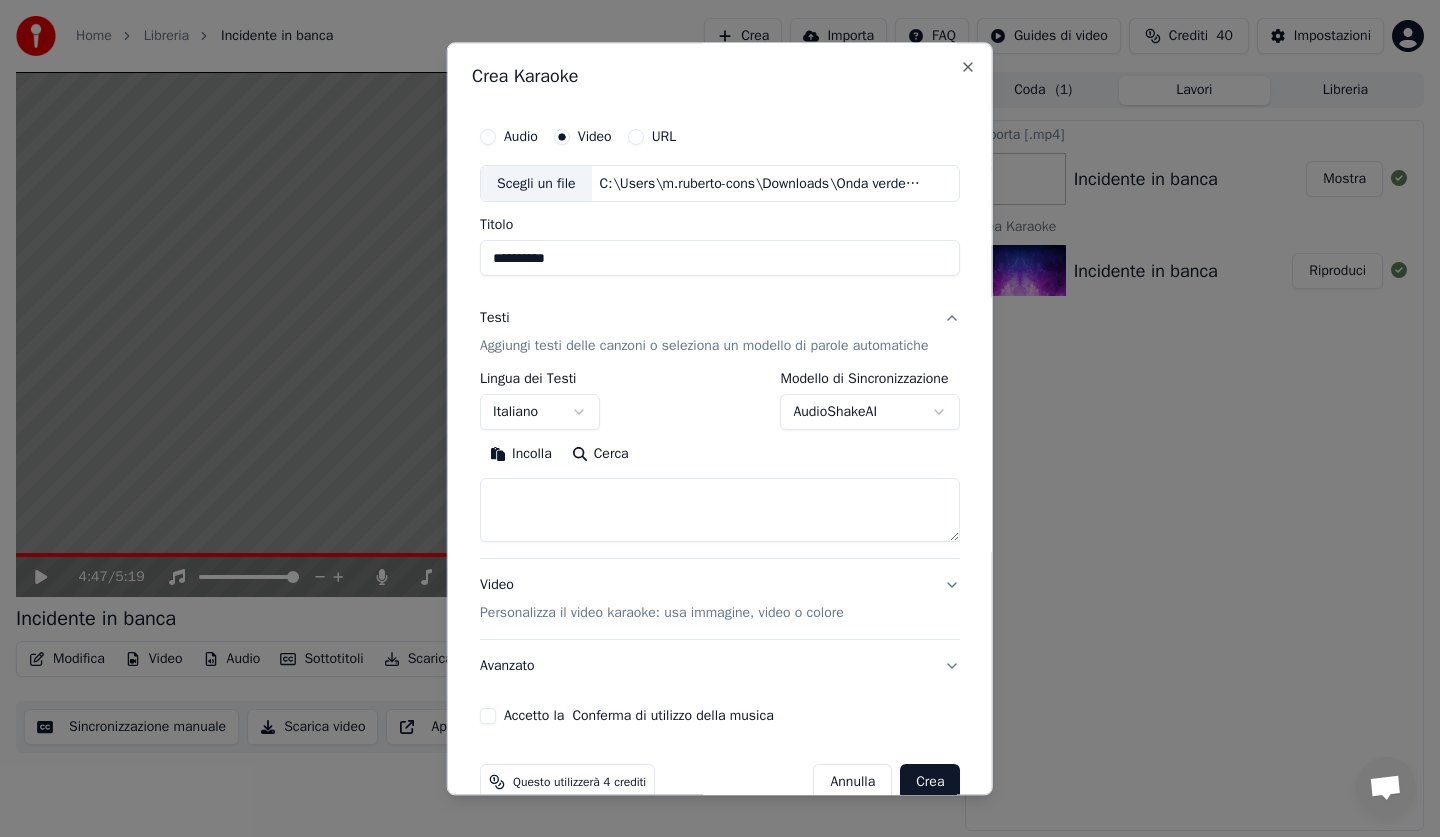 click at bounding box center [720, 511] 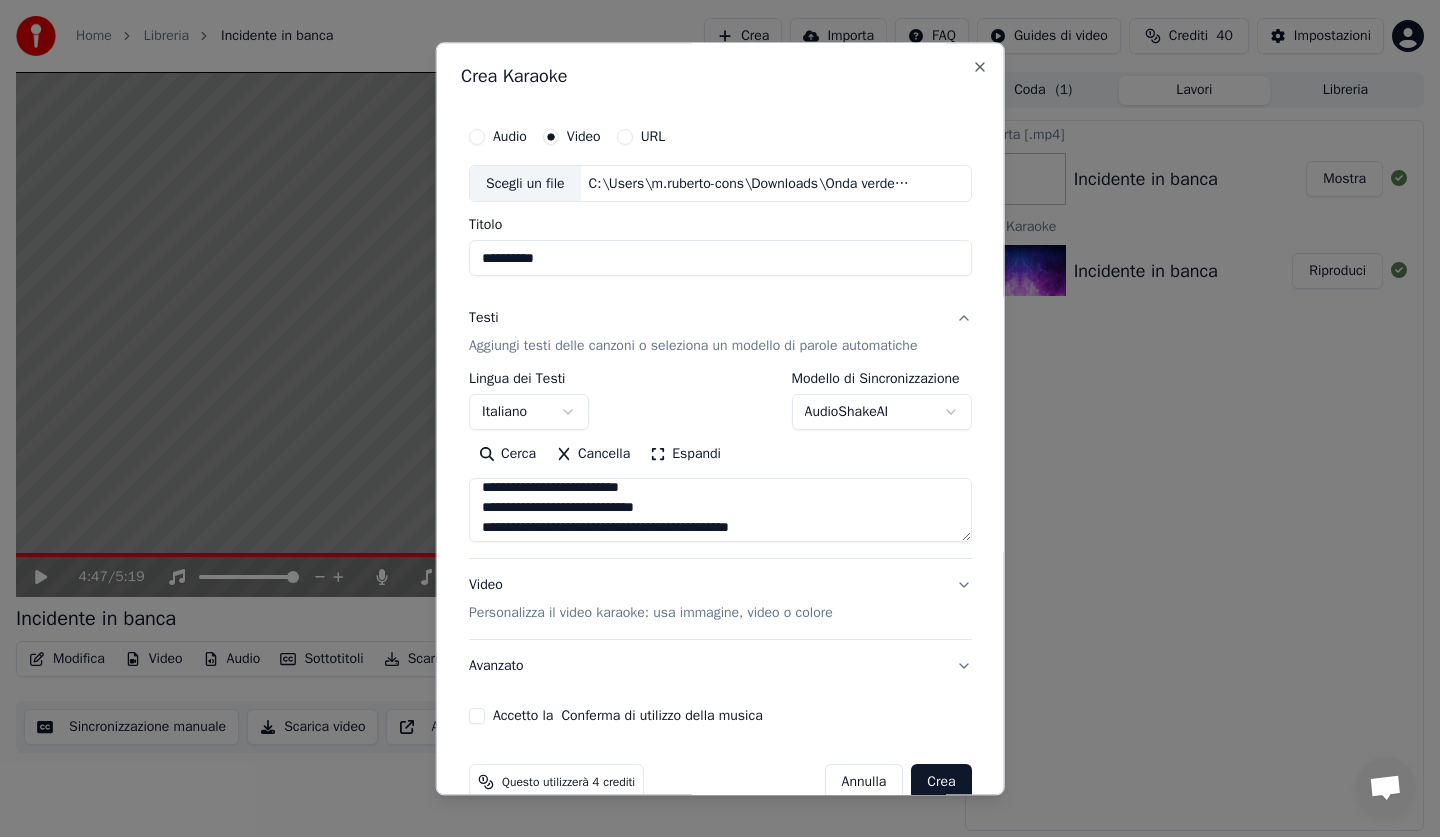 scroll, scrollTop: 0, scrollLeft: 0, axis: both 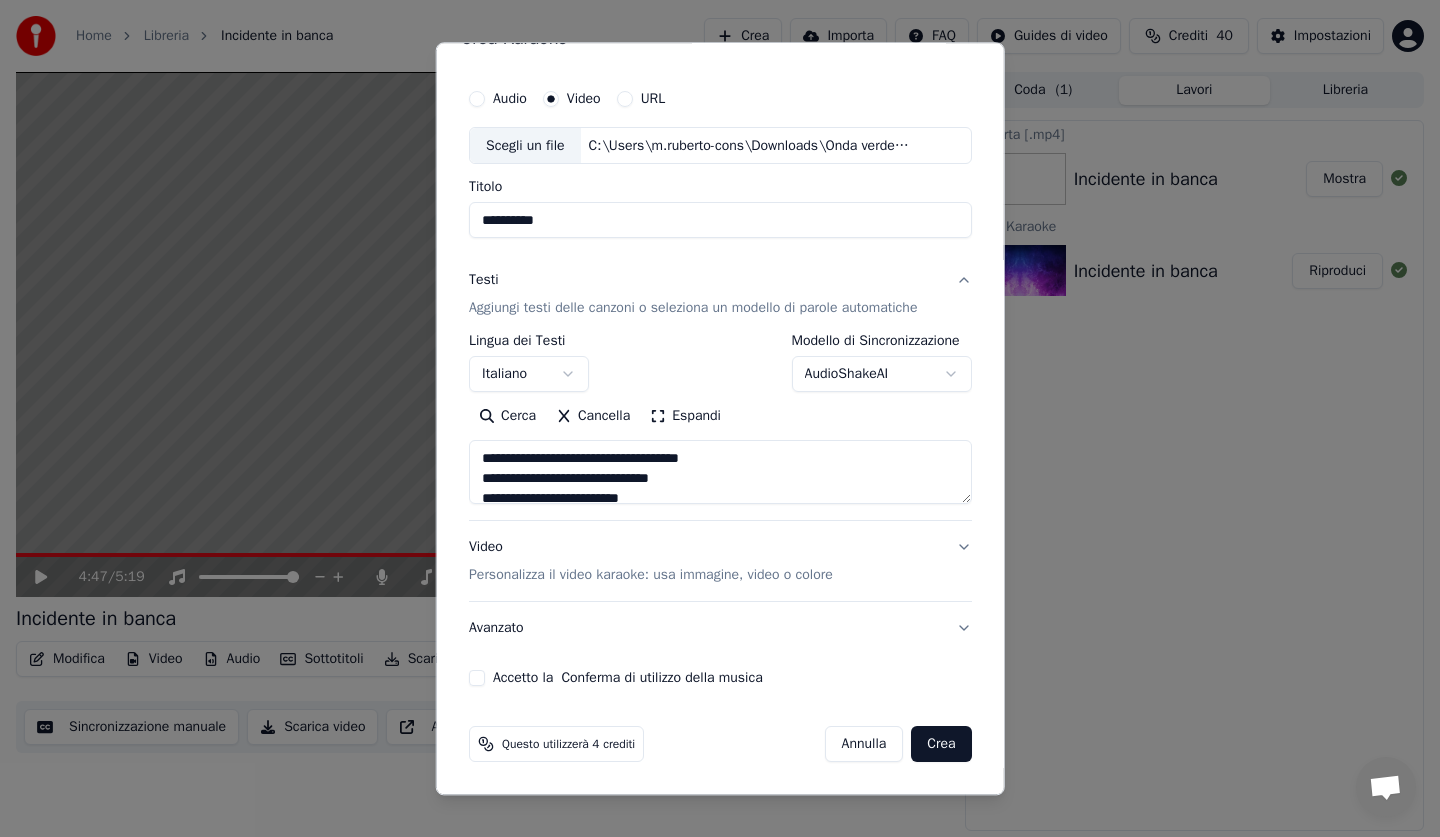 type on "**********" 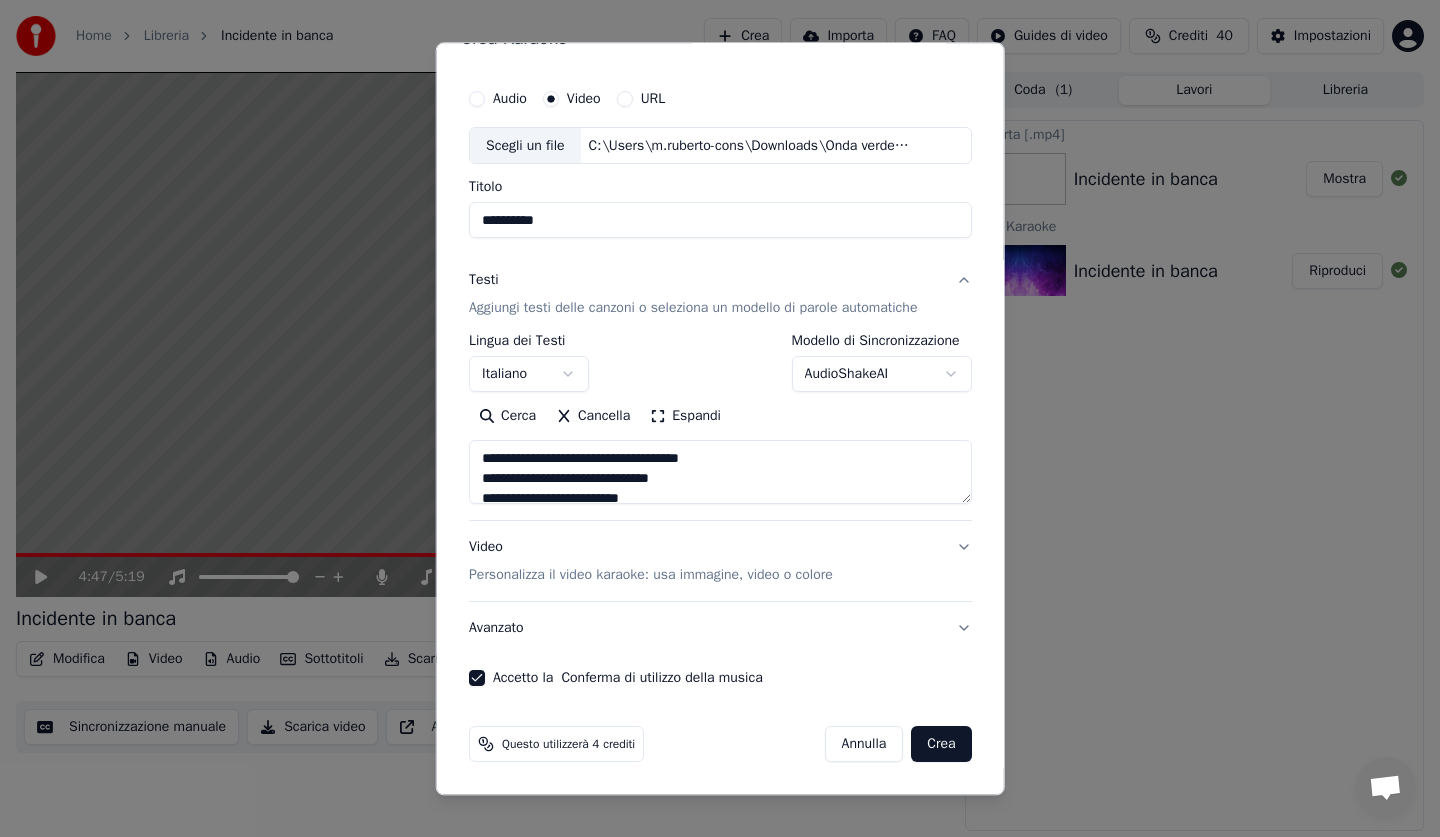 click on "Crea" at bounding box center [941, 745] 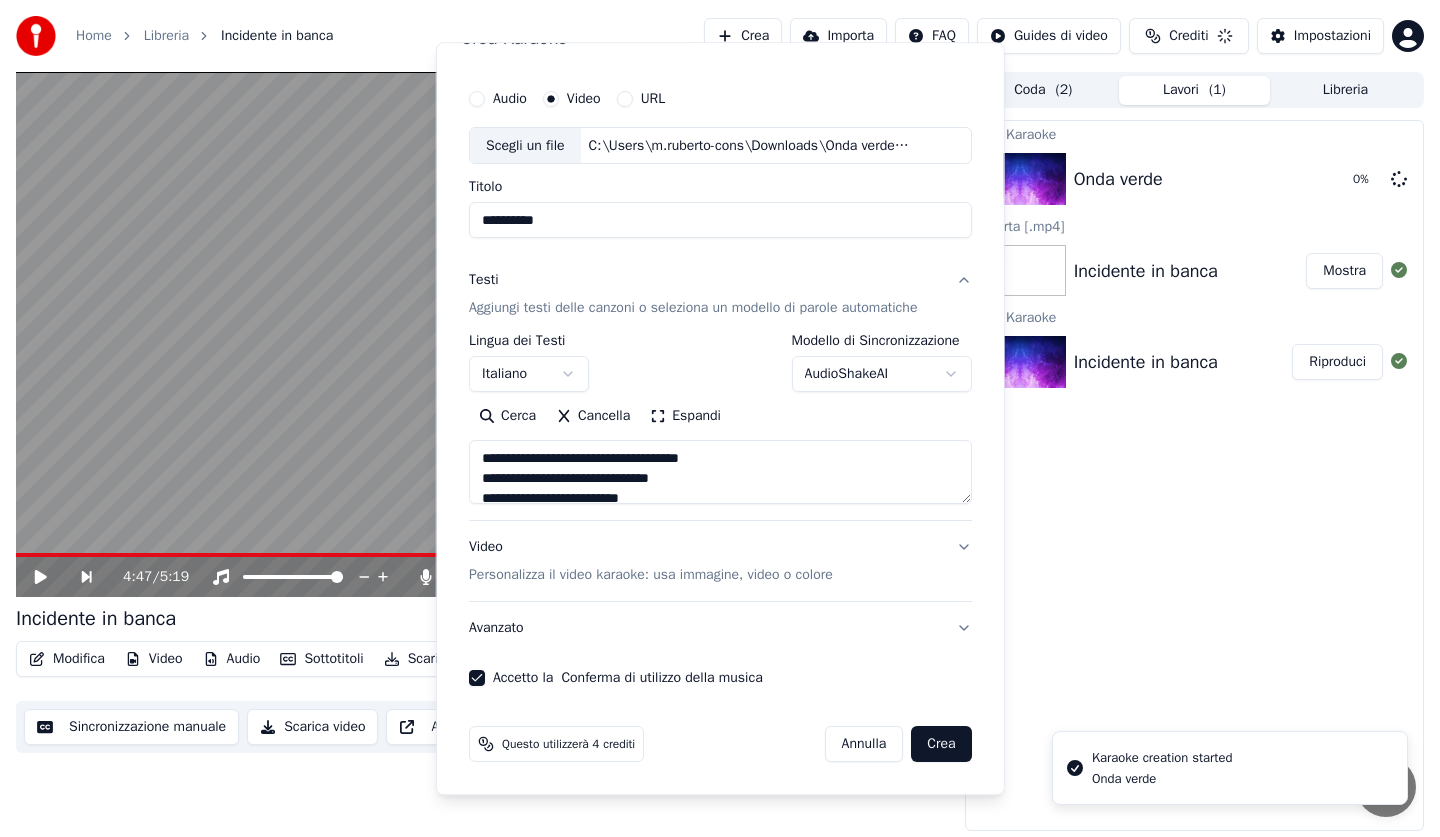 type 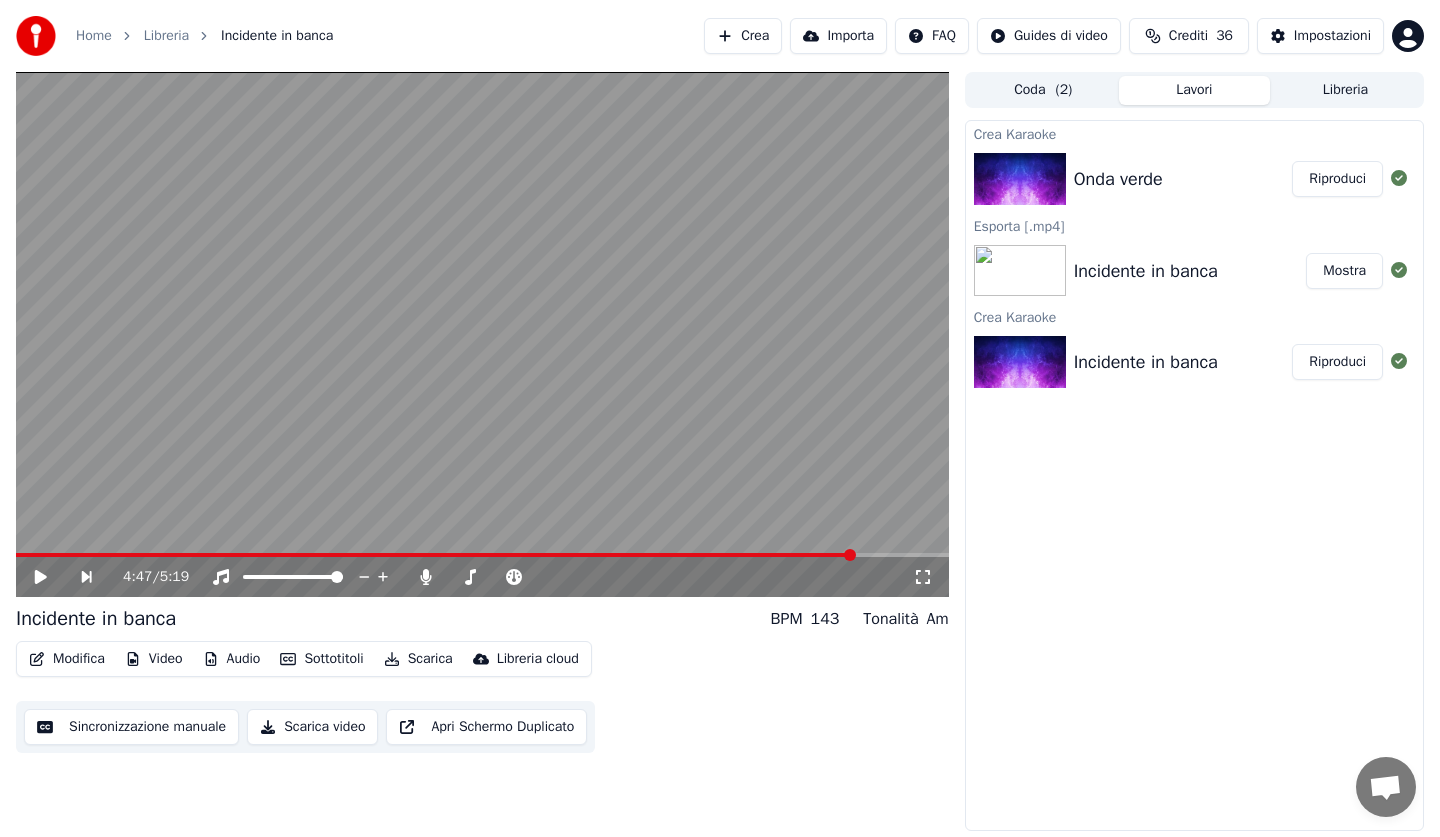 click on "Riproduci" at bounding box center (1337, 179) 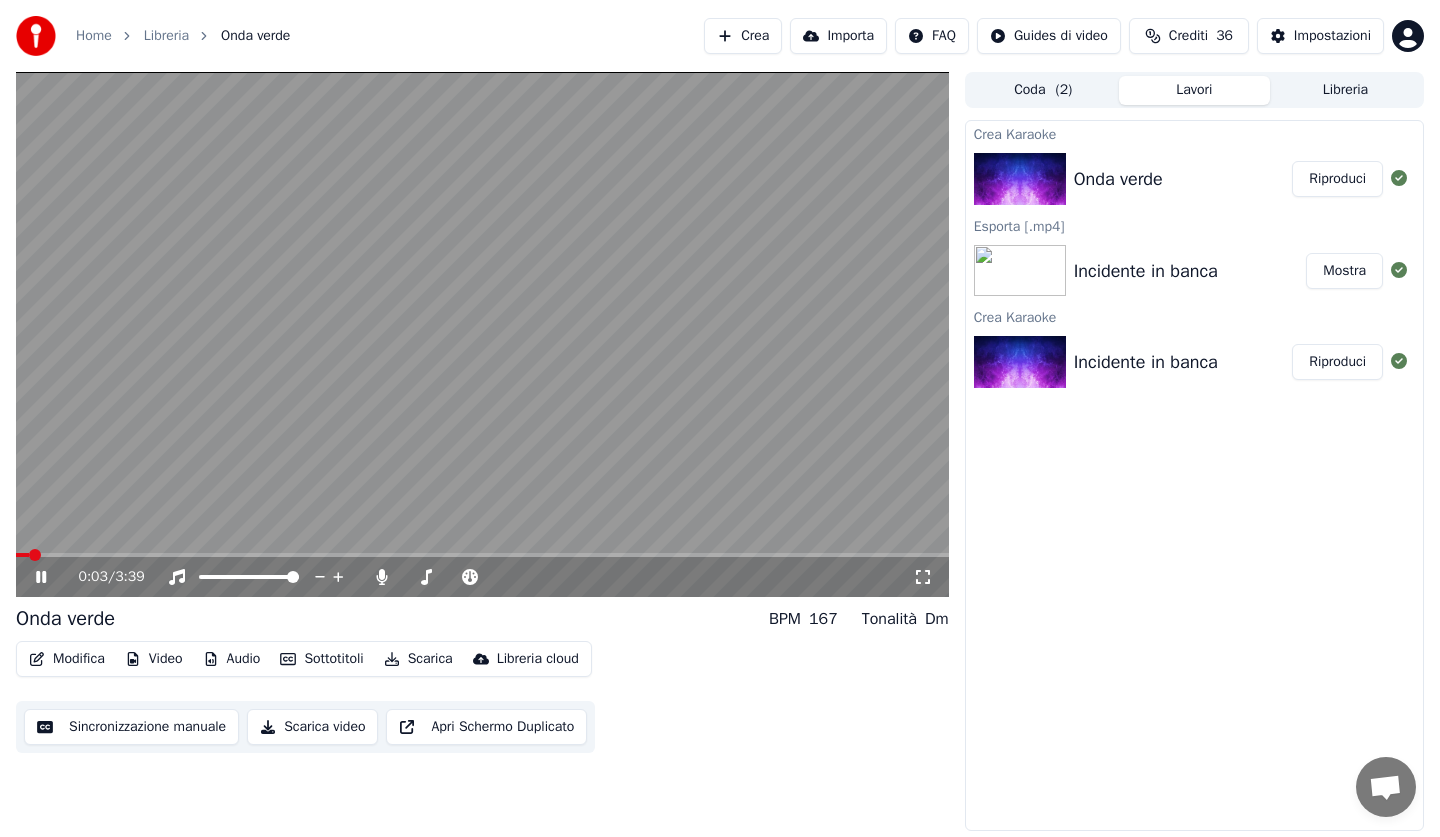 click 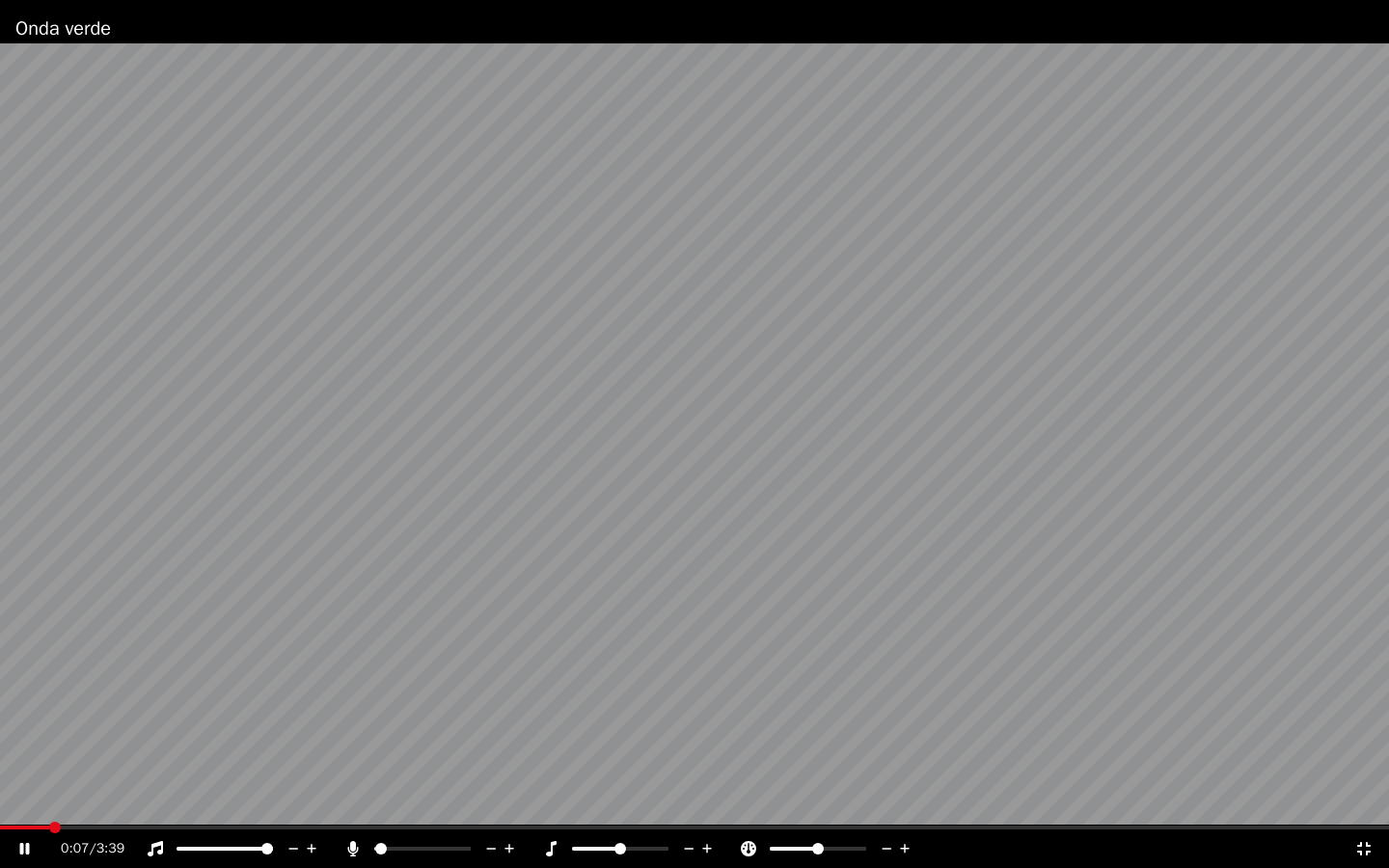 click at bounding box center [381, 849] 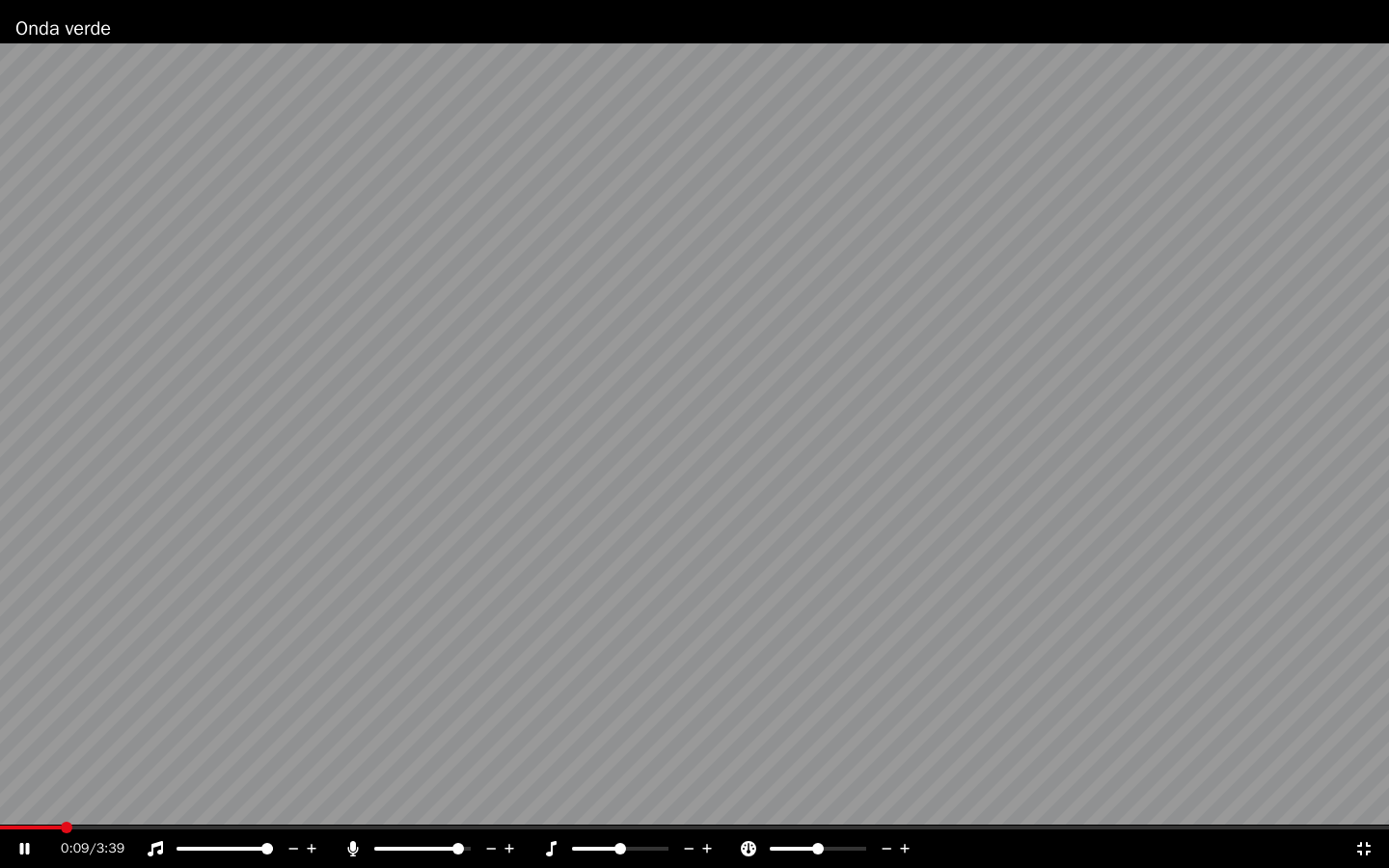 click at bounding box center [458, 849] 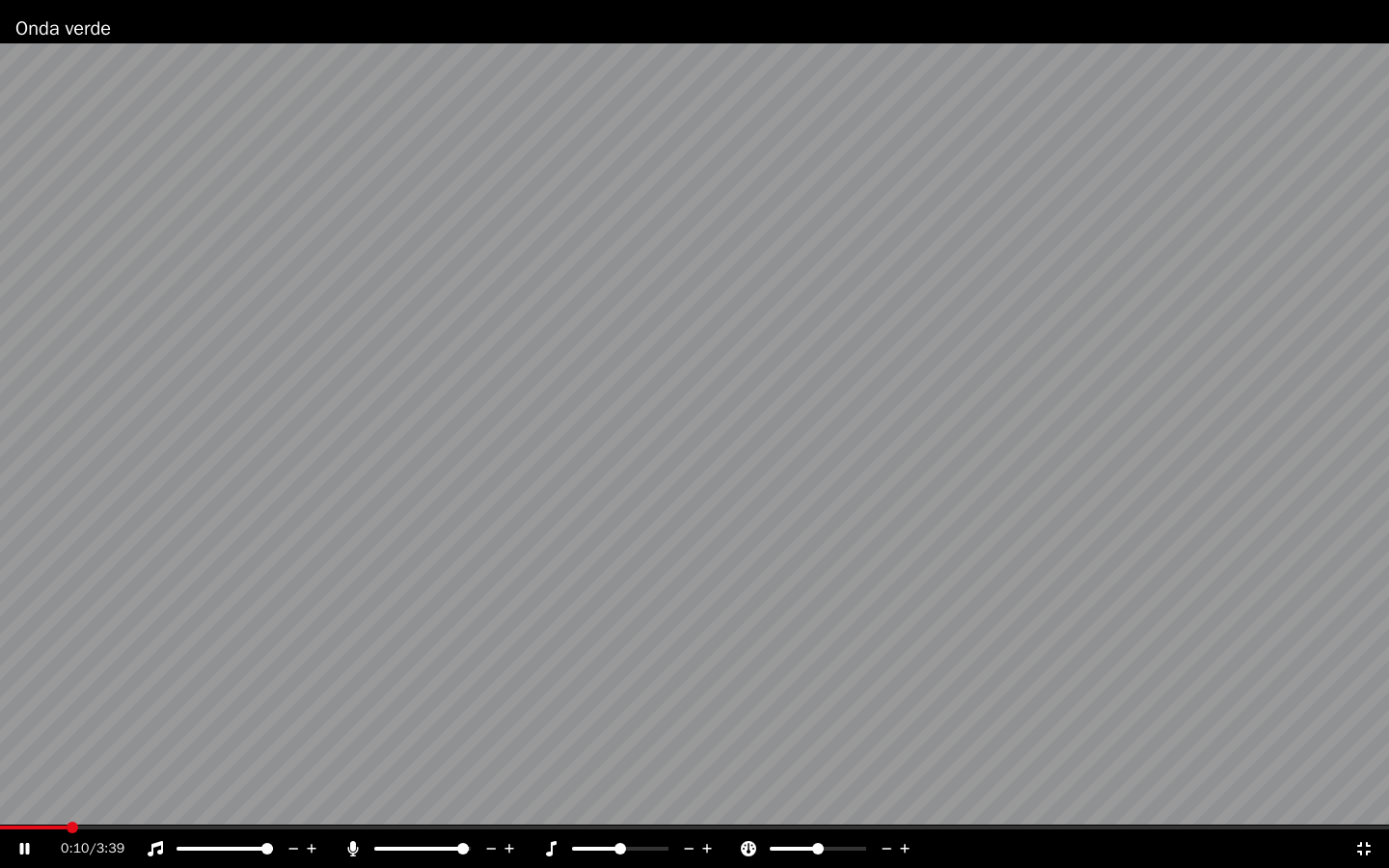 click at bounding box center (422, 849) 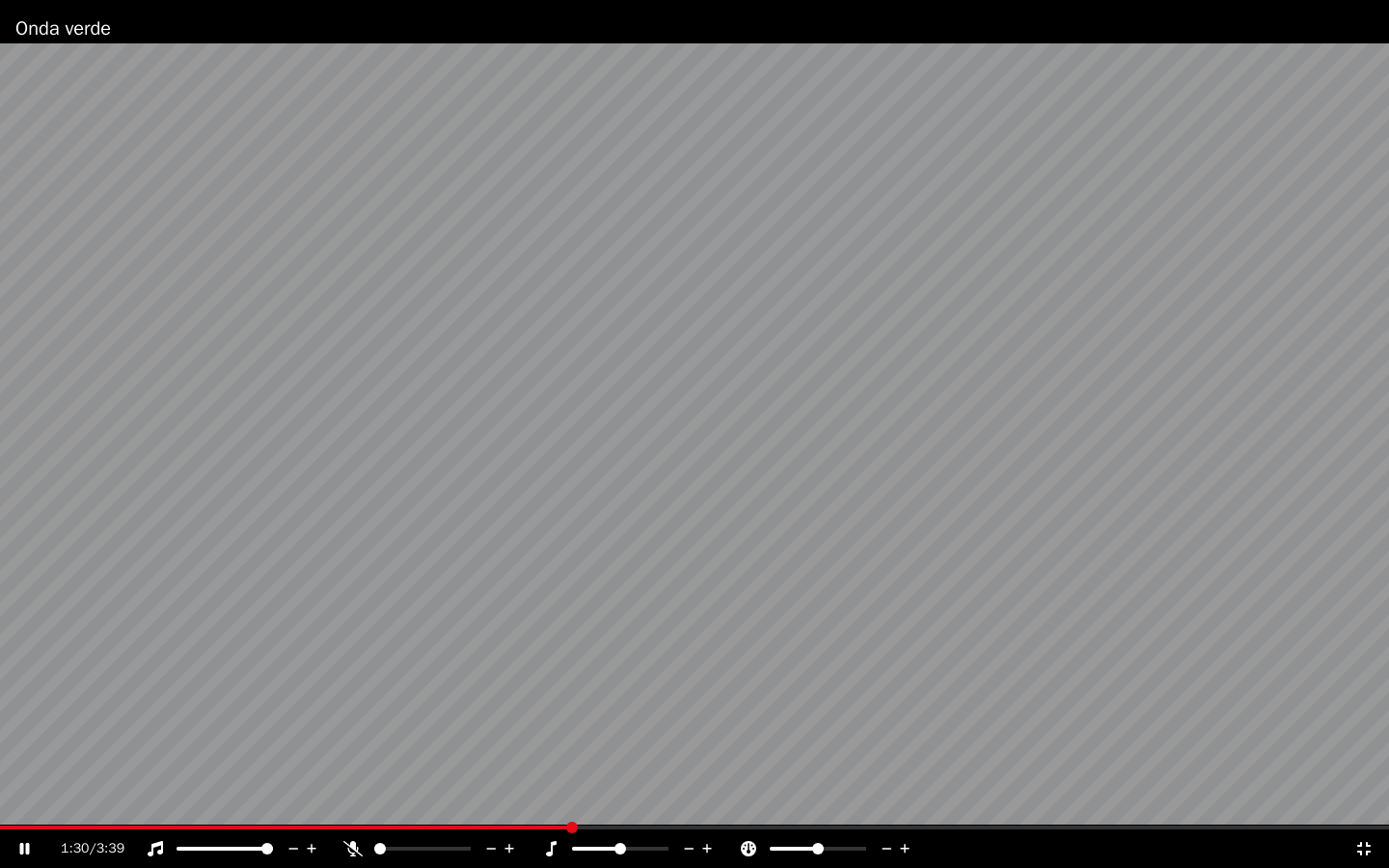 click at bounding box center [380, 849] 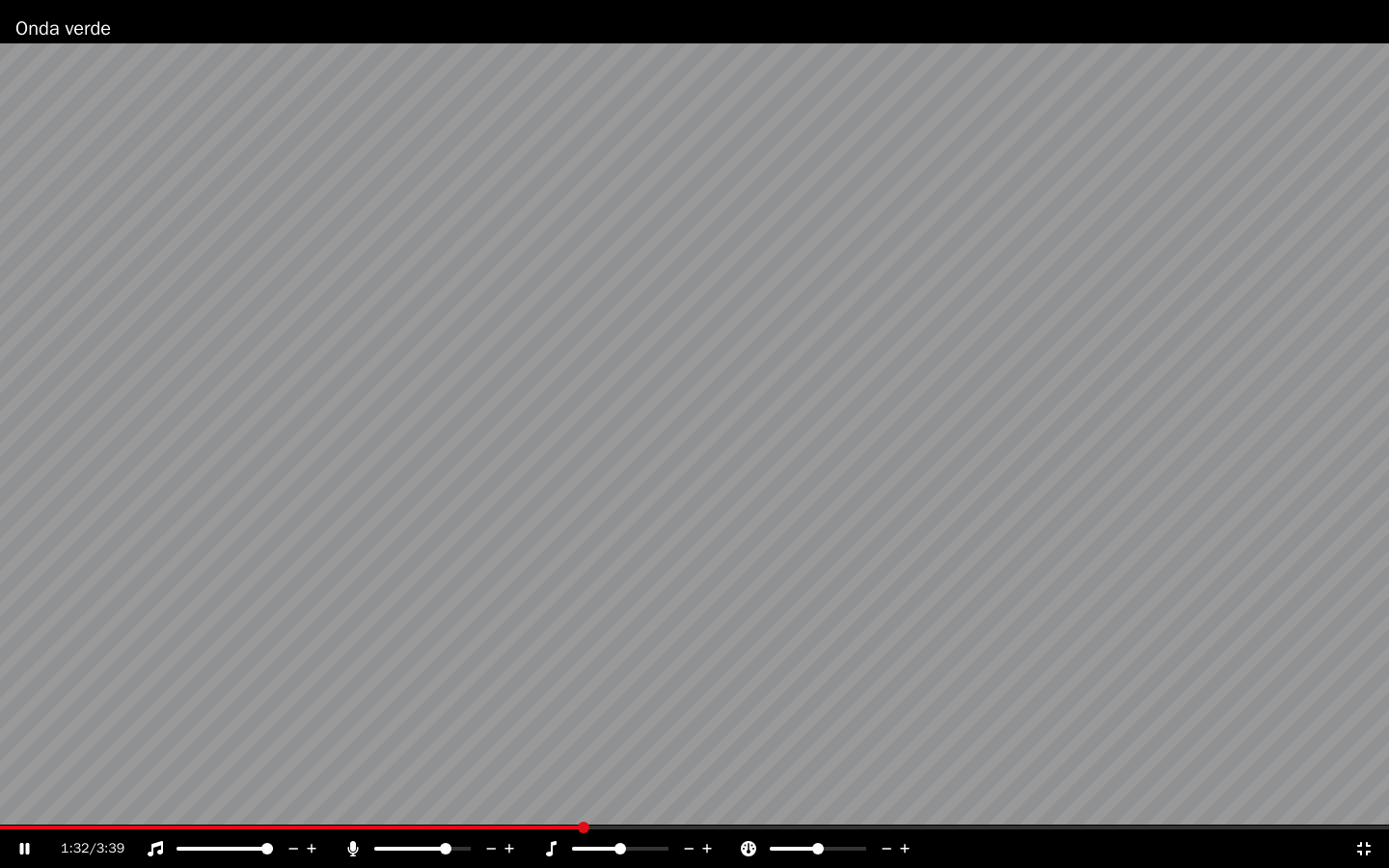 click at bounding box center [446, 849] 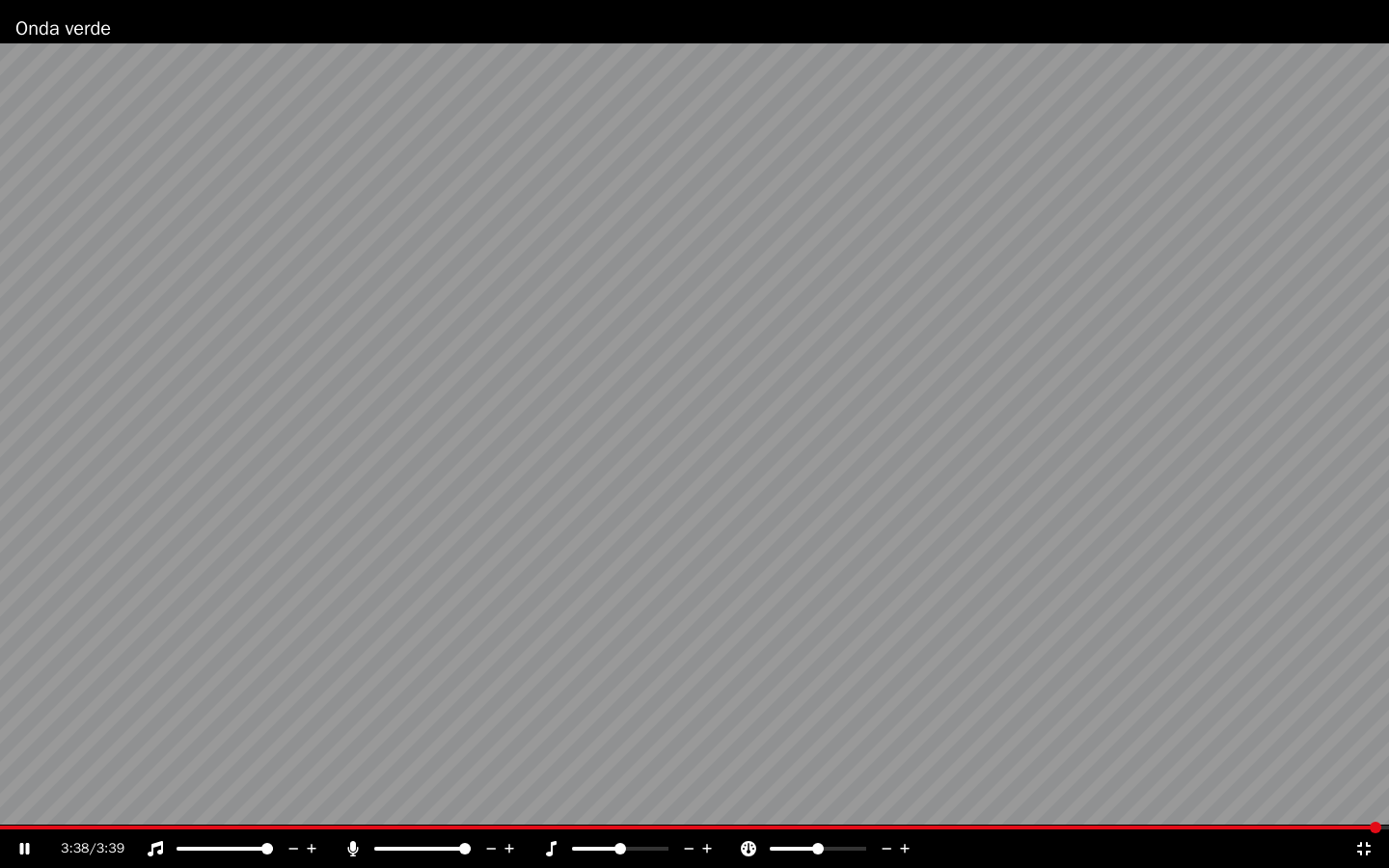 drag, startPoint x: 1363, startPoint y: 855, endPoint x: 1157, endPoint y: 756, distance: 228.55415 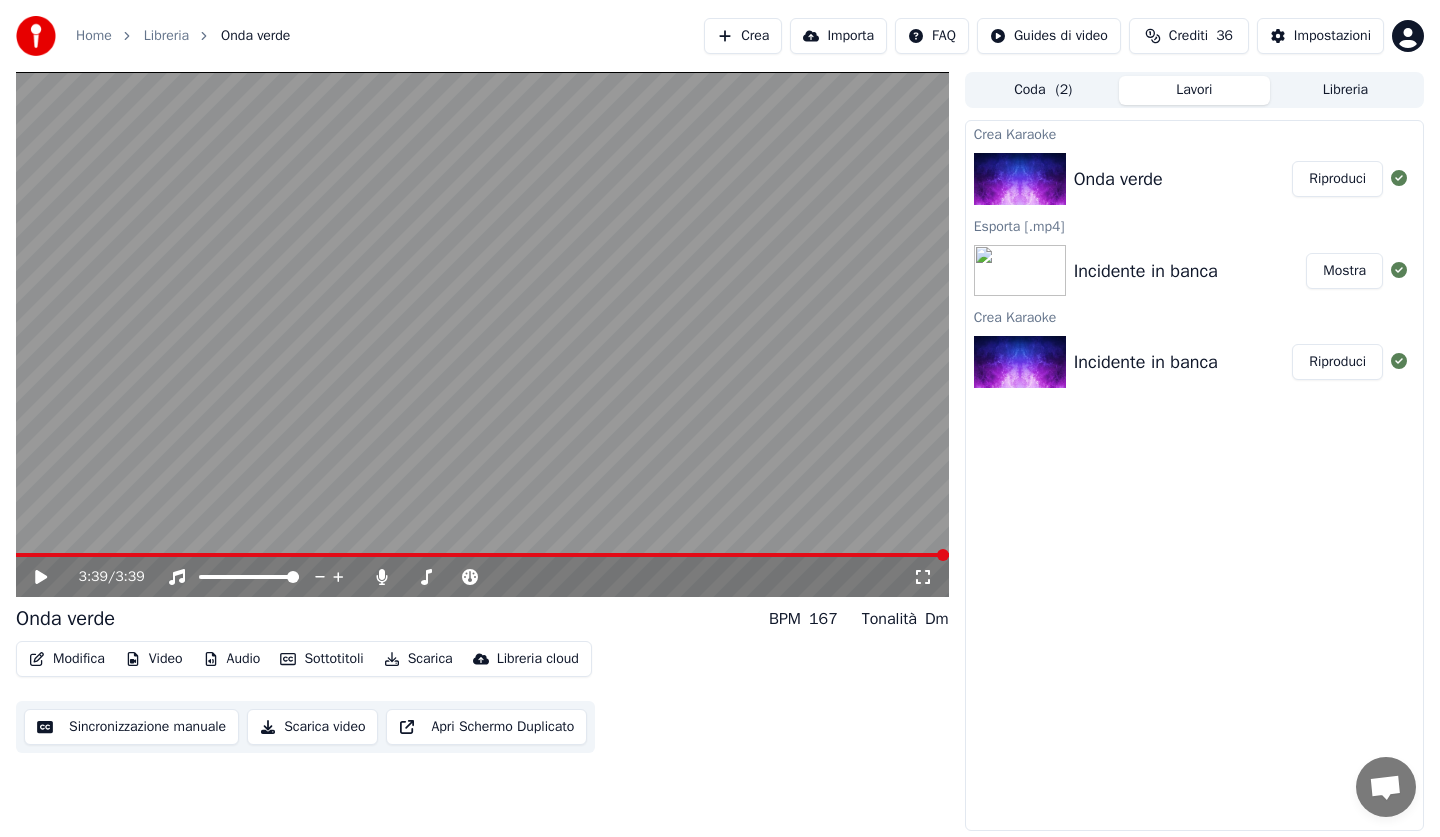 click on "[TIME]  /  [TIME]" at bounding box center [482, 577] 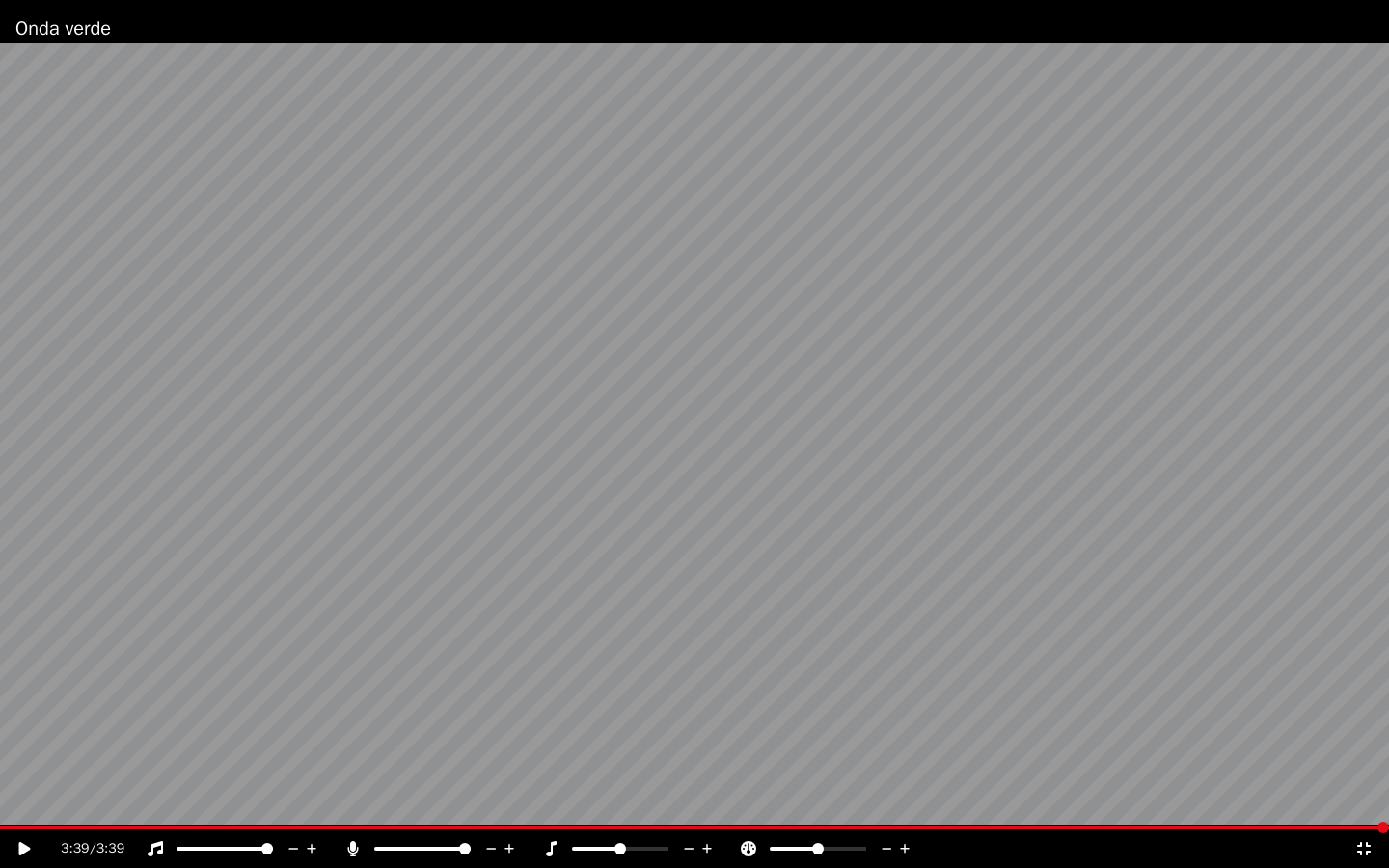 click at bounding box center (465, 849) 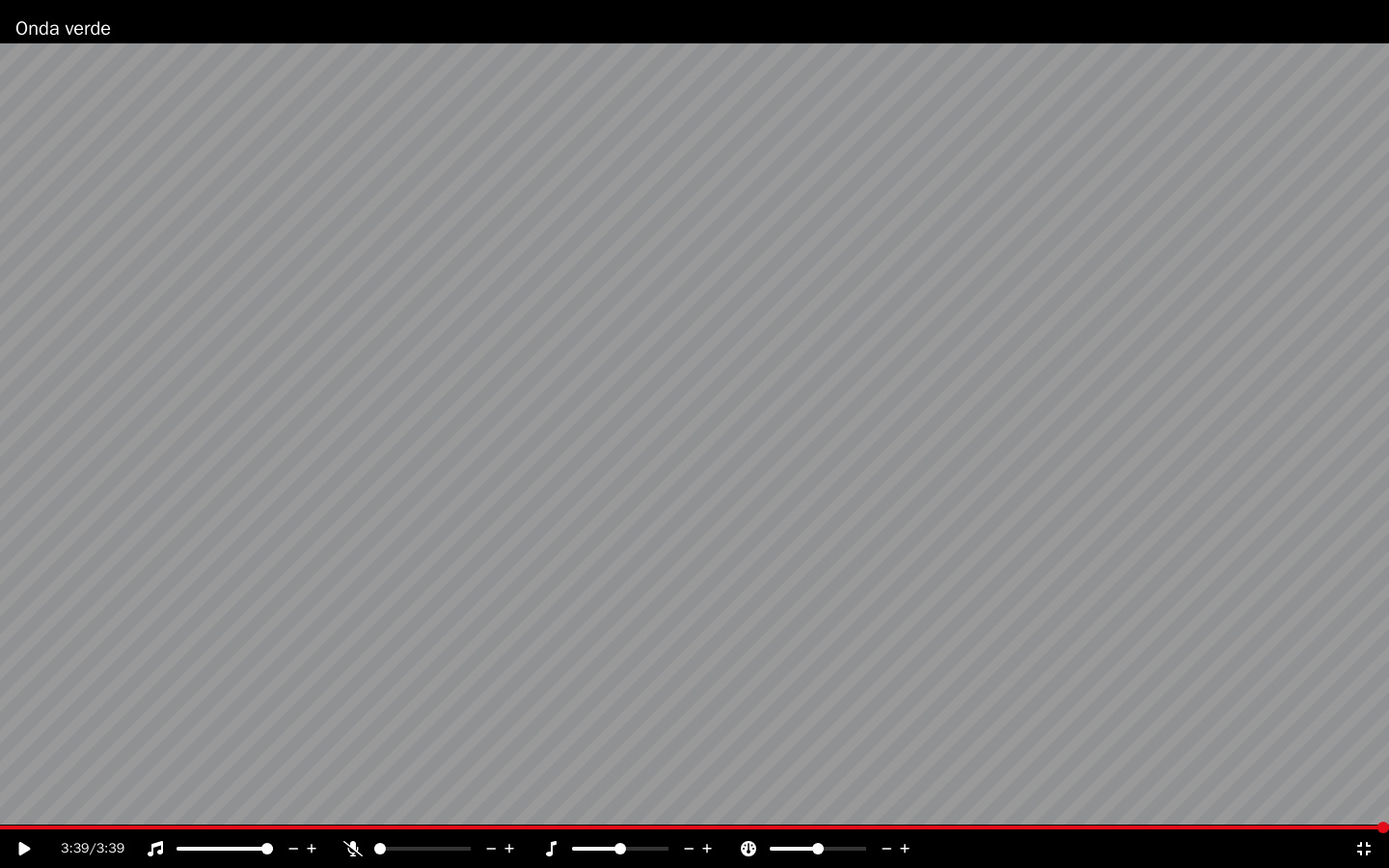 drag, startPoint x: 1366, startPoint y: 850, endPoint x: 1274, endPoint y: 791, distance: 109.293184 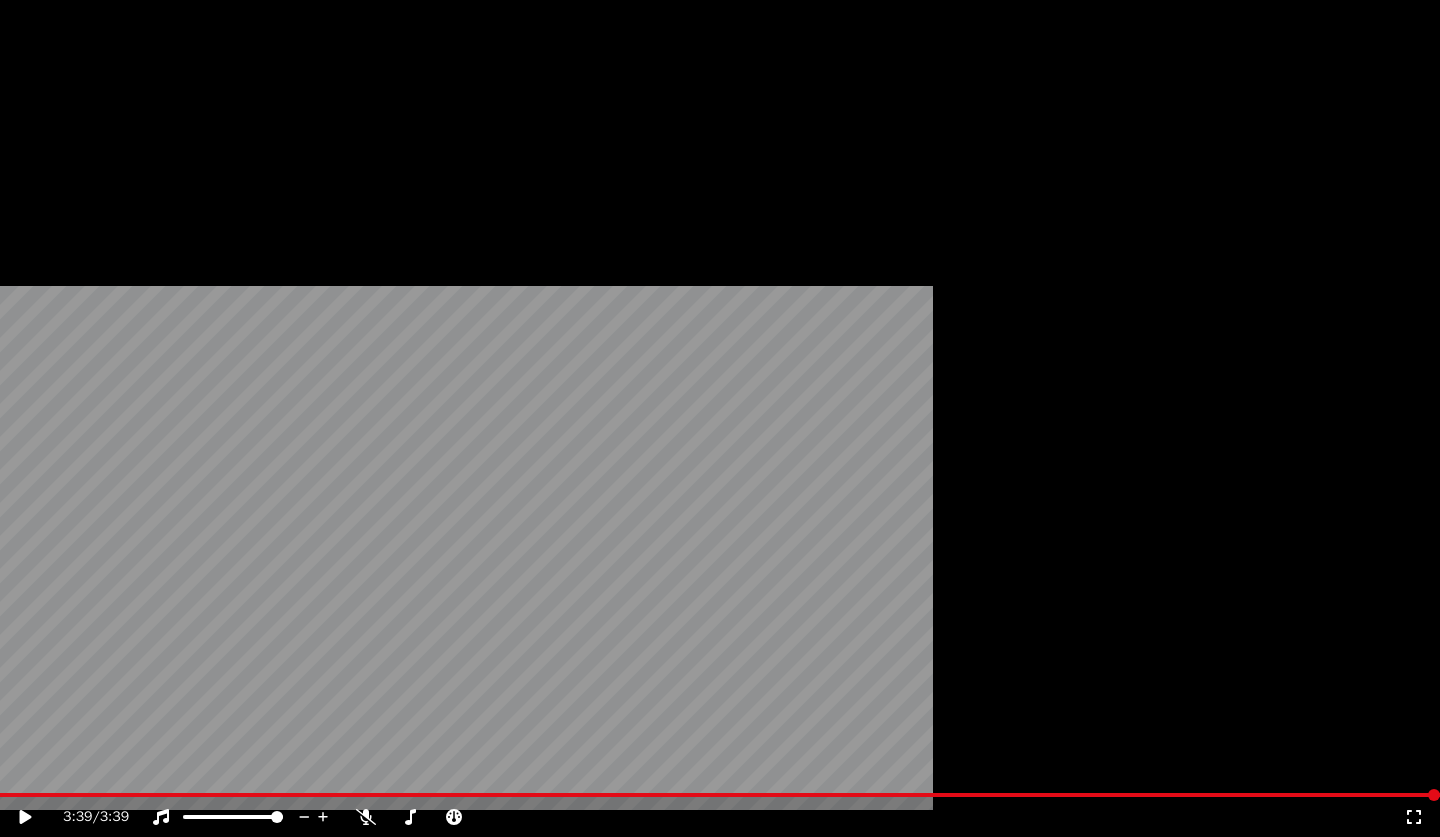 click on "Scarica" at bounding box center (418, 134) 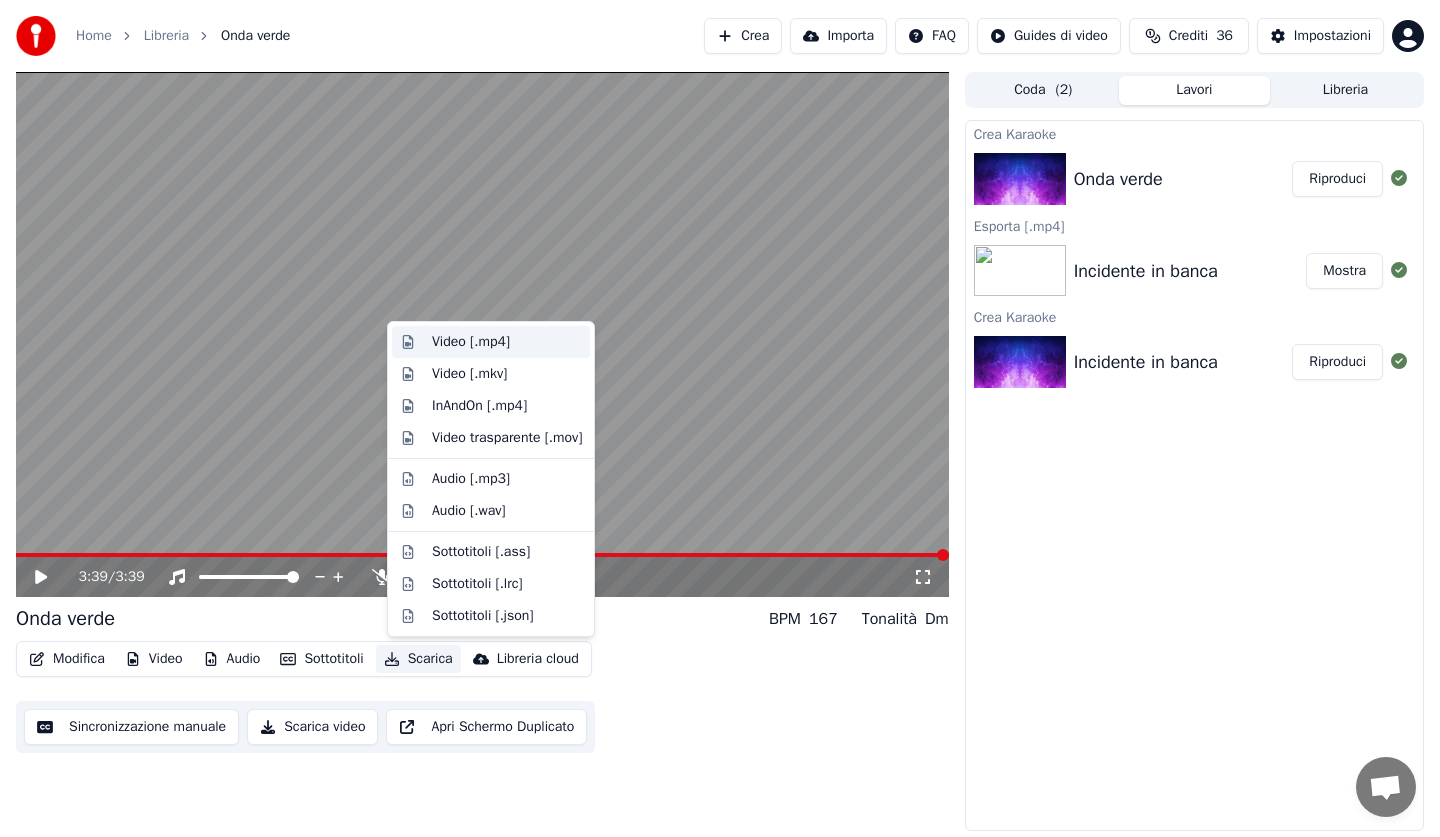click on "Video [.mp4]" at bounding box center [471, 342] 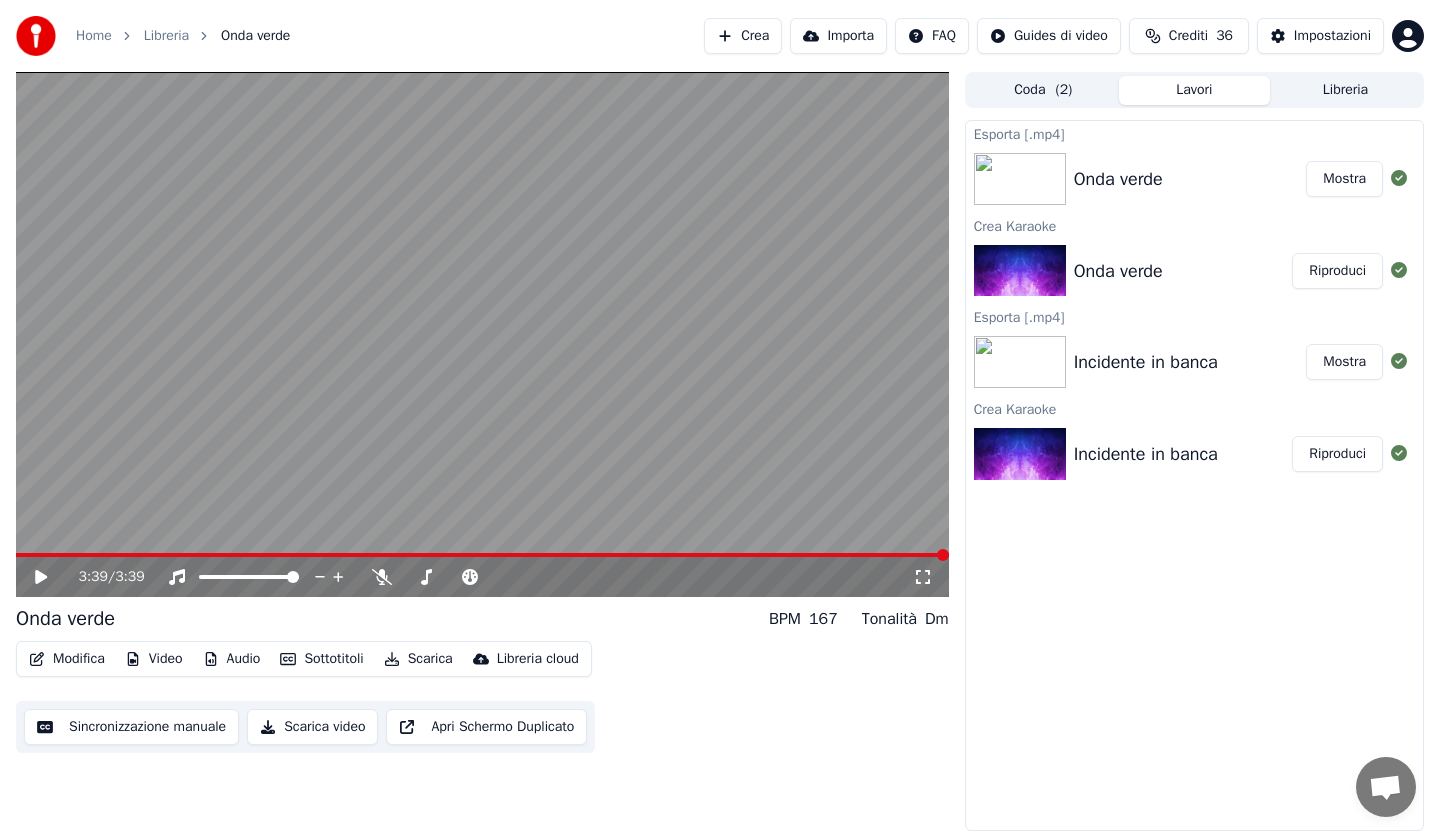 click on "Mostra" at bounding box center (1344, 179) 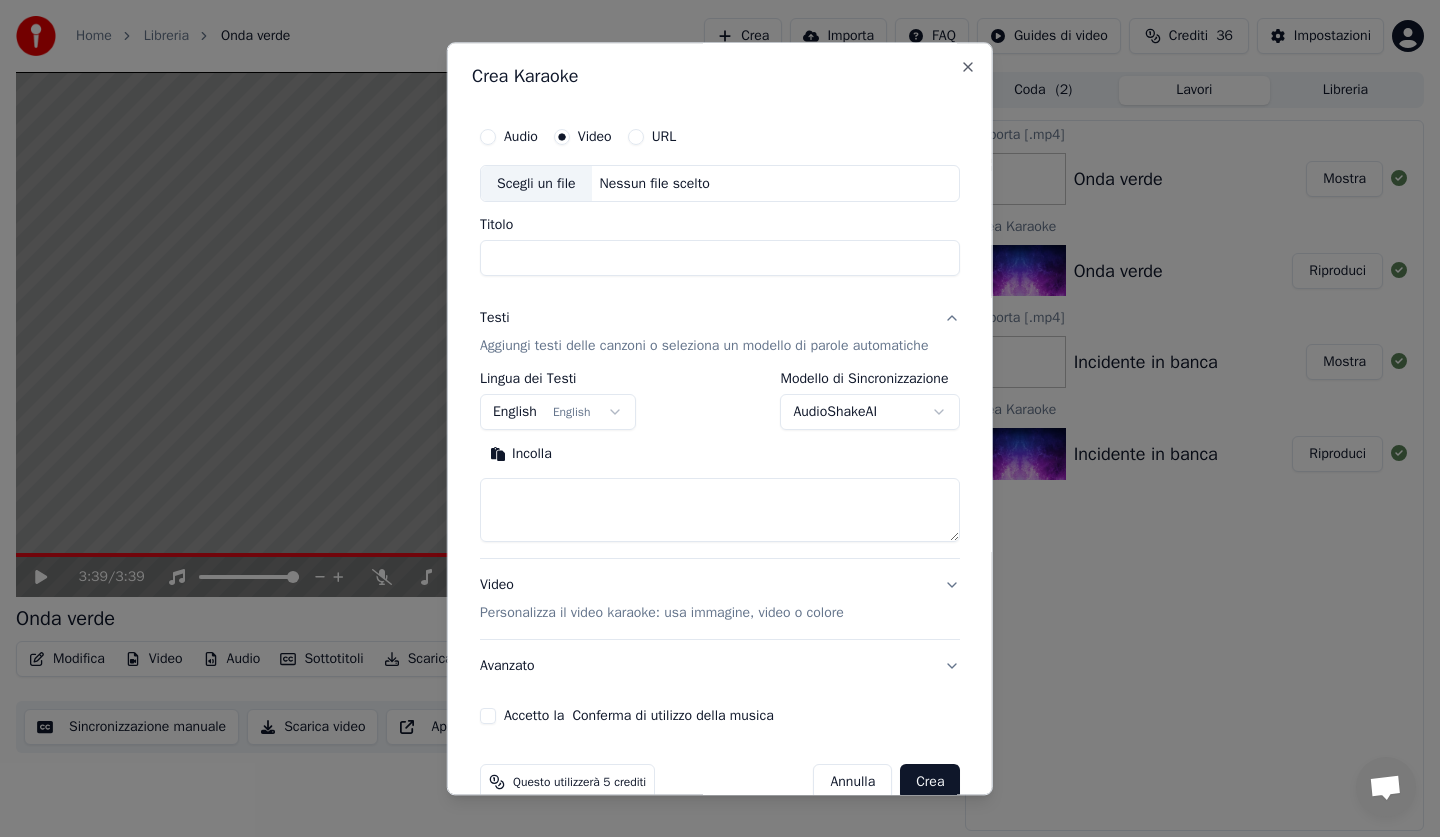click on "Video" at bounding box center (595, 137) 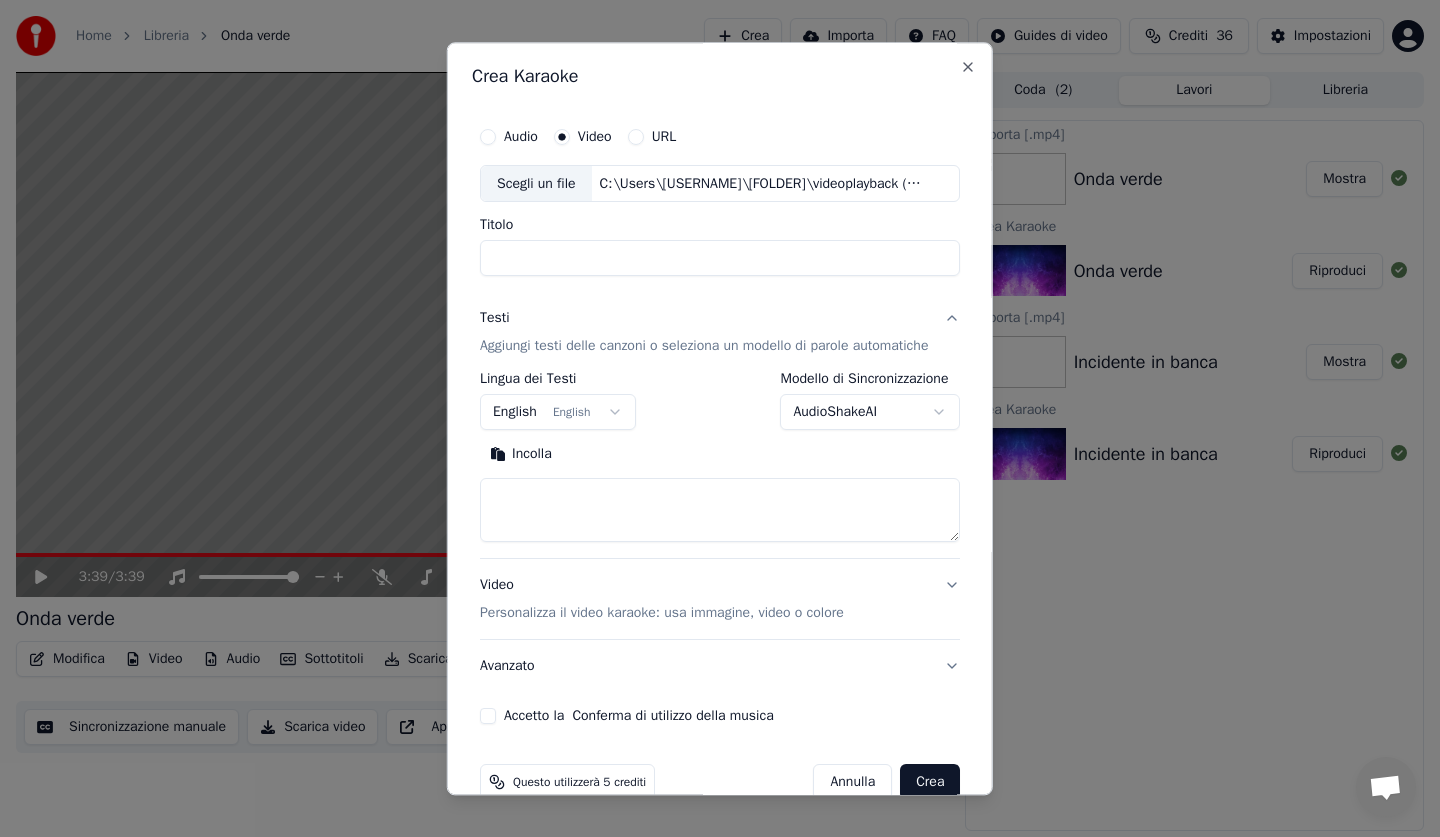 type on "**********" 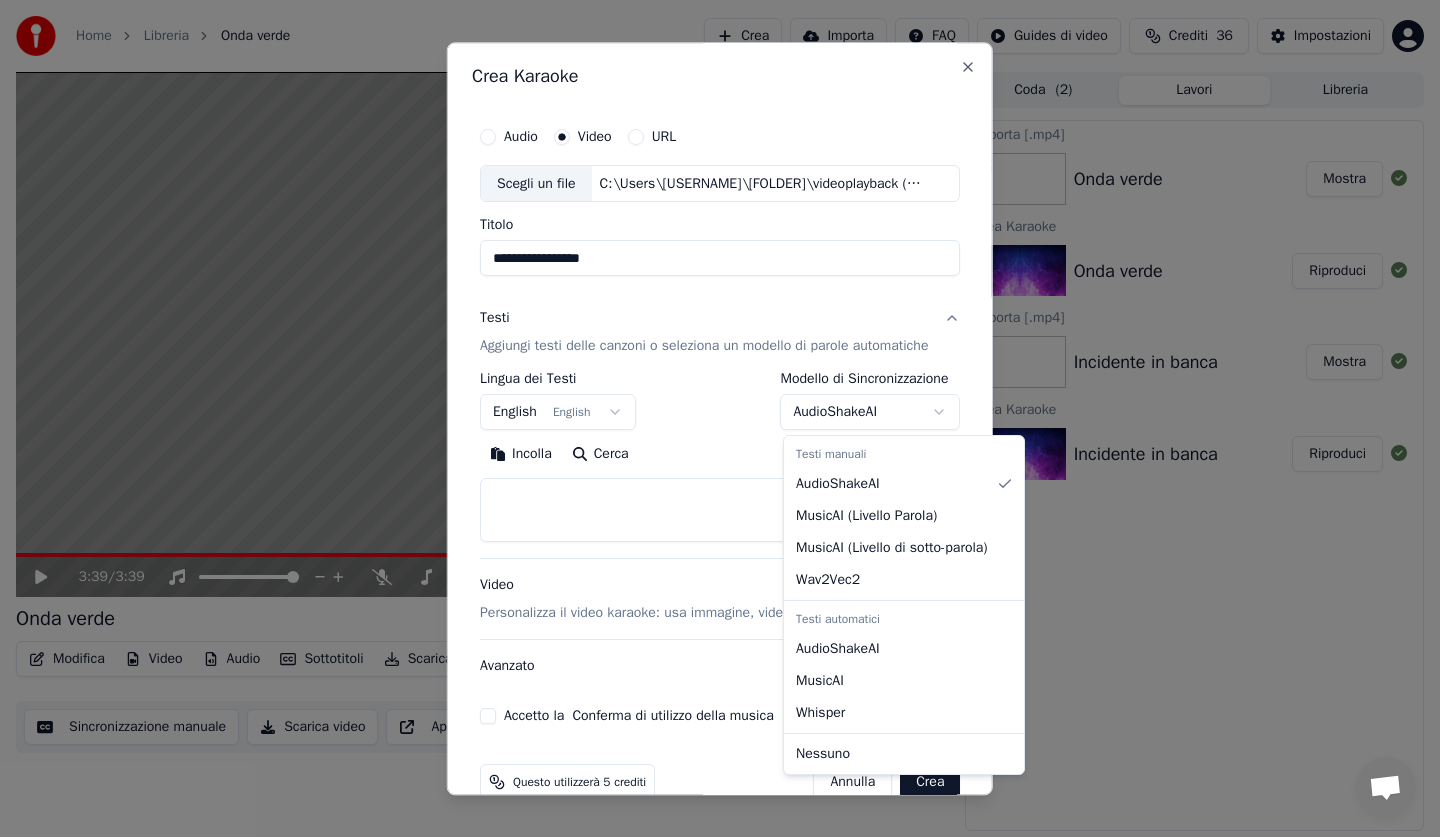 click on "**********" at bounding box center [720, 418] 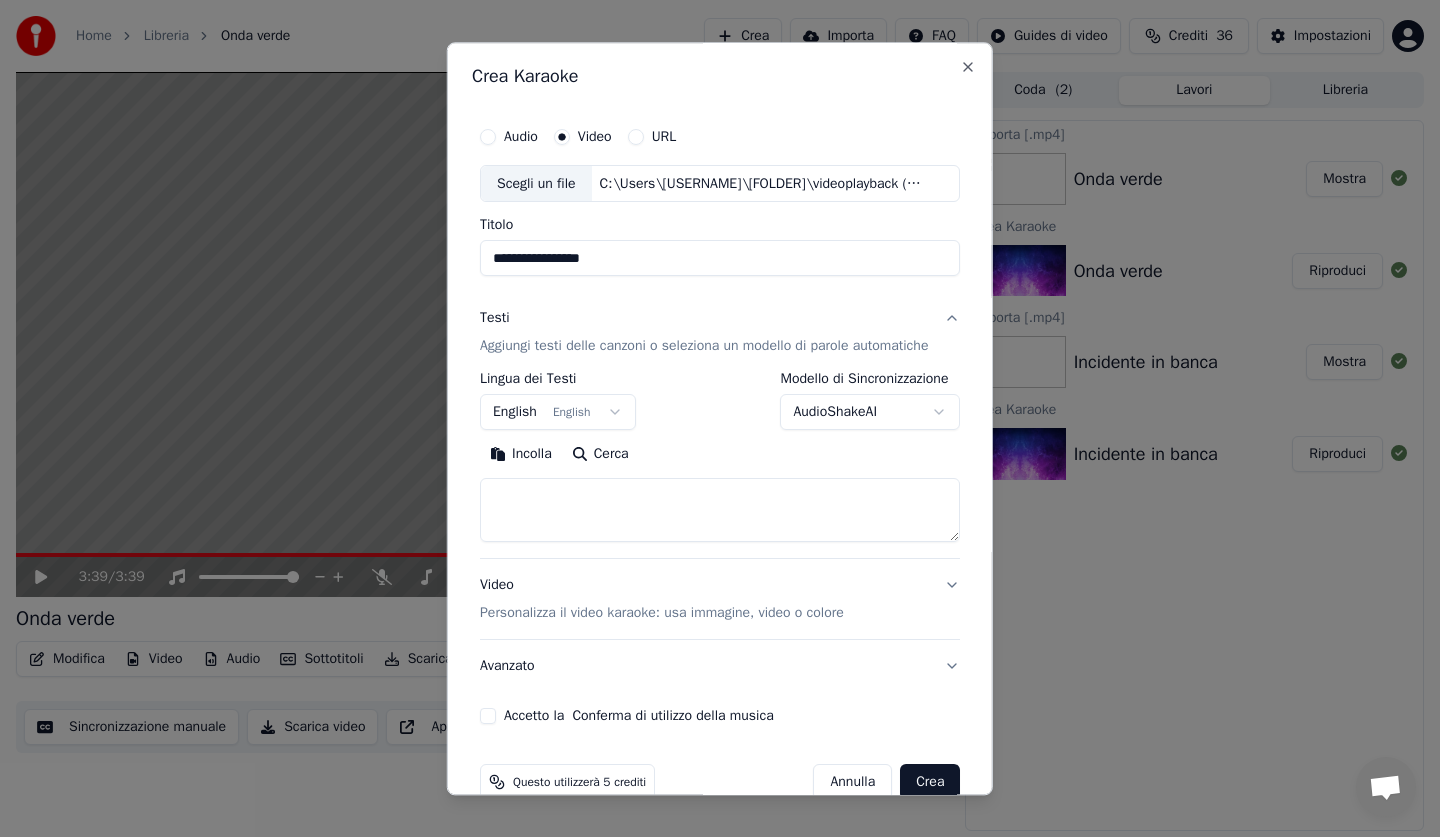 click on "**********" at bounding box center (720, 418) 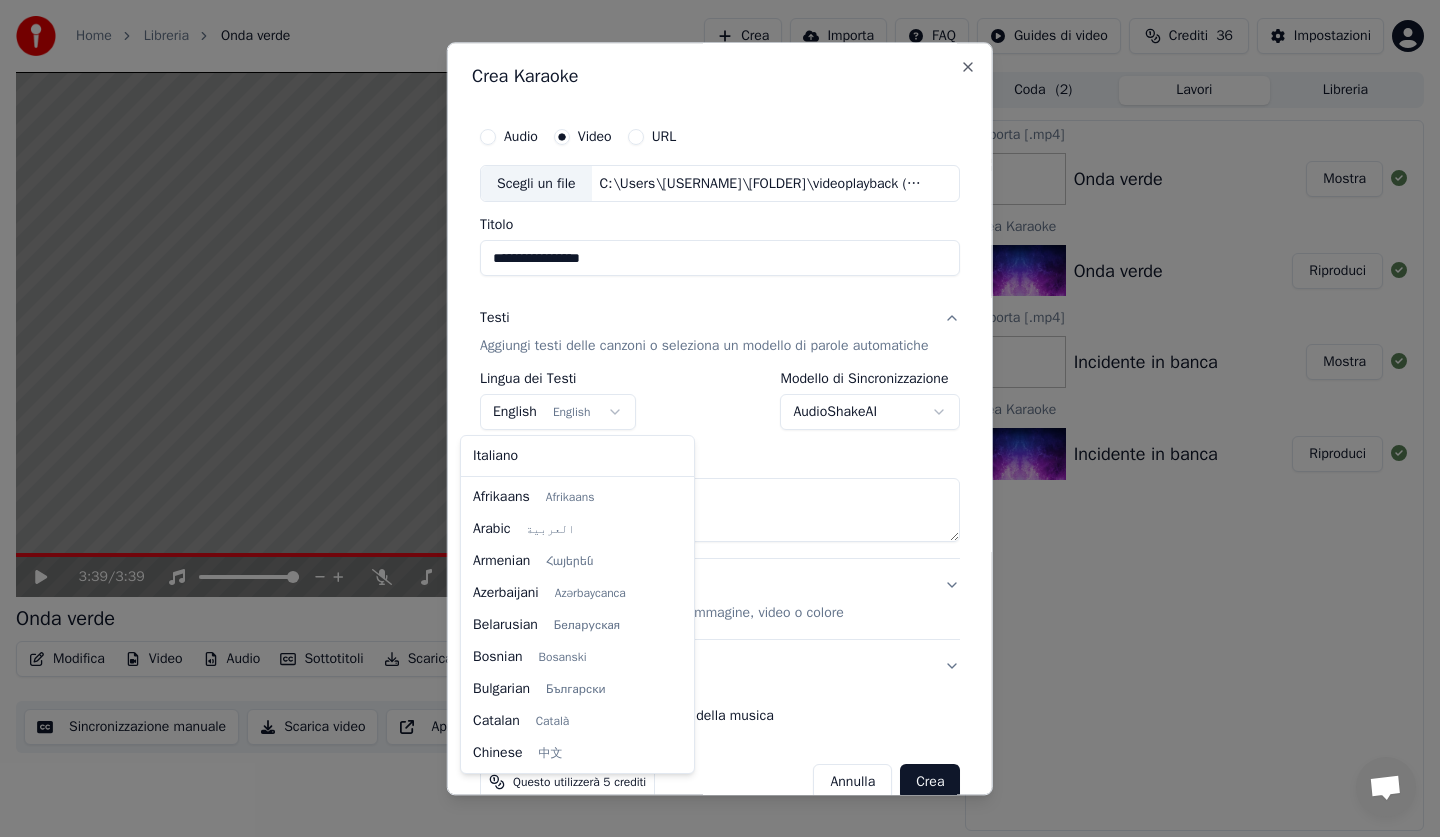 scroll, scrollTop: 160, scrollLeft: 0, axis: vertical 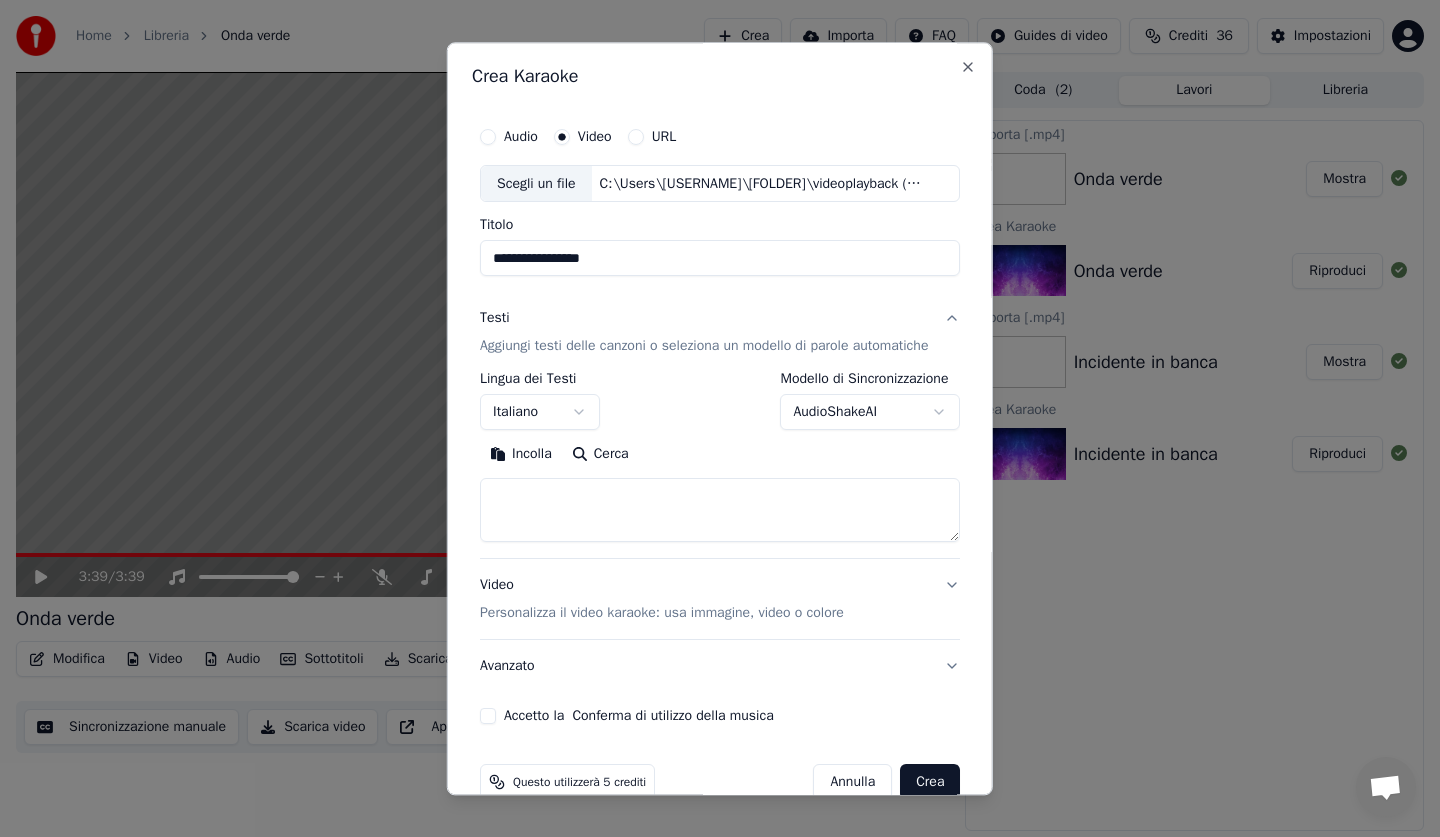 click on "Accetto la   Conferma di utilizzo della musica" at bounding box center (488, 717) 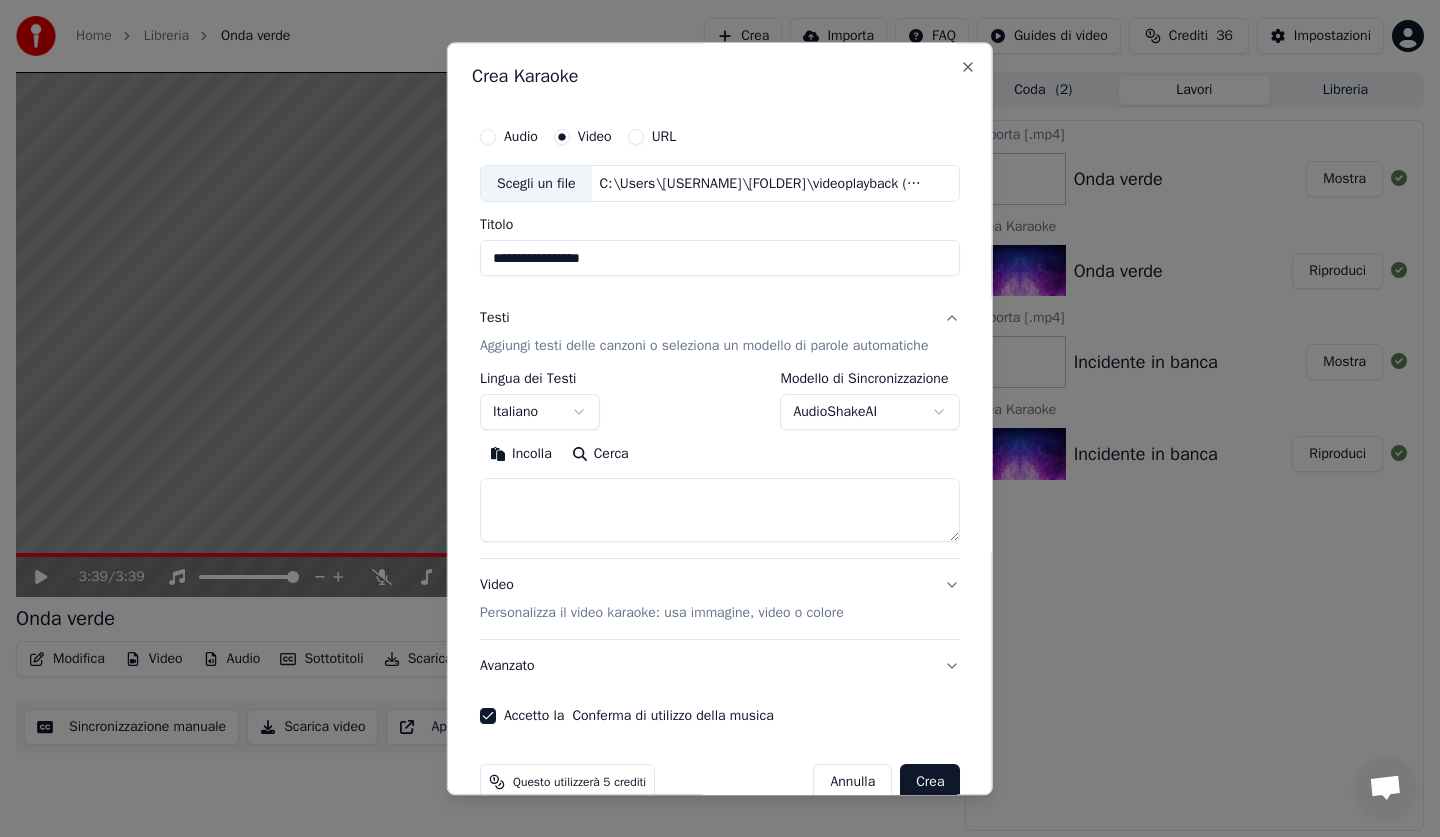 click on "Crea" at bounding box center (930, 783) 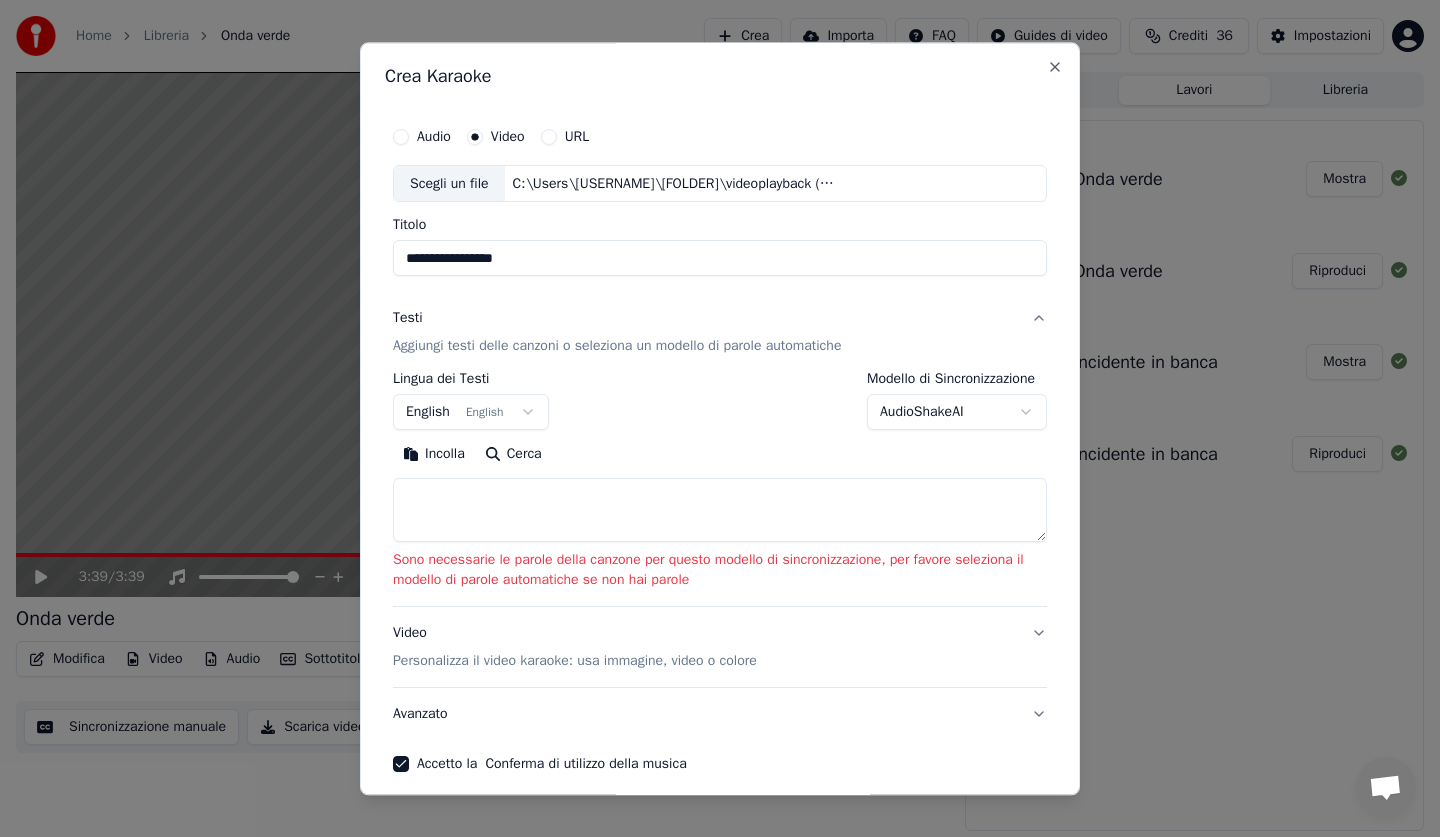 click at bounding box center (720, 511) 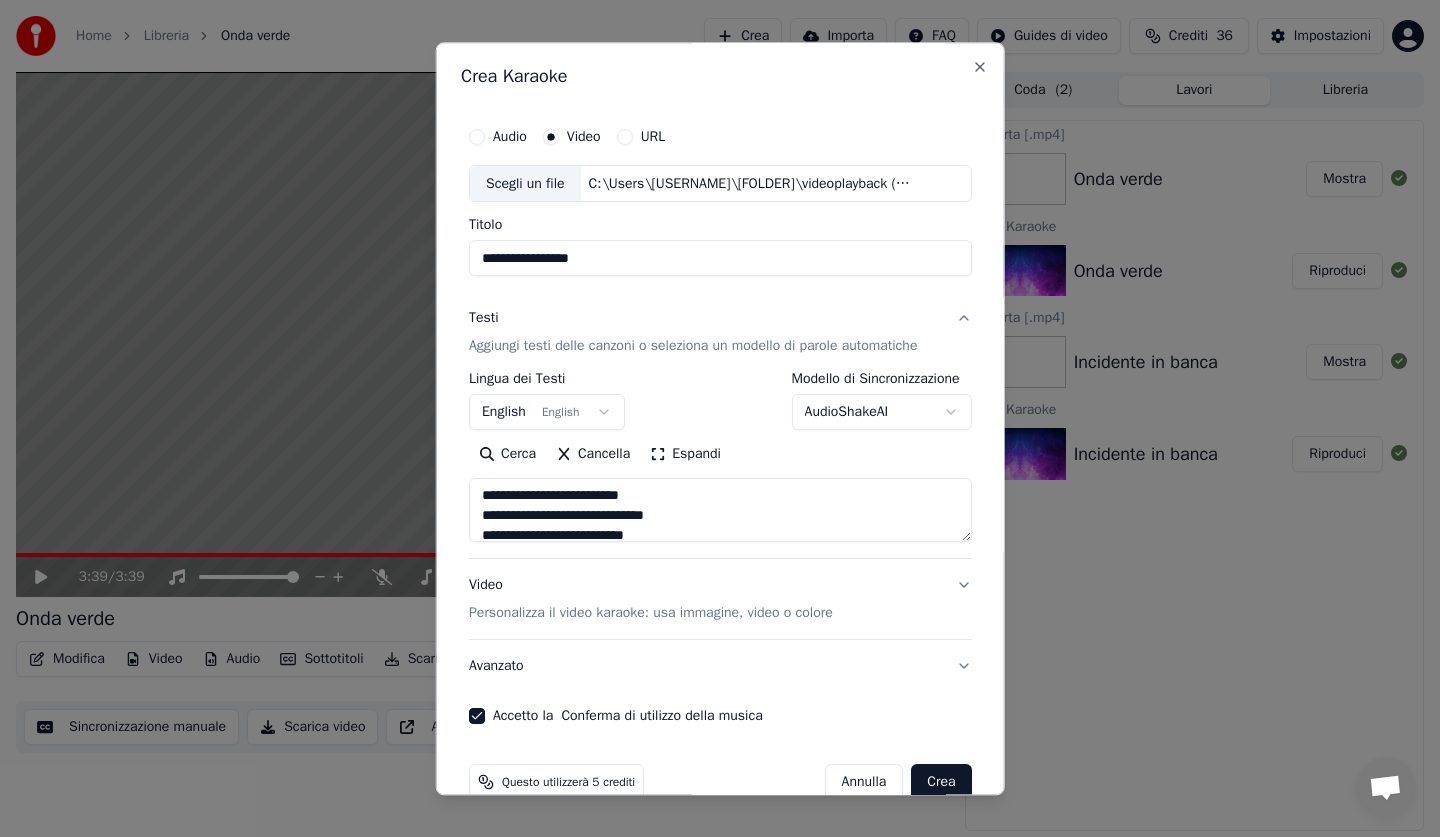 scroll, scrollTop: 0, scrollLeft: 0, axis: both 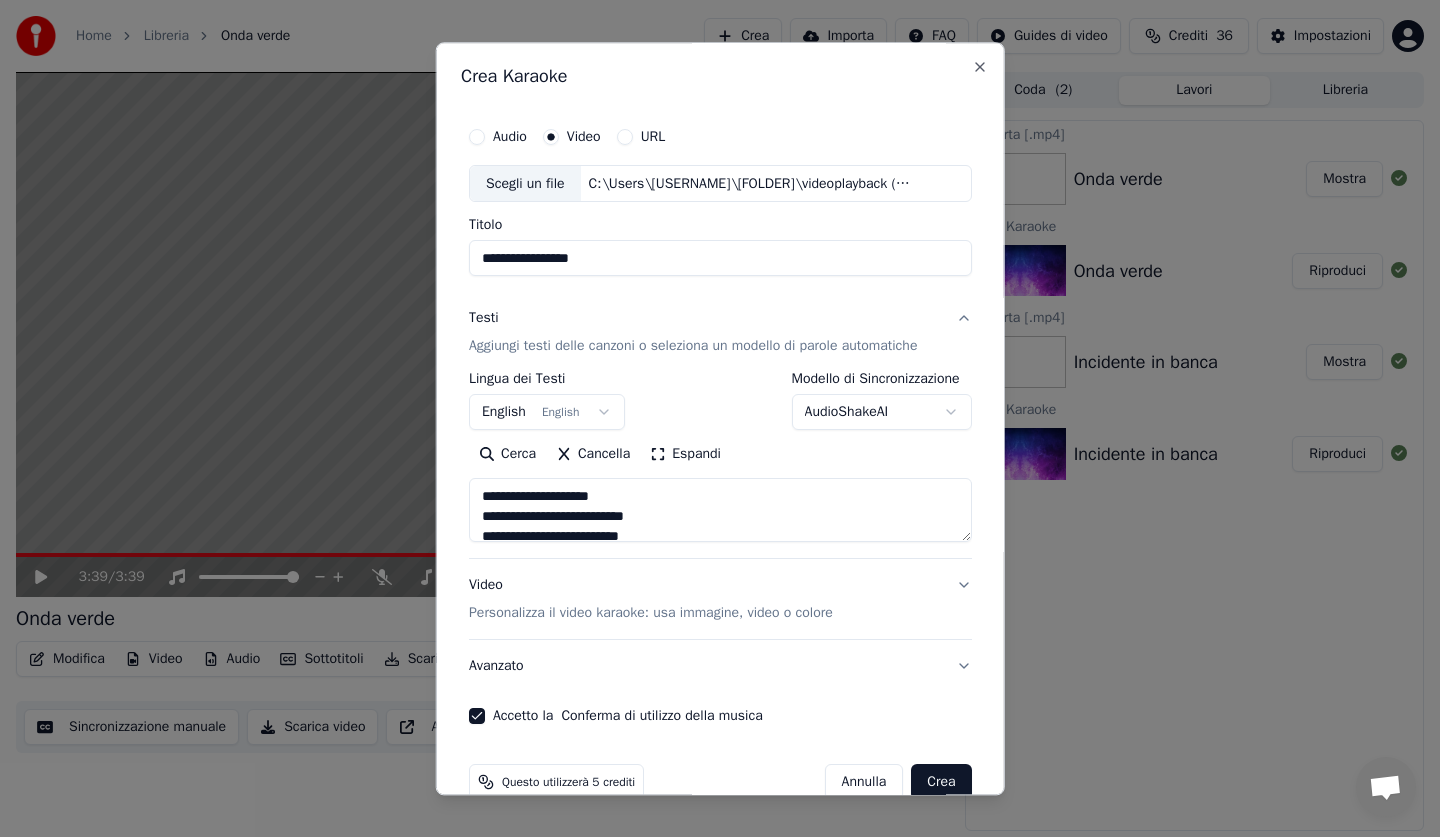 click at bounding box center (720, 511) 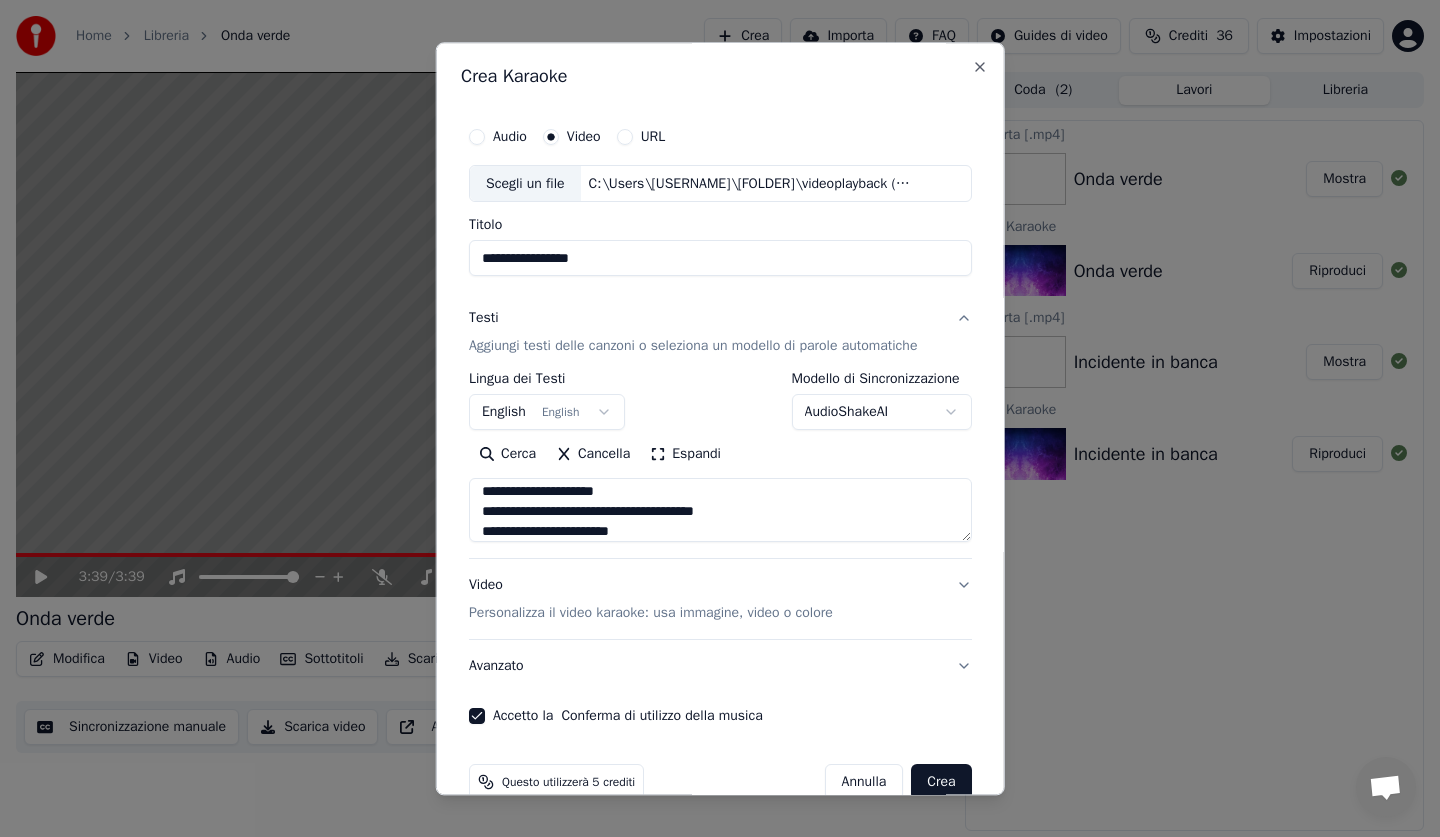 scroll, scrollTop: 25, scrollLeft: 0, axis: vertical 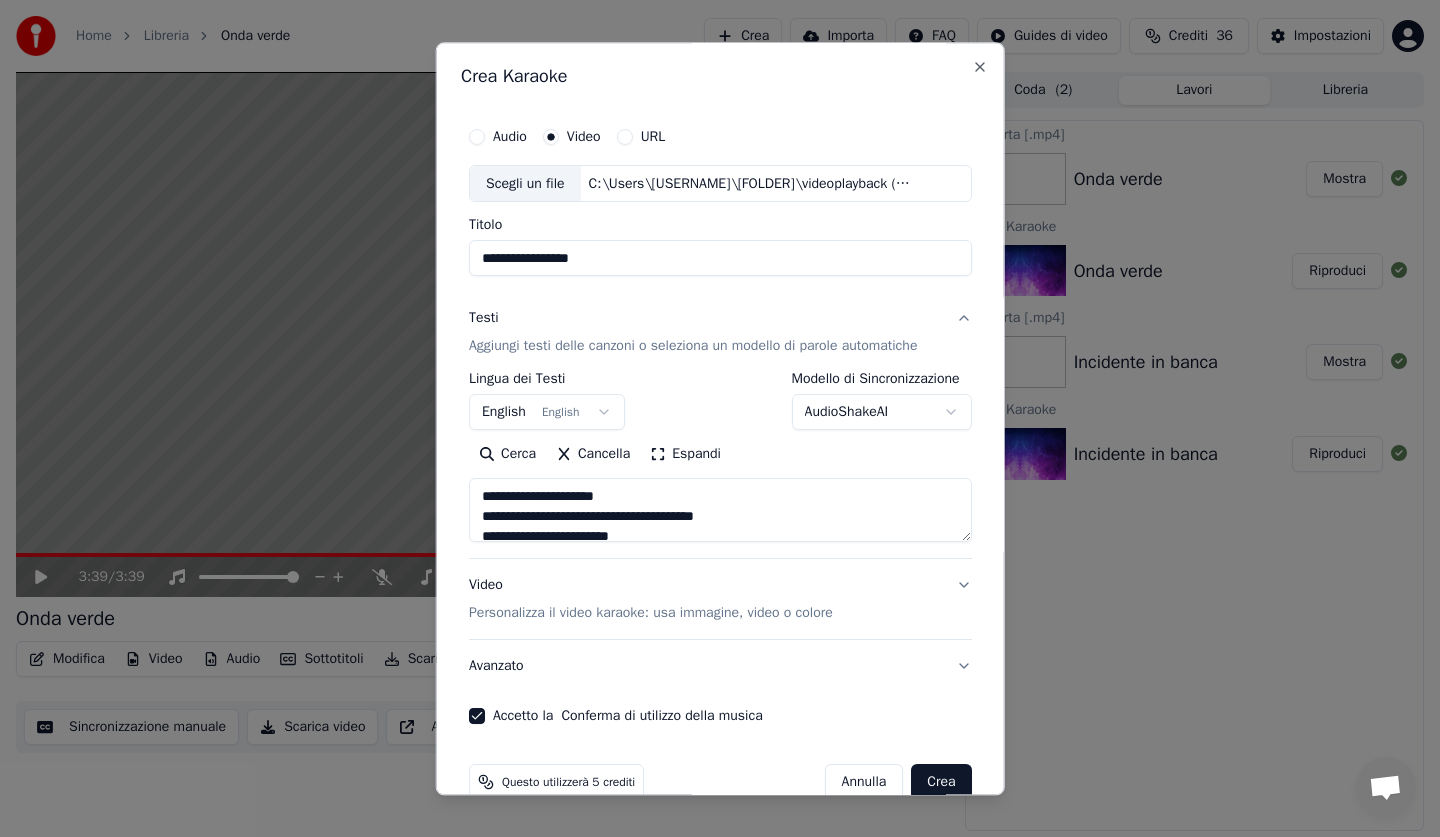 click at bounding box center (720, 511) 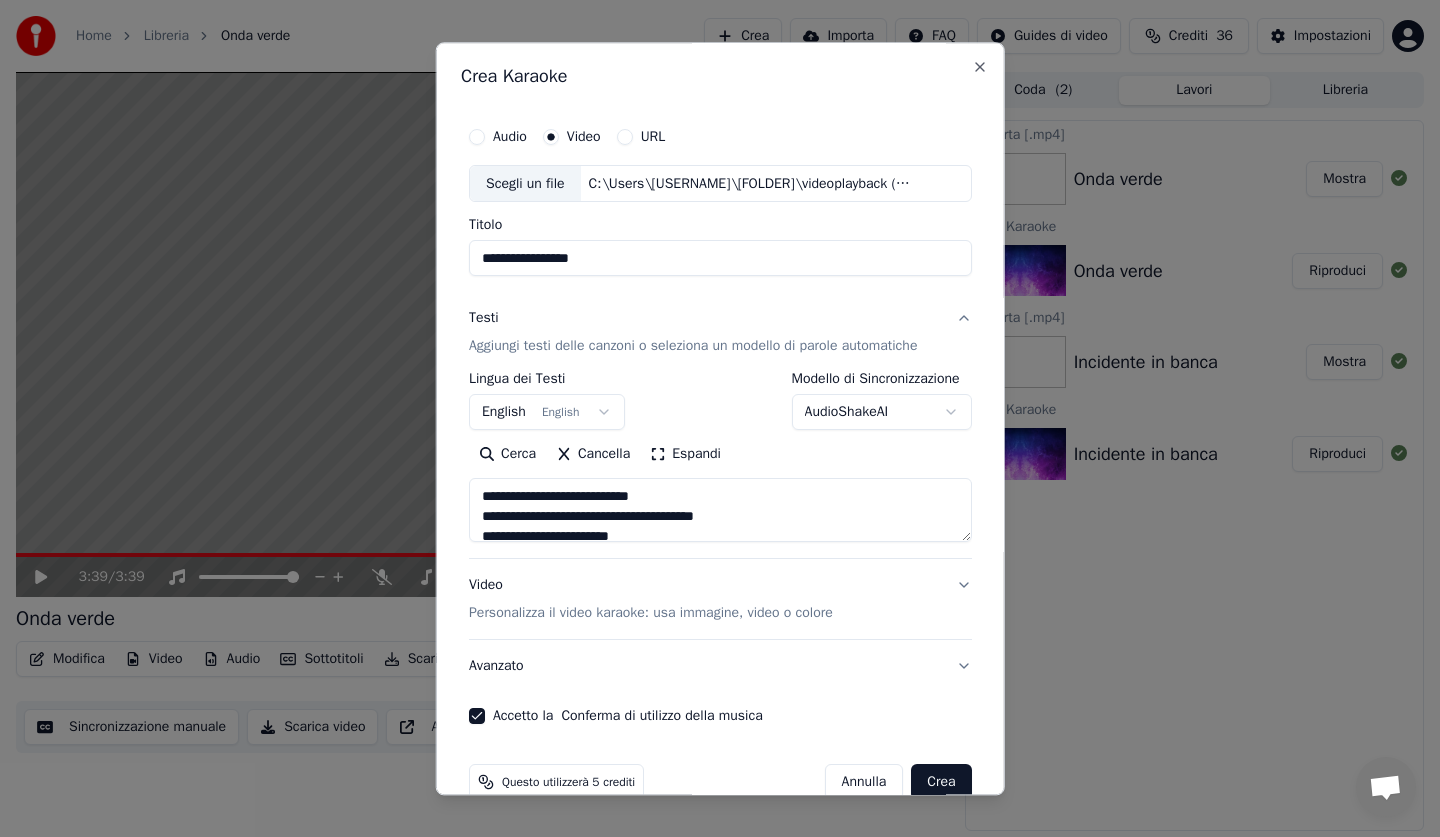 click at bounding box center (720, 511) 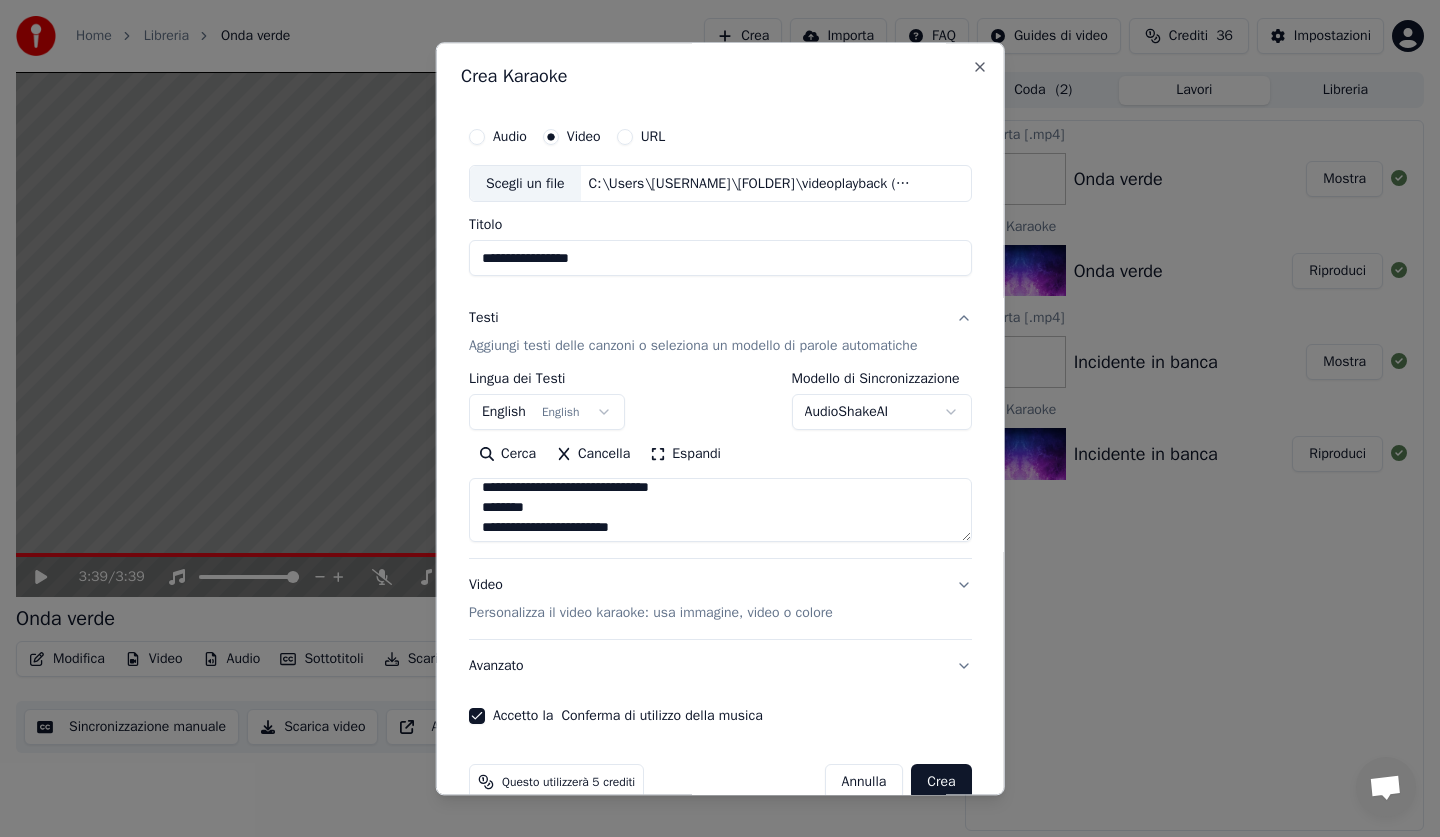 scroll, scrollTop: 5, scrollLeft: 0, axis: vertical 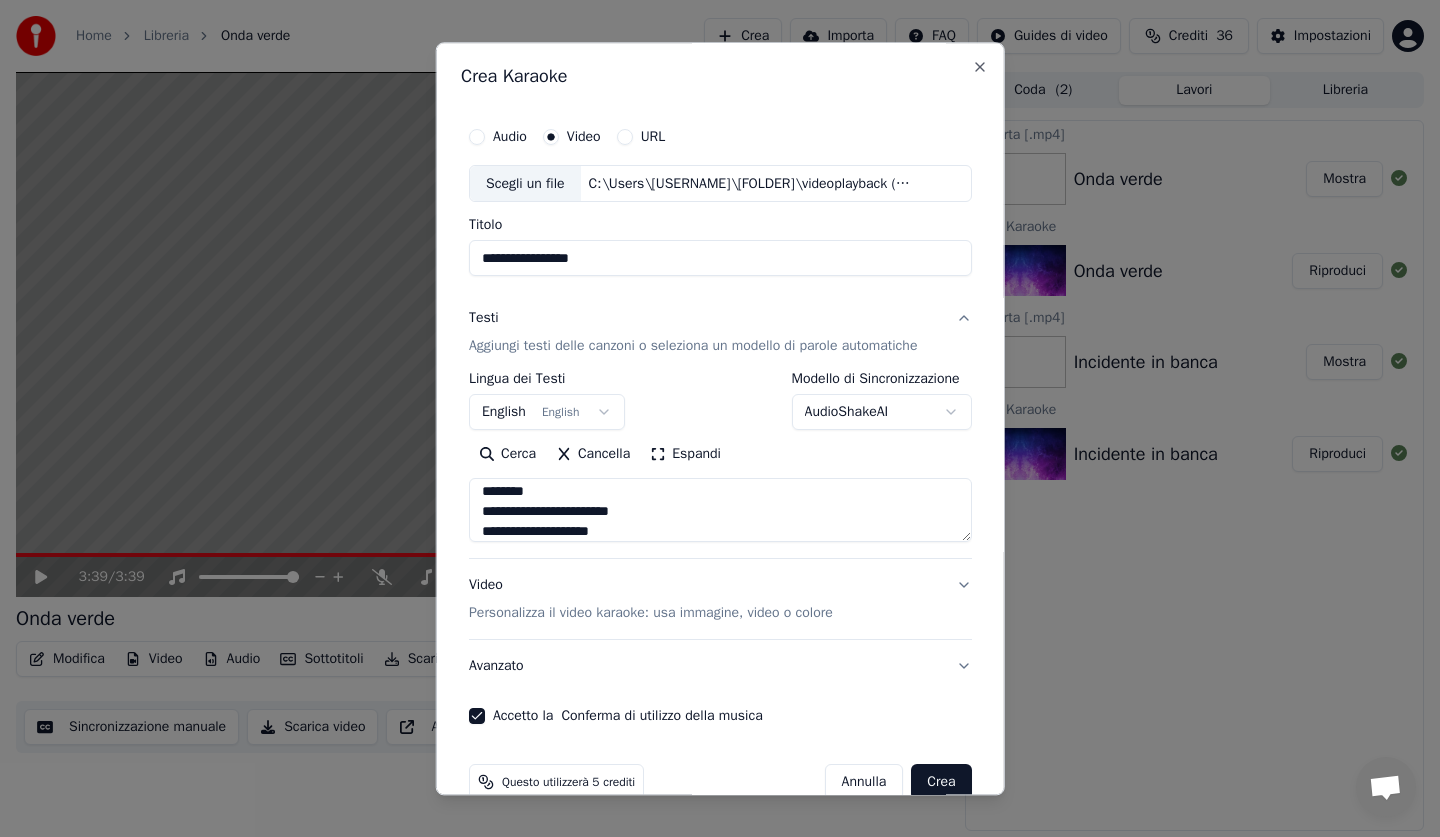 click at bounding box center (720, 511) 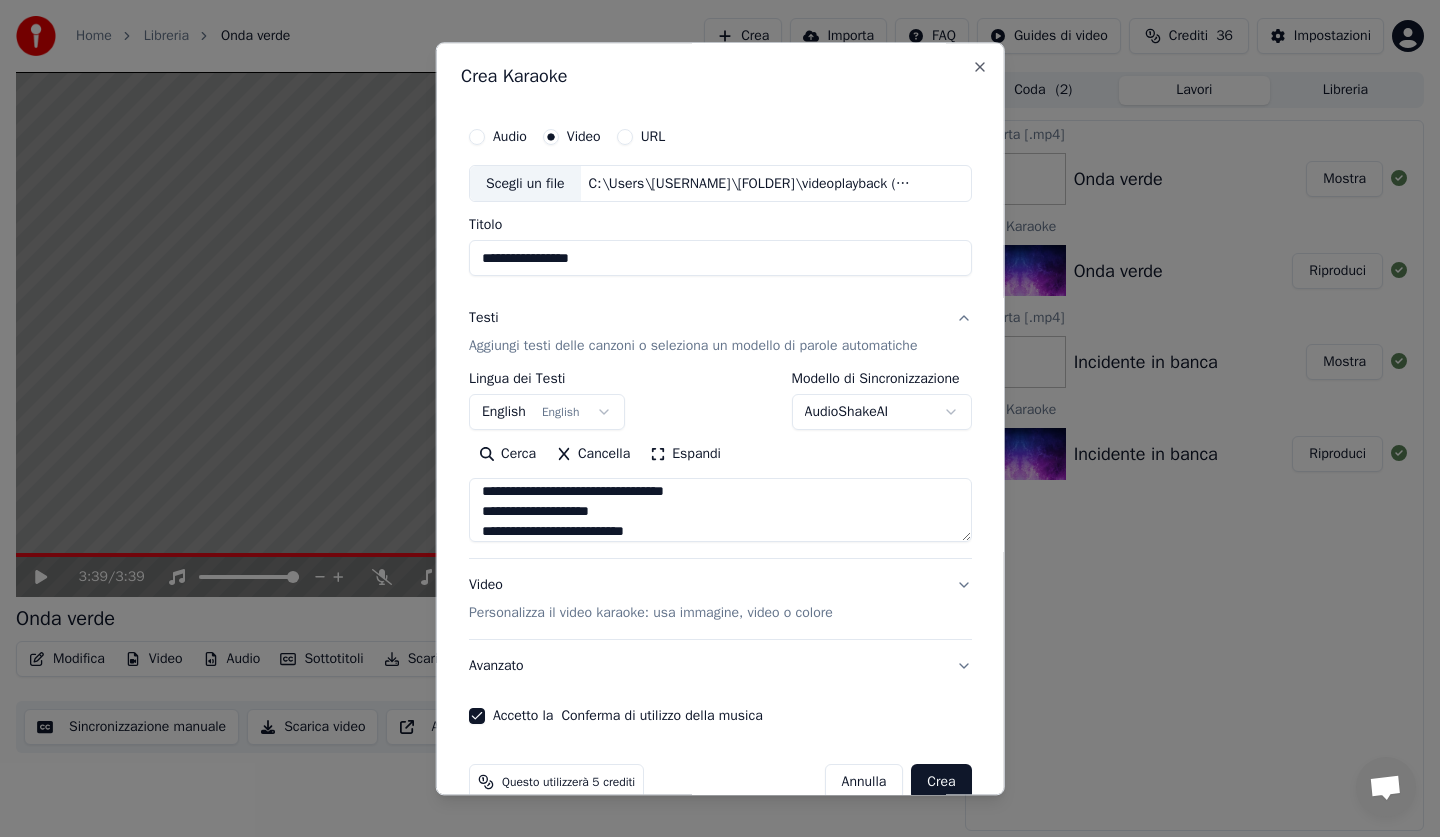 click at bounding box center (720, 511) 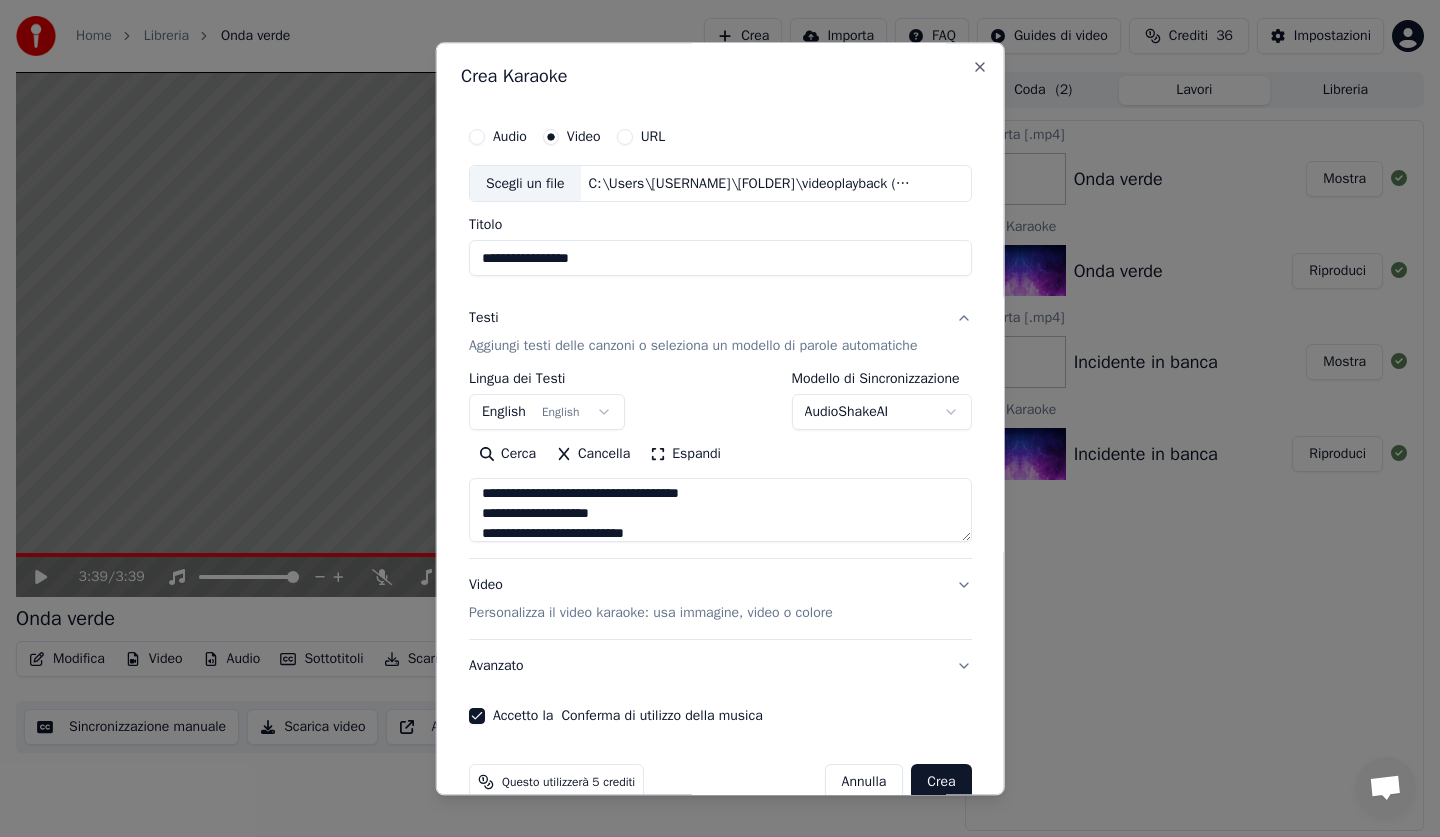 scroll, scrollTop: 85, scrollLeft: 0, axis: vertical 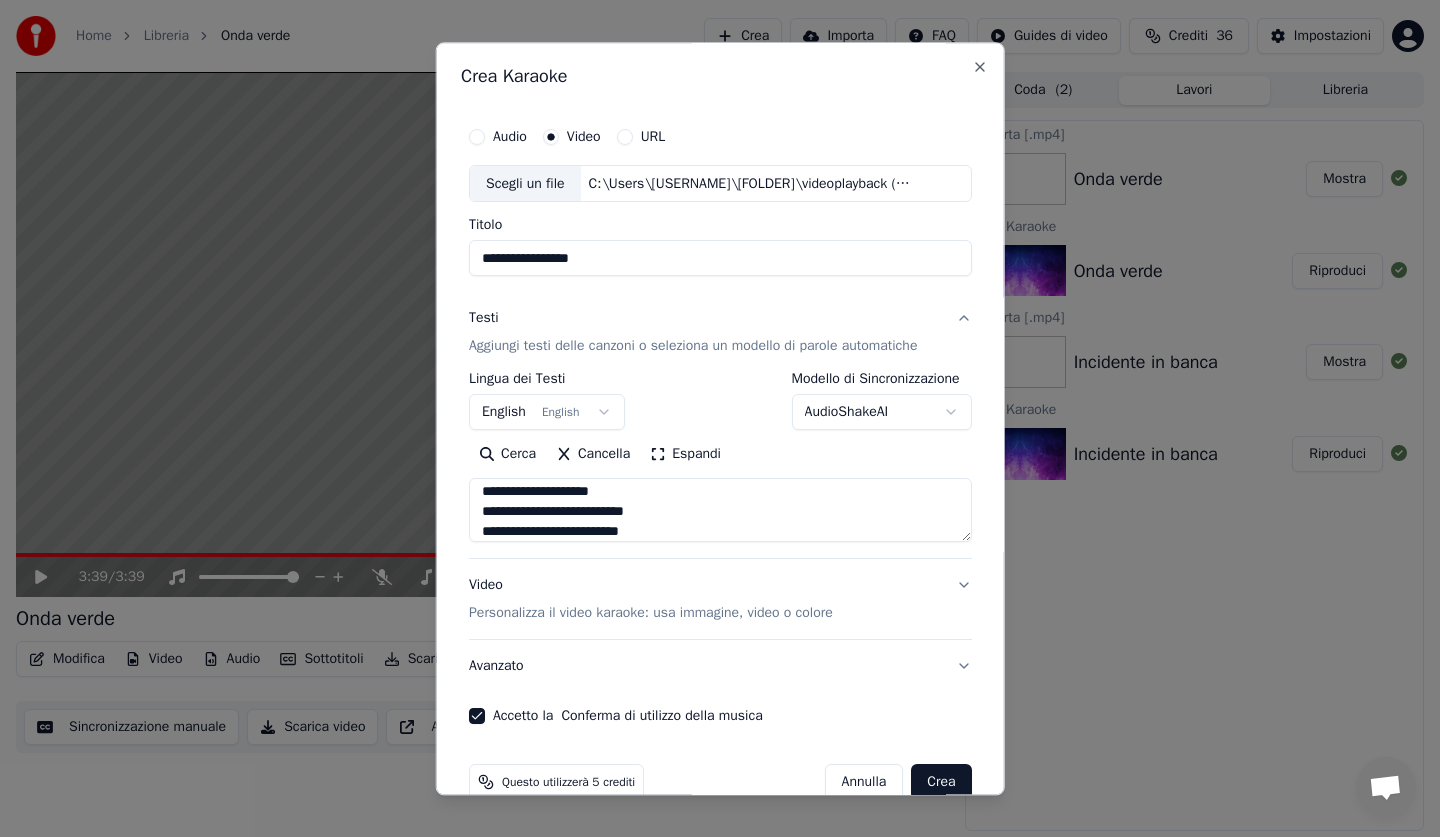 click at bounding box center (720, 511) 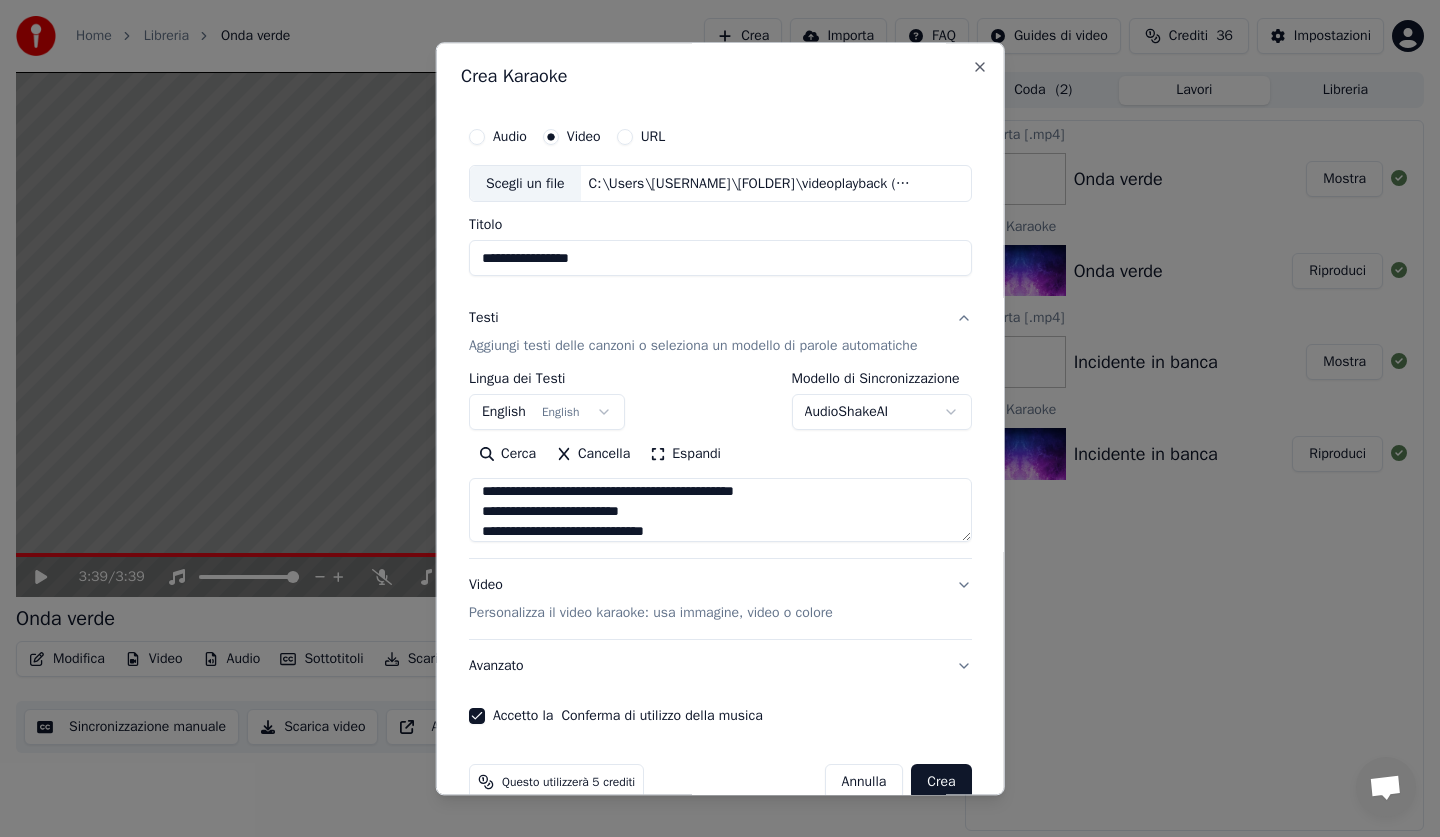 click at bounding box center (720, 511) 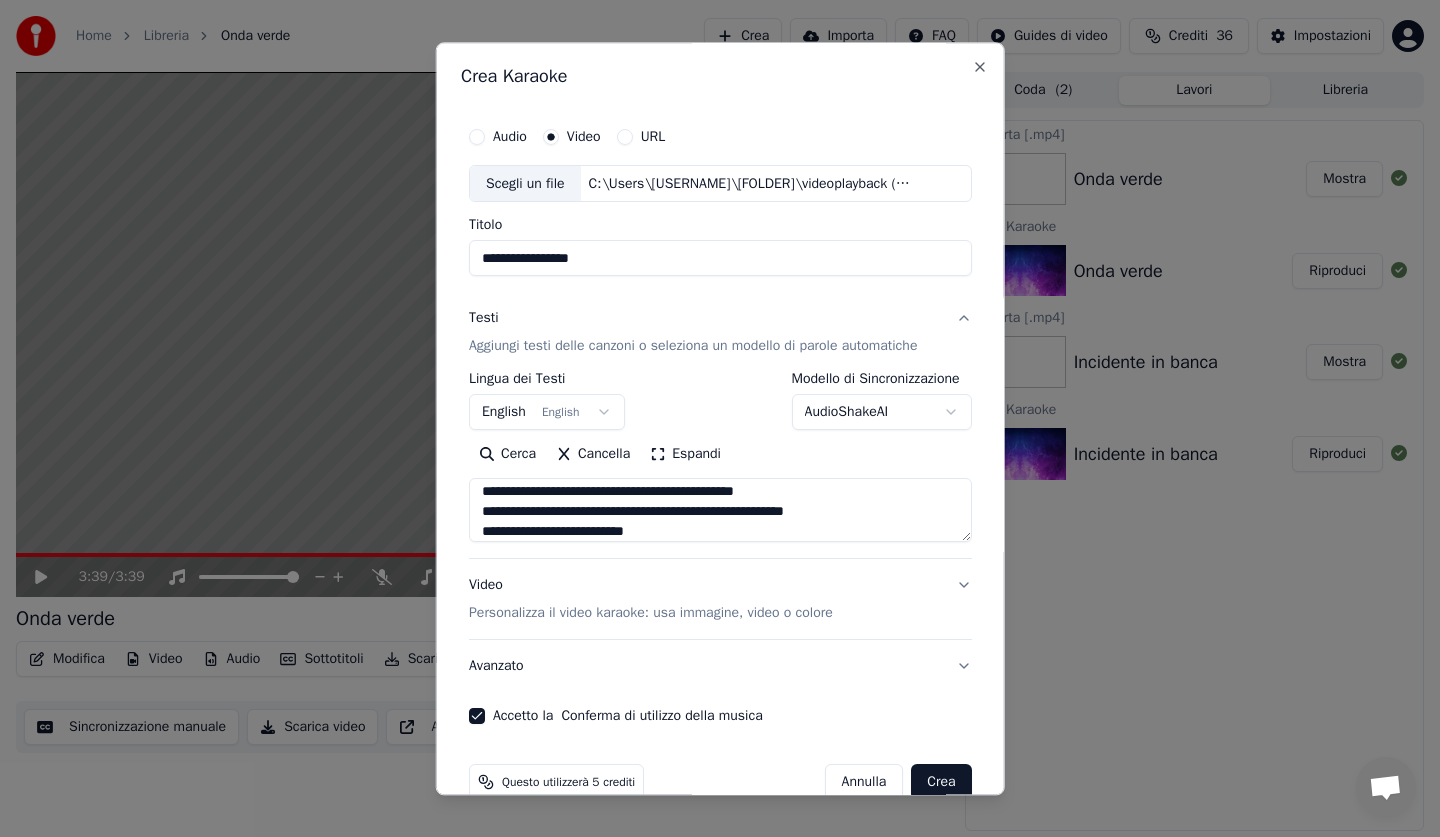 click at bounding box center [720, 511] 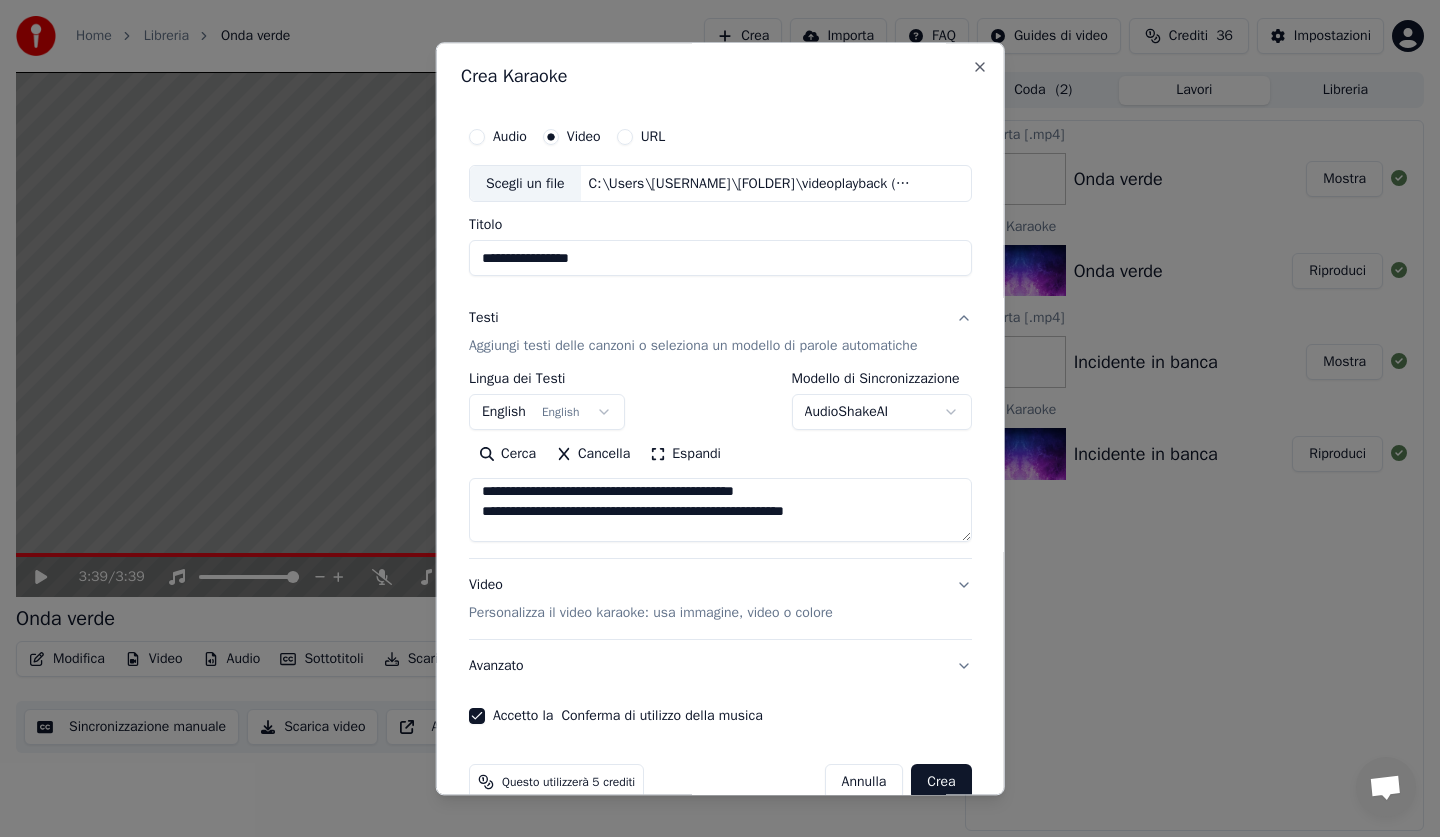scroll, scrollTop: 165, scrollLeft: 0, axis: vertical 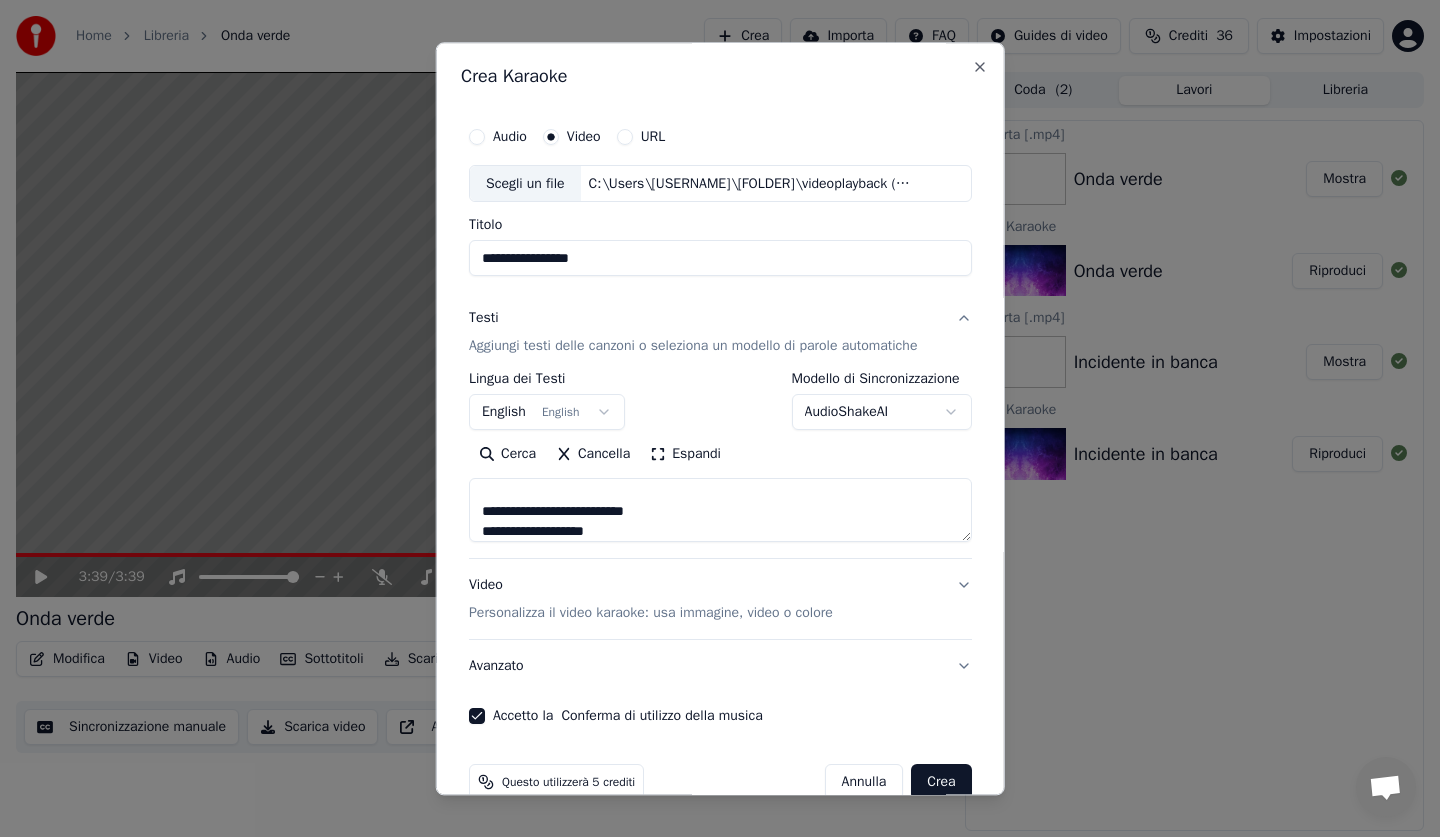 drag, startPoint x: 470, startPoint y: 532, endPoint x: 484, endPoint y: 561, distance: 32.202484 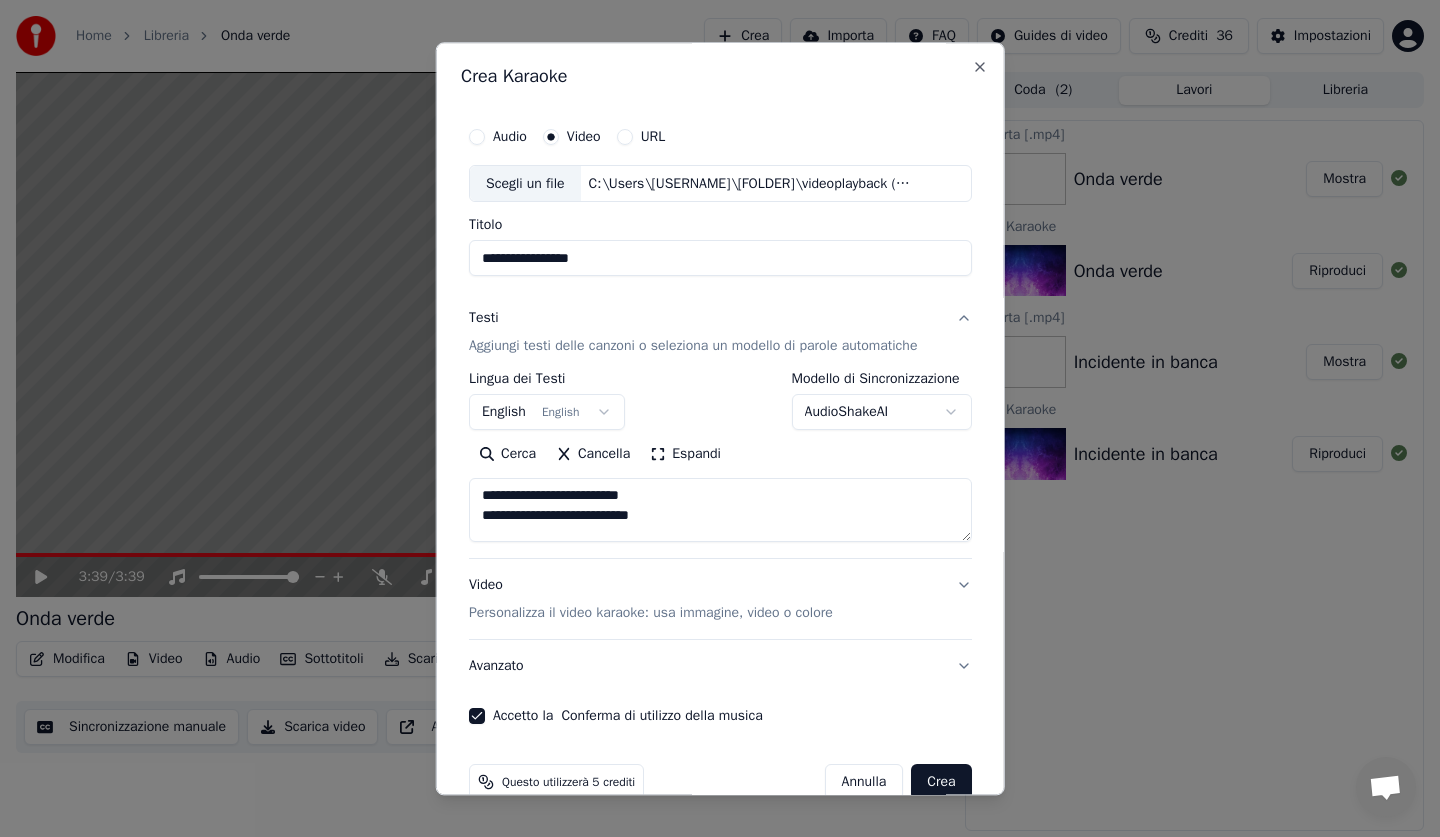 scroll, scrollTop: 205, scrollLeft: 0, axis: vertical 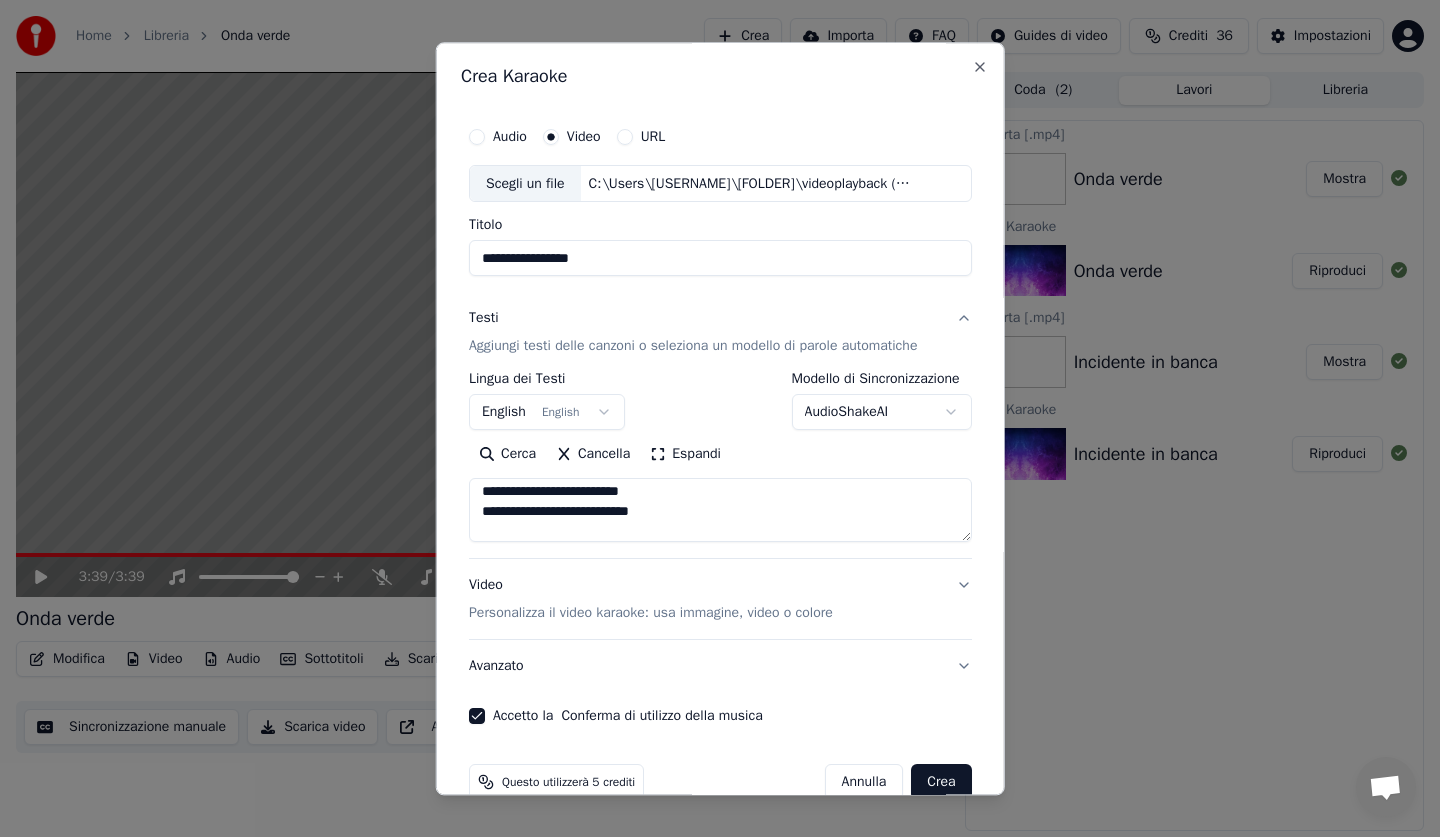 click at bounding box center [720, 511] 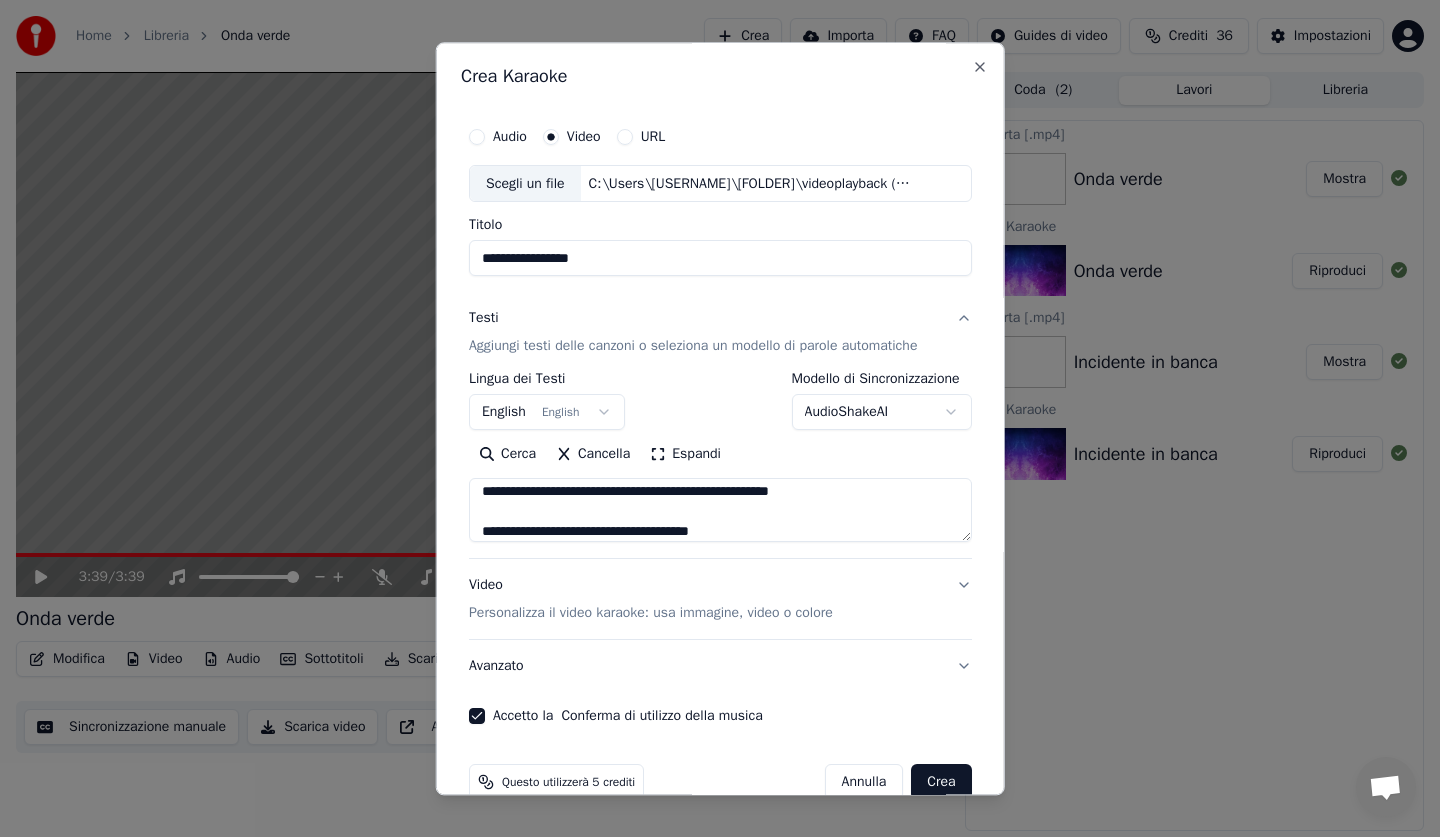 scroll, scrollTop: 245, scrollLeft: 0, axis: vertical 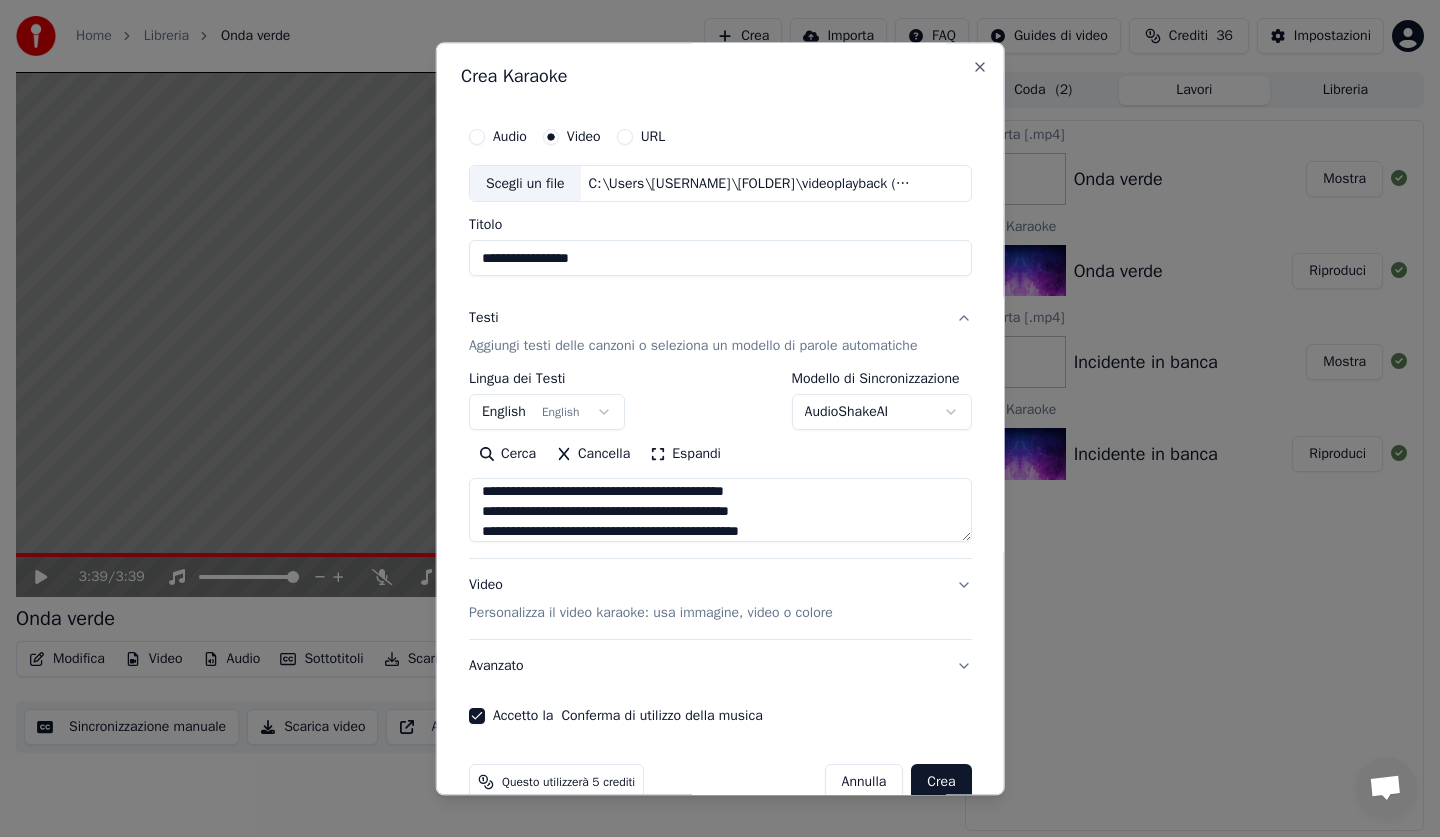 click at bounding box center (720, 511) 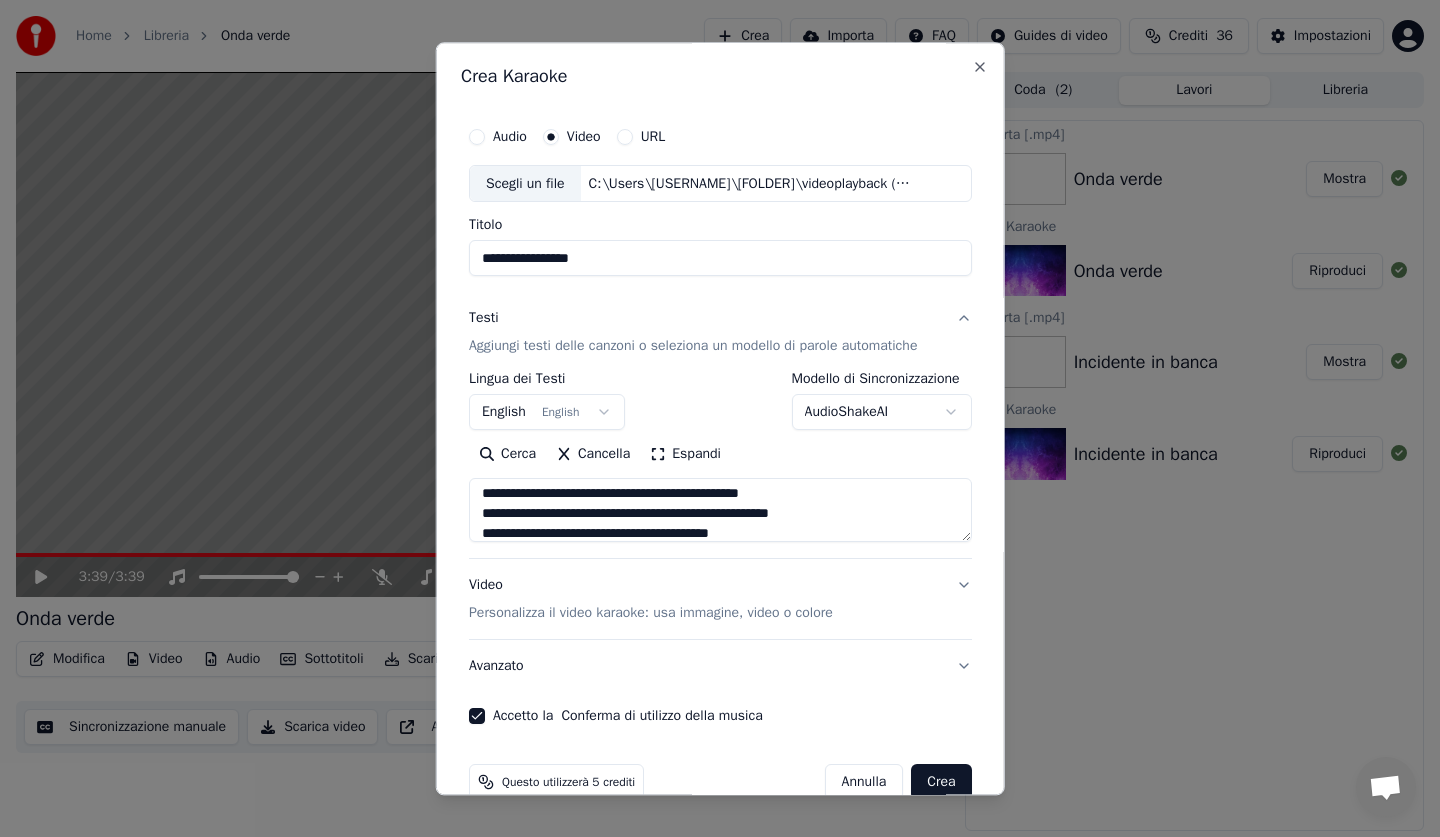 scroll, scrollTop: 547, scrollLeft: 0, axis: vertical 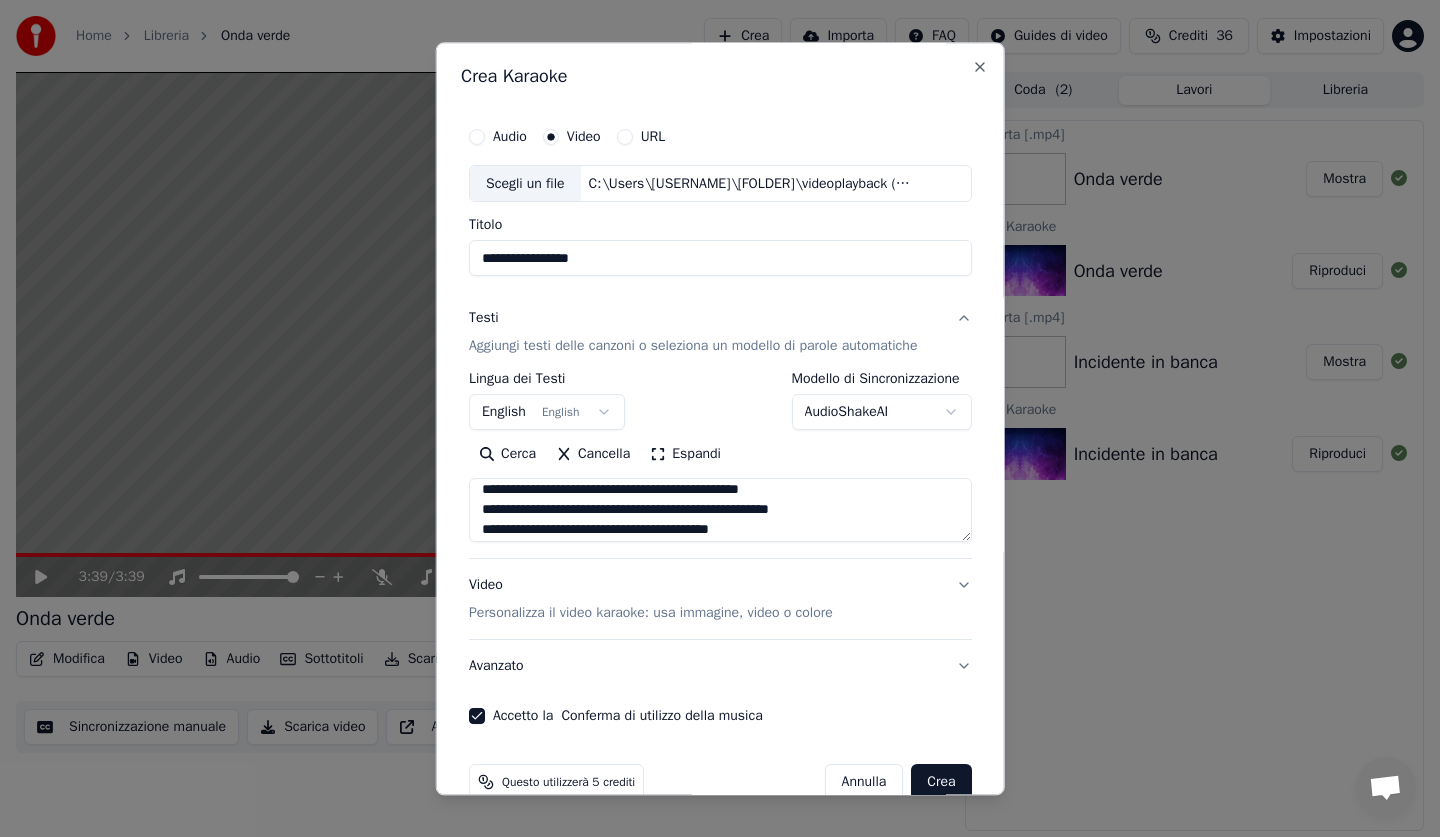 click at bounding box center [720, 511] 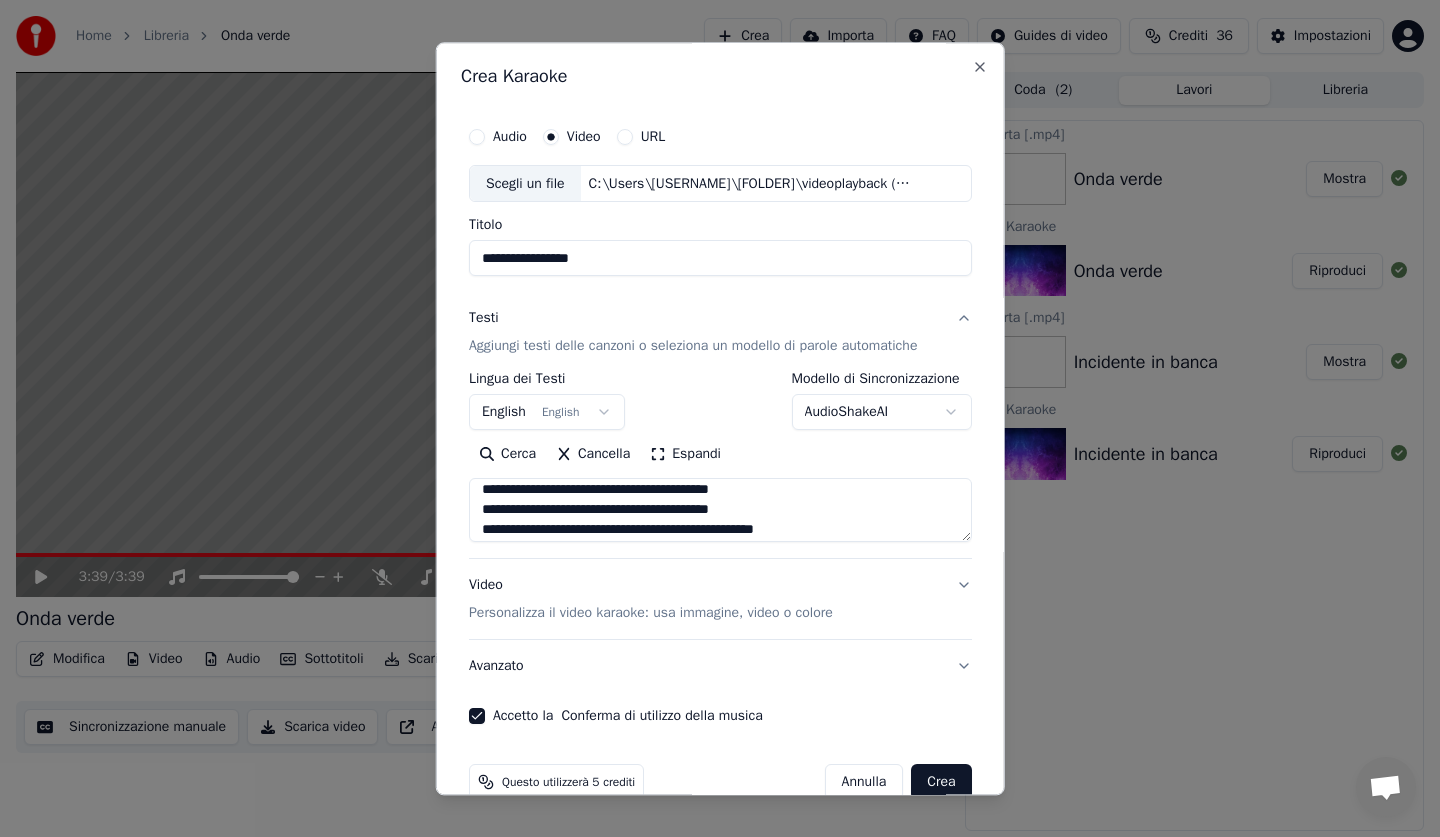 scroll, scrollTop: 667, scrollLeft: 0, axis: vertical 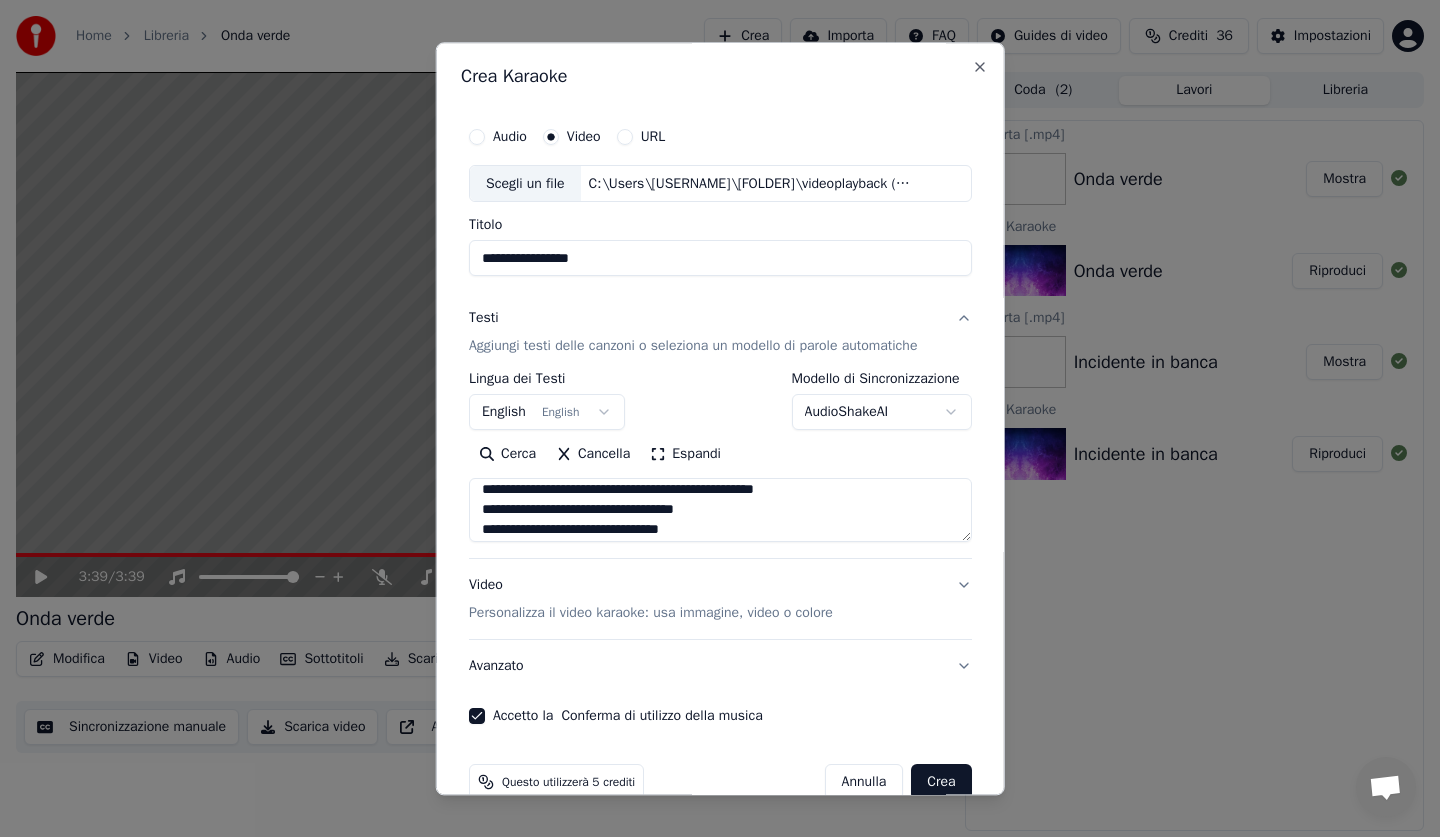 click at bounding box center (720, 511) 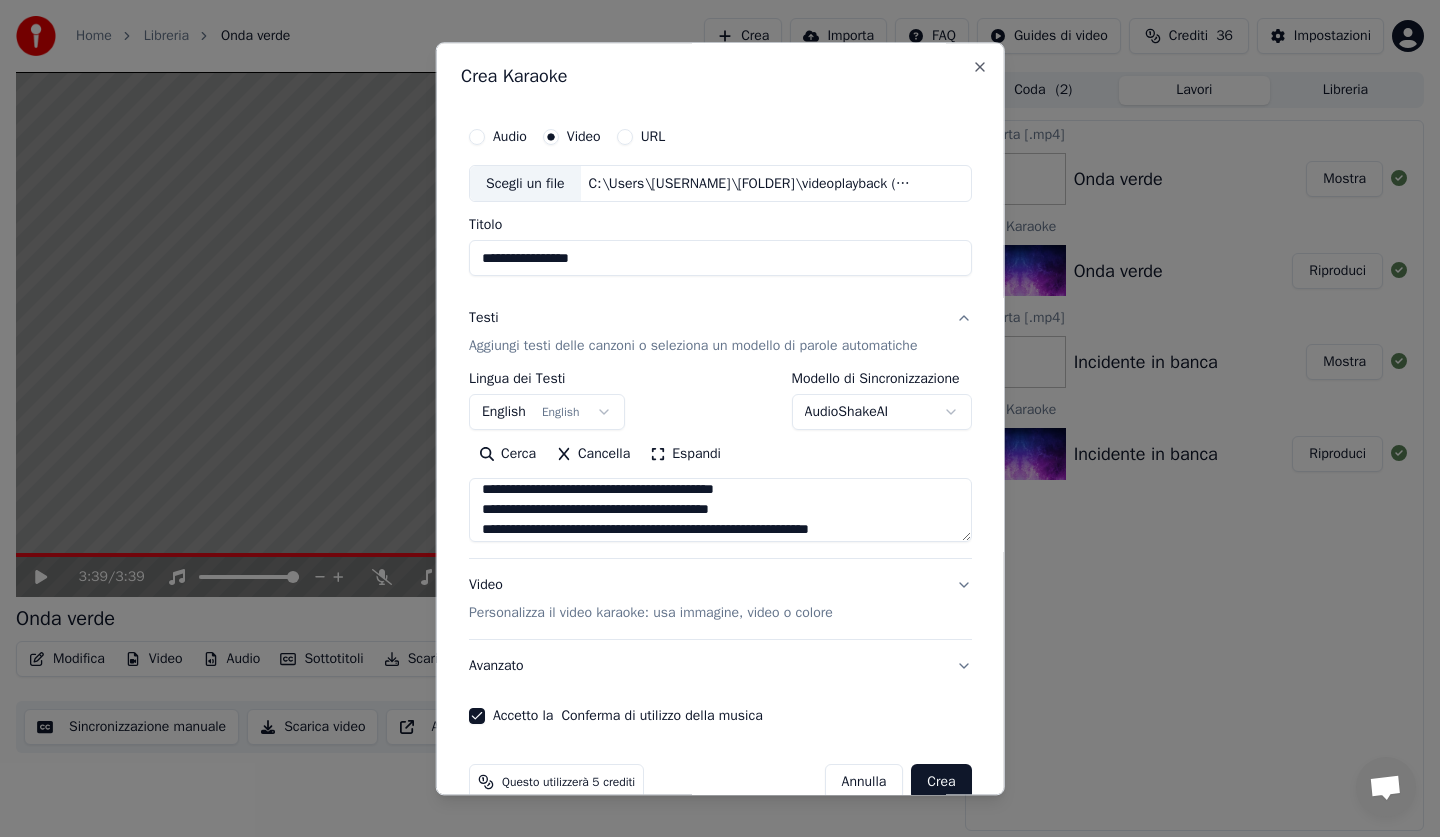 scroll, scrollTop: 753, scrollLeft: 0, axis: vertical 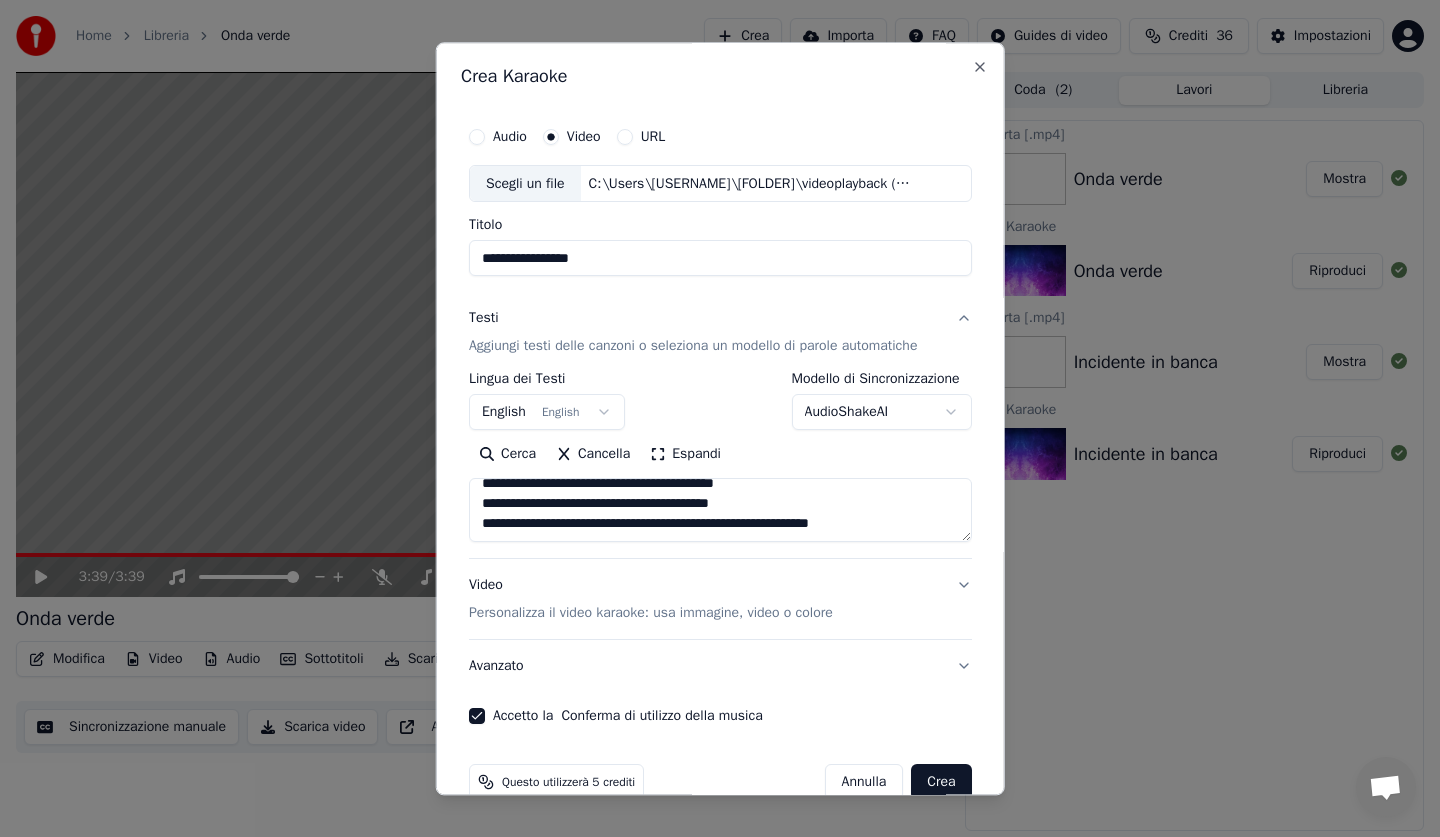 click at bounding box center (720, 511) 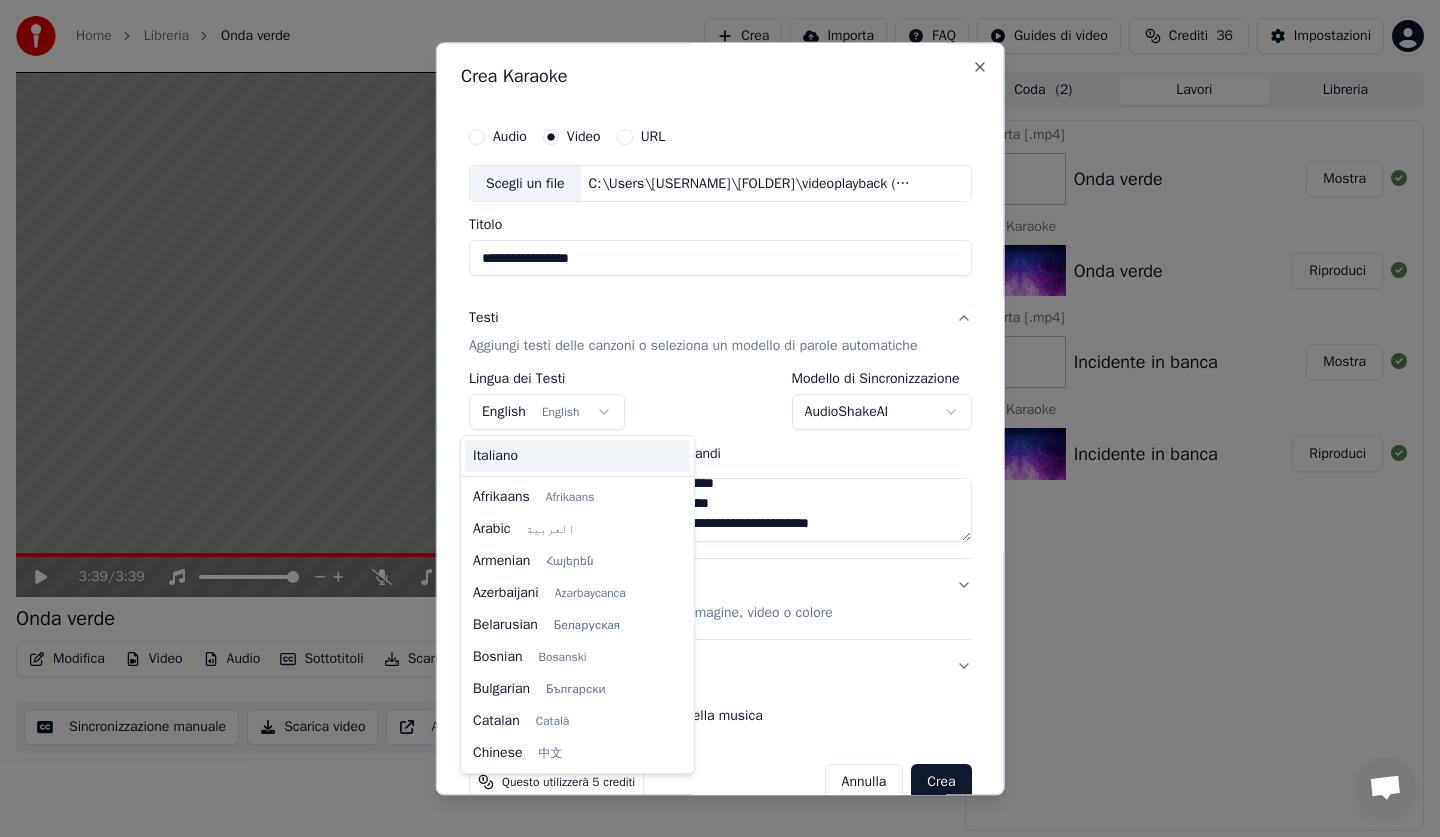 scroll, scrollTop: 160, scrollLeft: 0, axis: vertical 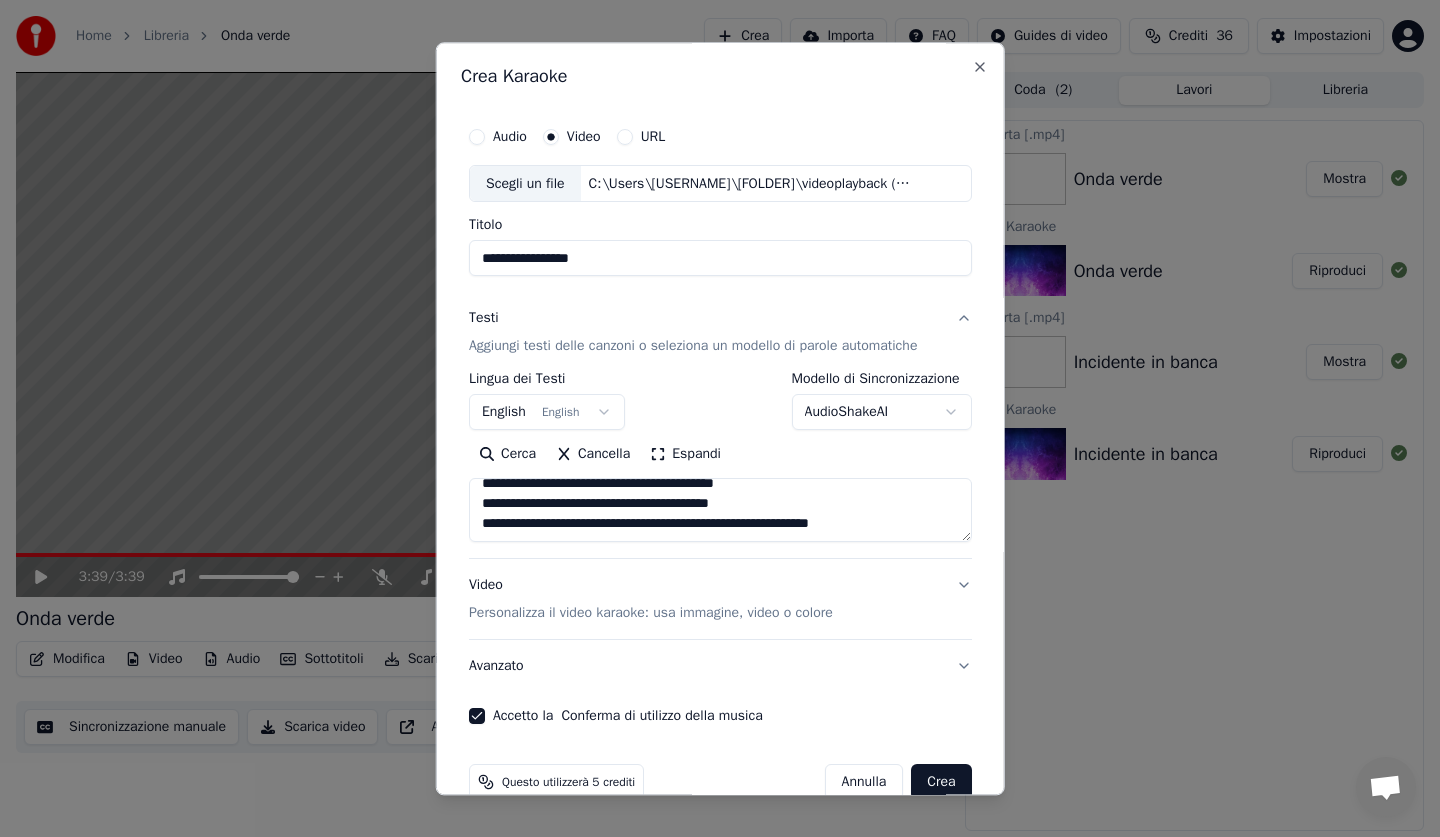 click on "**********" at bounding box center (720, 418) 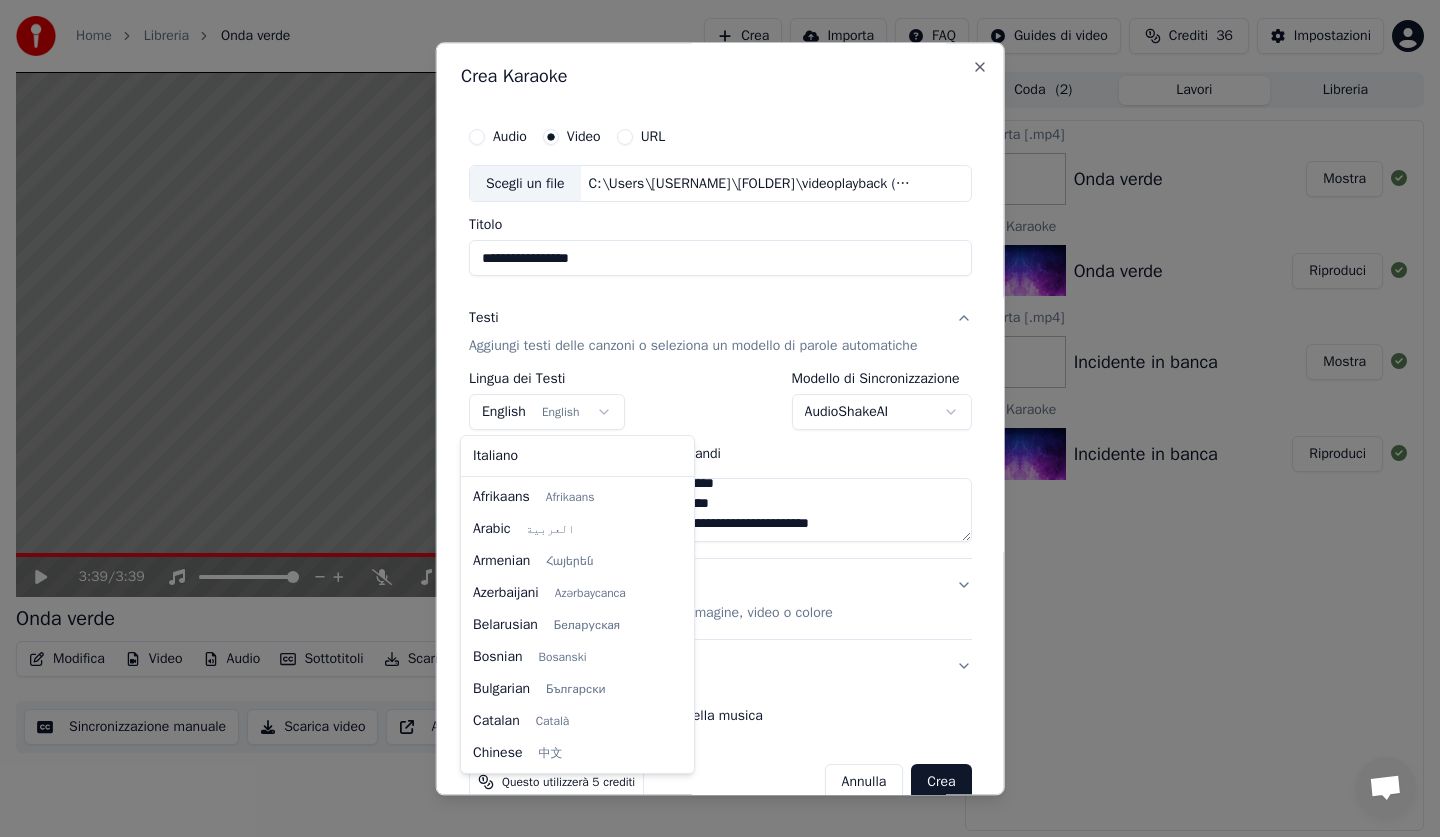 click on "**********" at bounding box center [720, 418] 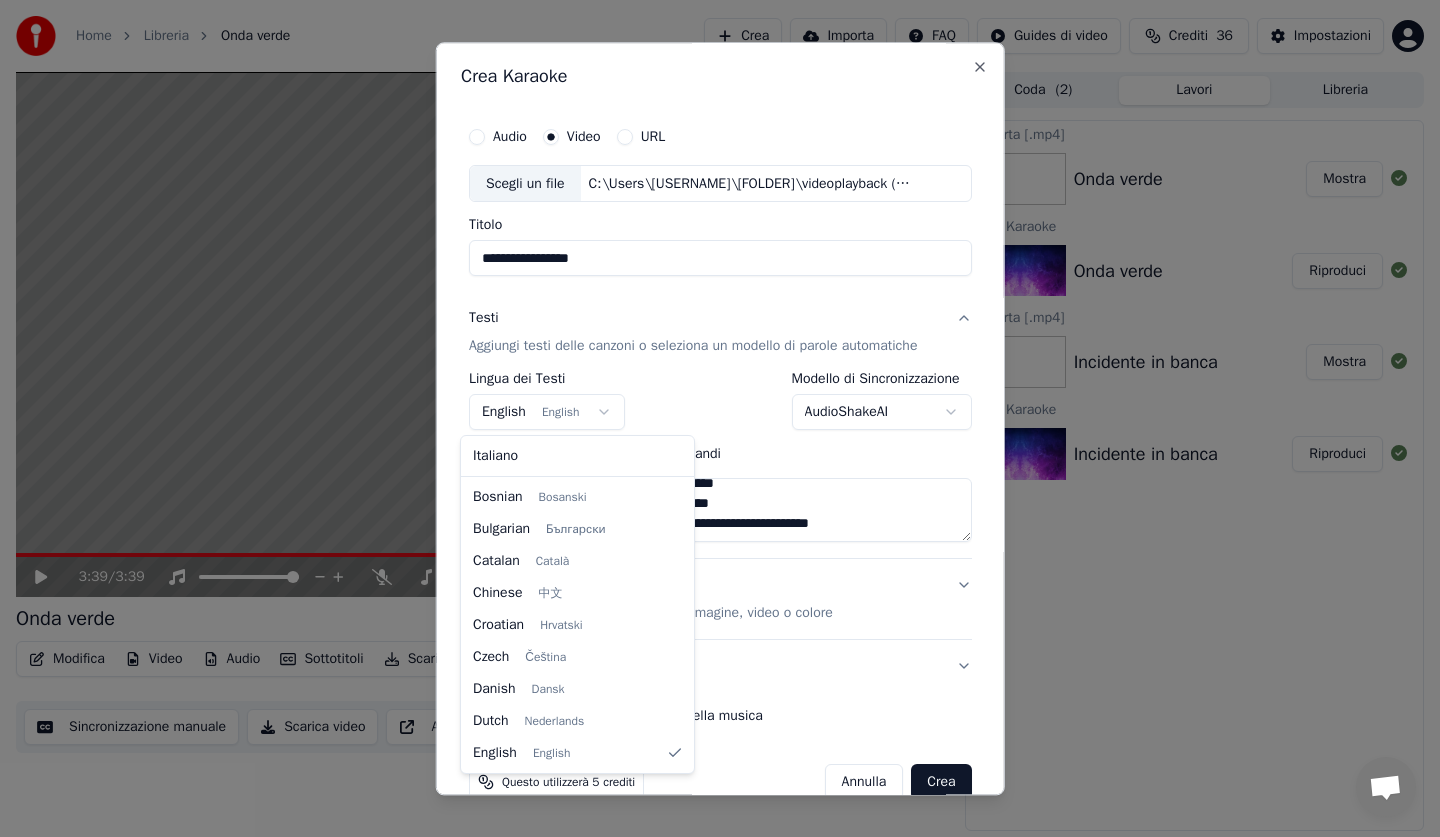 select on "**" 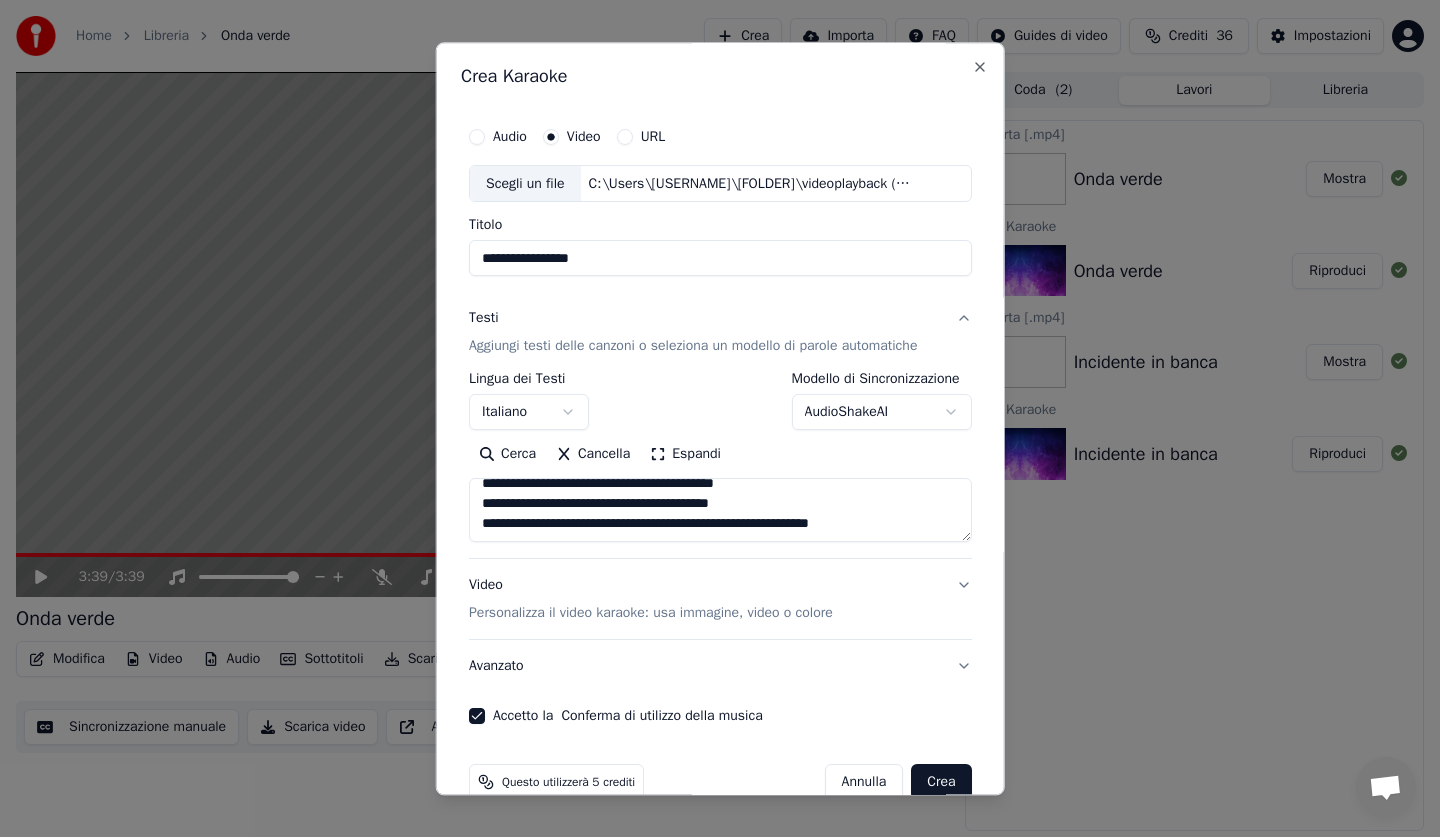 drag, startPoint x: 350, startPoint y: 260, endPoint x: 404, endPoint y: 259, distance: 54.00926 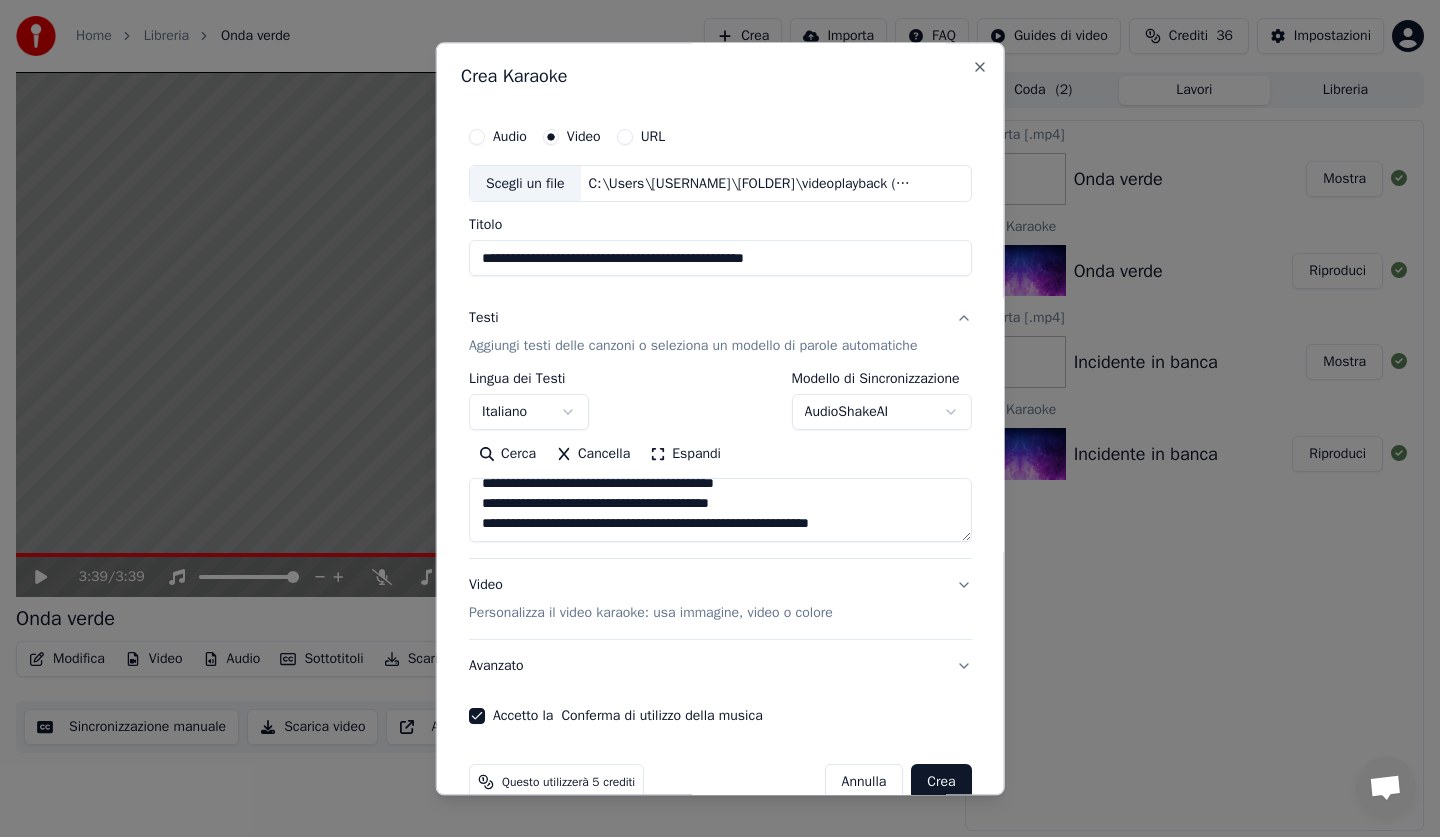 type on "**********" 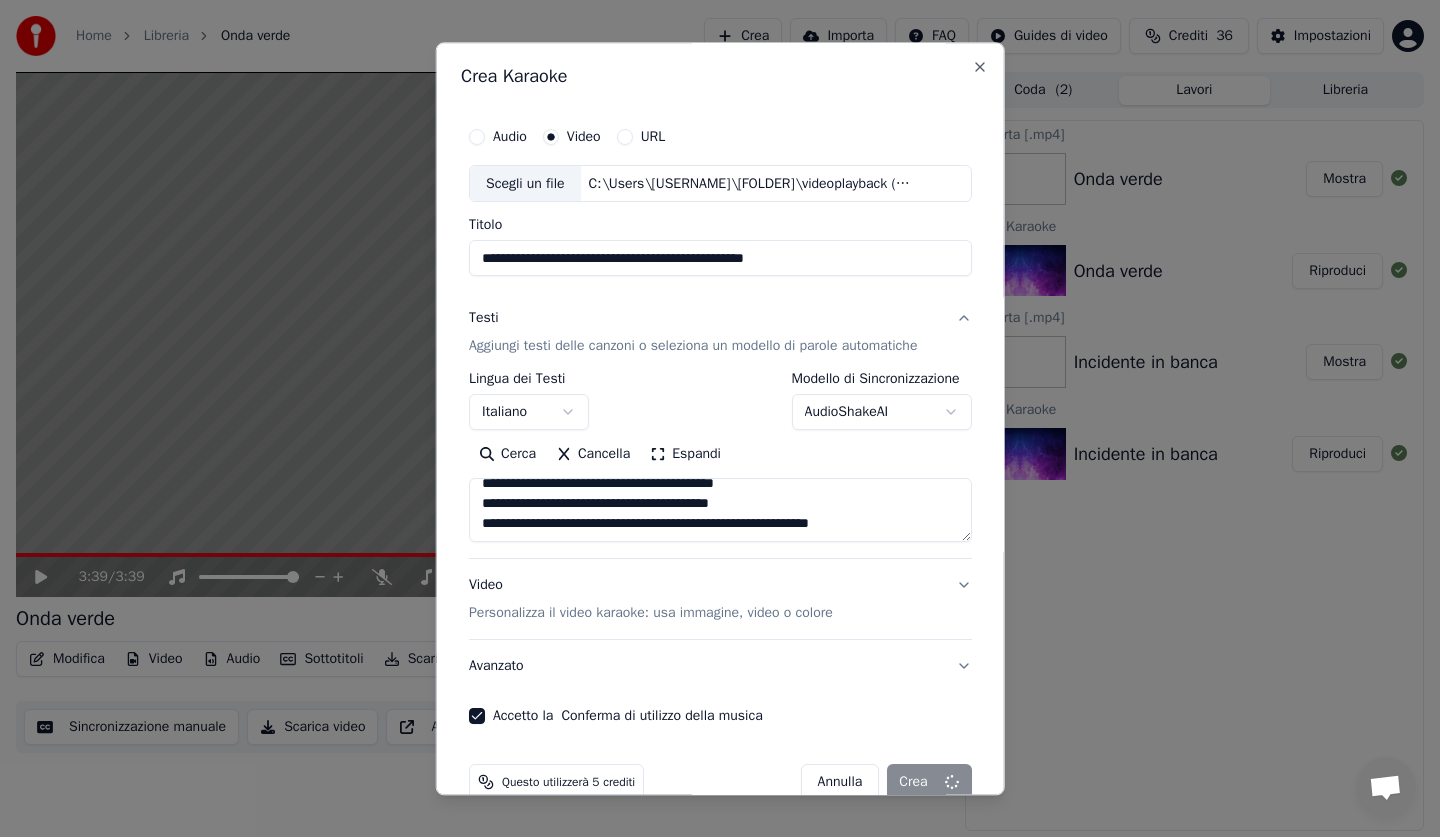 select 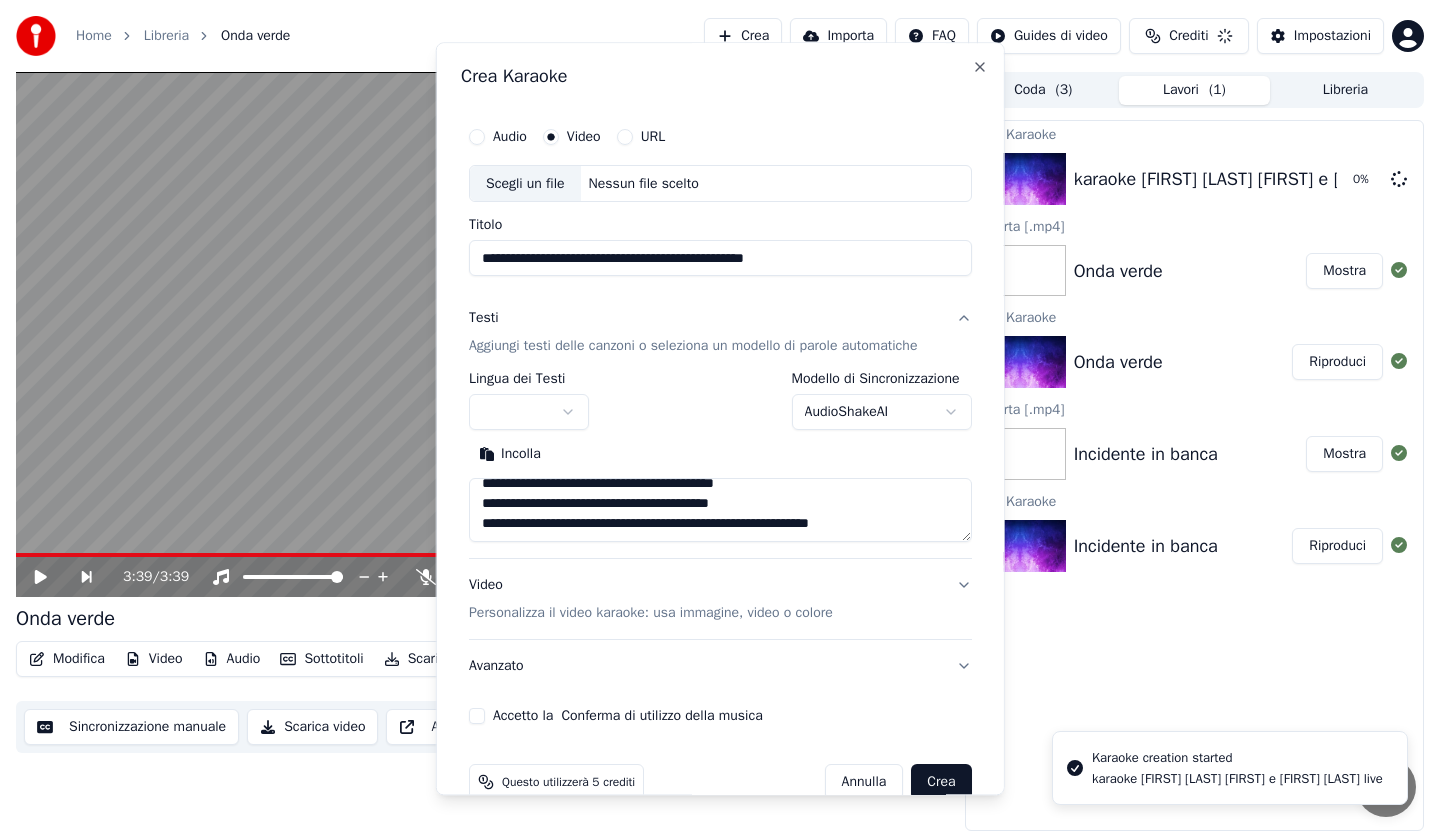 type 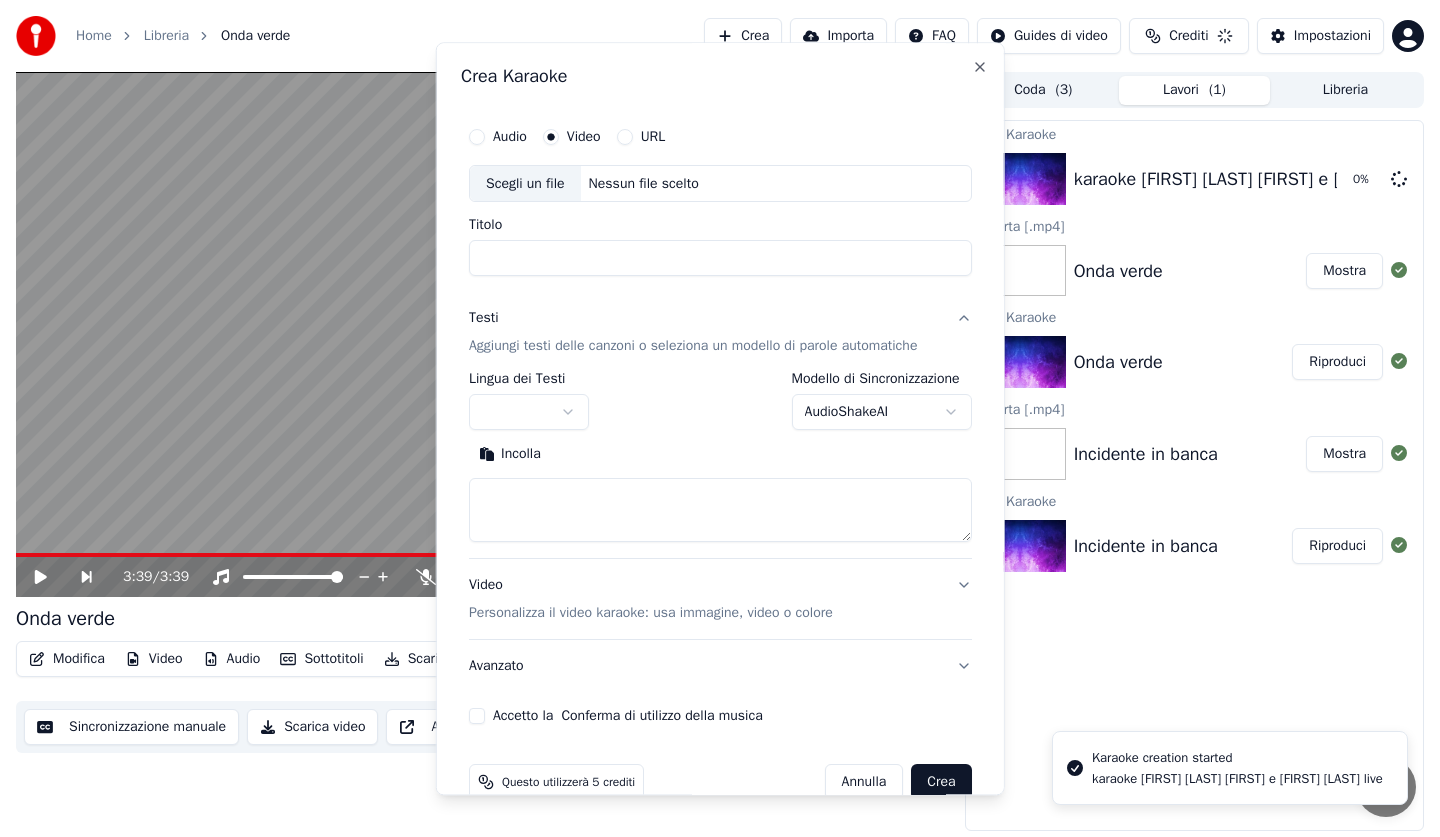 scroll, scrollTop: 0, scrollLeft: 0, axis: both 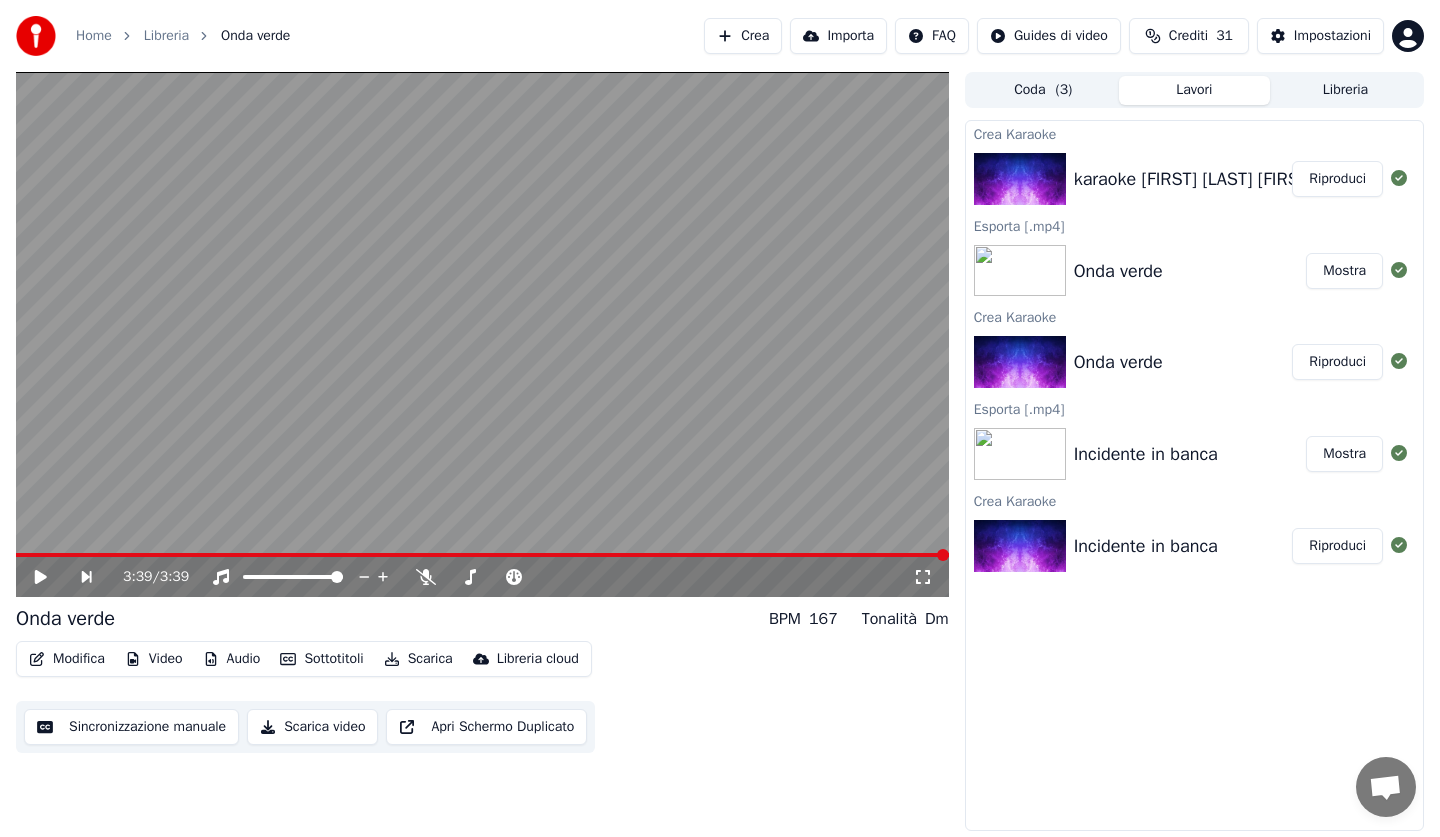 click on "Riproduci" at bounding box center (1337, 179) 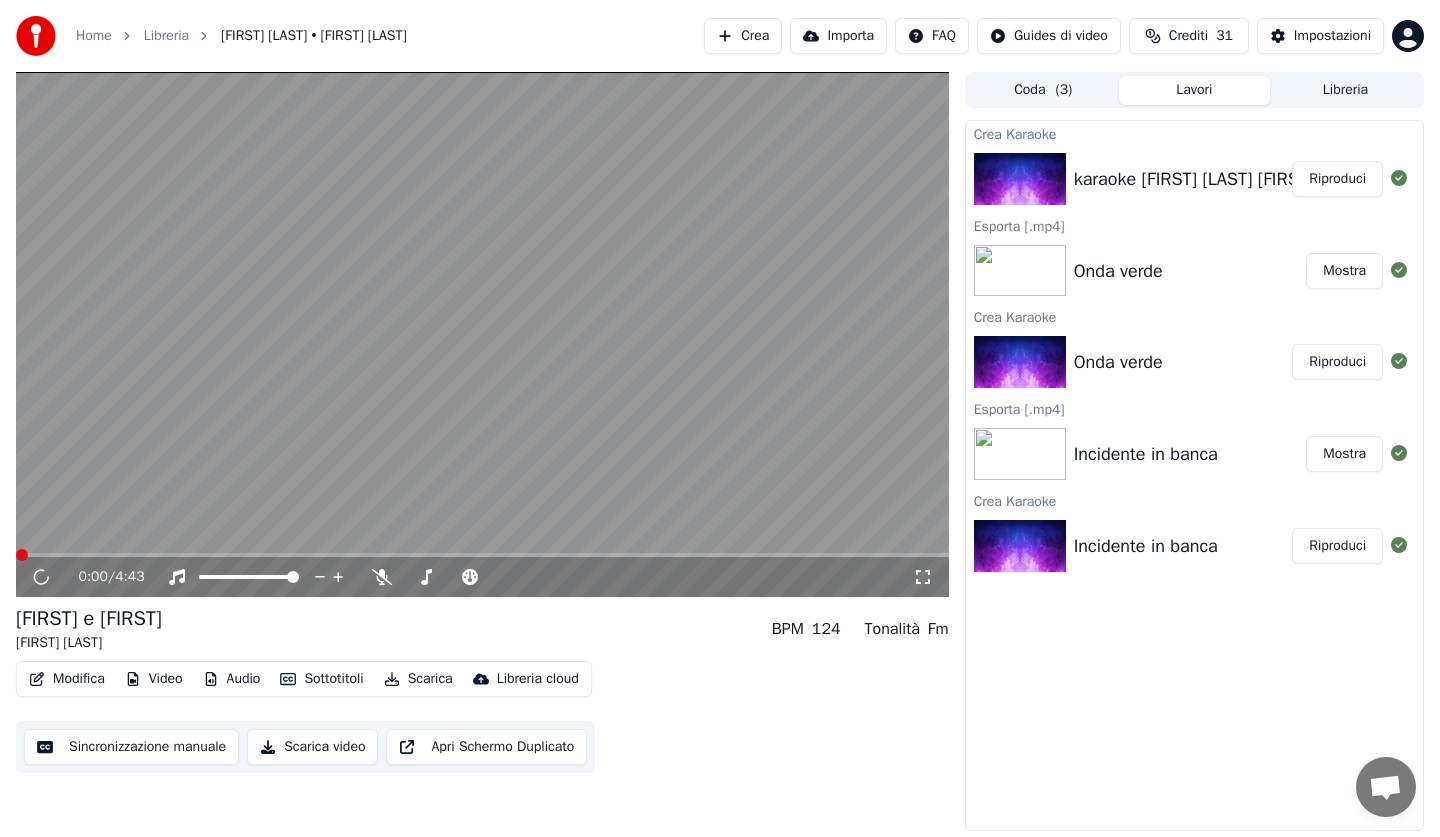 click 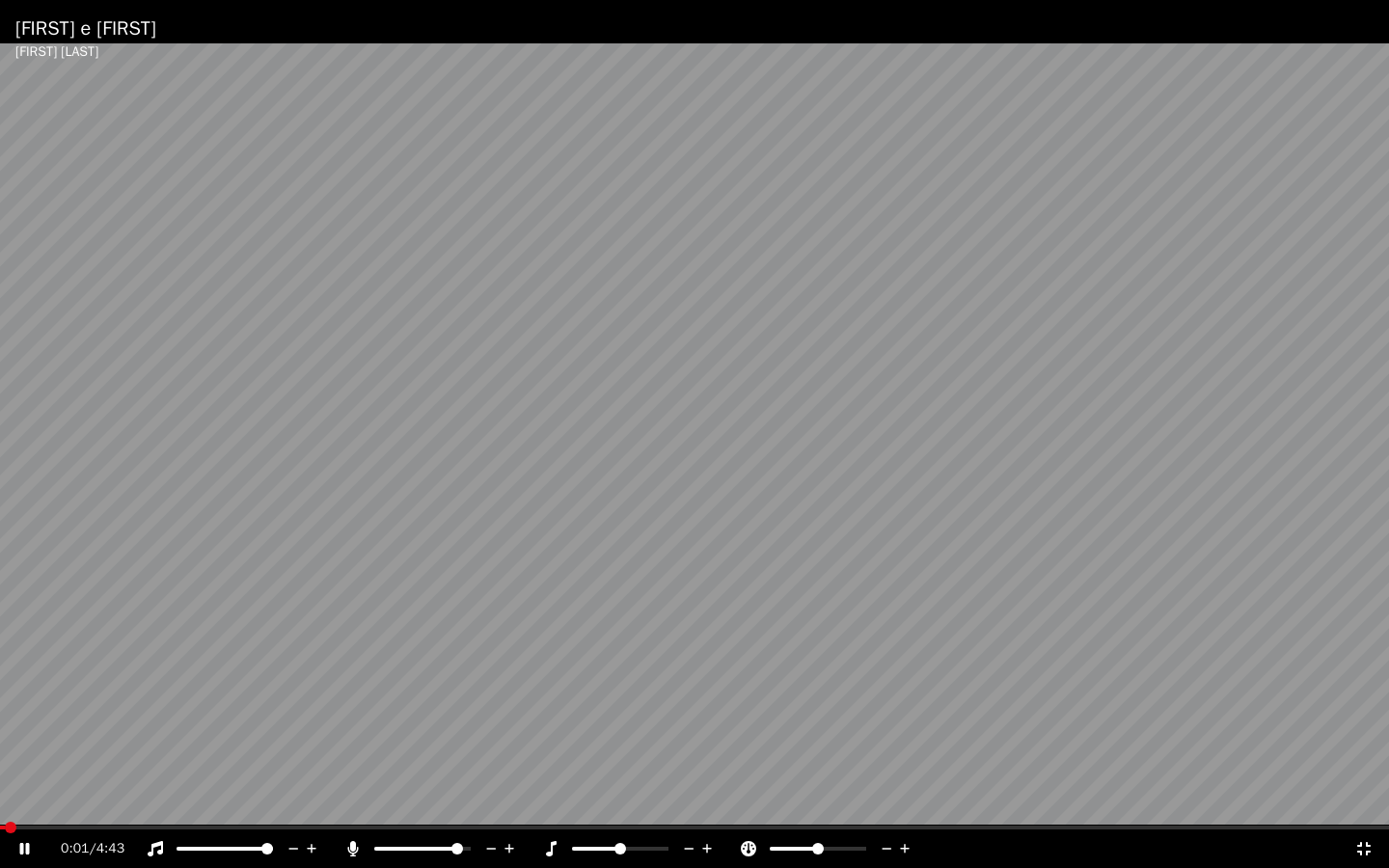 click at bounding box center [457, 849] 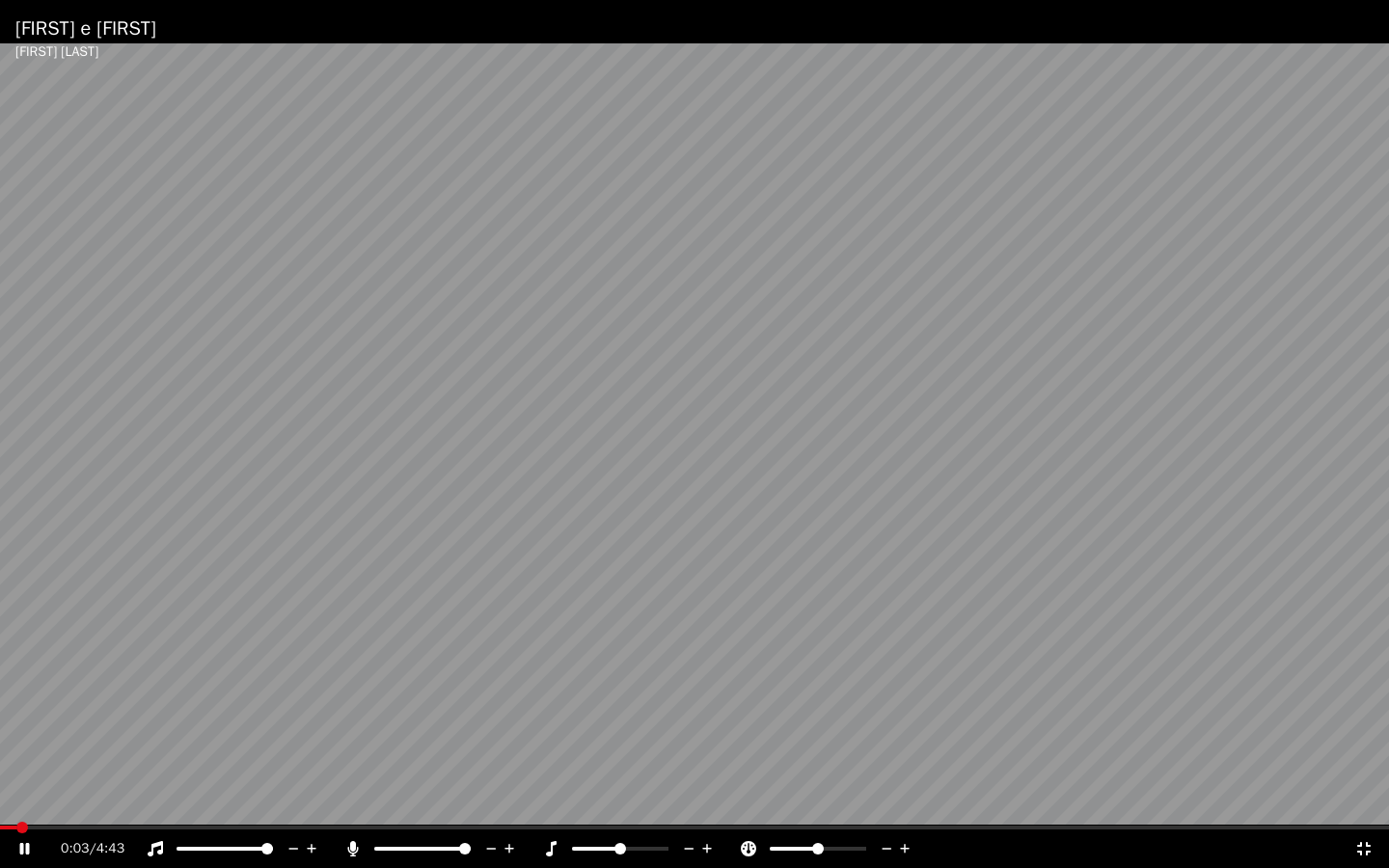 click at bounding box center (465, 849) 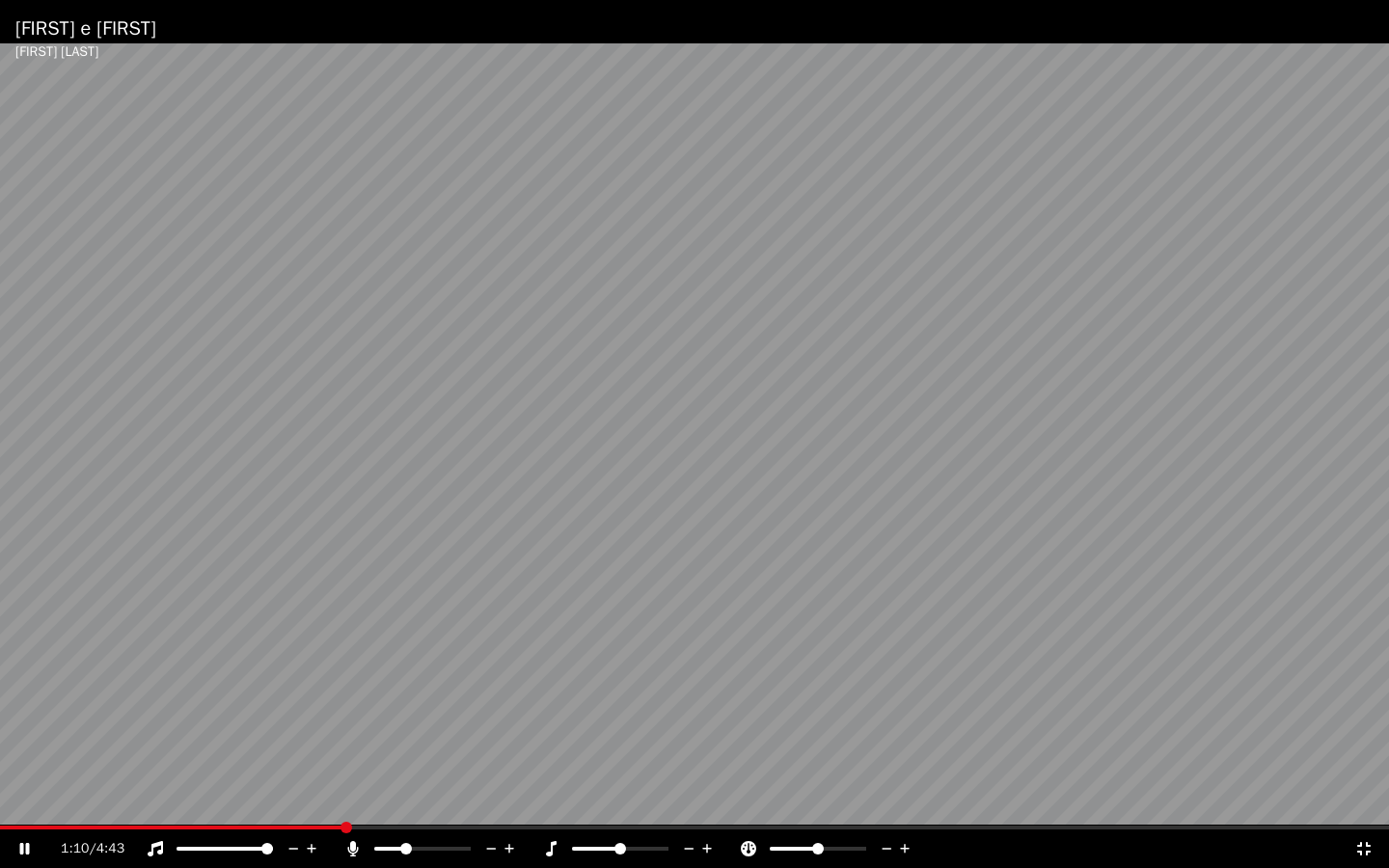 click at bounding box center [406, 849] 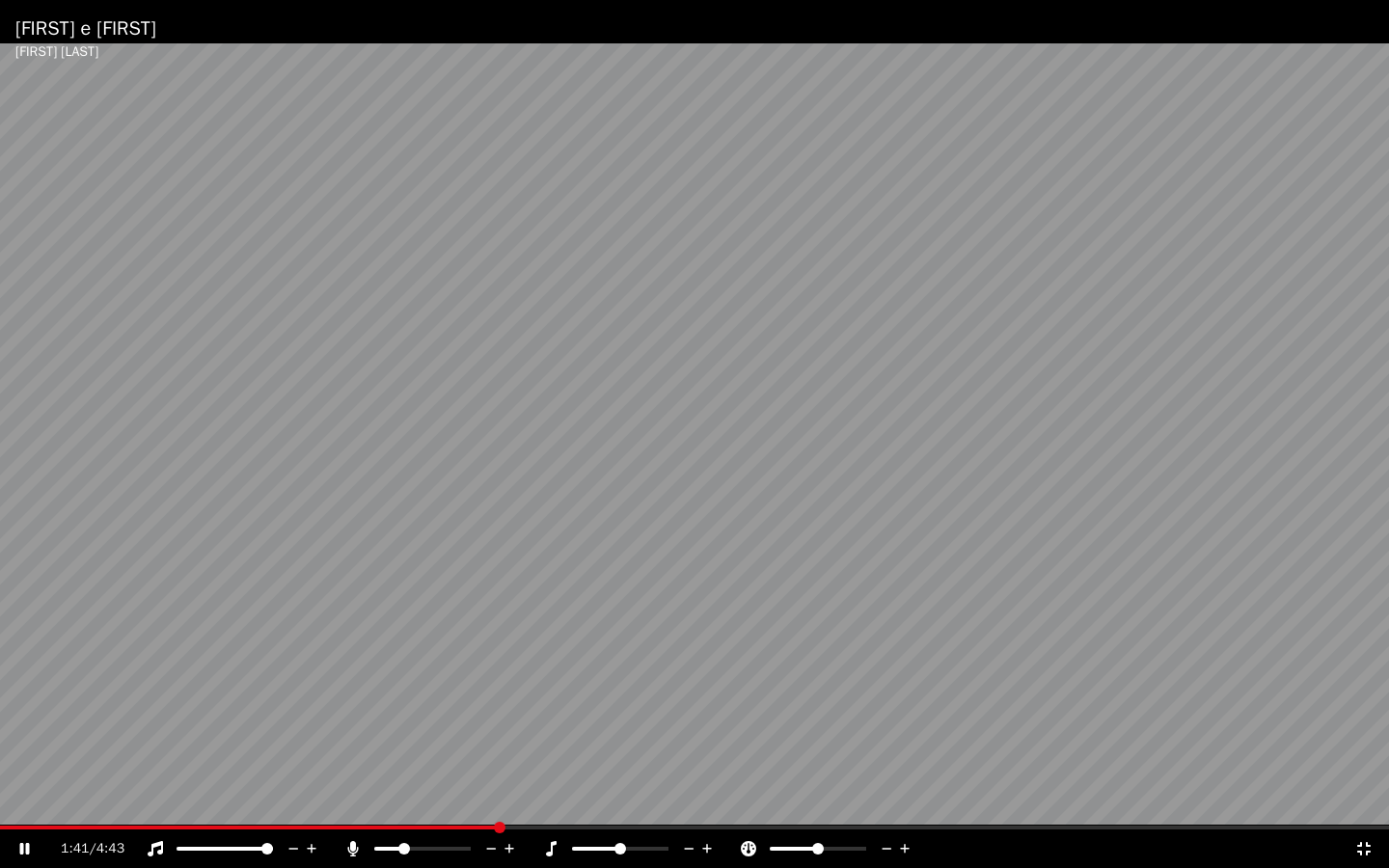 click at bounding box center [404, 849] 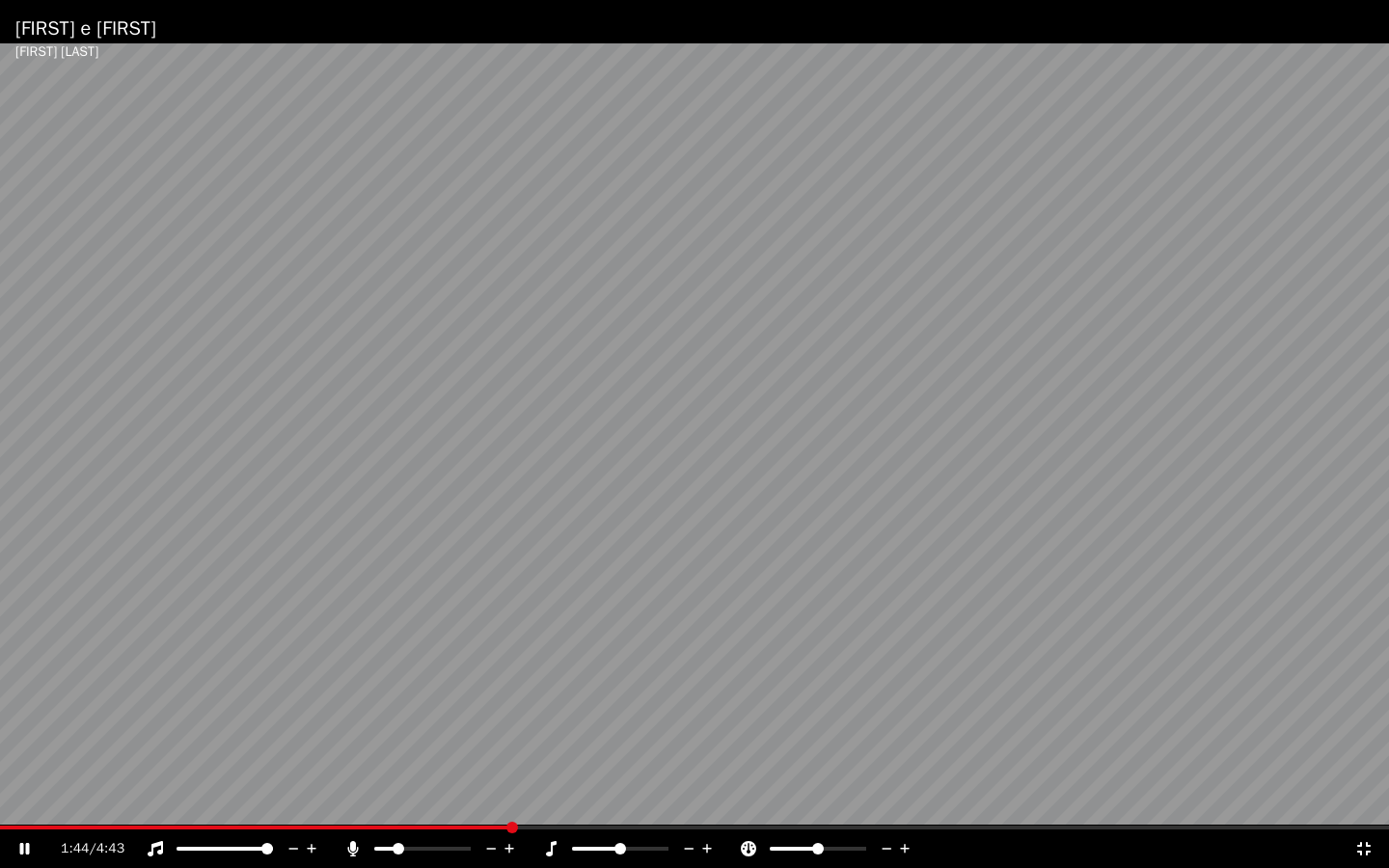click at bounding box center (398, 849) 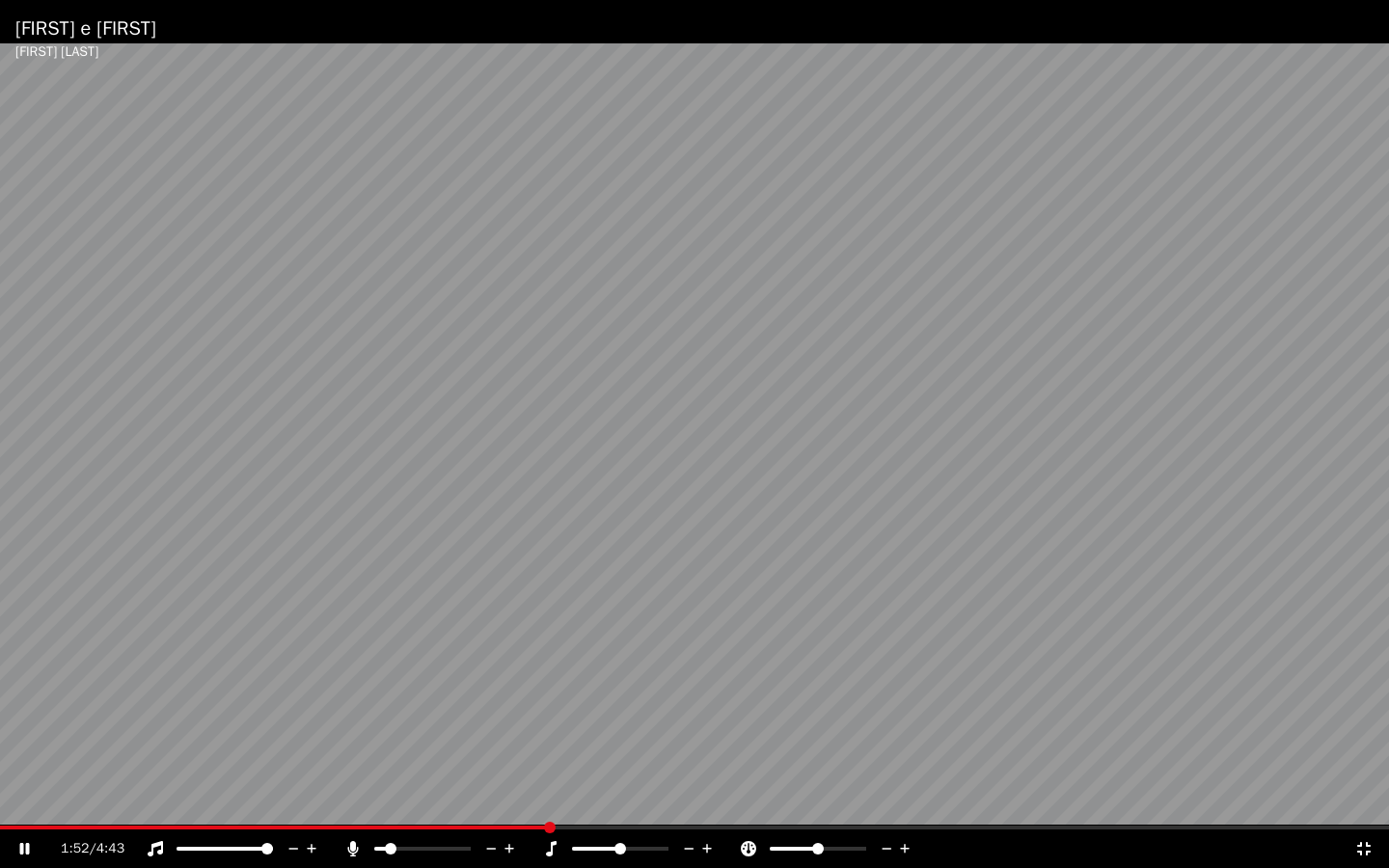 click at bounding box center [391, 849] 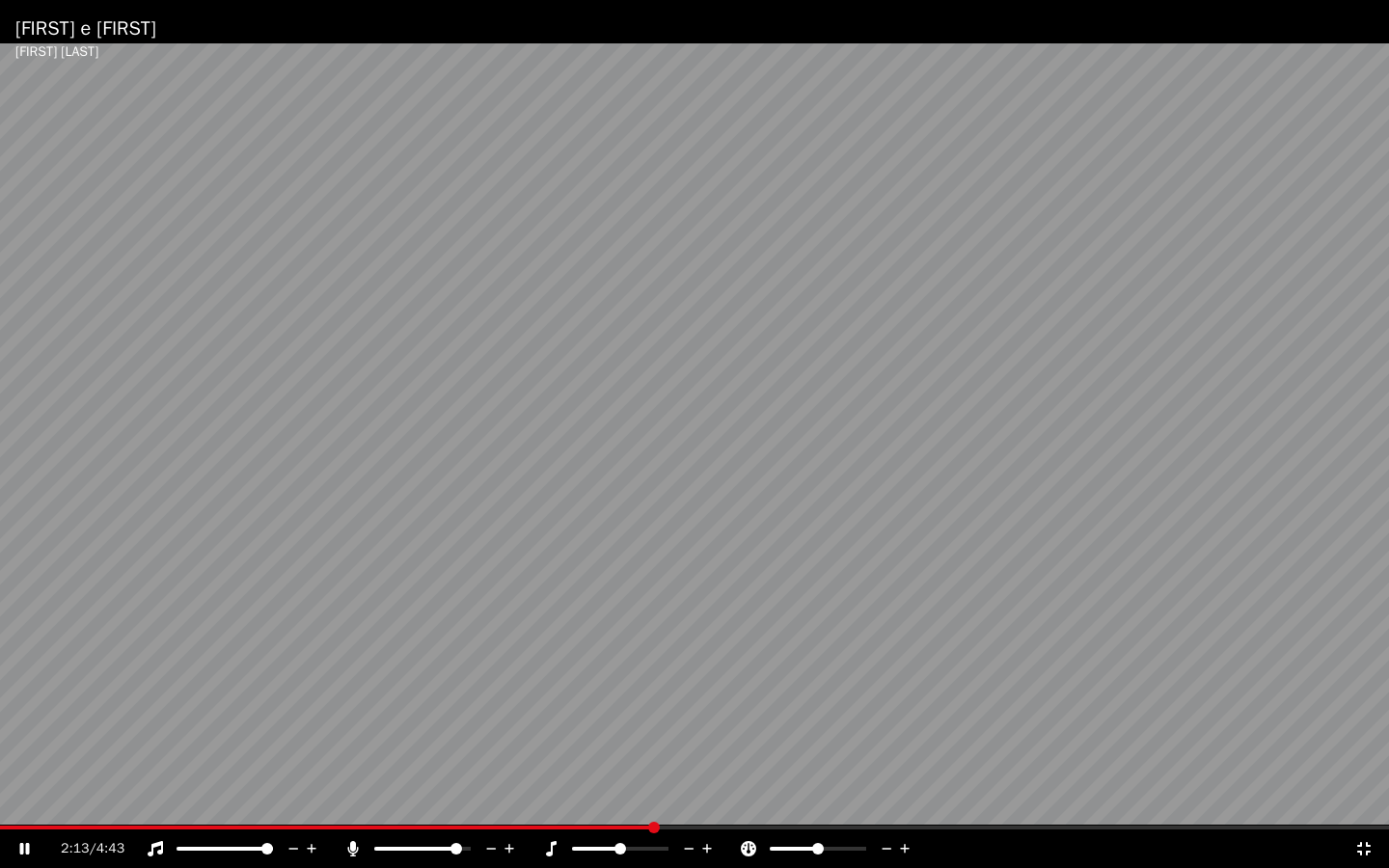 click at bounding box center [456, 849] 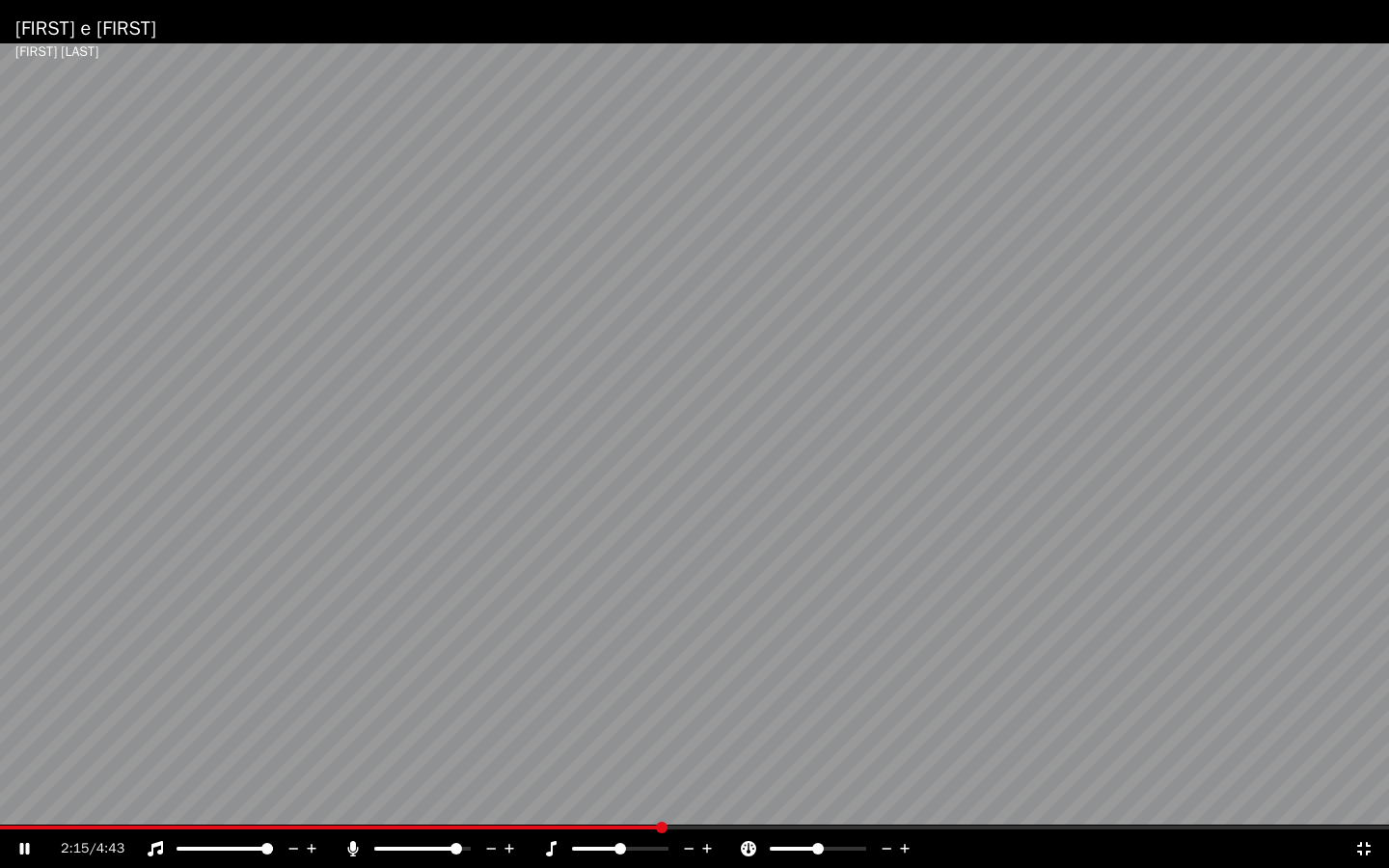 click 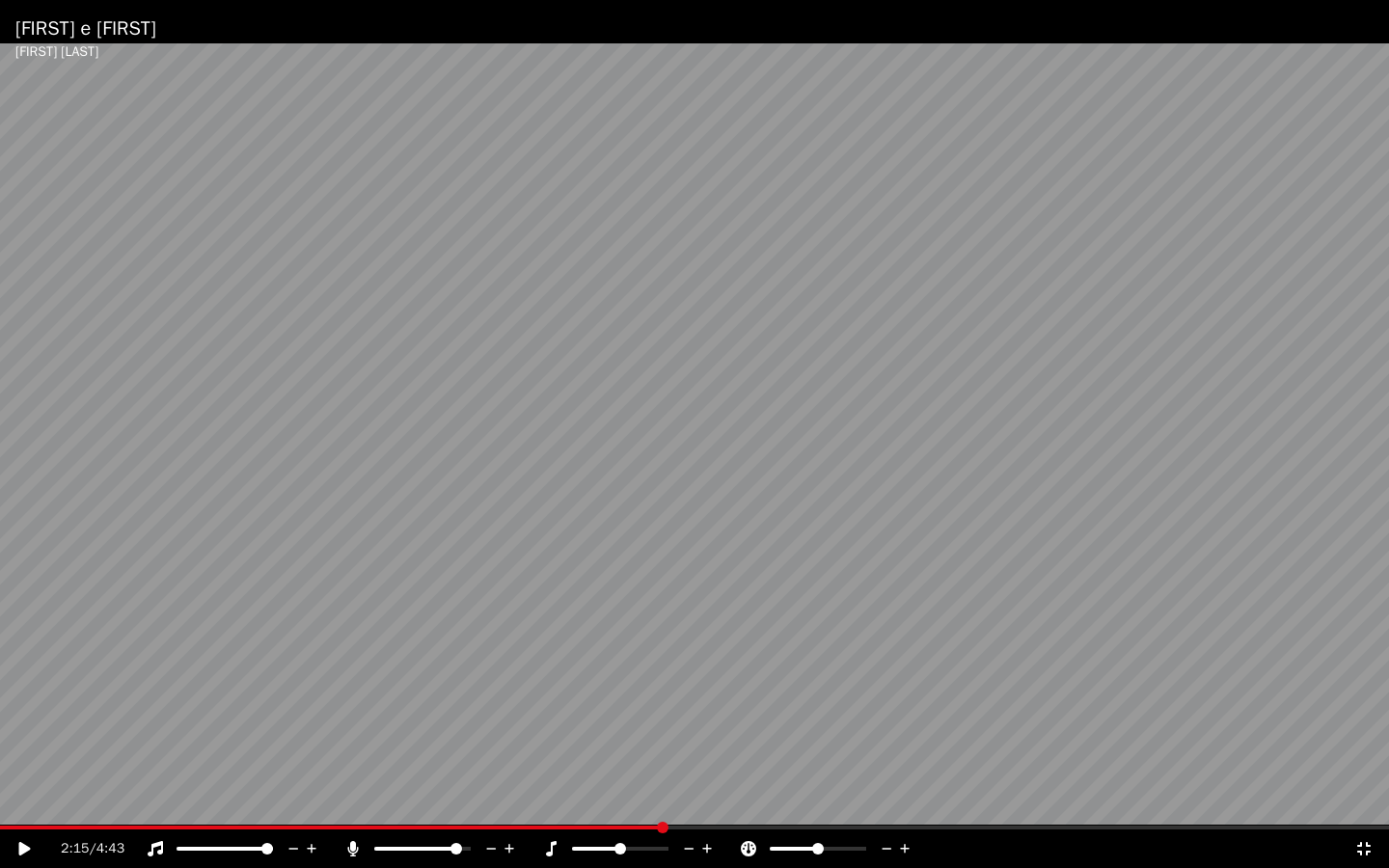 click 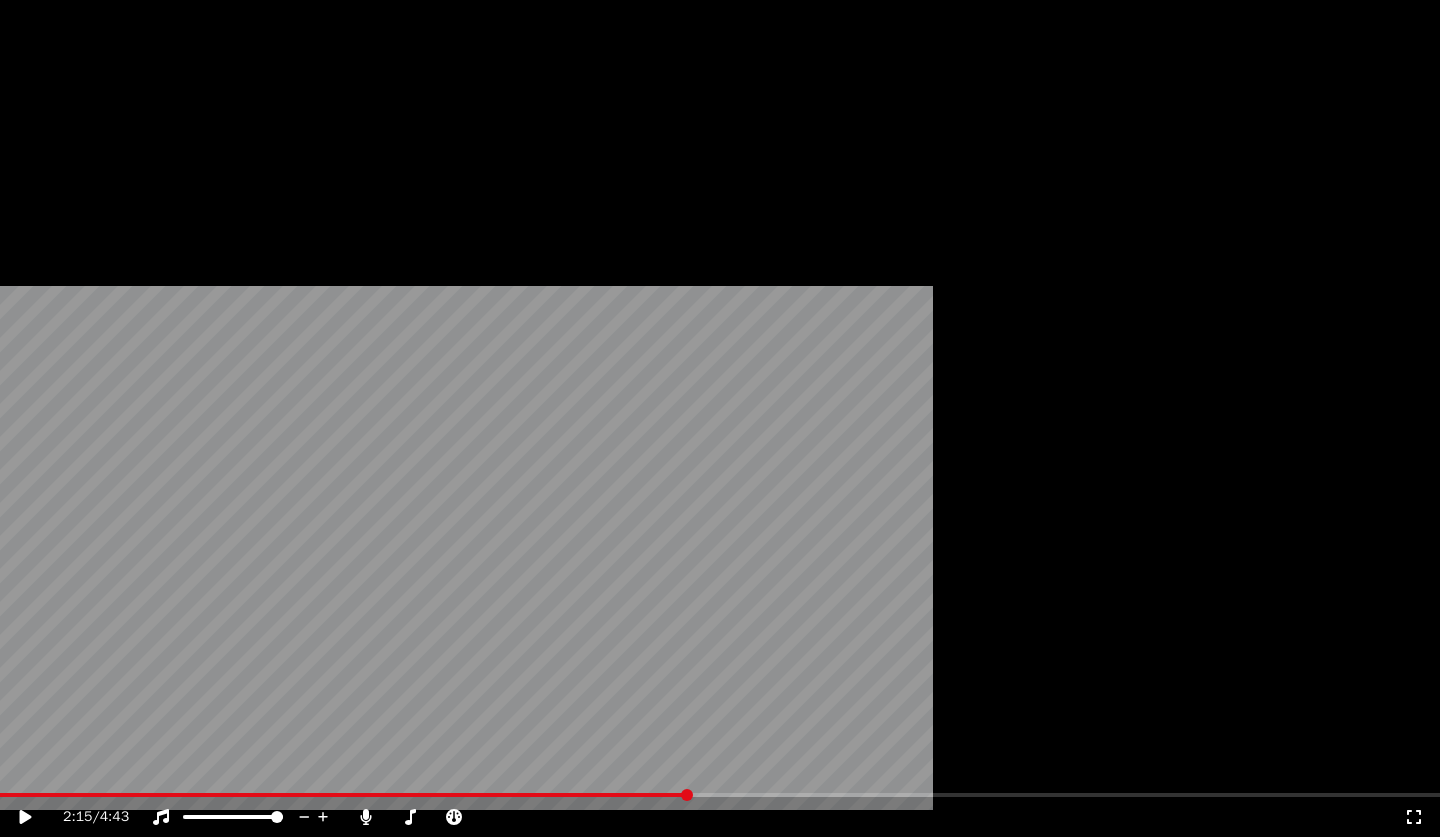 click on "Modifica" at bounding box center [67, 154] 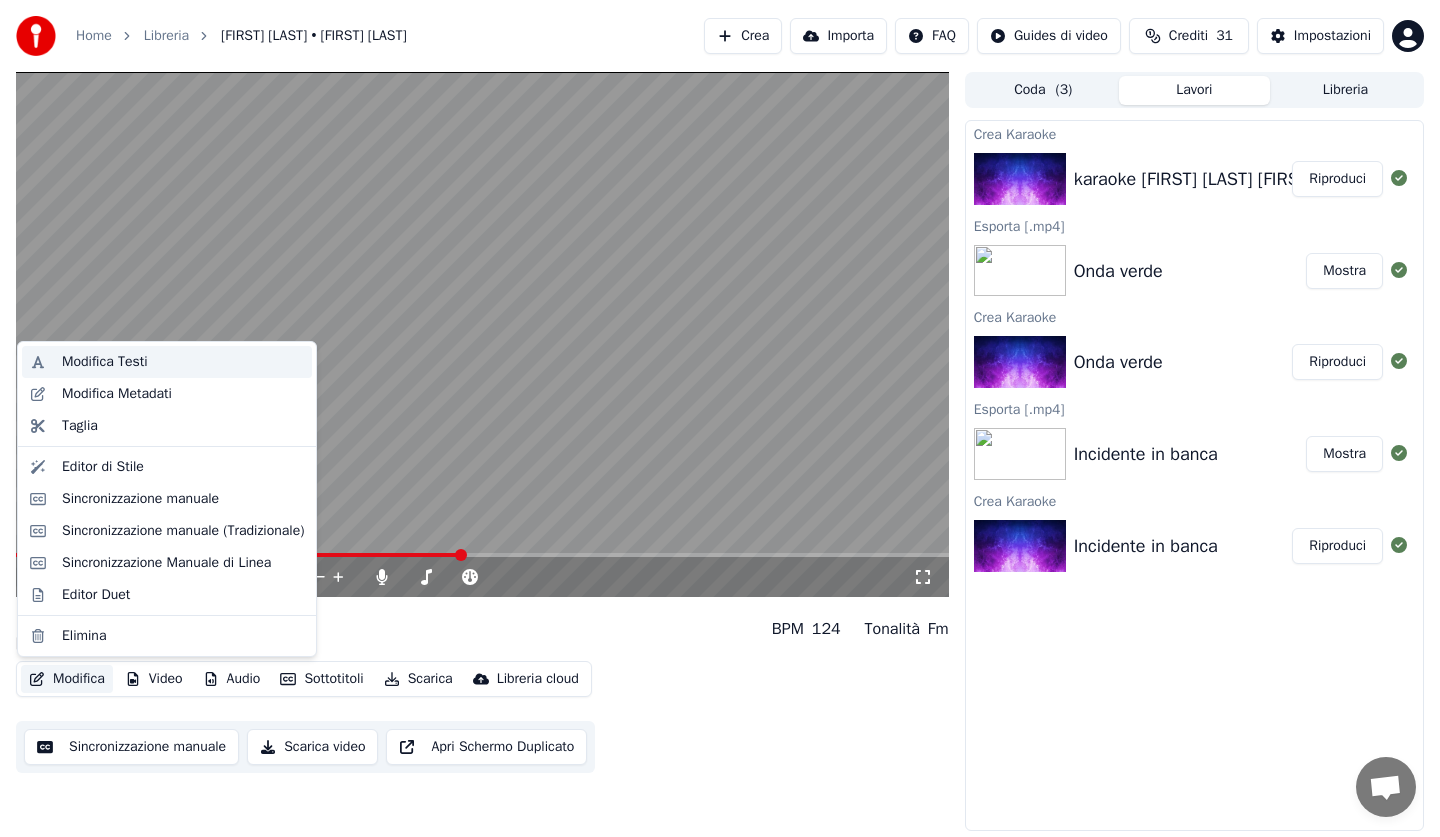 click on "Modifica Testi" at bounding box center [183, 362] 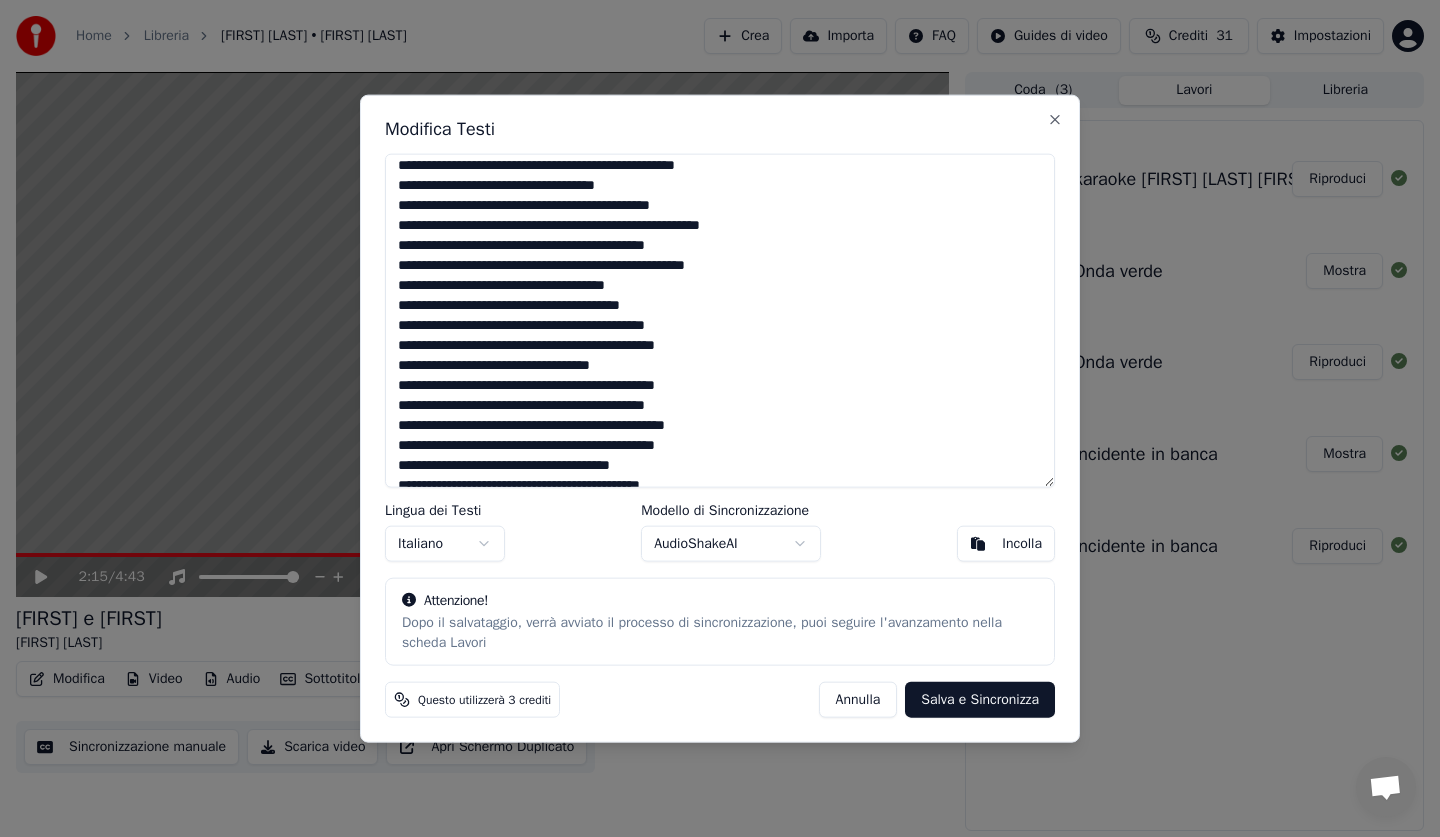 scroll, scrollTop: 100, scrollLeft: 0, axis: vertical 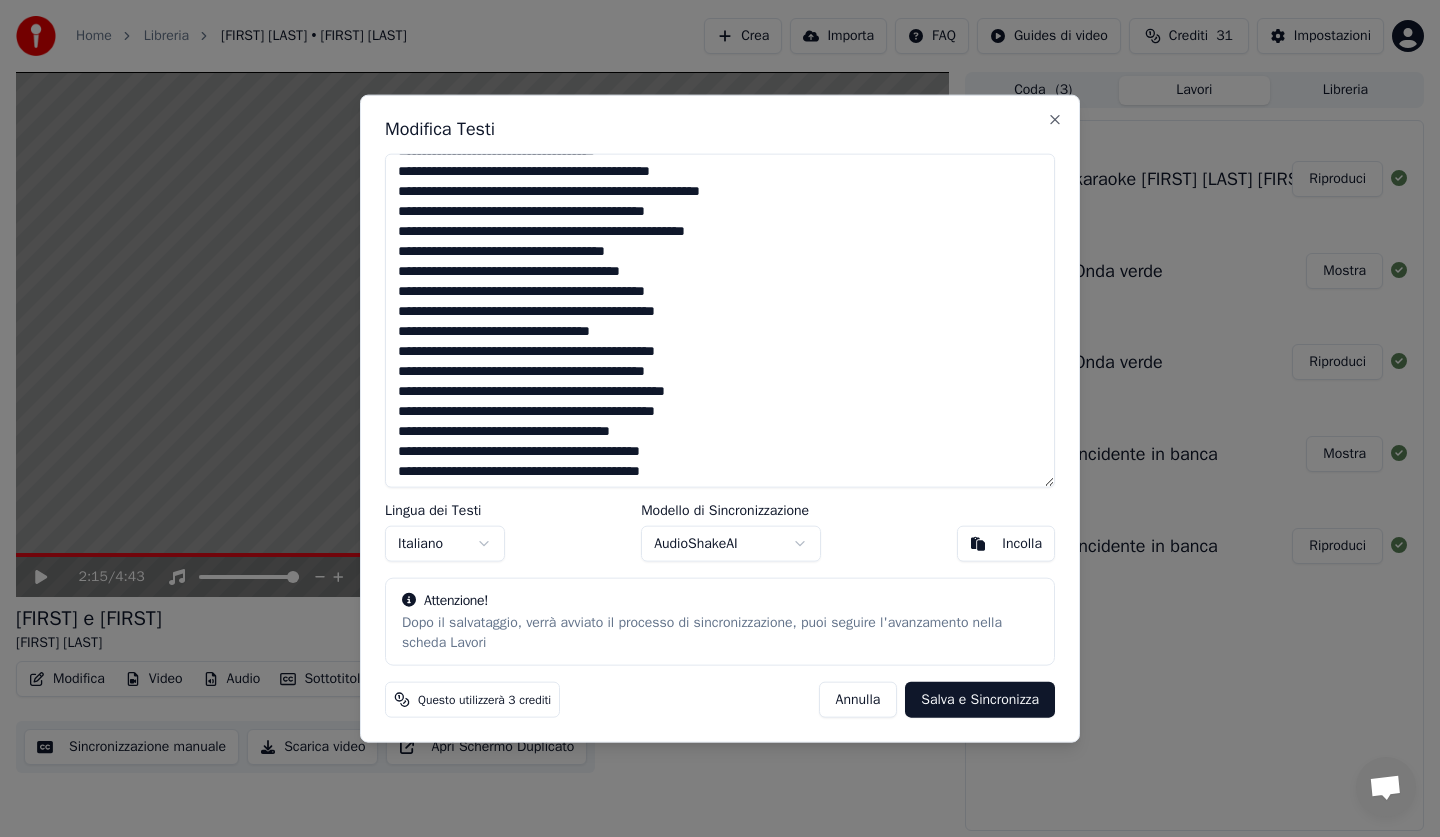click at bounding box center (720, 320) 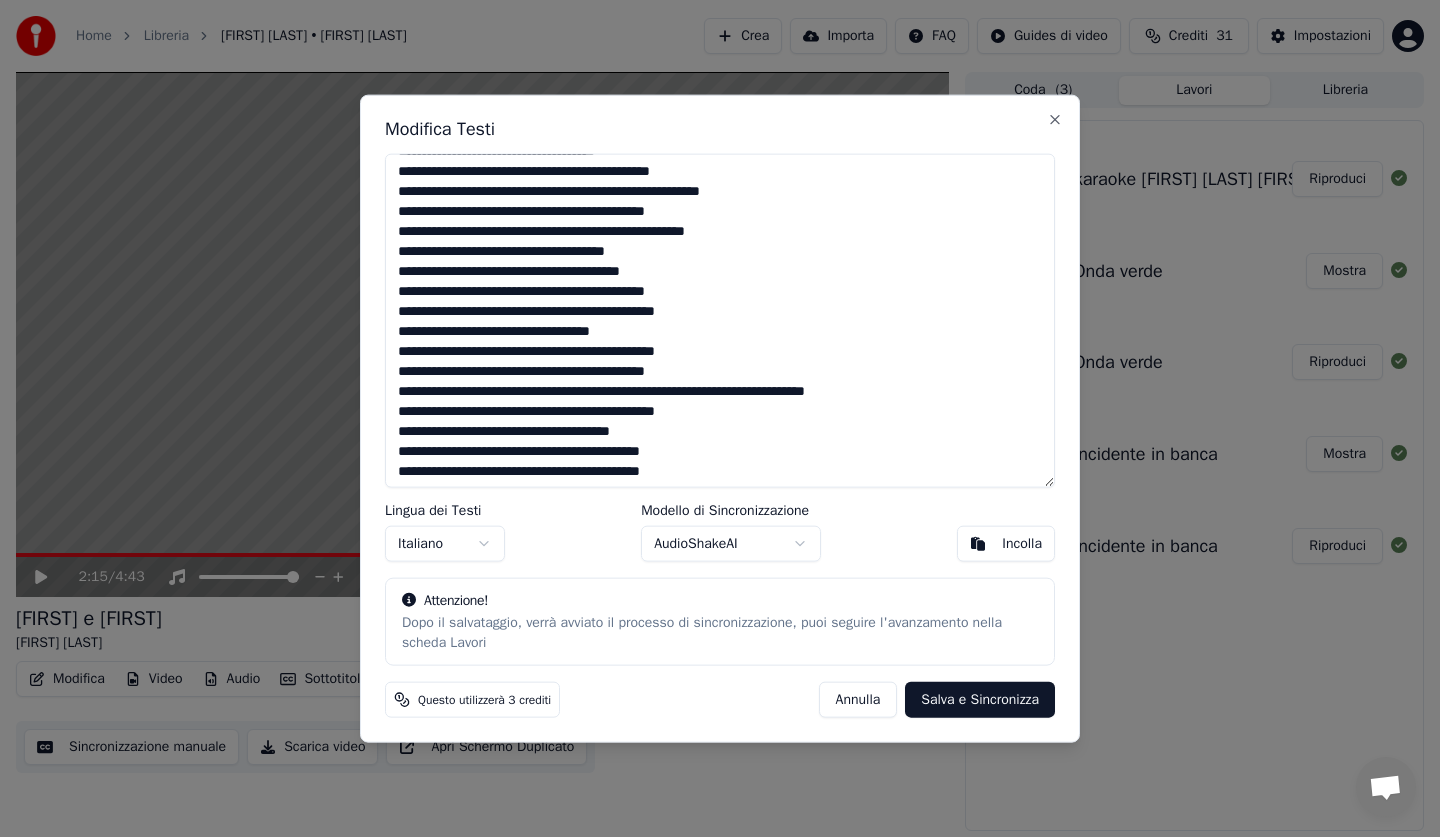 type on "**********" 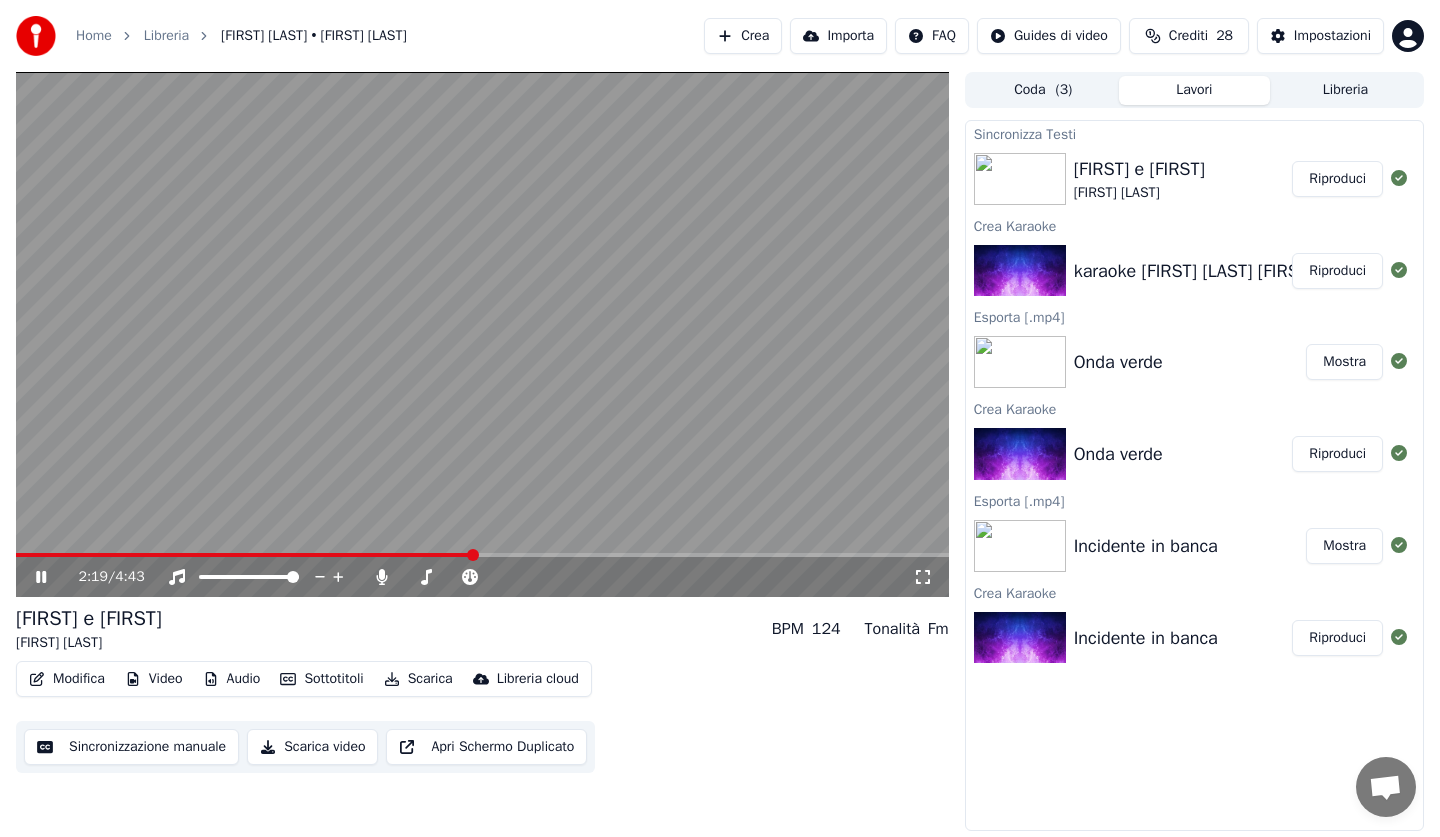 drag, startPoint x: 1343, startPoint y: 177, endPoint x: 744, endPoint y: 358, distance: 625.74915 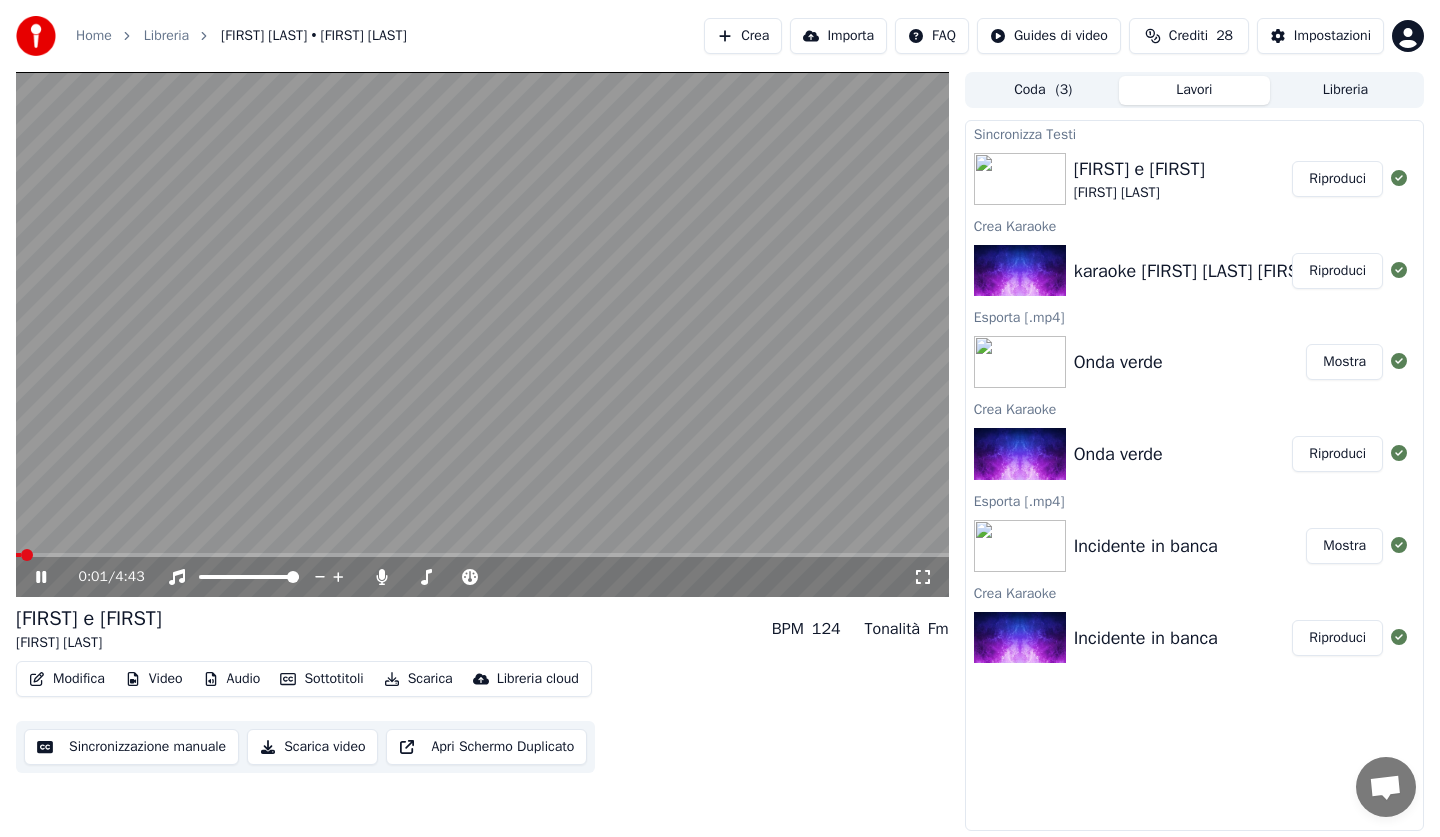 drag, startPoint x: 926, startPoint y: 577, endPoint x: 590, endPoint y: 601, distance: 336.85605 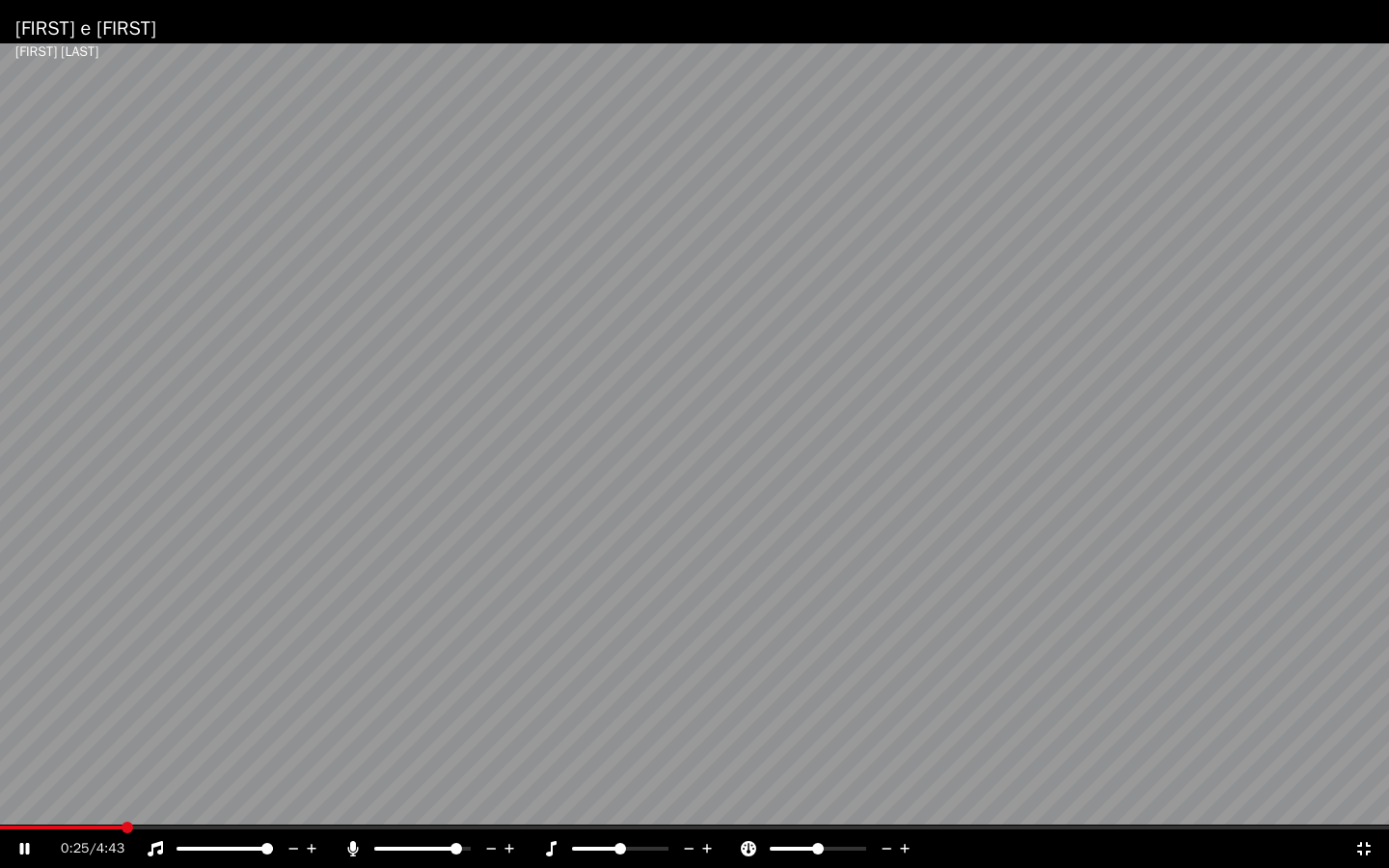 click at bounding box center (127, 827) 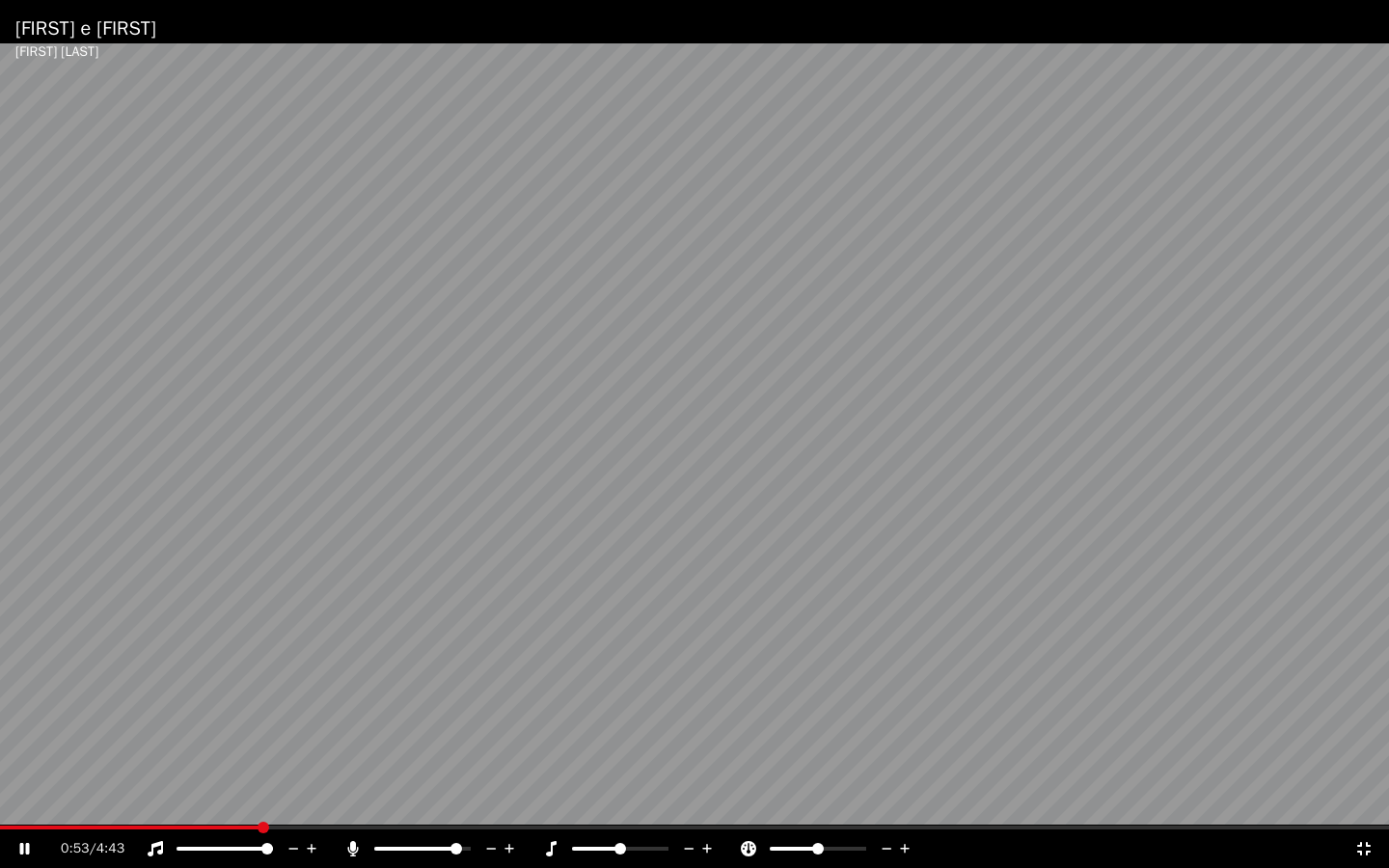 click at bounding box center (263, 827) 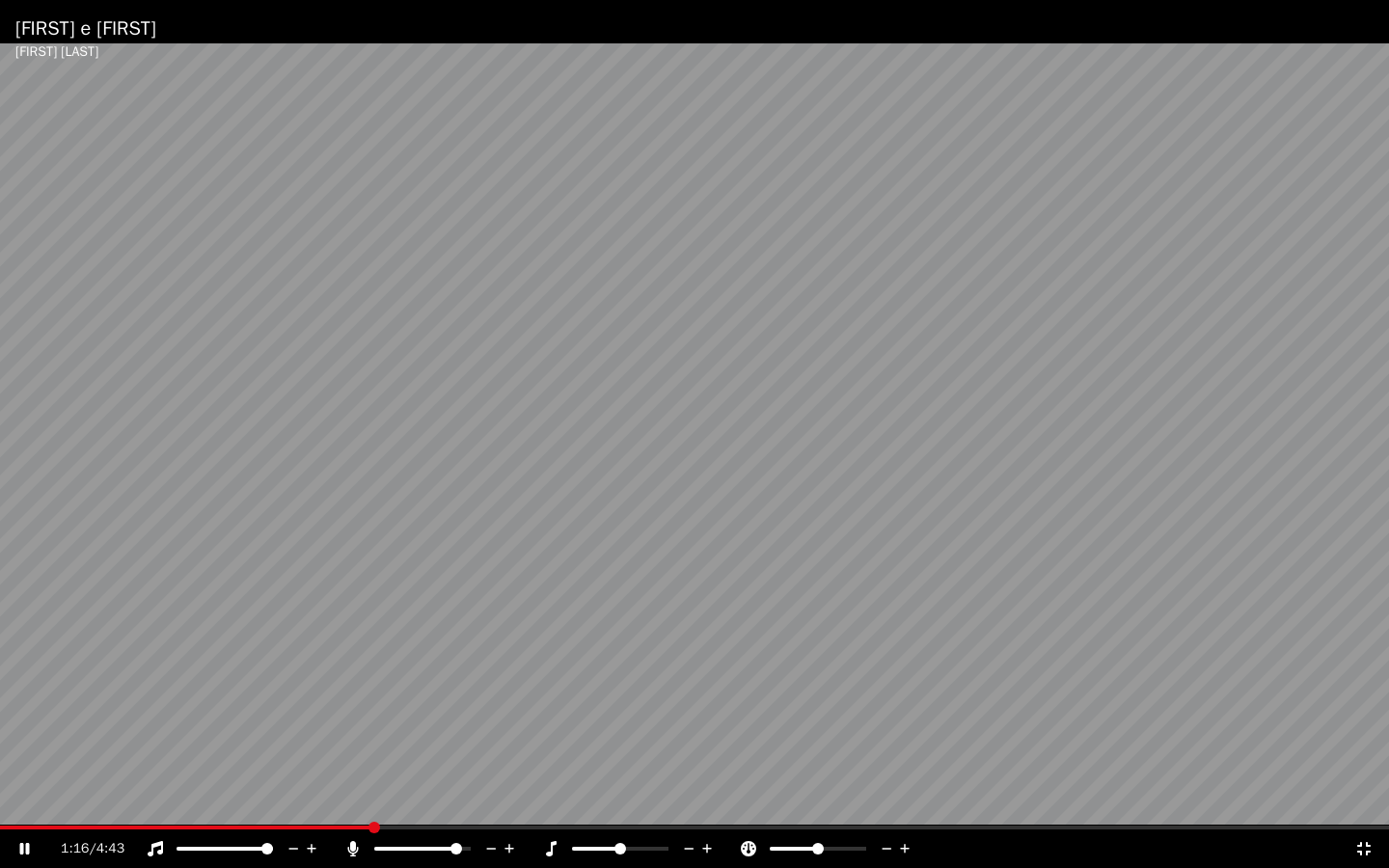 click at bounding box center (374, 827) 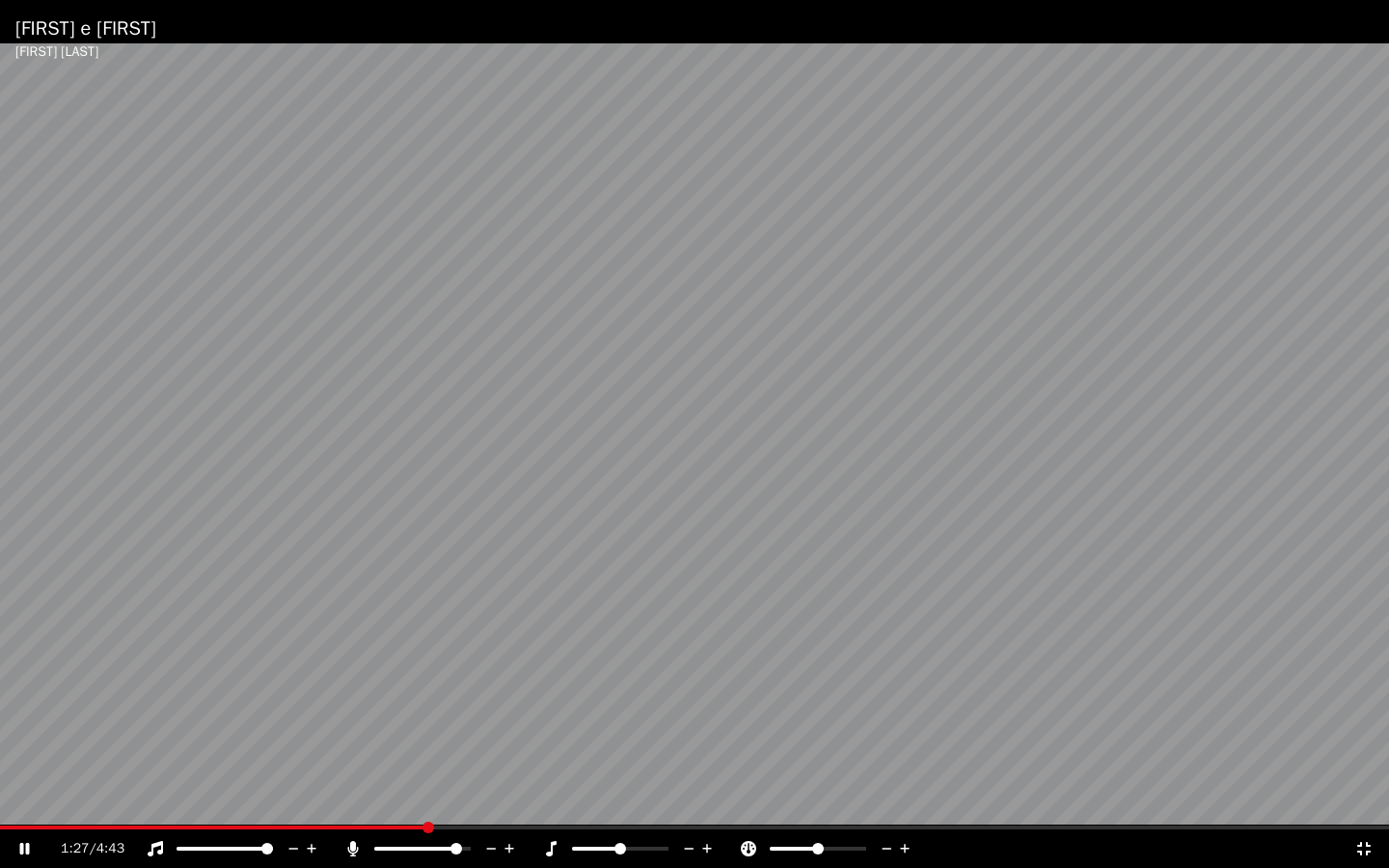 click at bounding box center (428, 827) 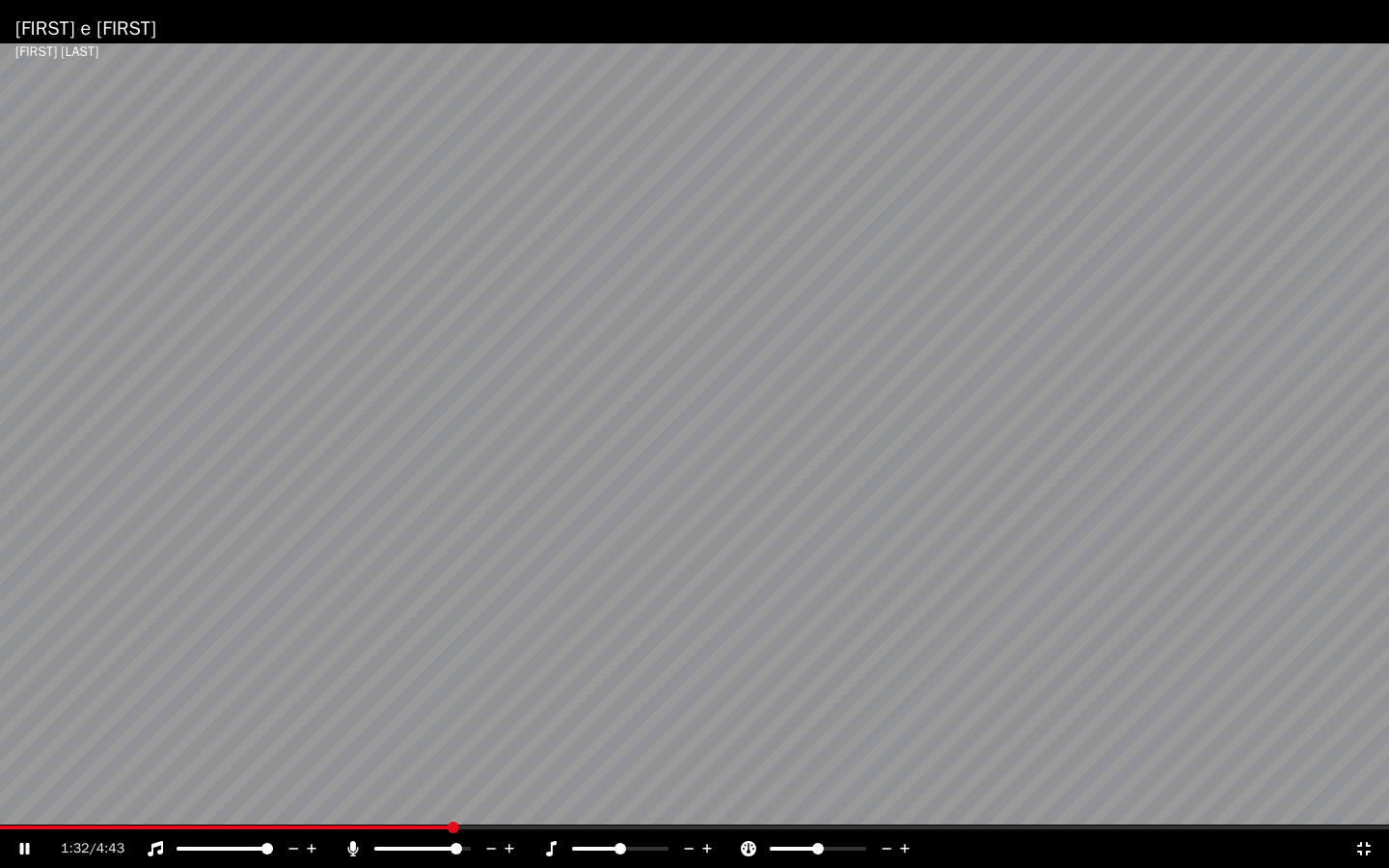 click at bounding box center (694, 827) 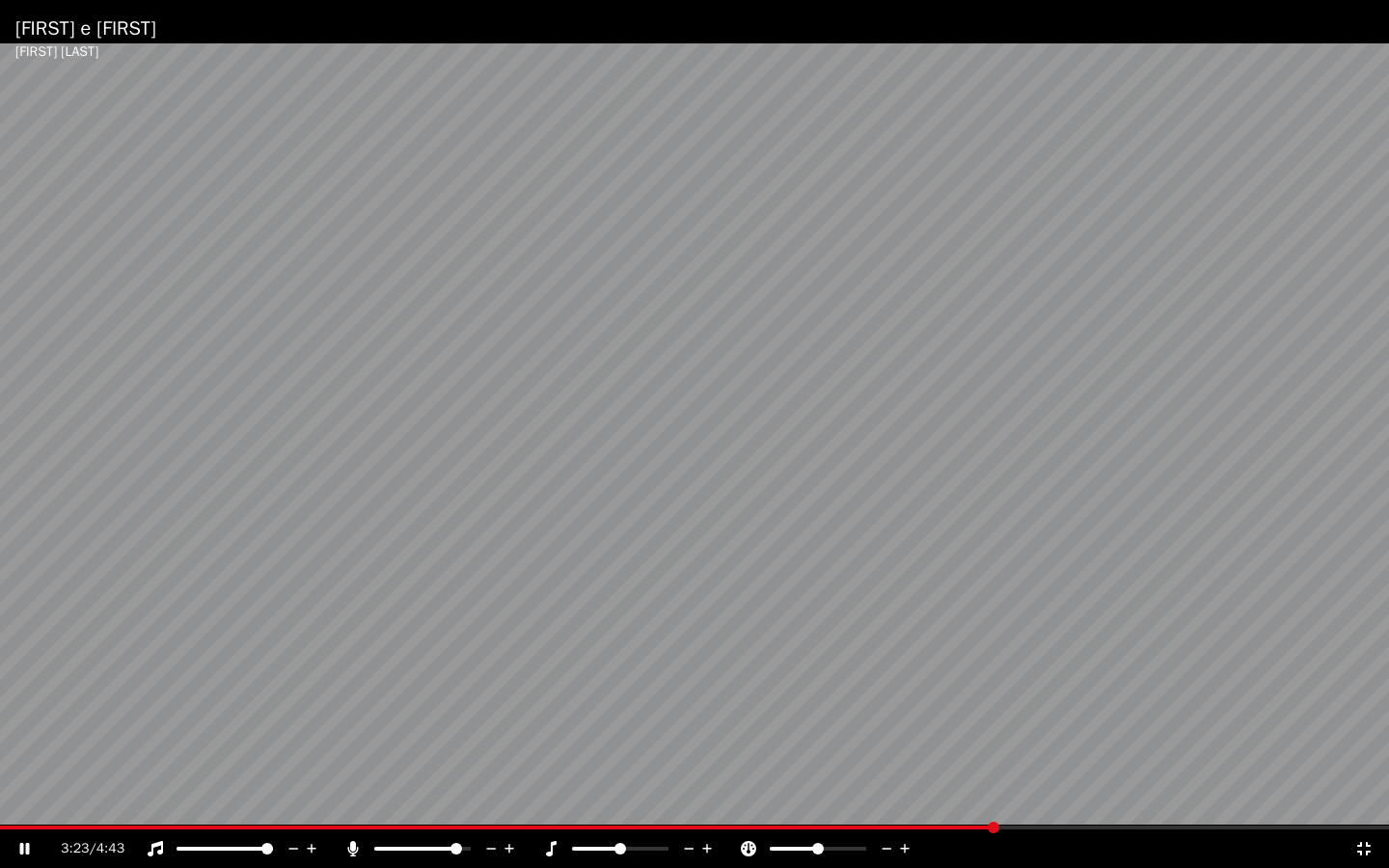 click at bounding box center (994, 827) 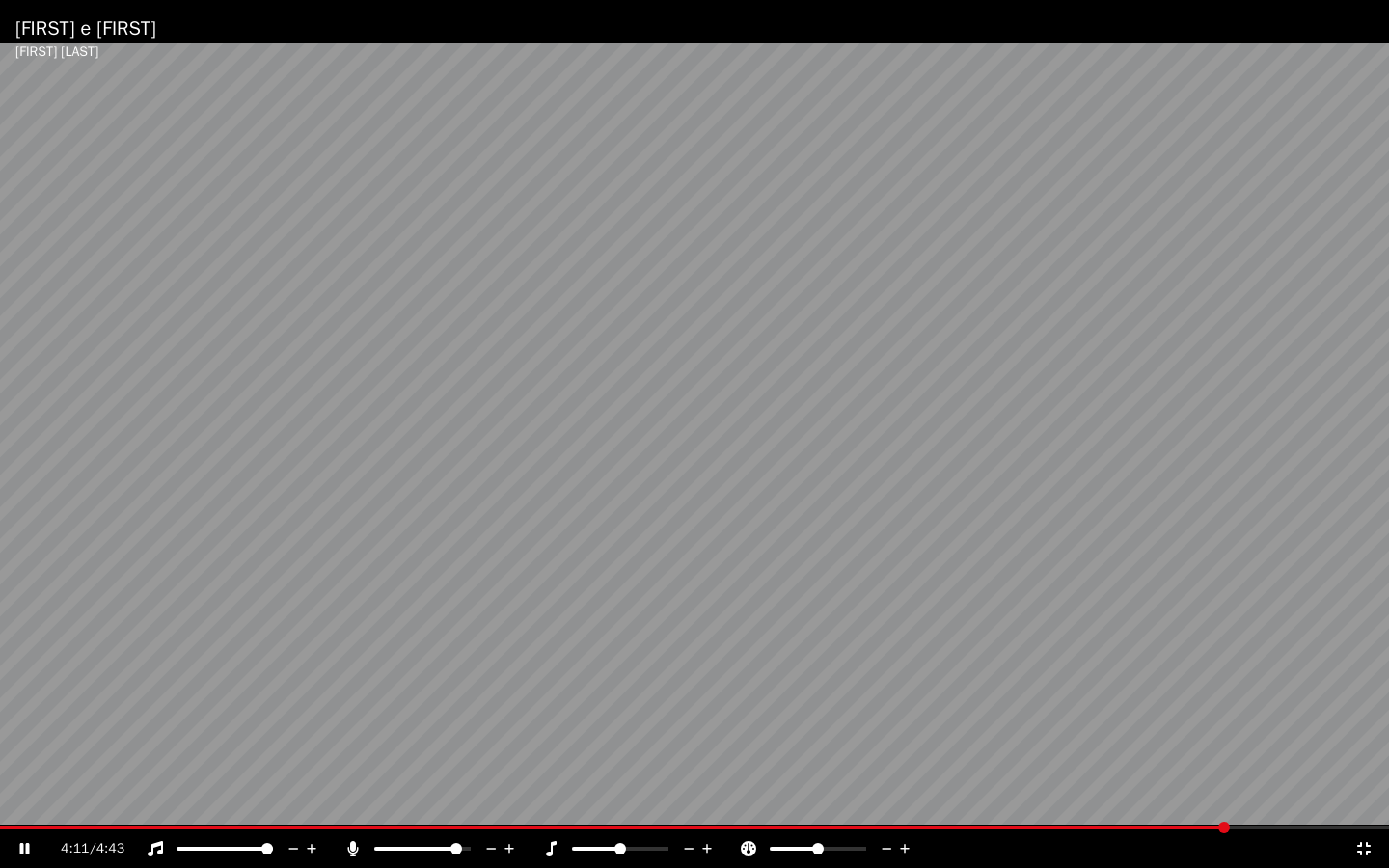 click at bounding box center (1224, 827) 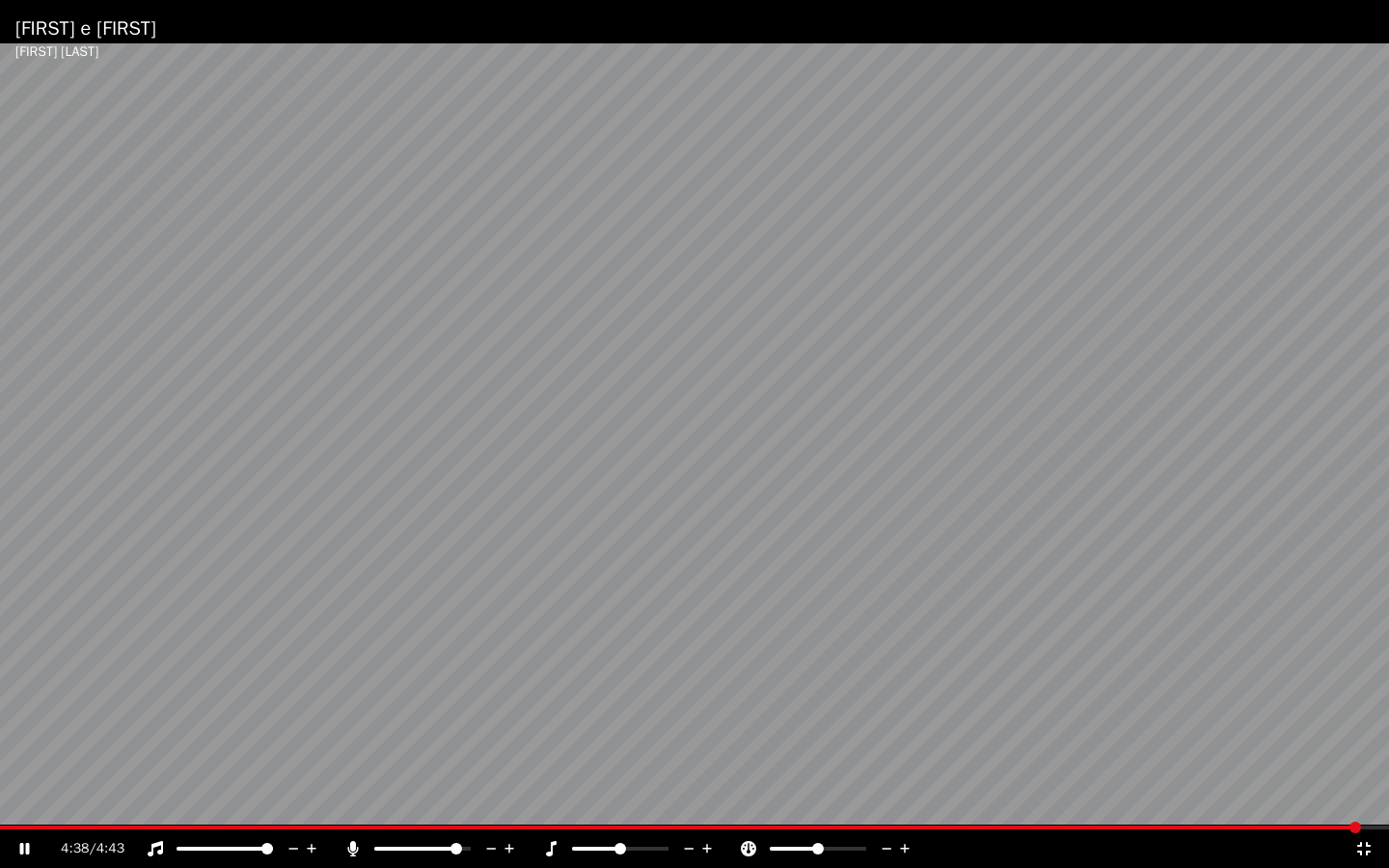click 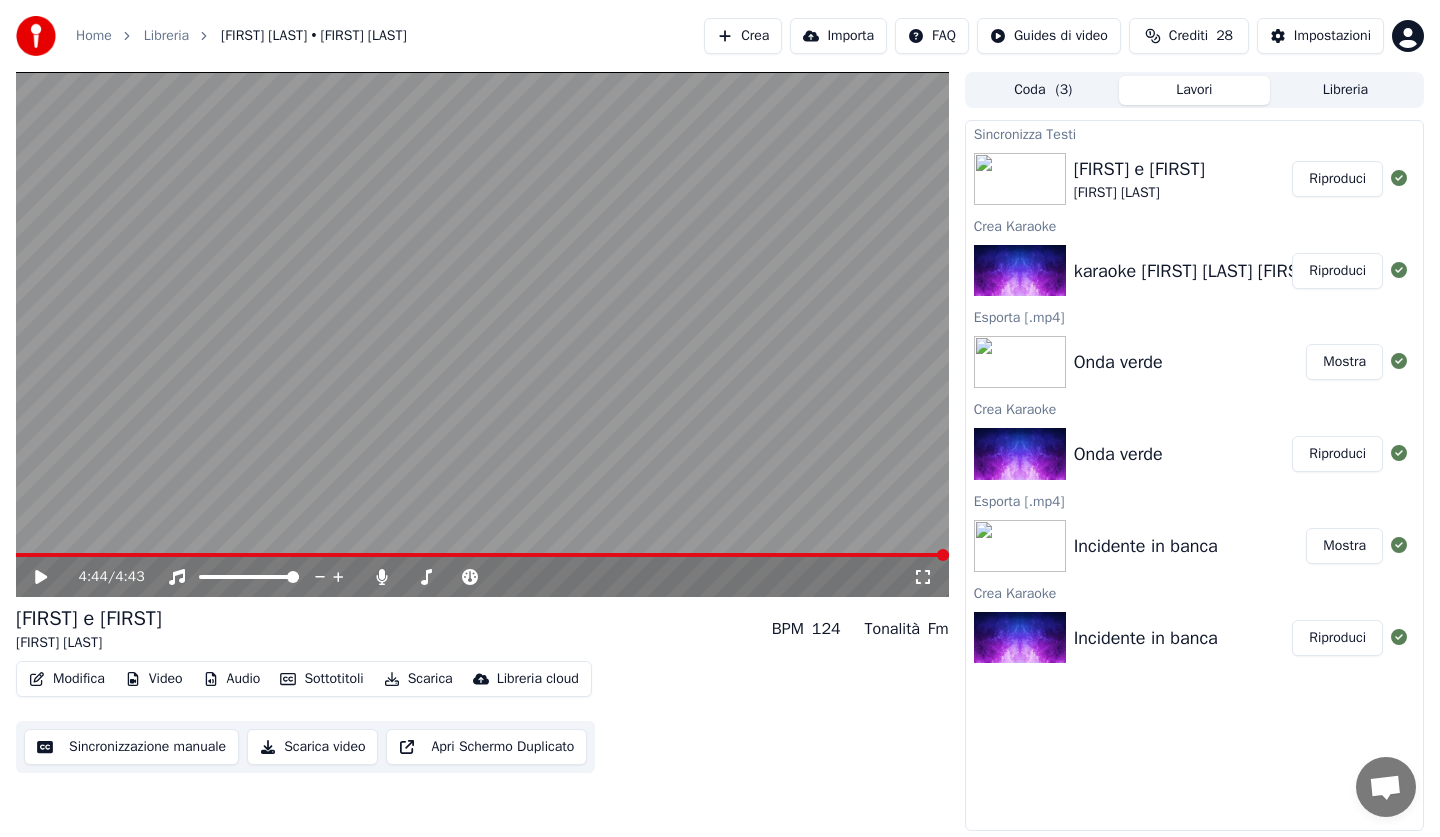 click 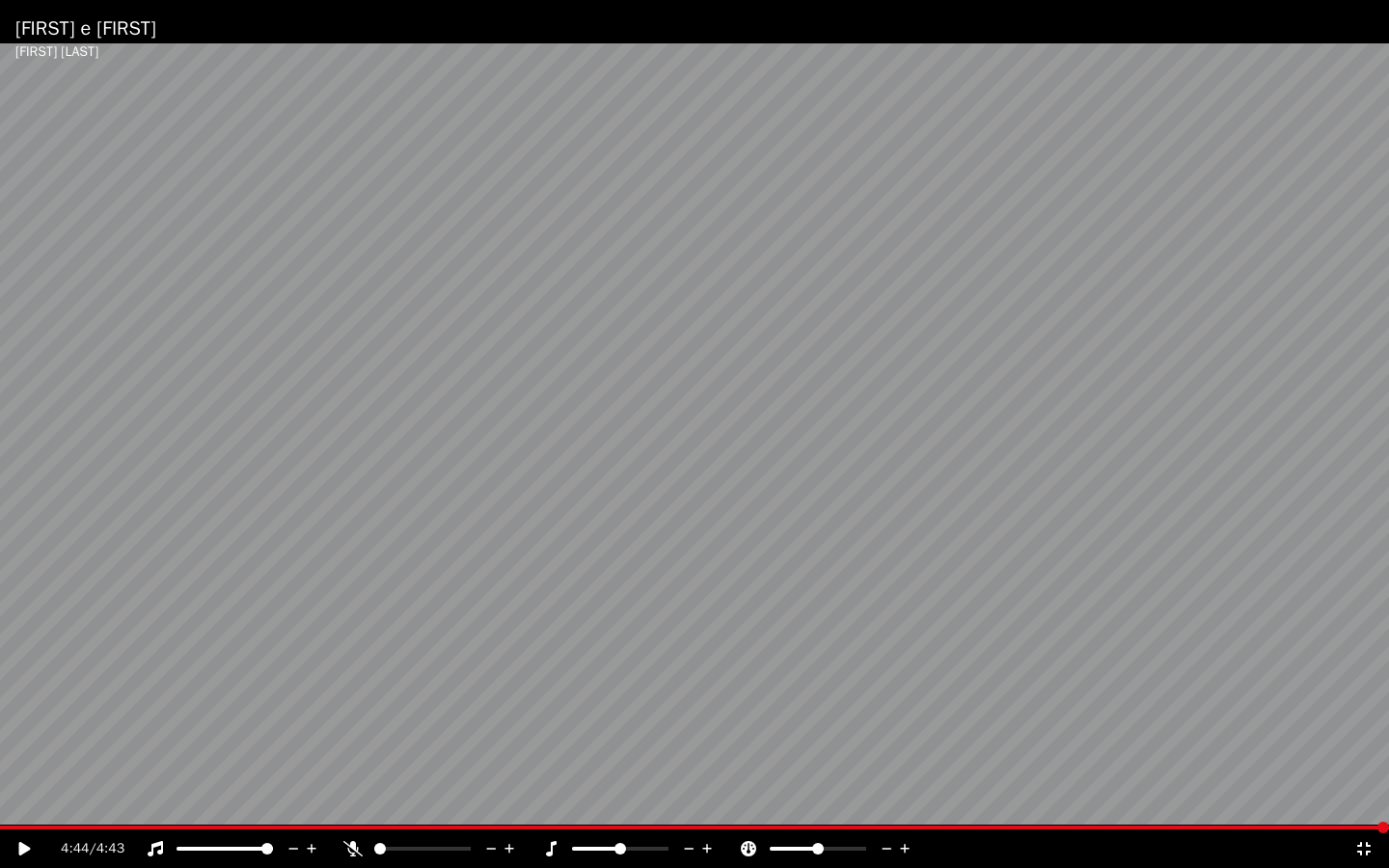 click at bounding box center [380, 849] 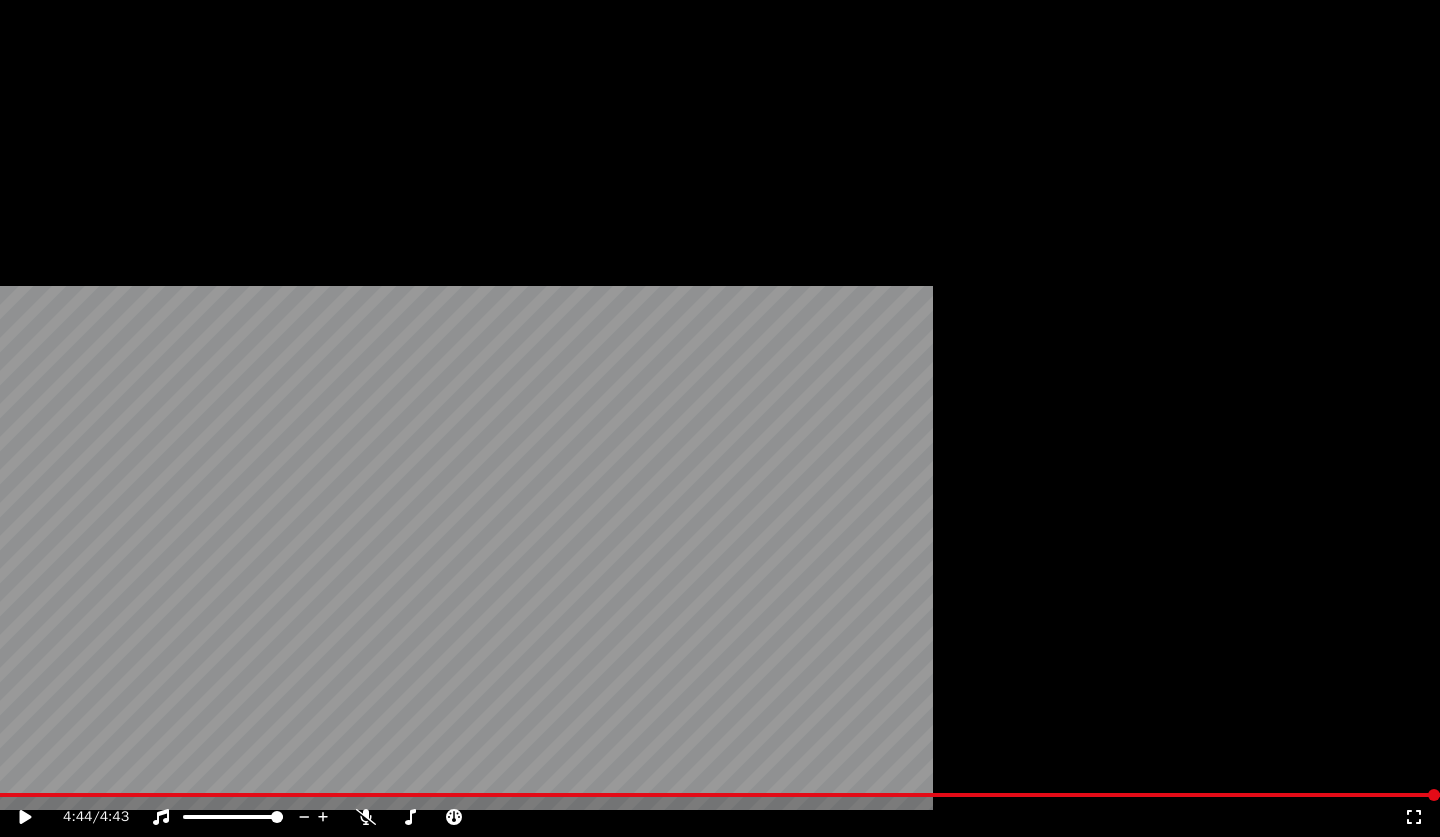 click on "Scarica" at bounding box center [418, 154] 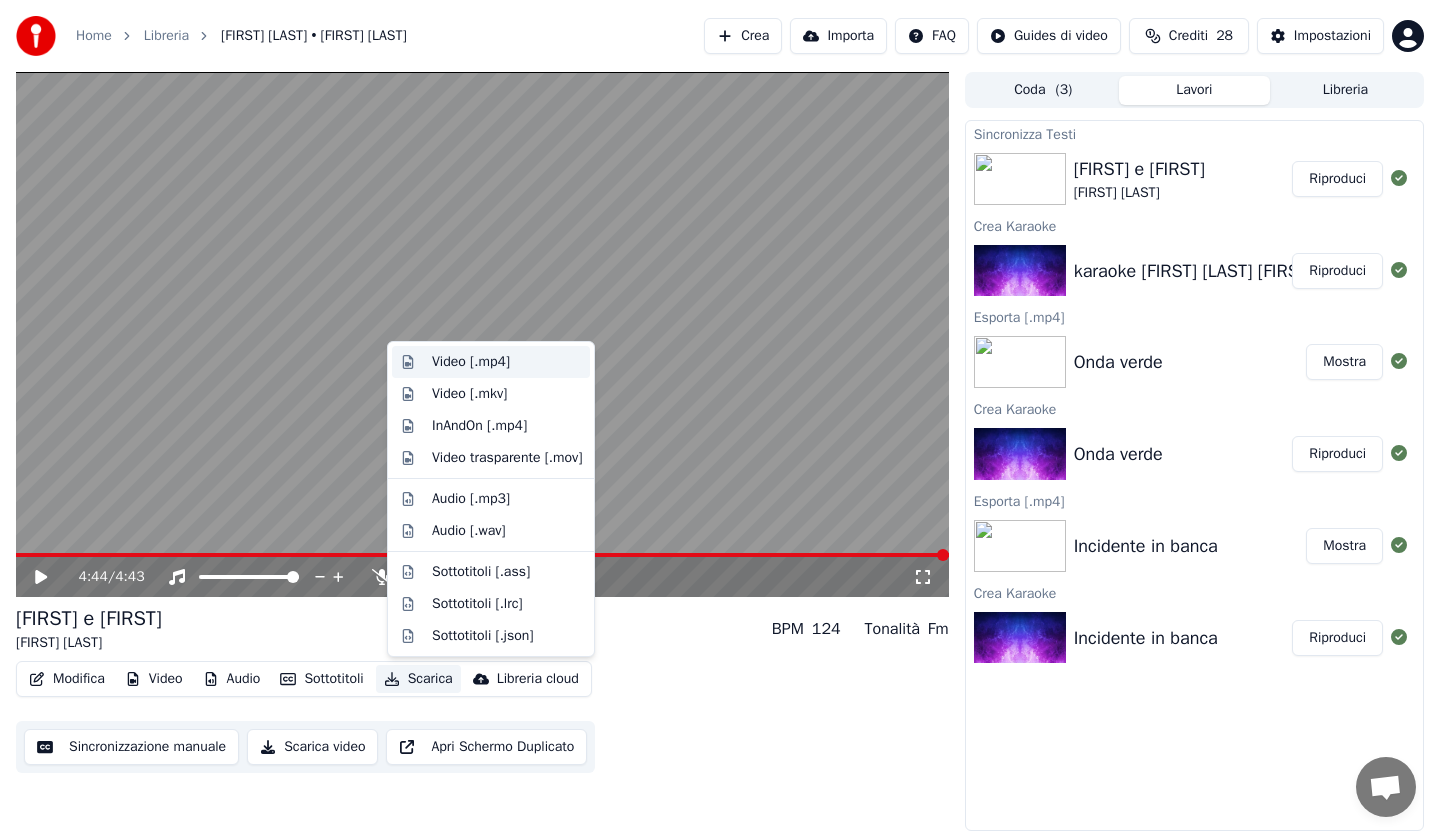 click on "Video [.mp4]" at bounding box center [471, 362] 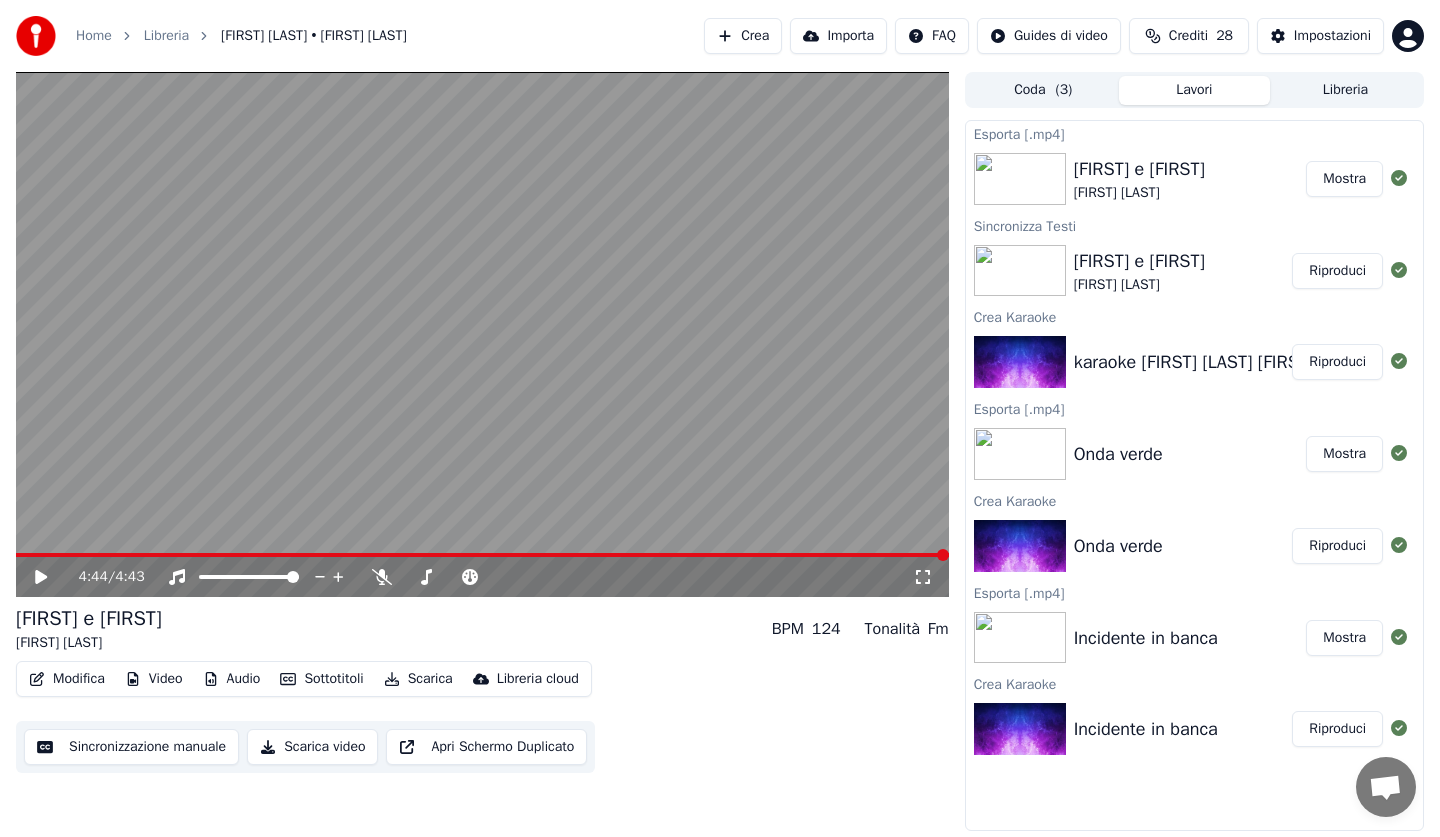 click on "Mostra" at bounding box center [1344, 179] 